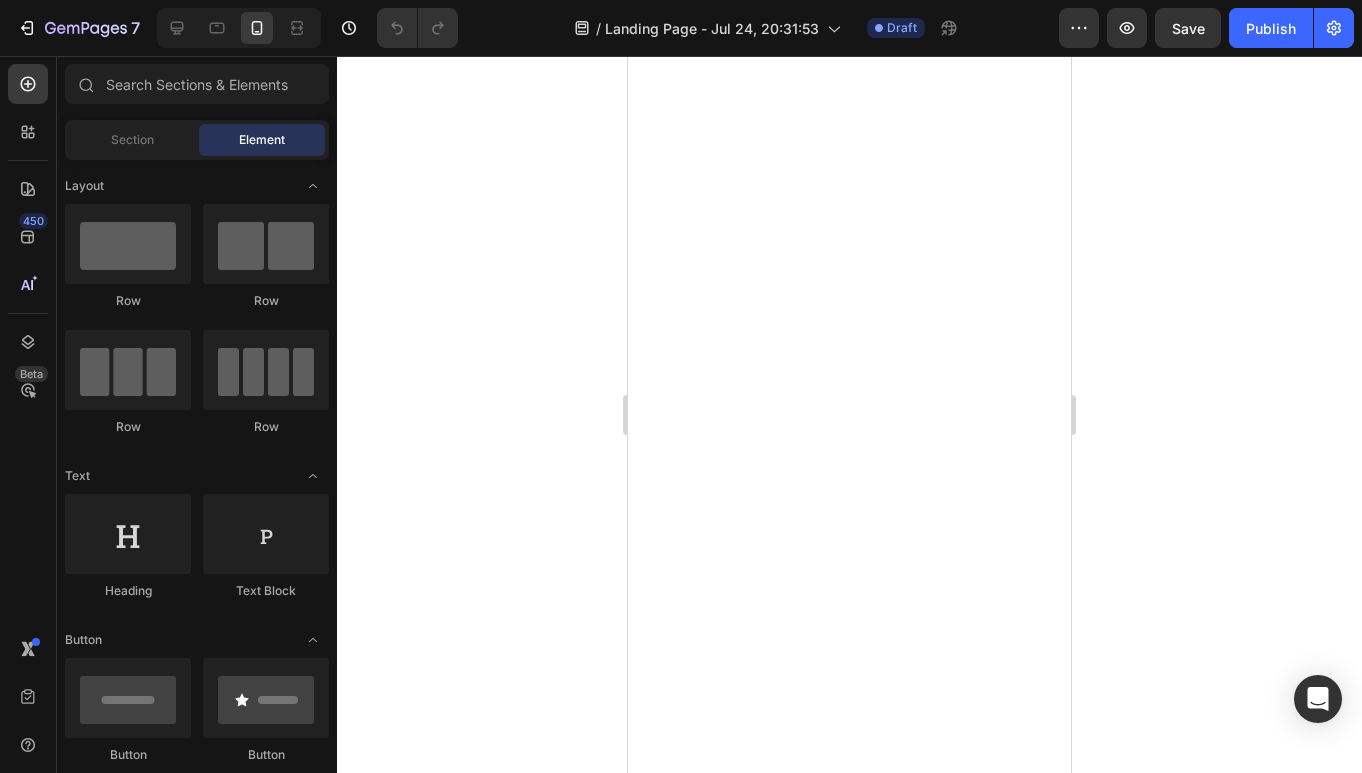 scroll, scrollTop: 0, scrollLeft: 0, axis: both 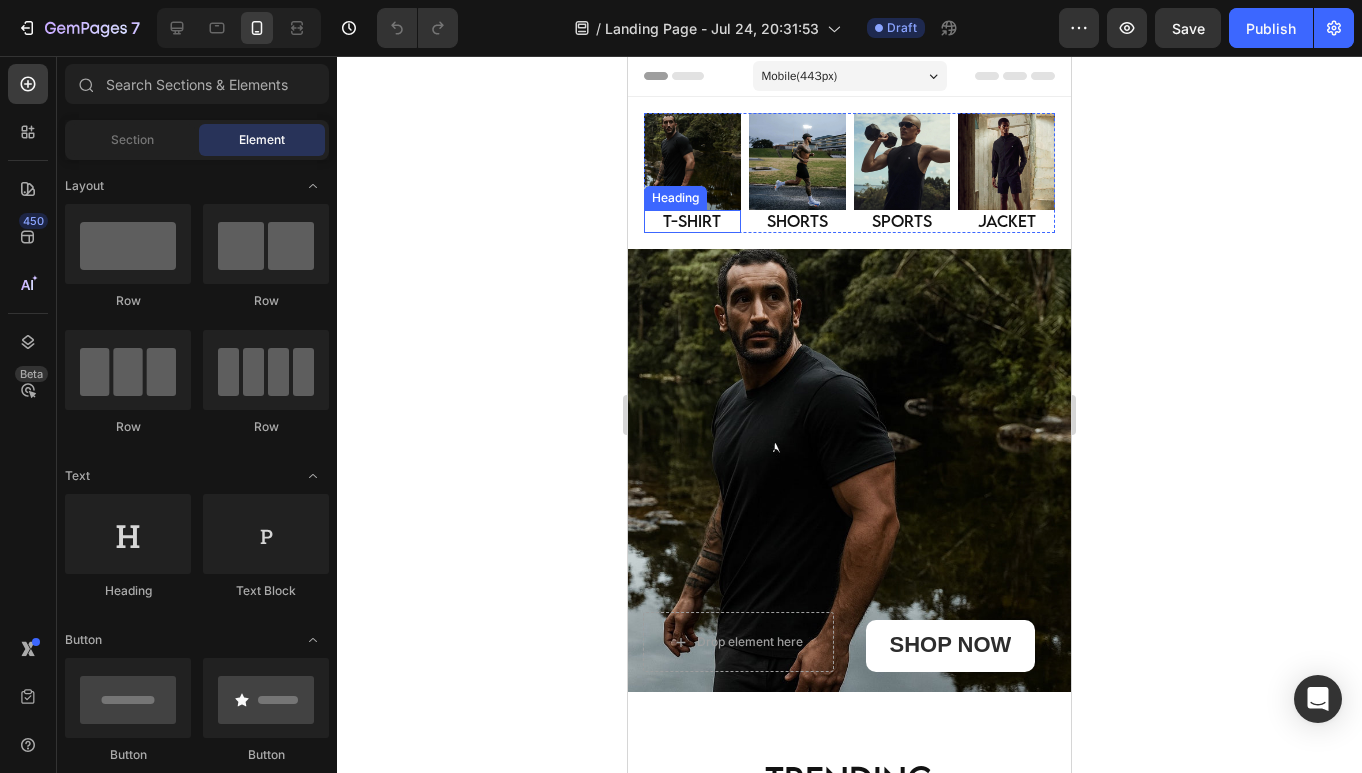 click on "T-SHIRT" at bounding box center (692, 222) 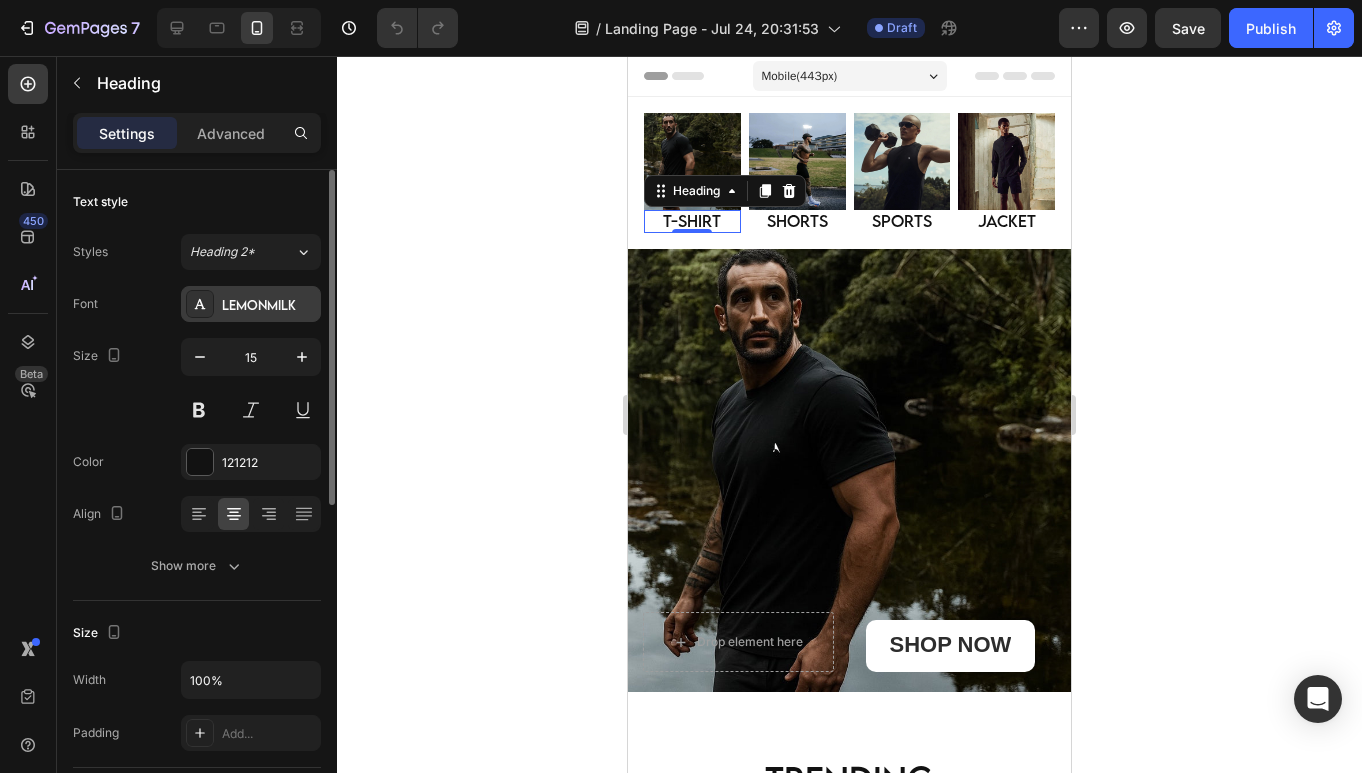 click on "LEMONMILK" at bounding box center (269, 305) 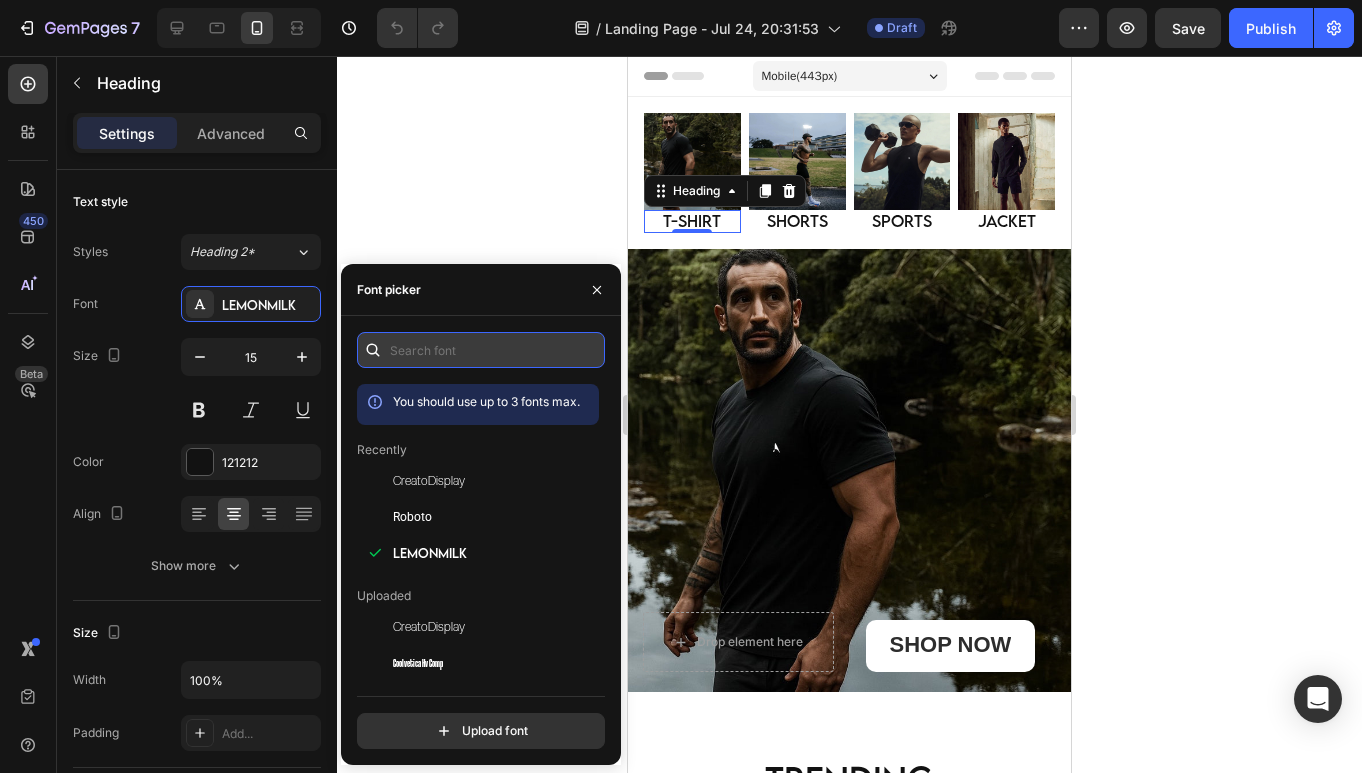 click at bounding box center [481, 350] 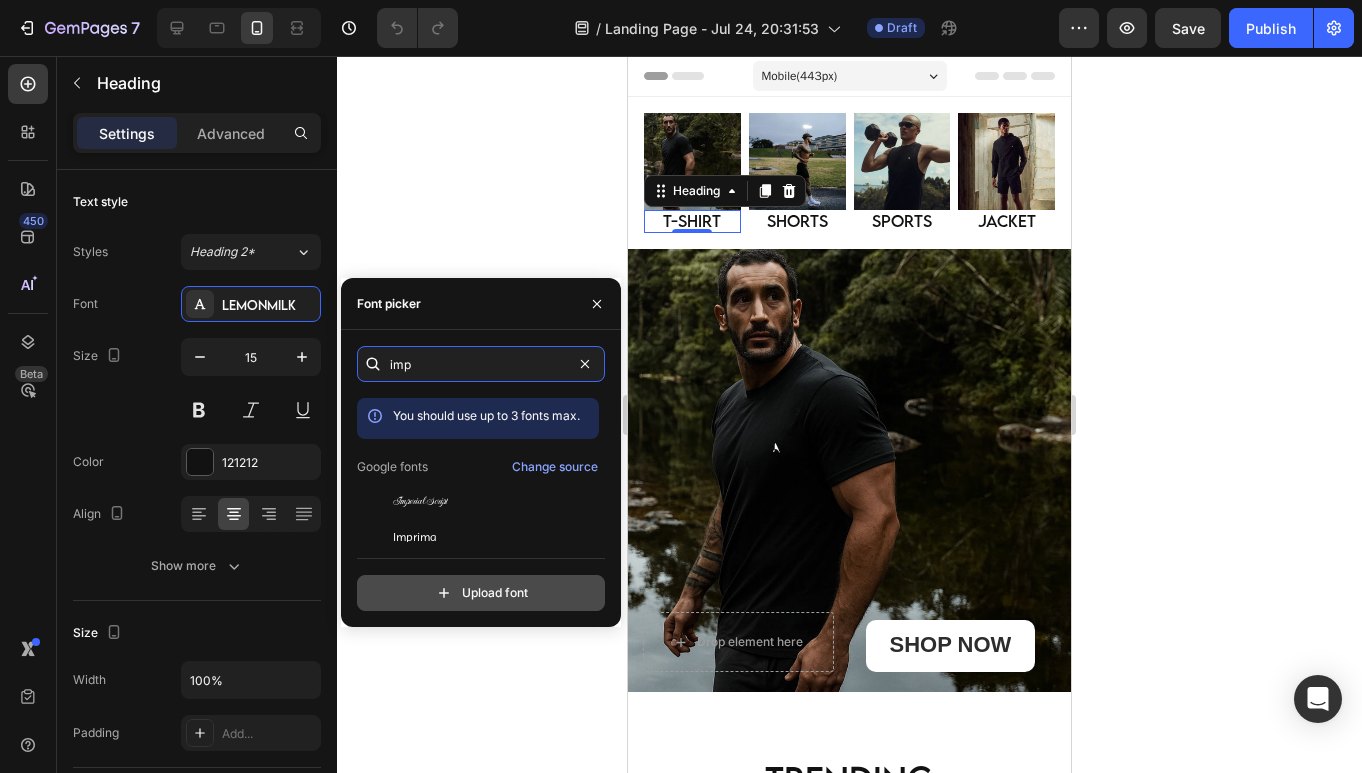 type on "imp" 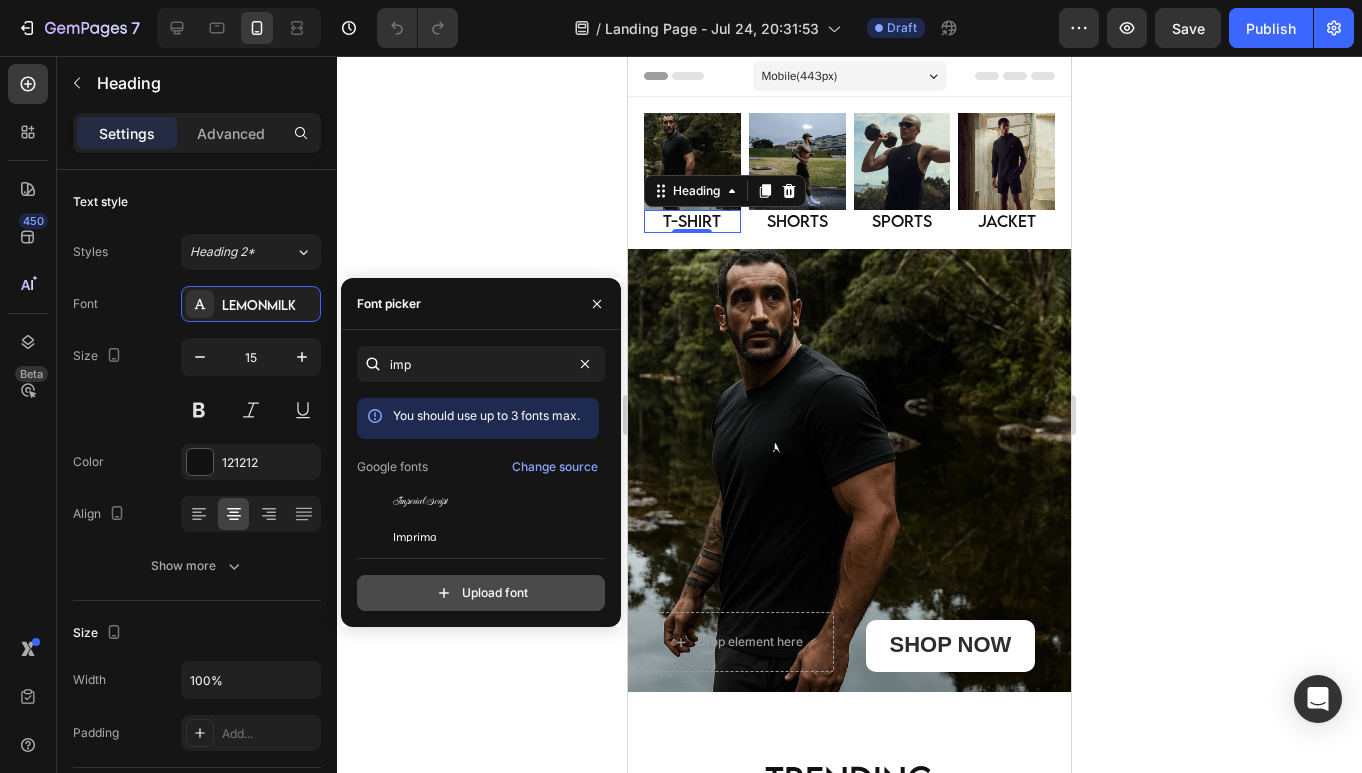 click 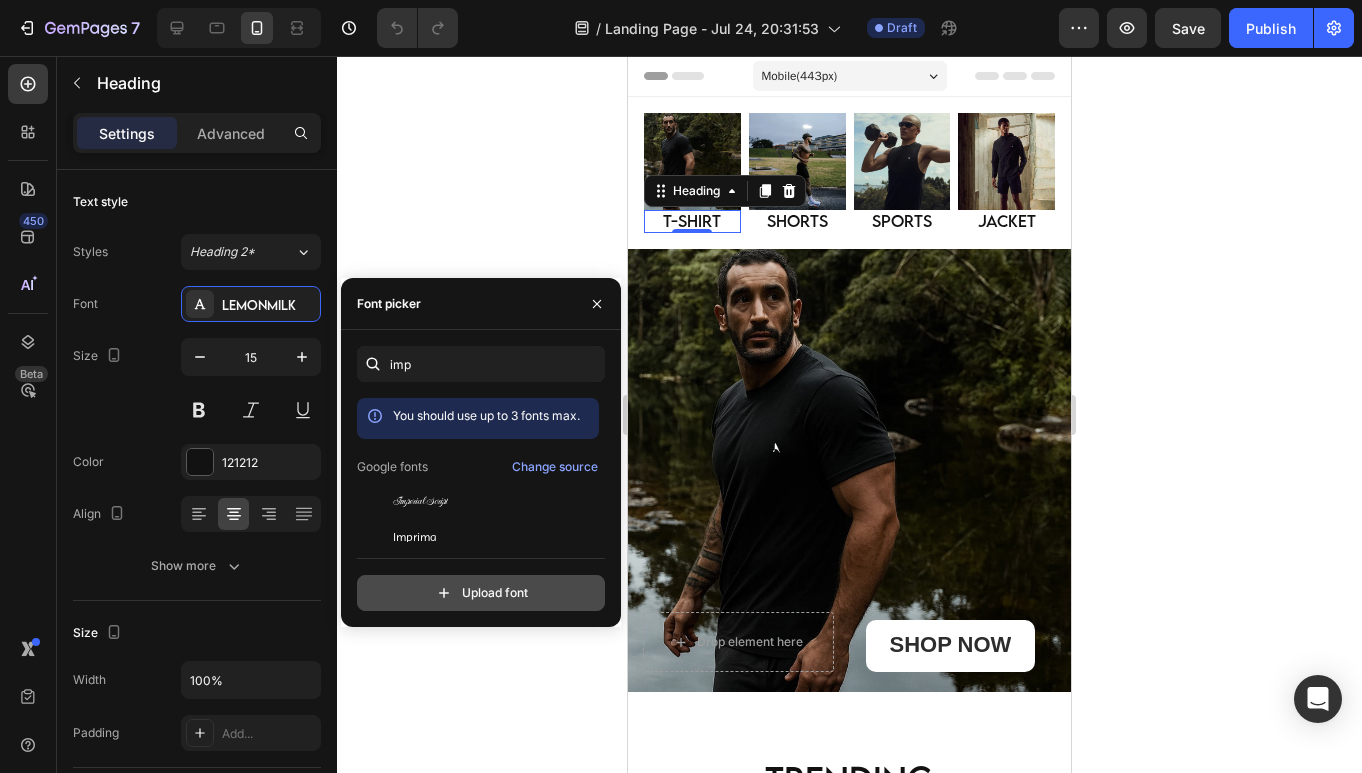 type on "C:\fakepath\Impact.ttf" 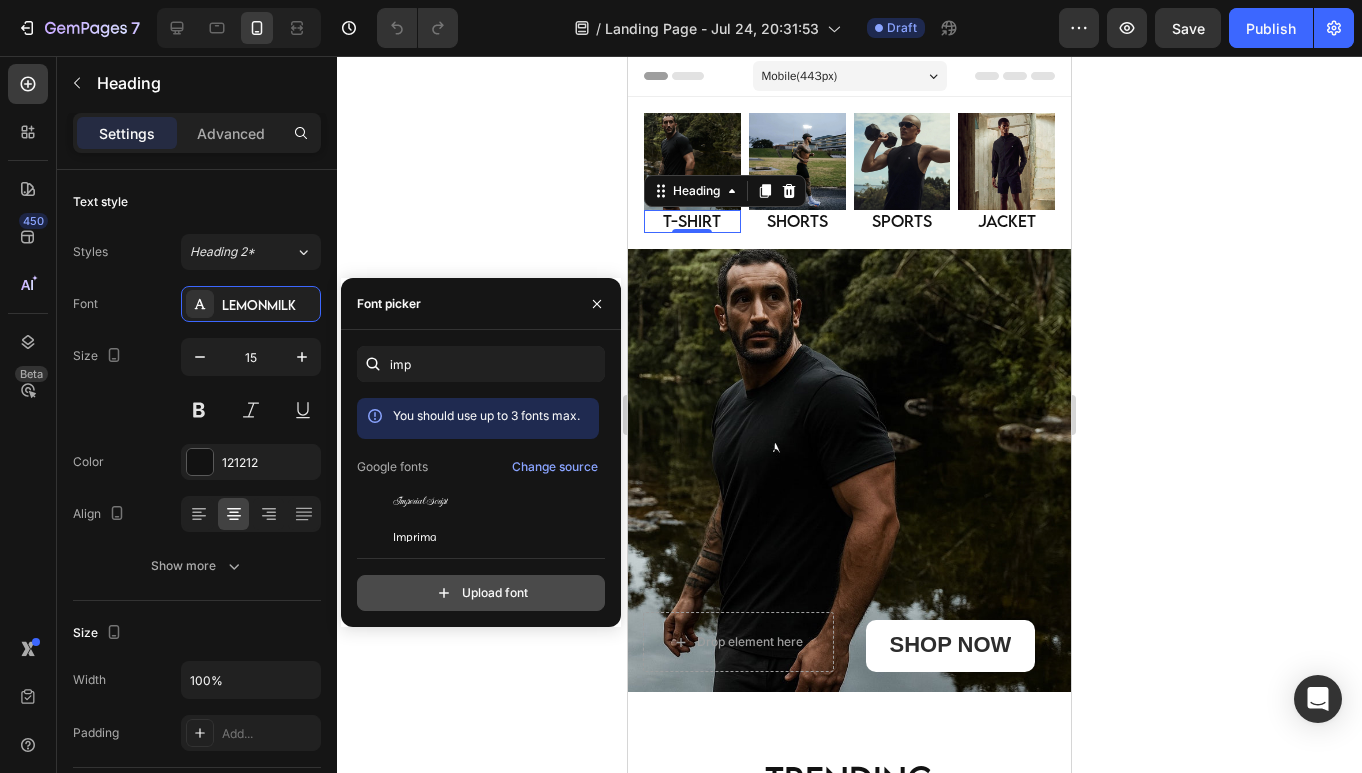 type 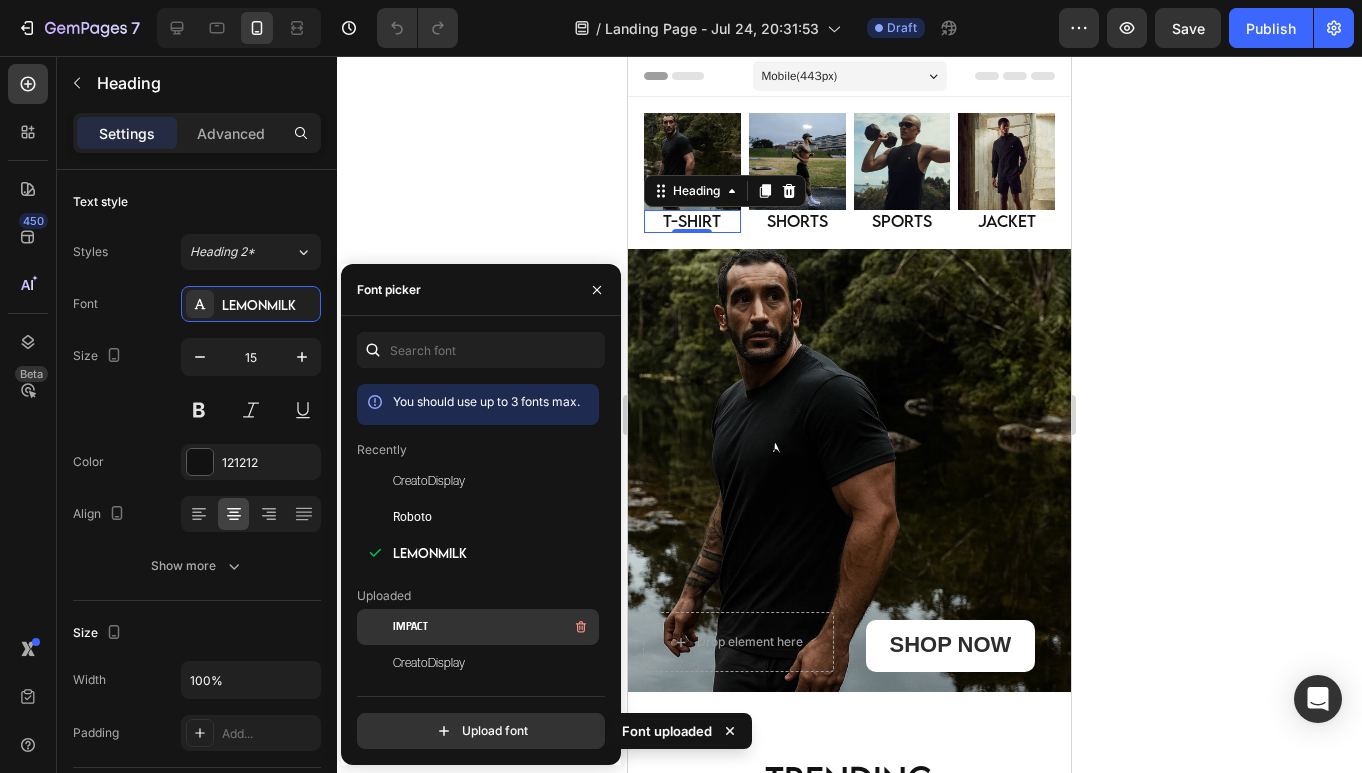 click on "Impact" at bounding box center (494, 627) 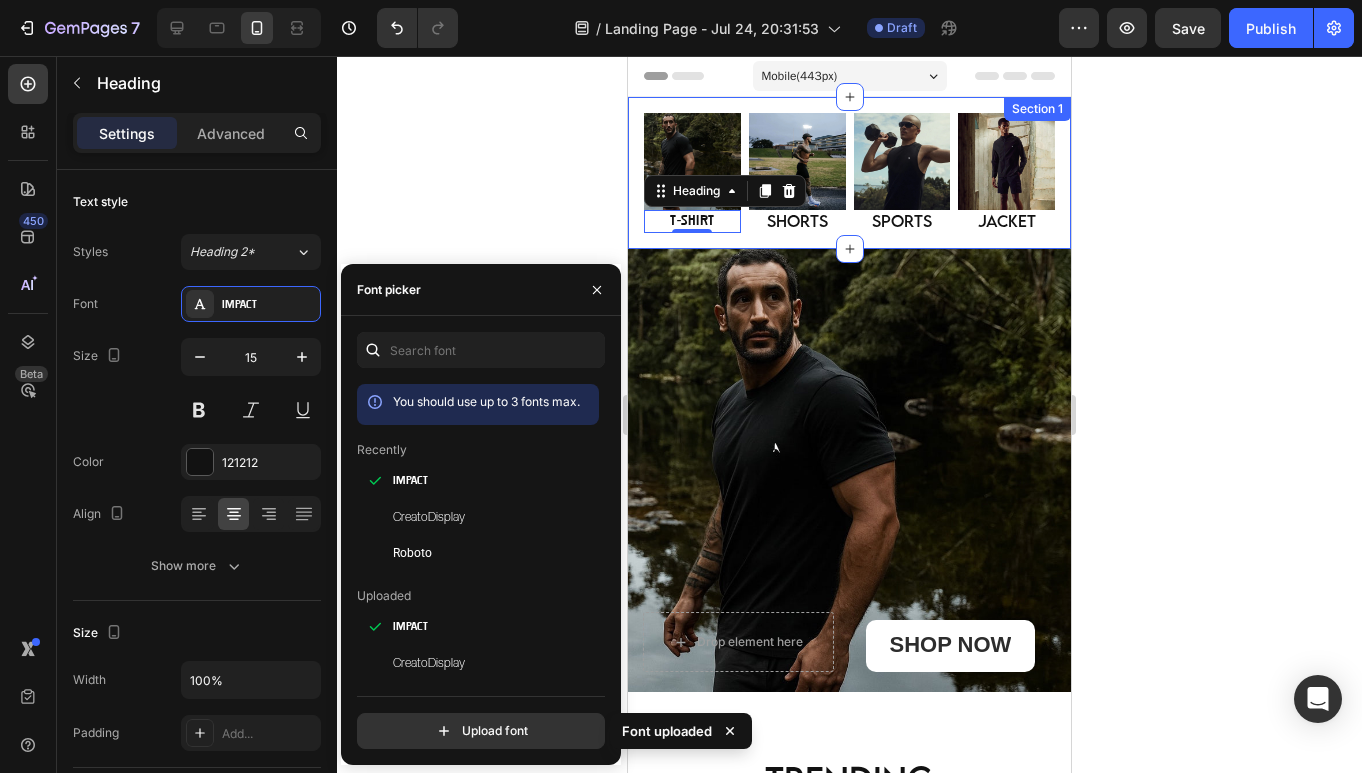 click 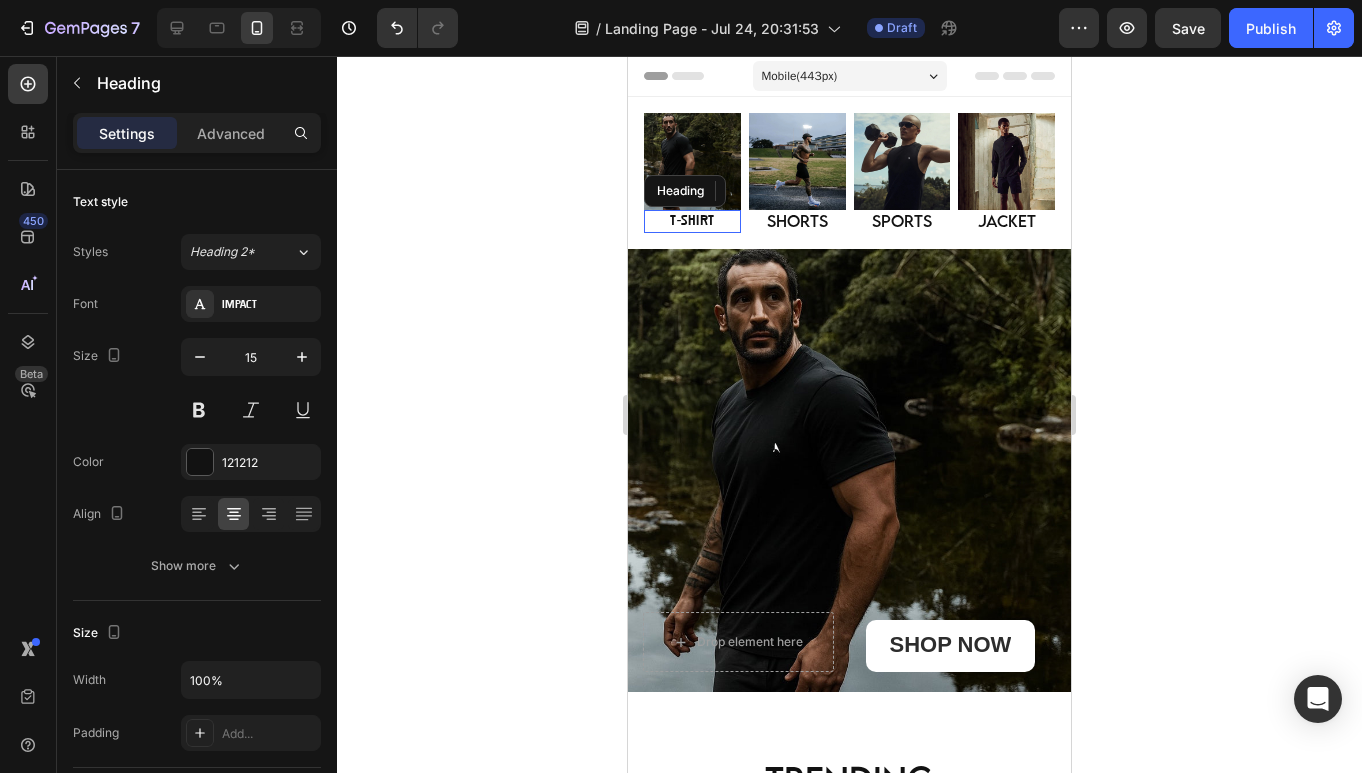 click on "T-SHIRT" at bounding box center [692, 222] 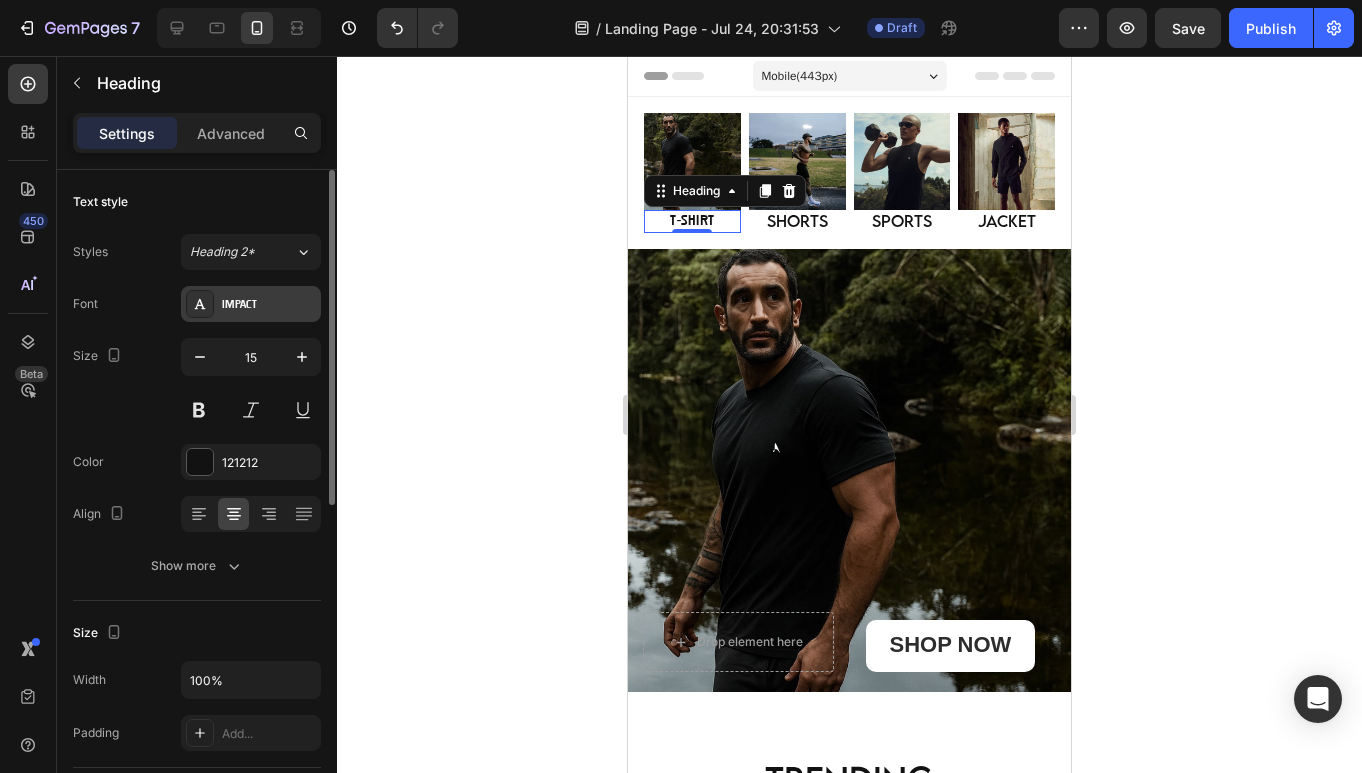 click on "Impact" at bounding box center (251, 304) 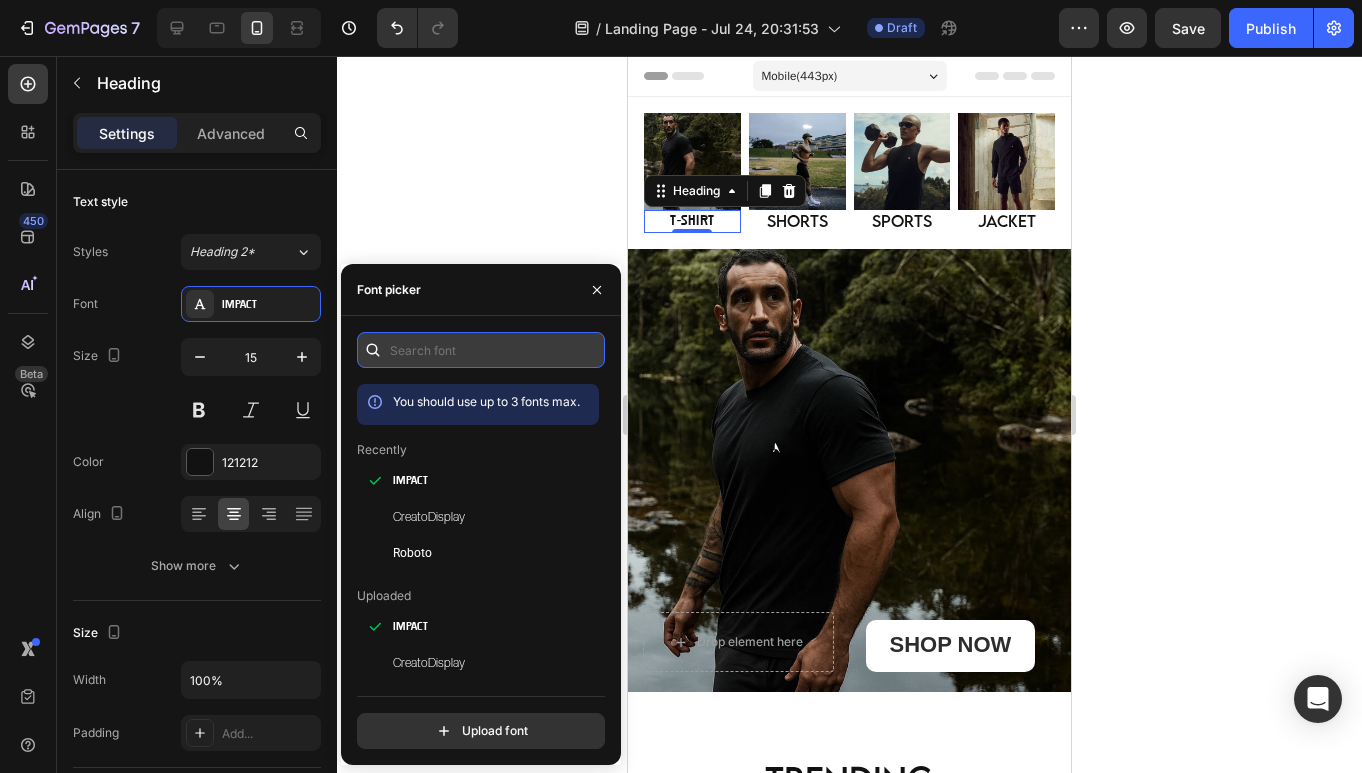 click at bounding box center [481, 350] 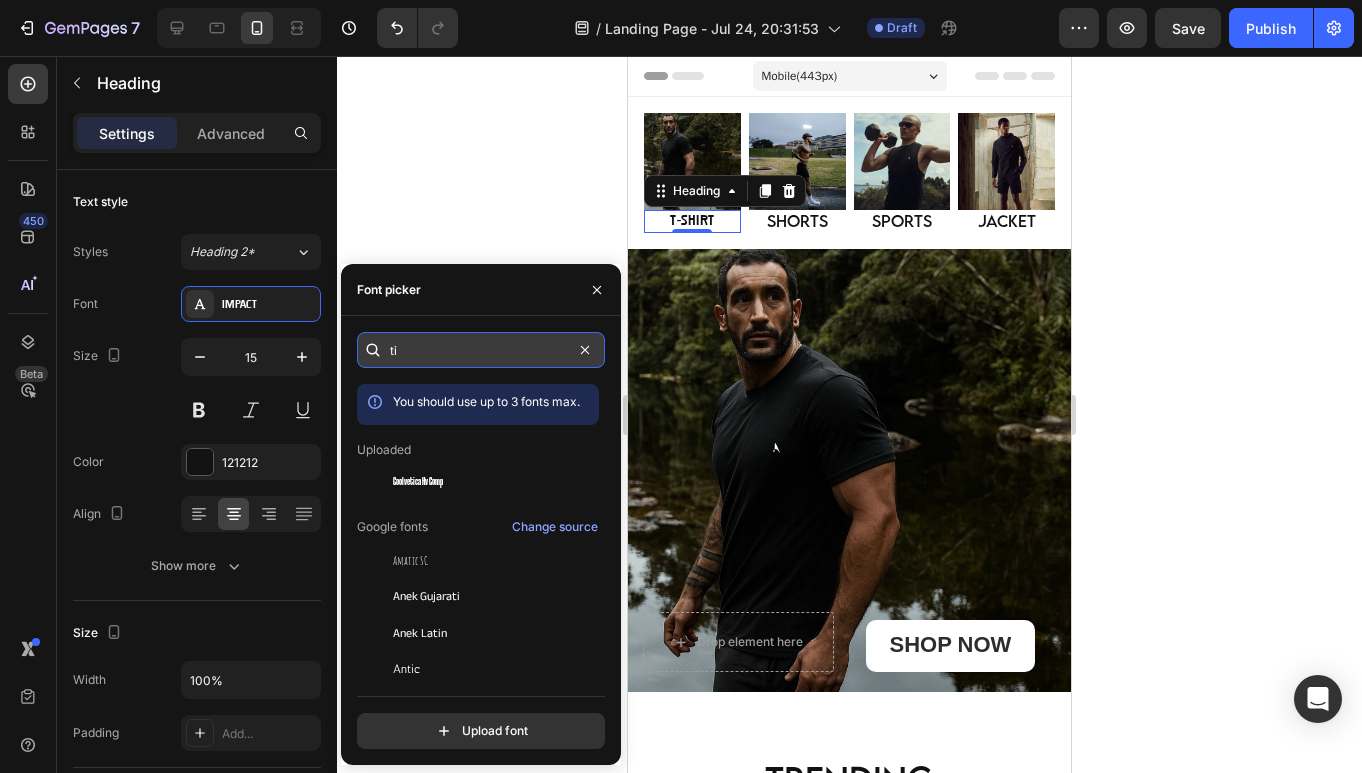 type on "t" 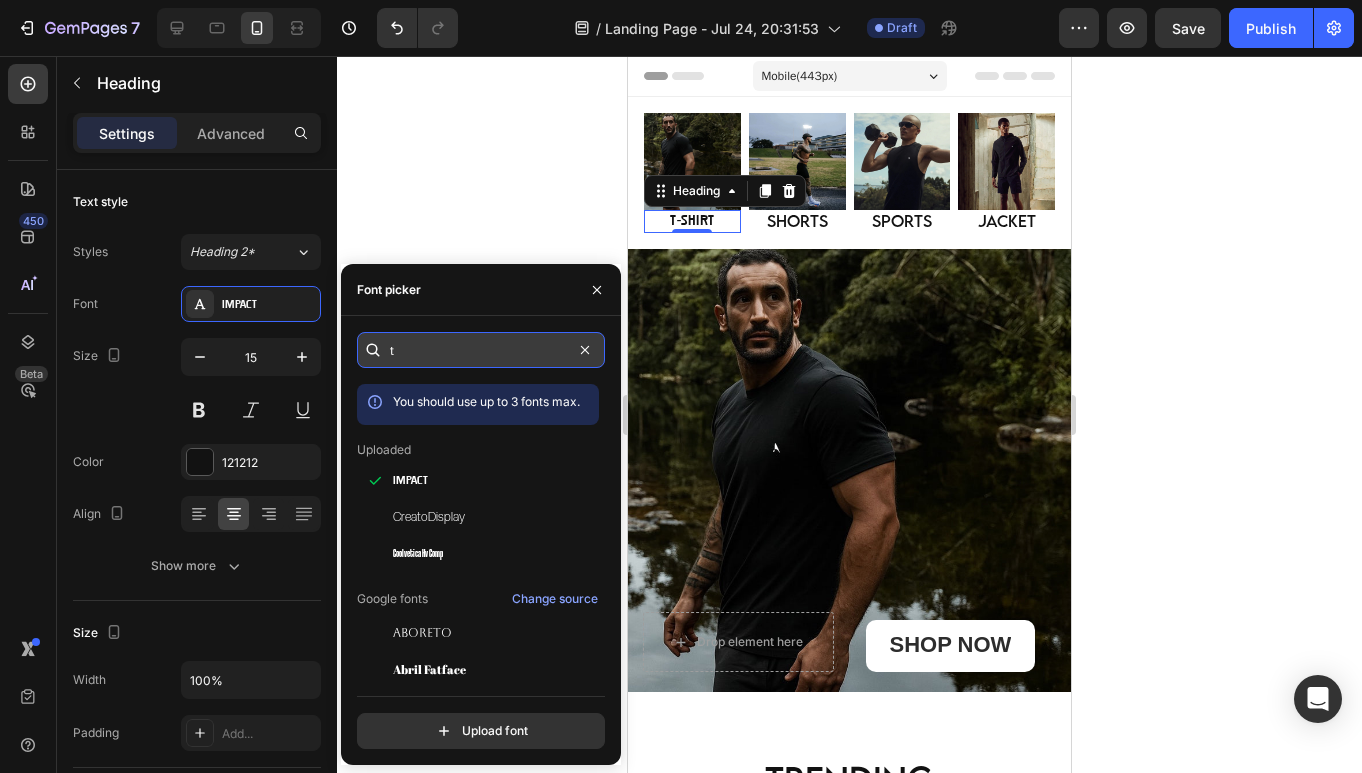 type 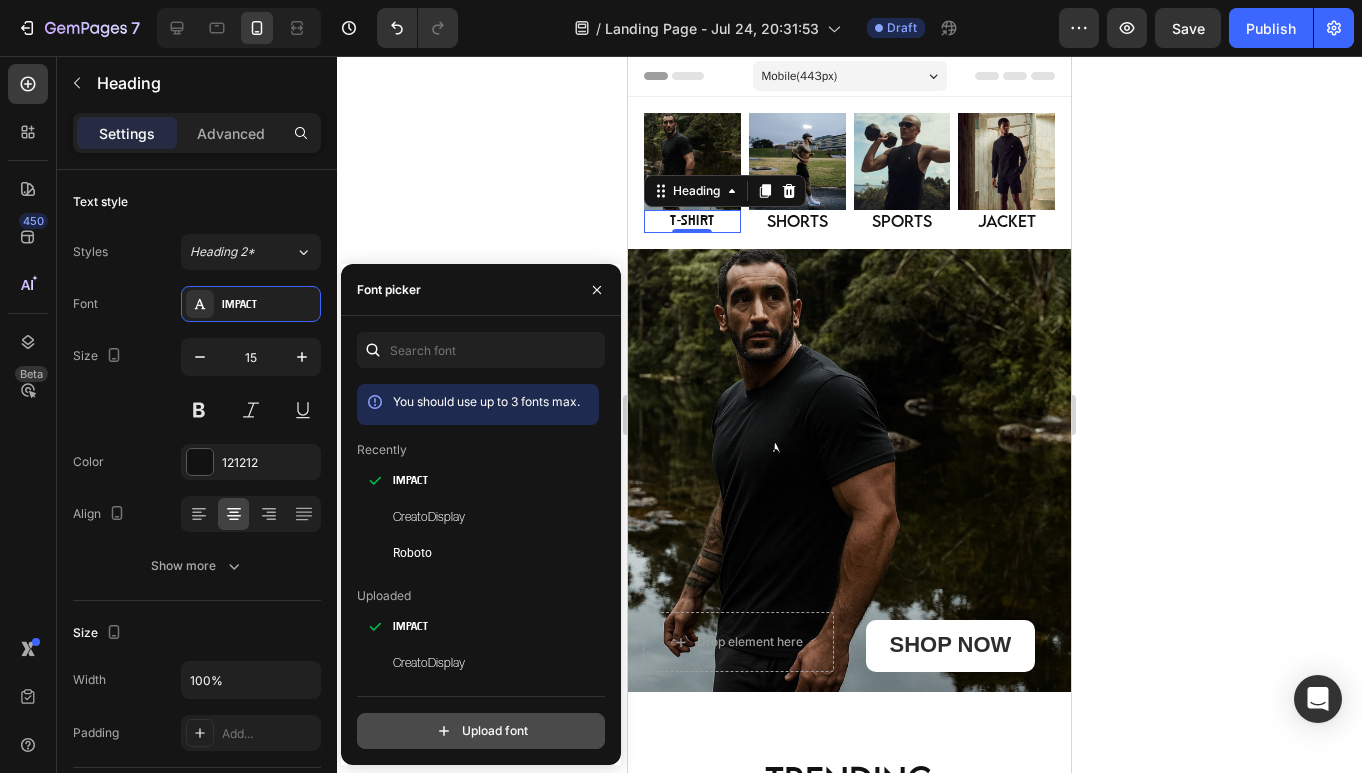 click 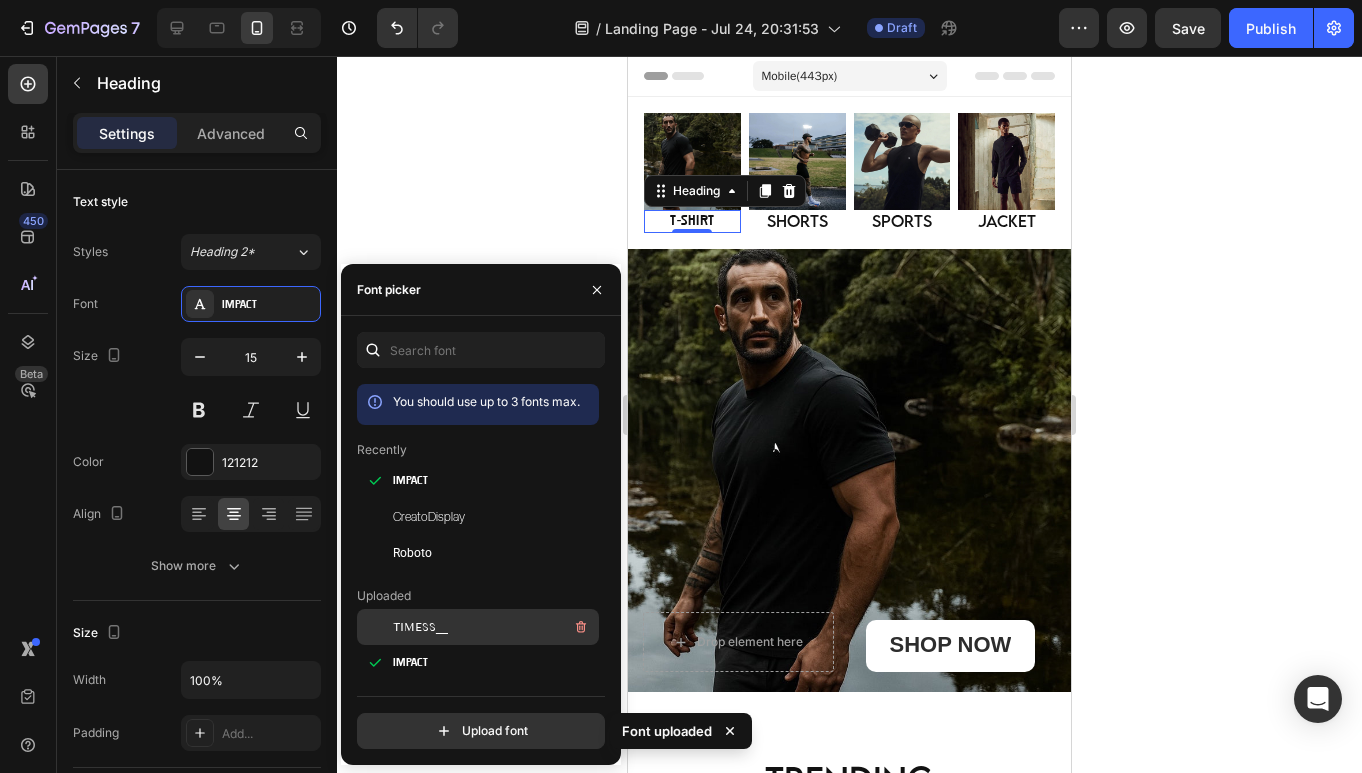 click on "TIMESS__" 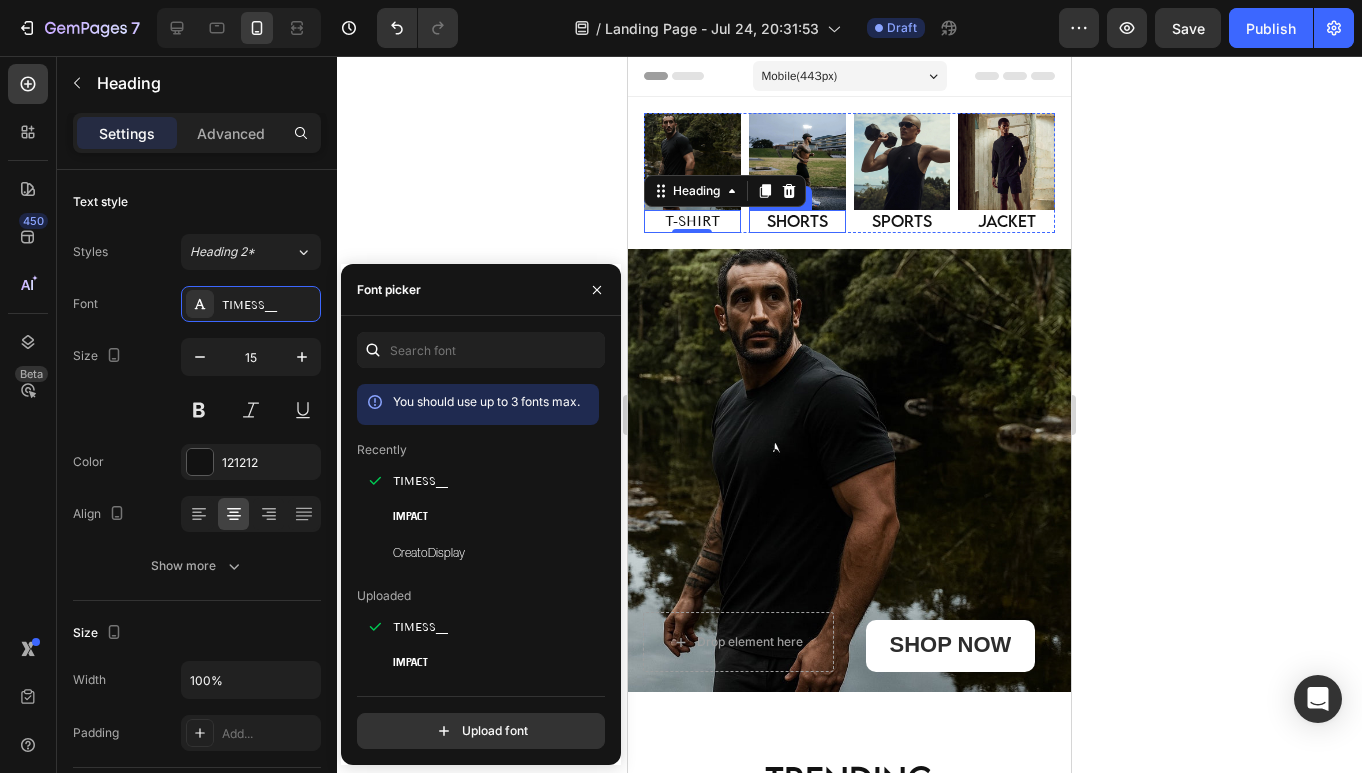 click on "shorts" at bounding box center (797, 222) 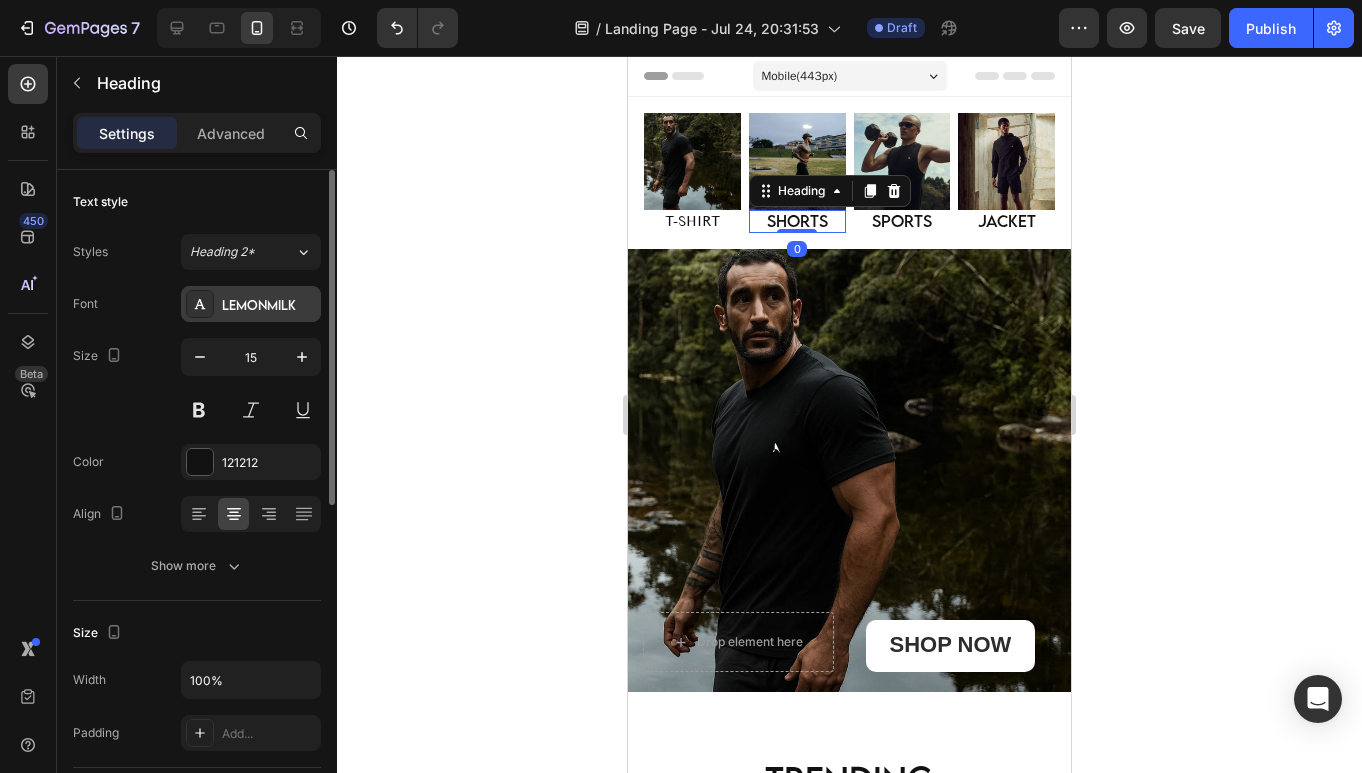 click on "LEMONMILK" at bounding box center [251, 304] 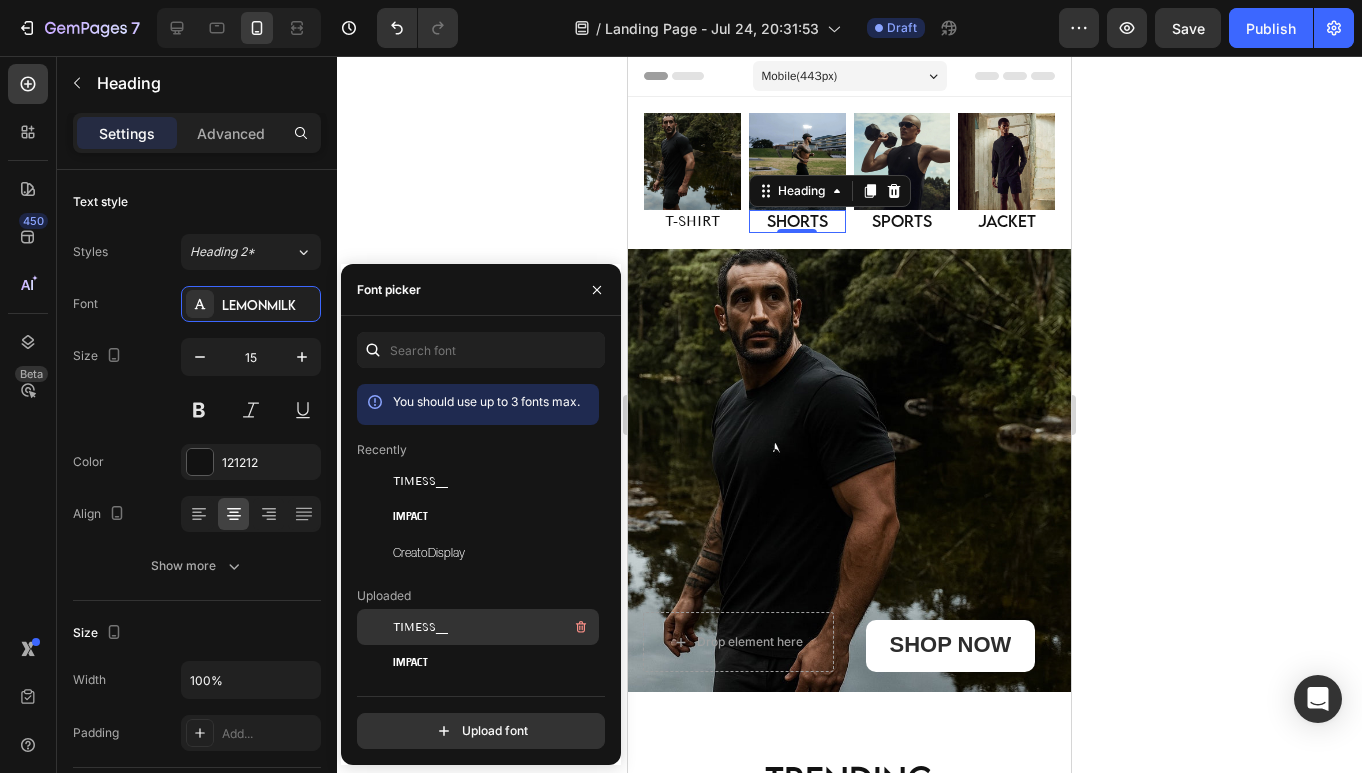 click on "TIMESS__" at bounding box center [494, 627] 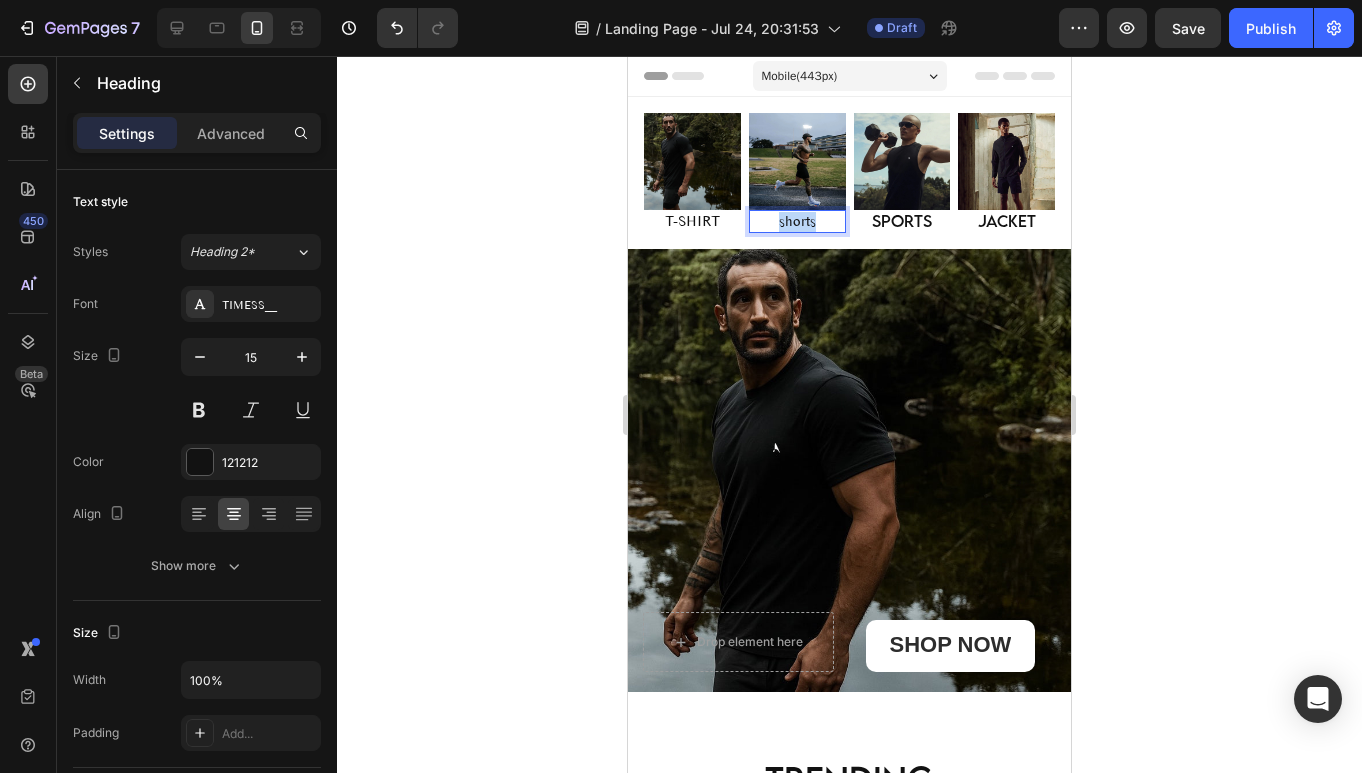 click on "shorts" at bounding box center [797, 222] 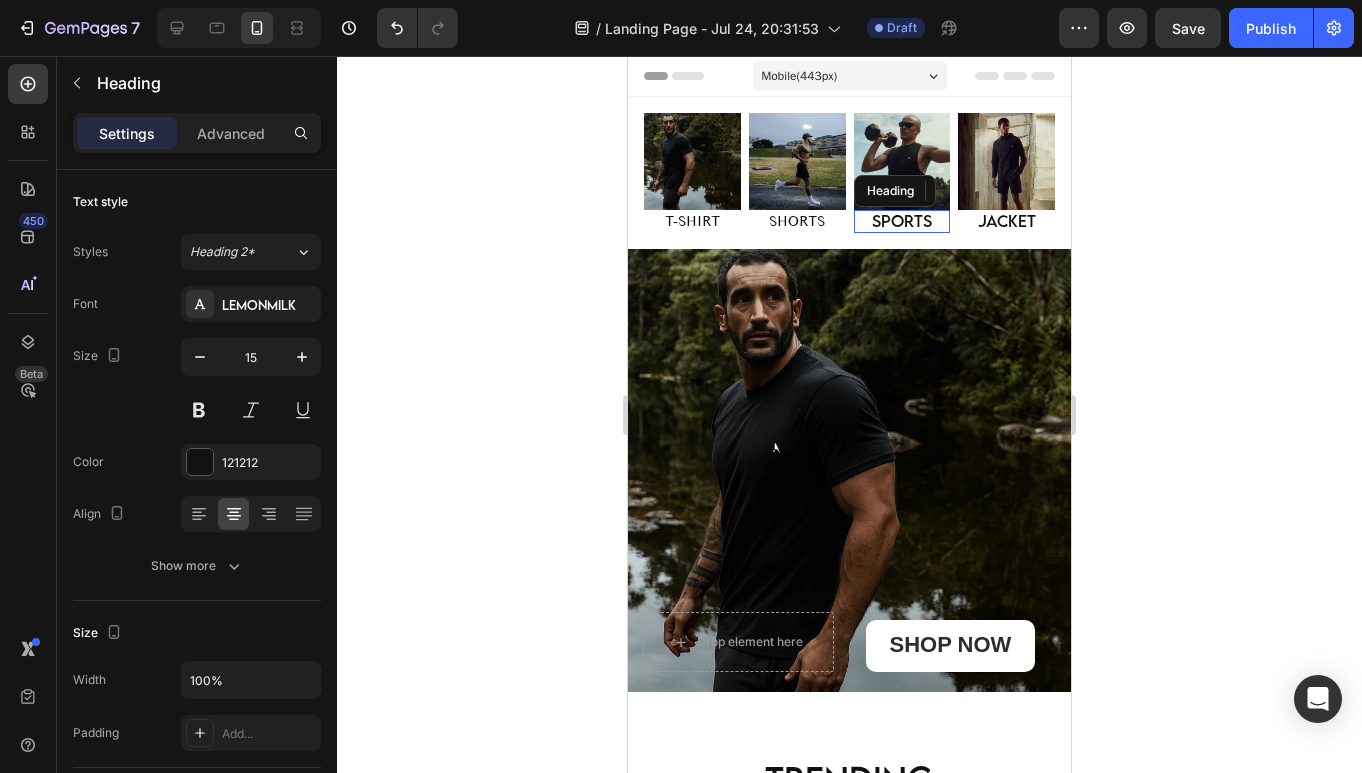 click on "sports" at bounding box center (902, 222) 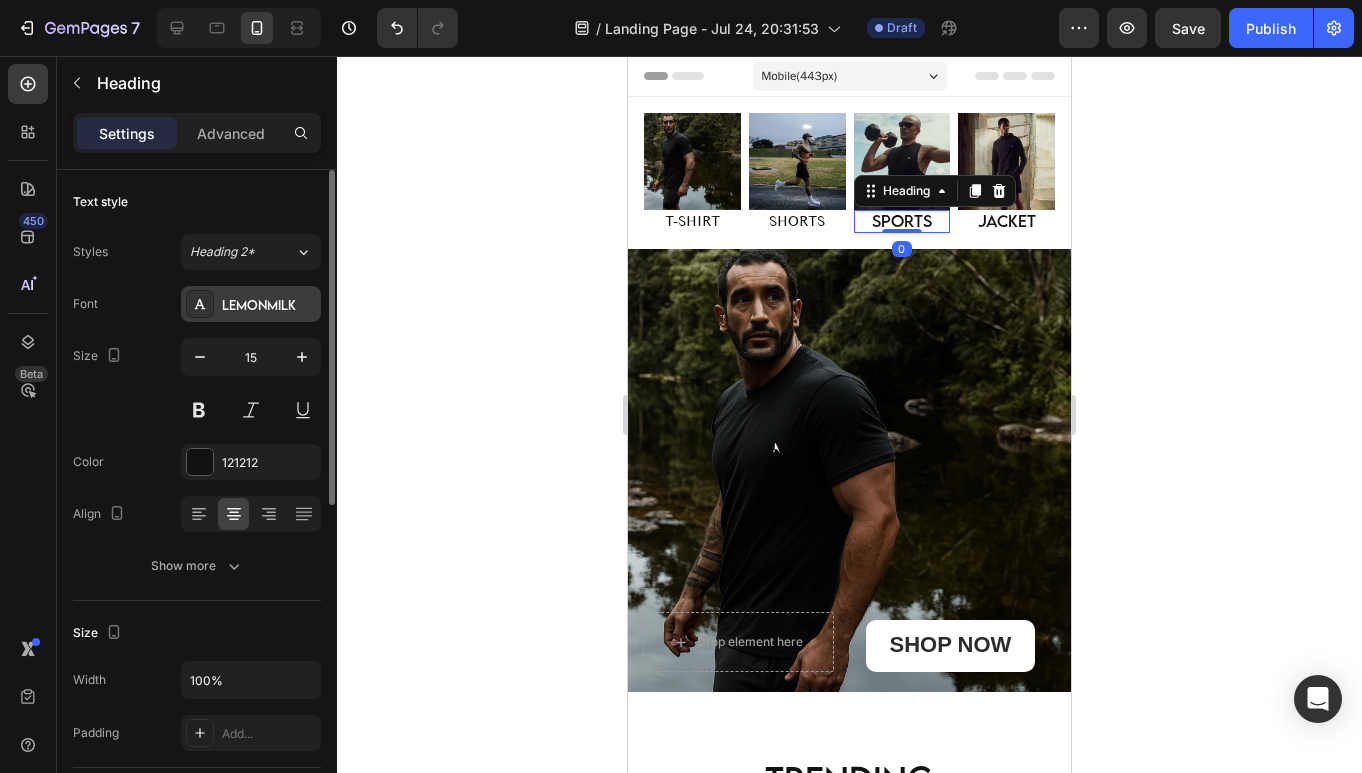 click on "LEMONMILK" at bounding box center (251, 304) 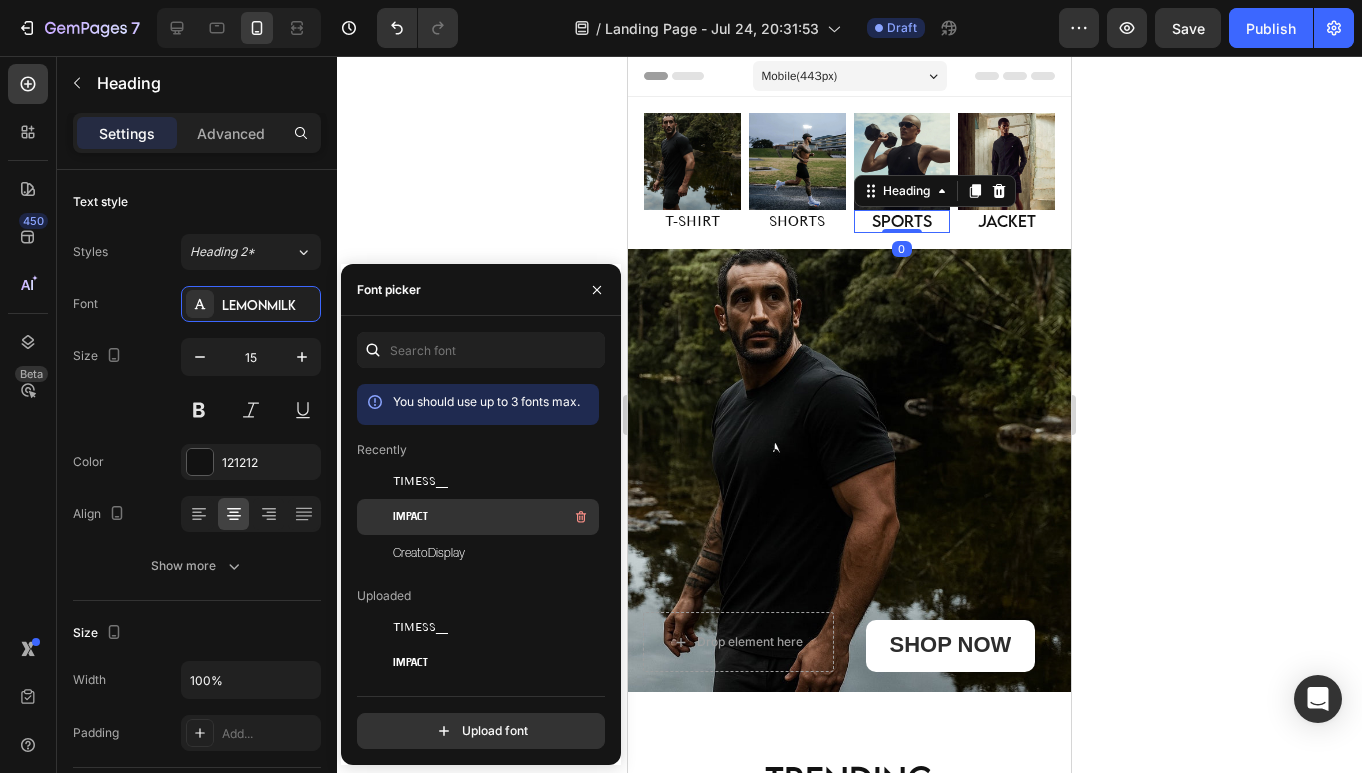 click on "Impact" at bounding box center (494, 517) 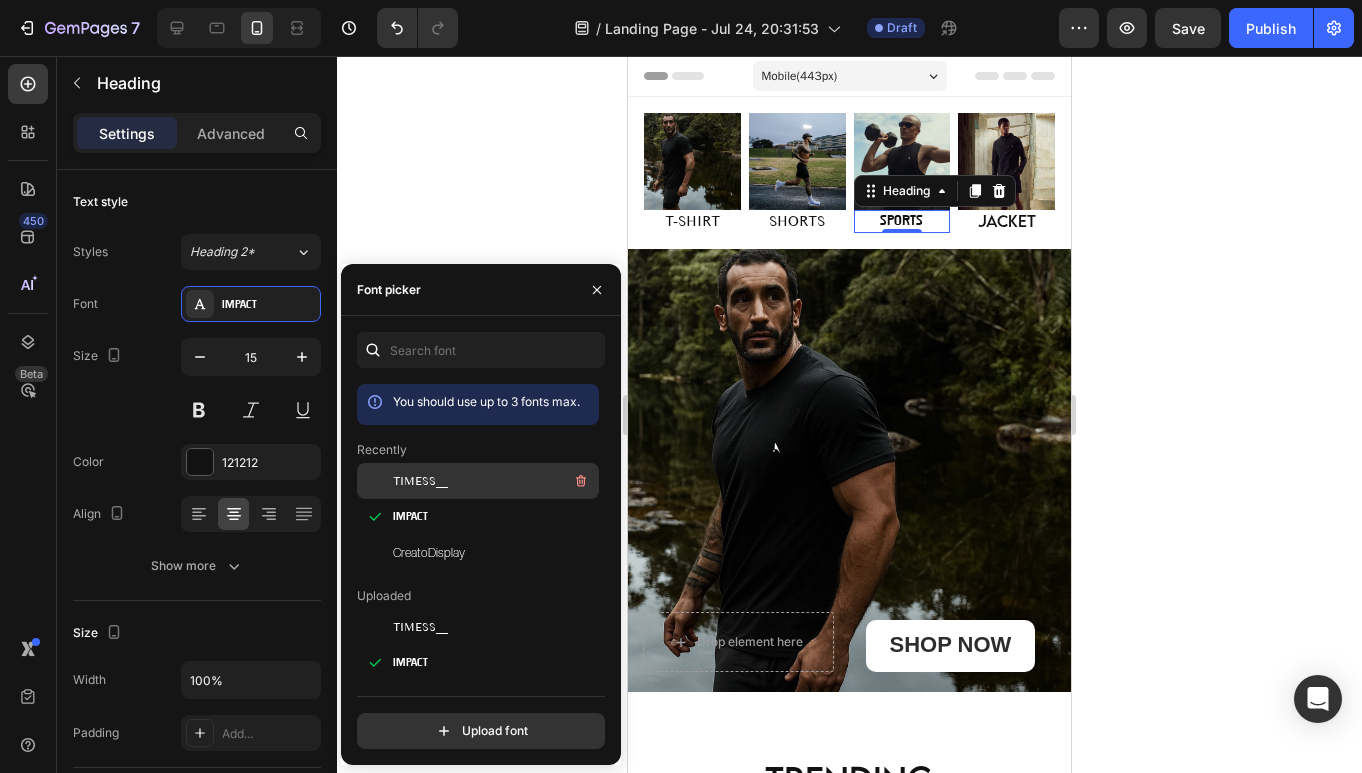 click on "TIMESS__" at bounding box center [420, 481] 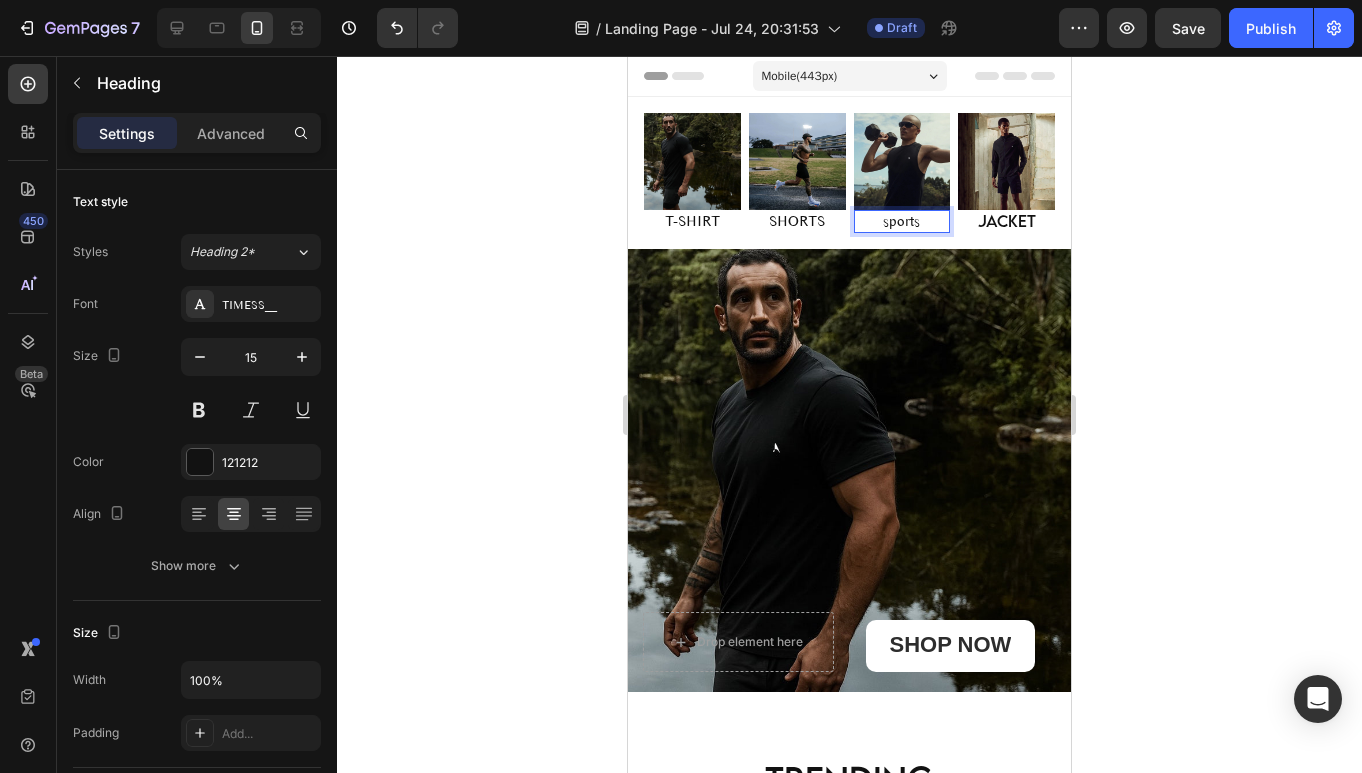 click on "sports" at bounding box center (902, 222) 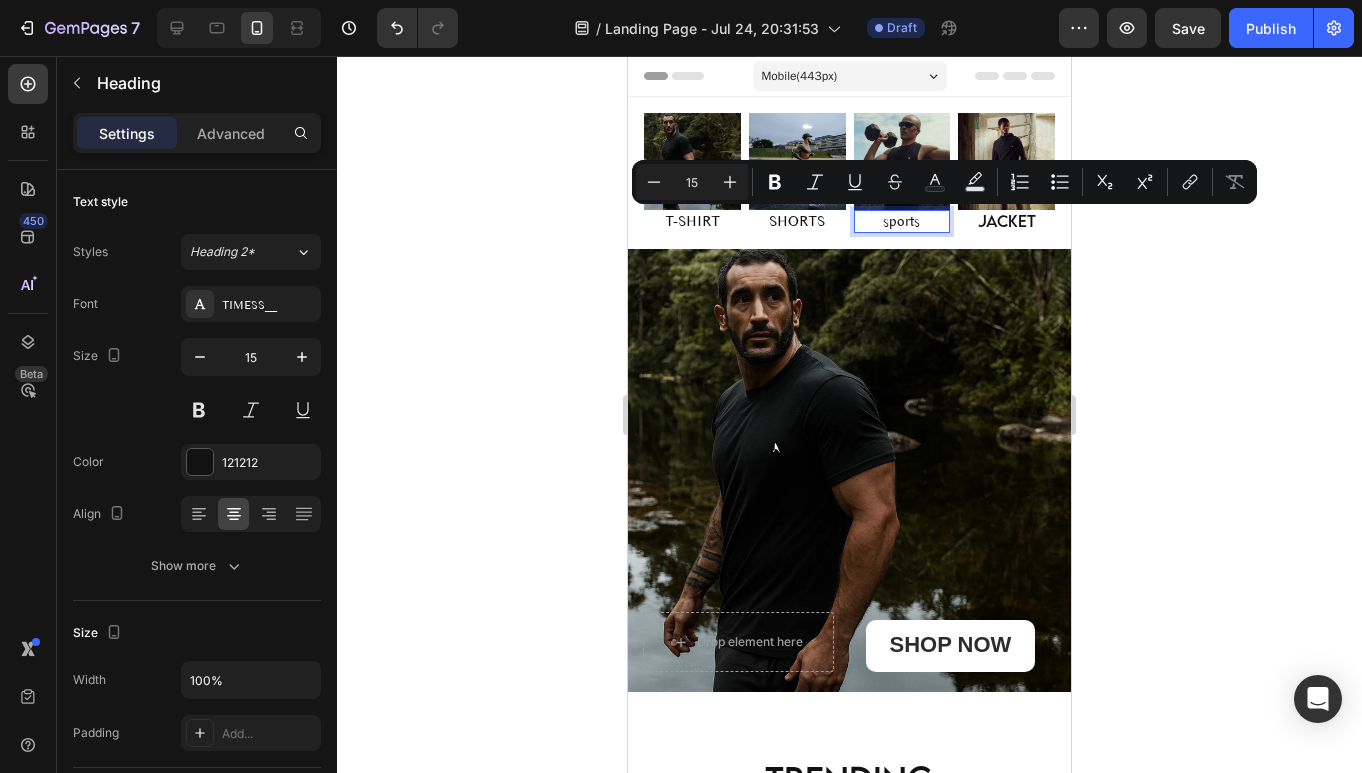 click on "sports" at bounding box center [902, 222] 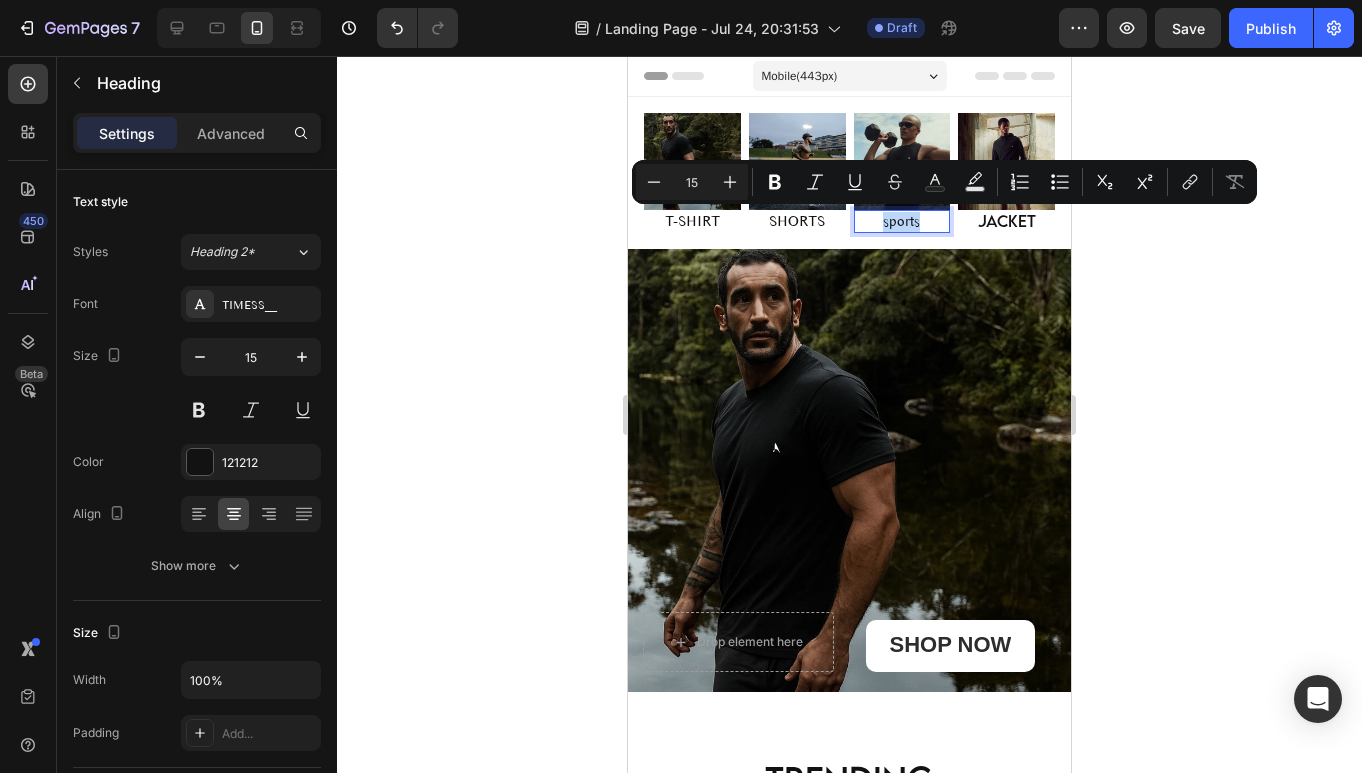 click on "sports" at bounding box center [902, 222] 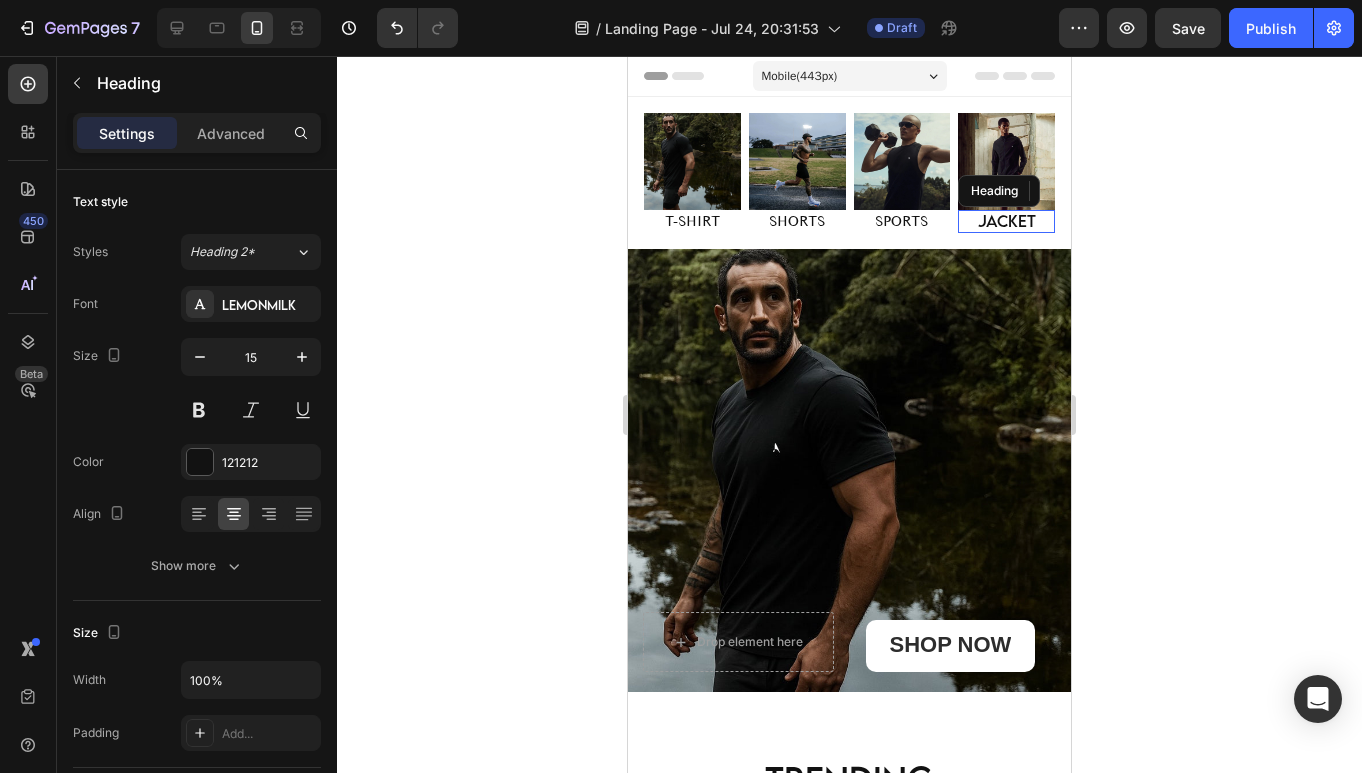 click on "jacket" at bounding box center [1006, 222] 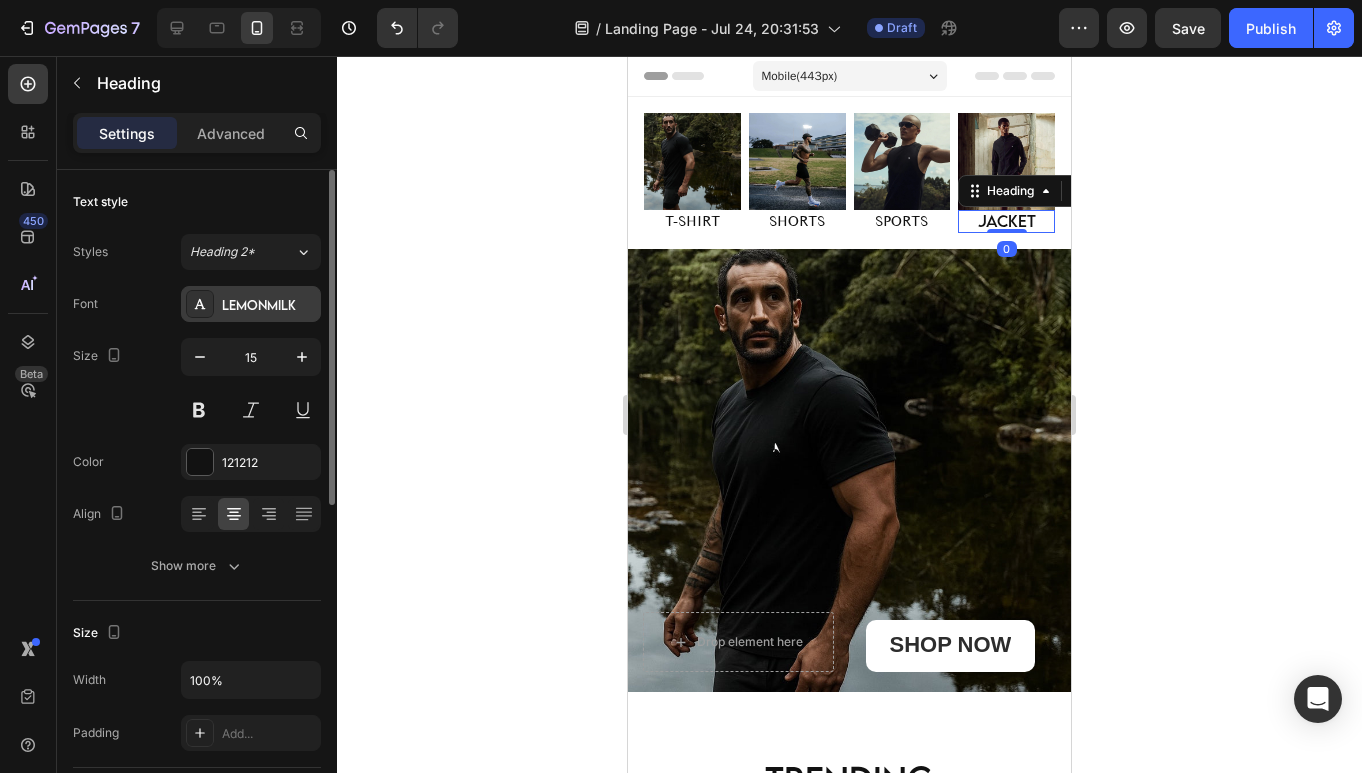 click at bounding box center (200, 304) 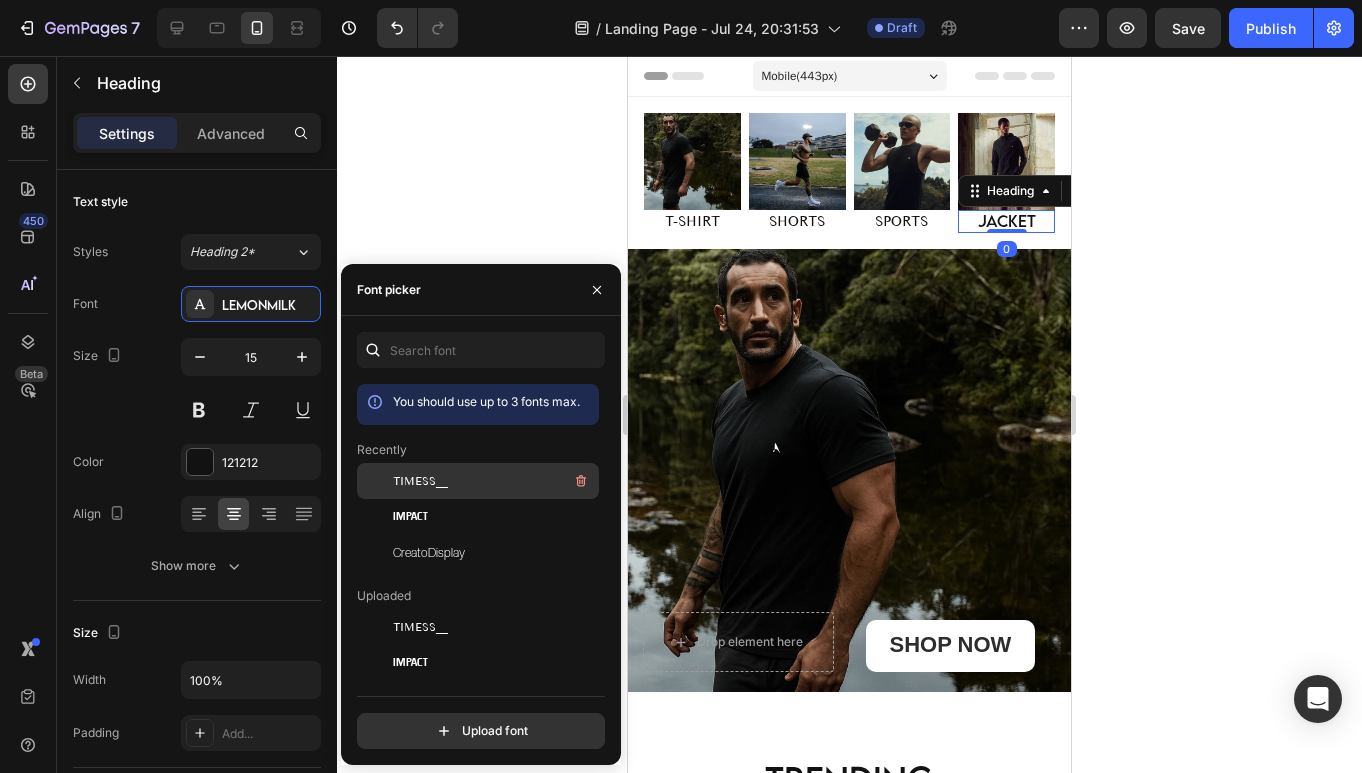 click on "TIMESS__" at bounding box center [494, 481] 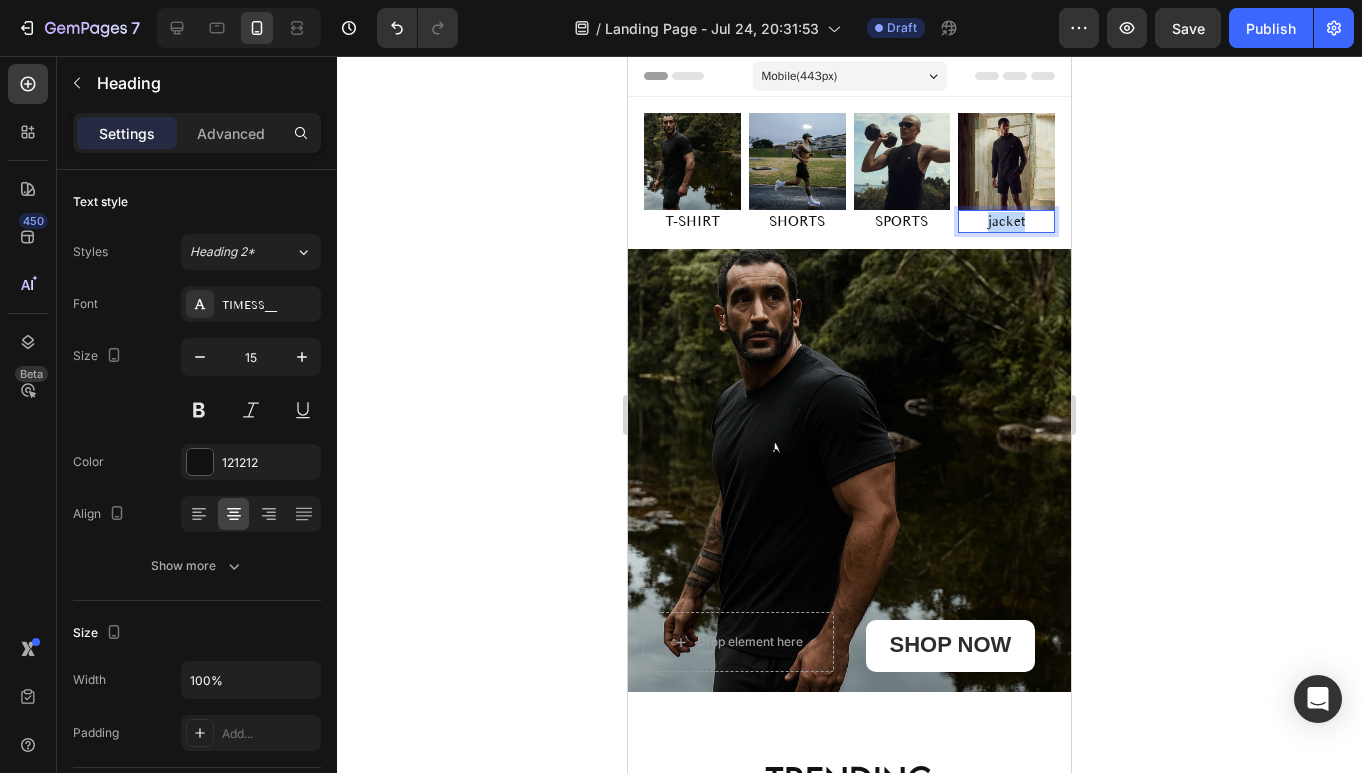 click on "jacket" at bounding box center (1006, 222) 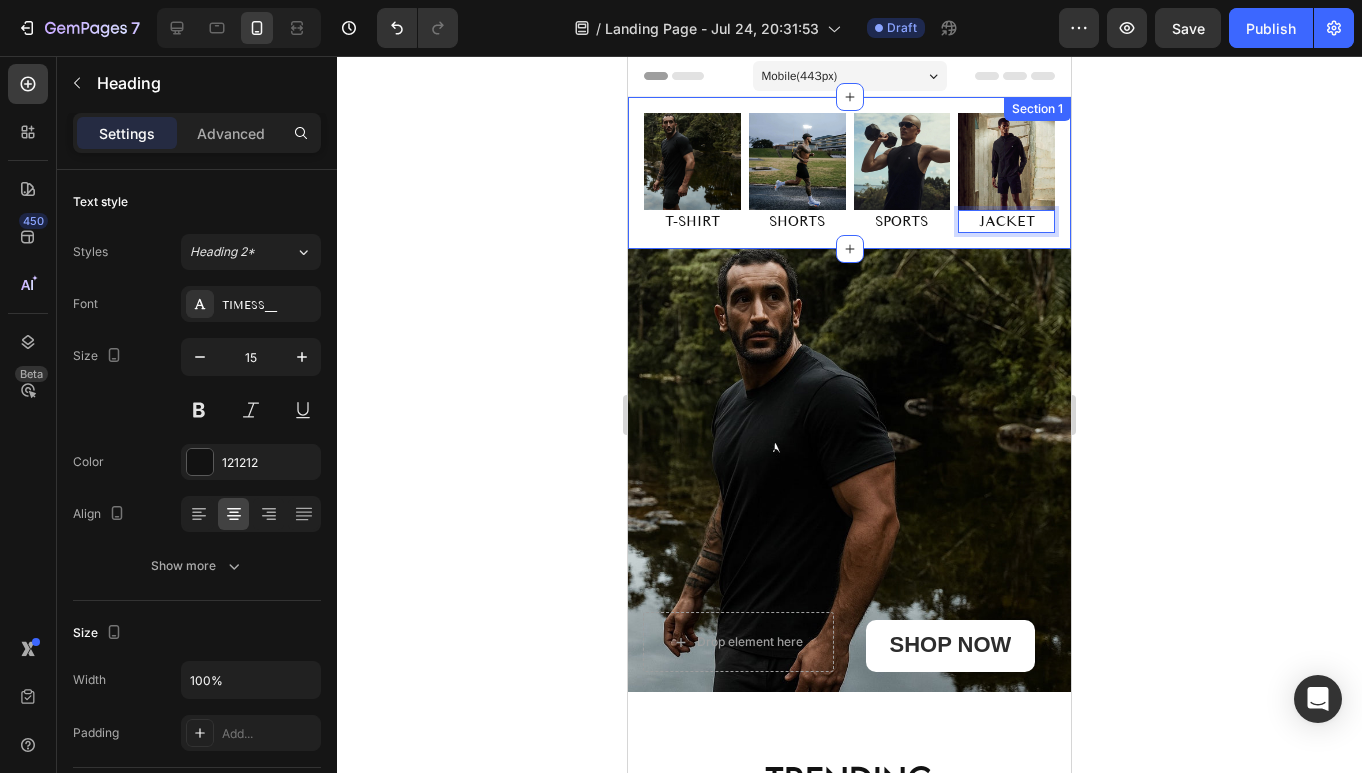 click 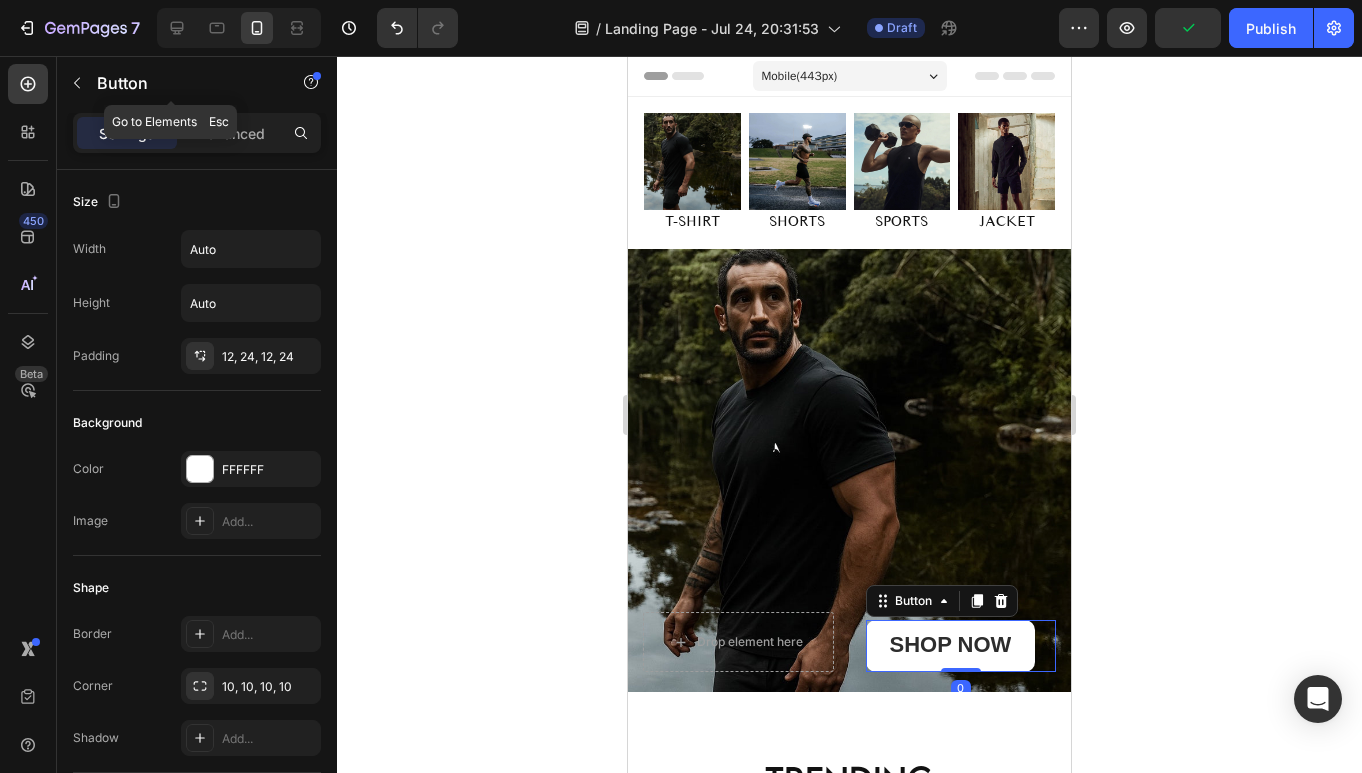 click on "Settings Advanced" at bounding box center [197, 133] 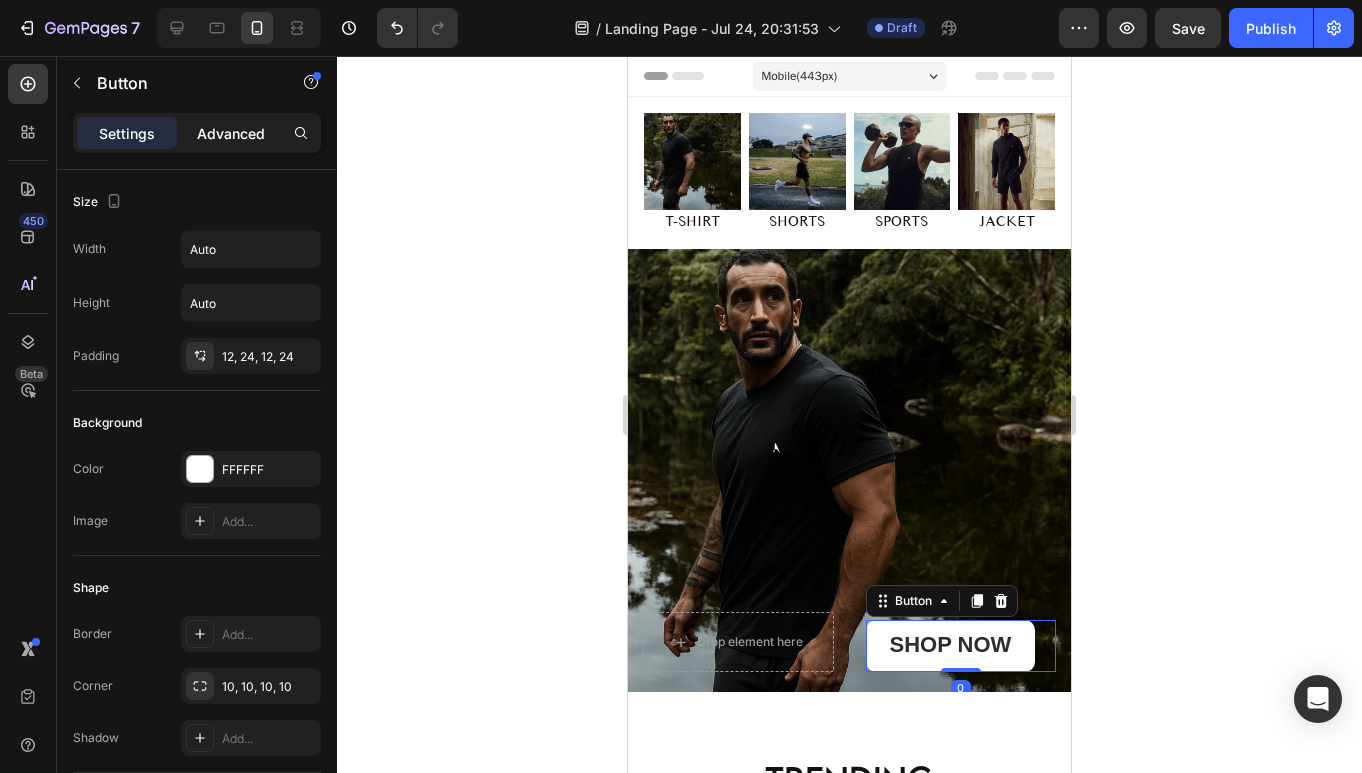 click on "Advanced" at bounding box center (231, 133) 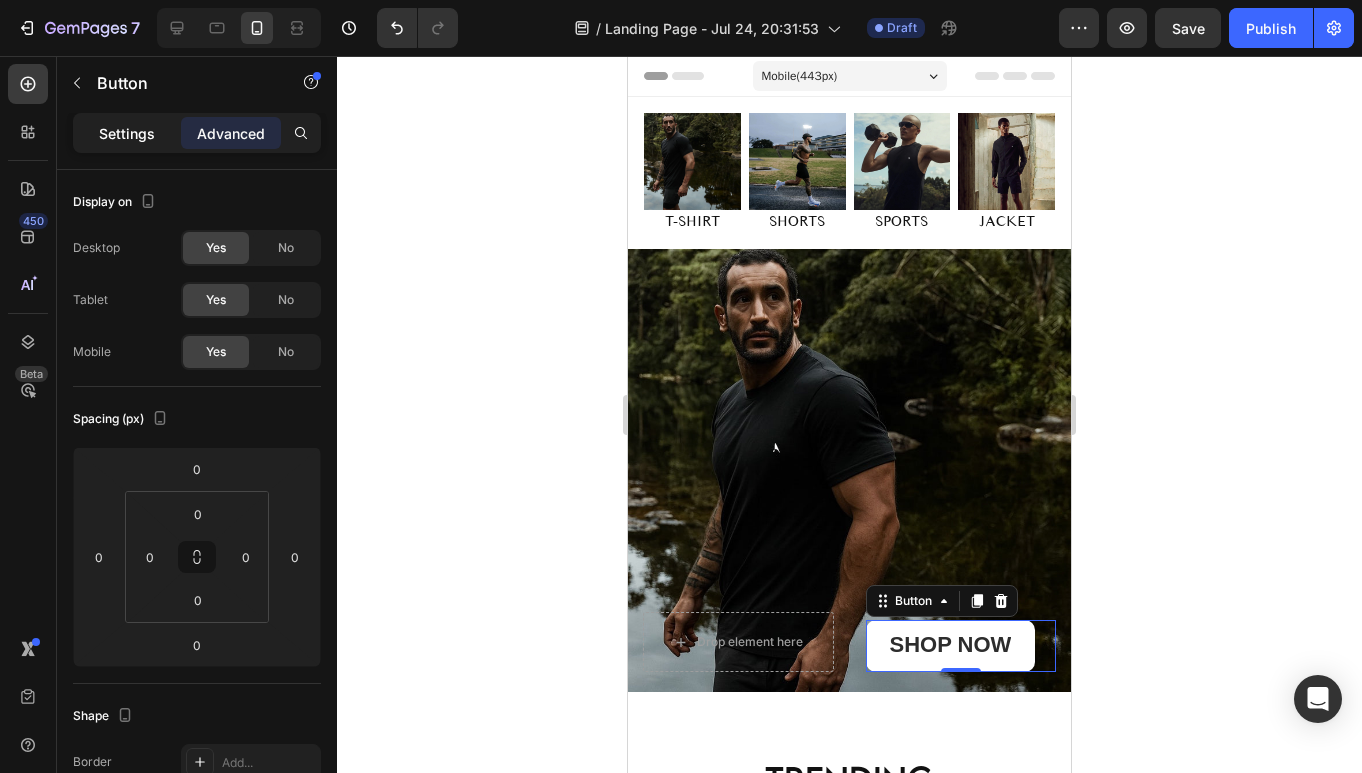 click on "Settings" 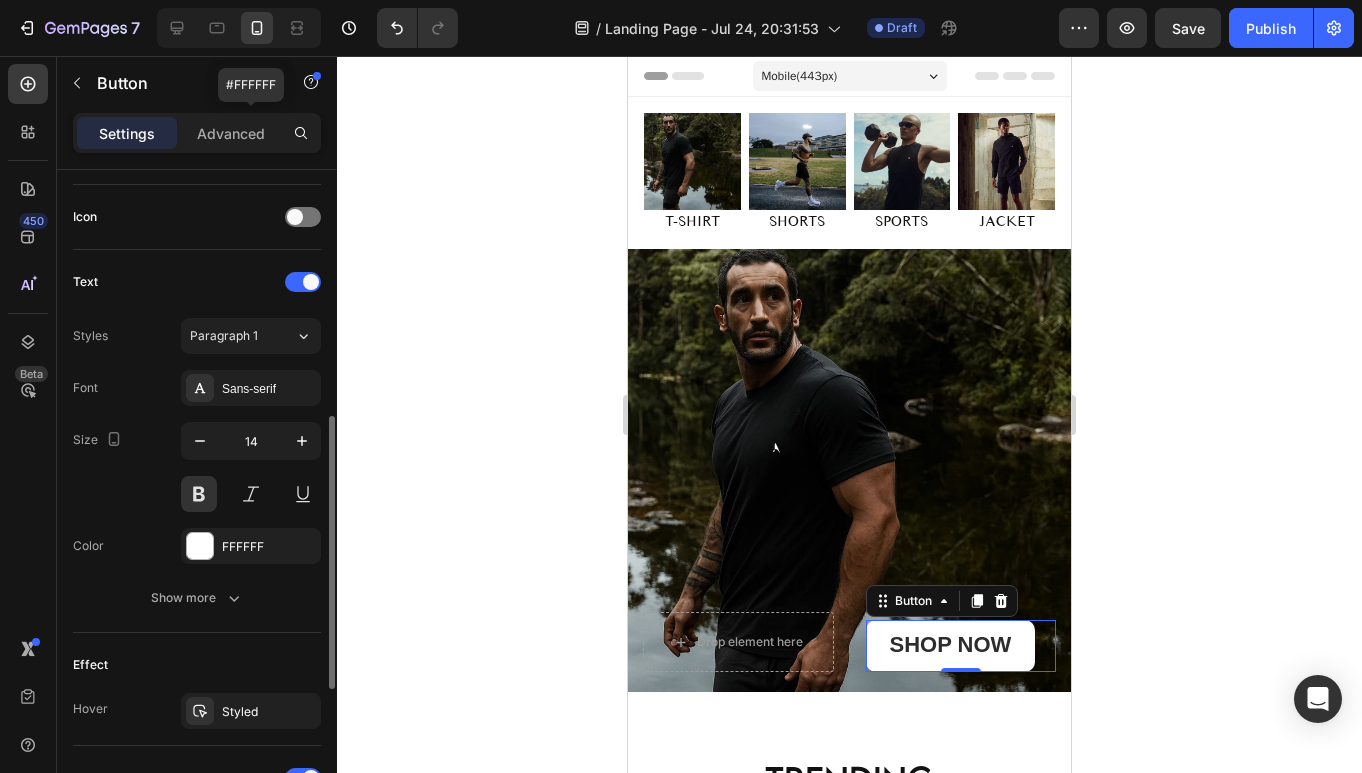 scroll, scrollTop: 589, scrollLeft: 0, axis: vertical 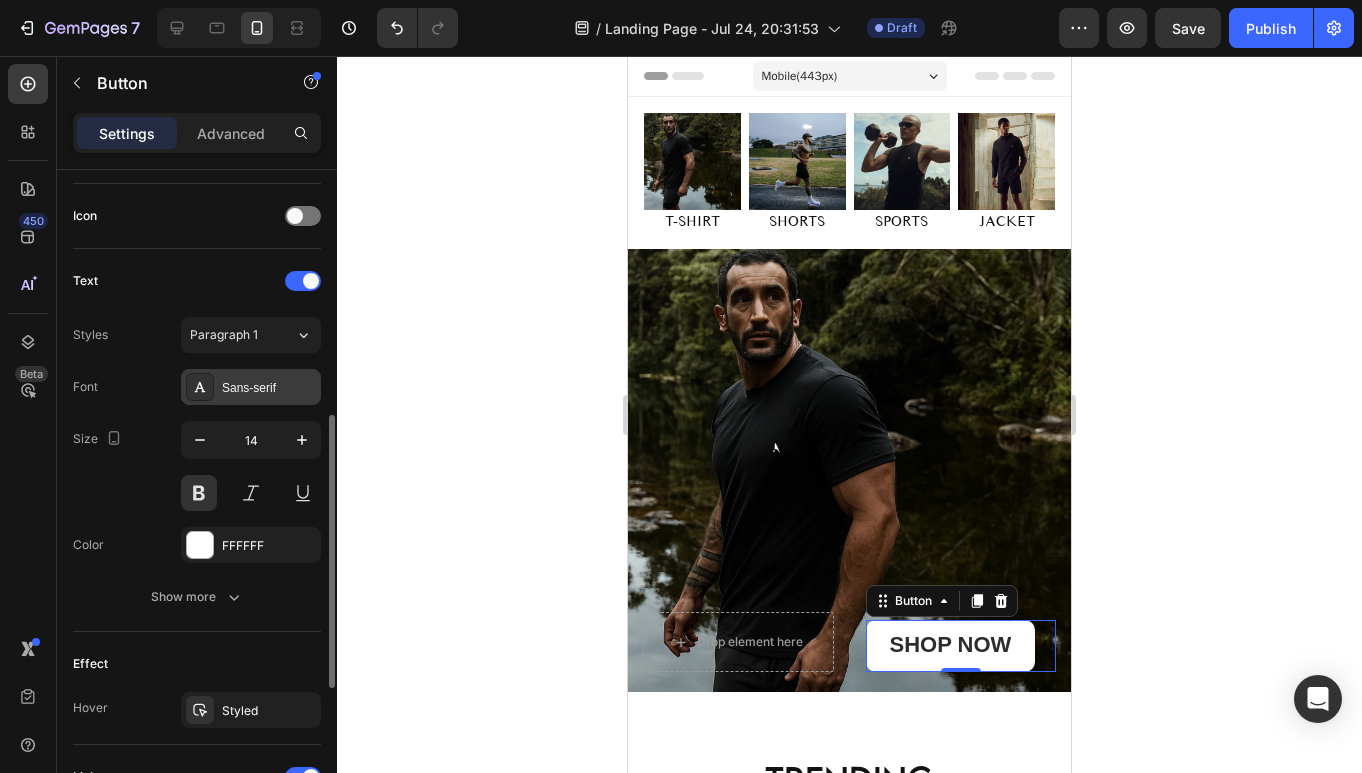 click on "Sans-serif" at bounding box center [269, 388] 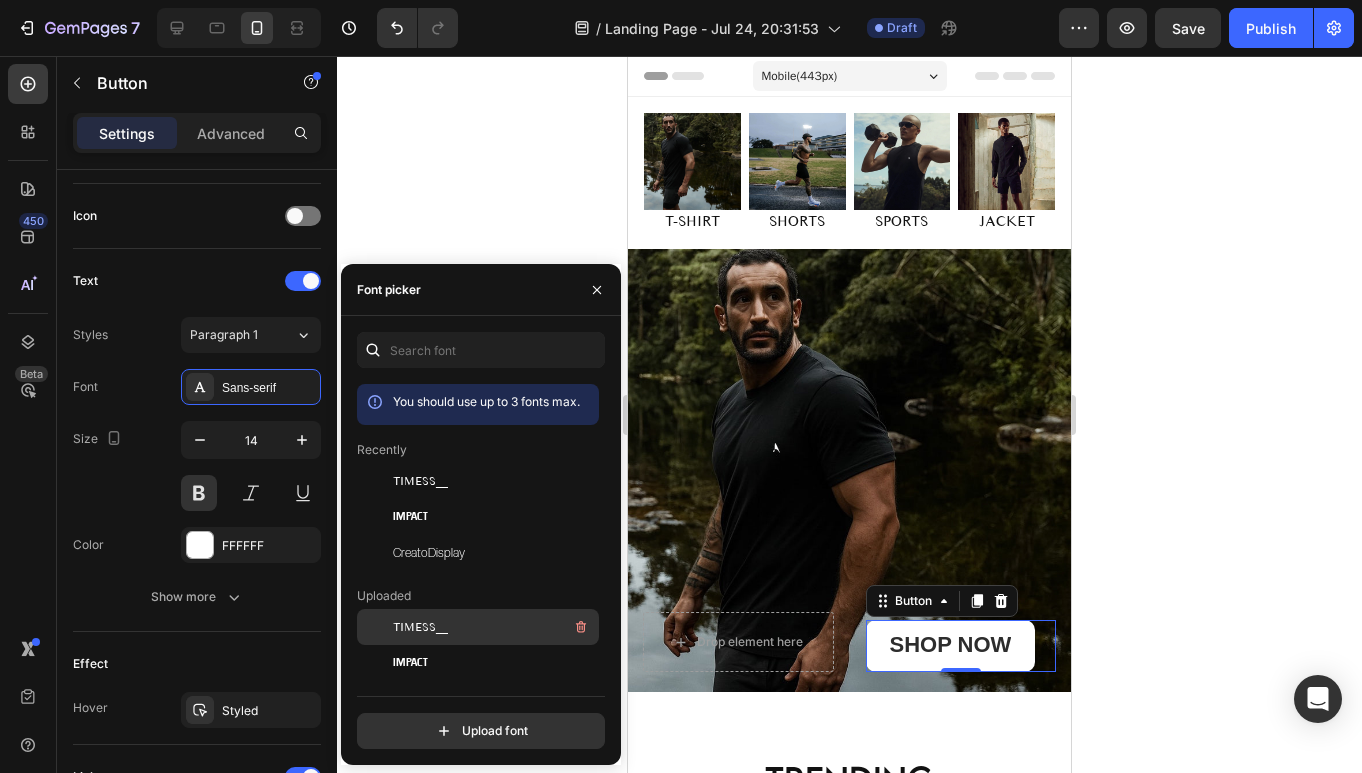 click on "TIMESS__" at bounding box center (494, 627) 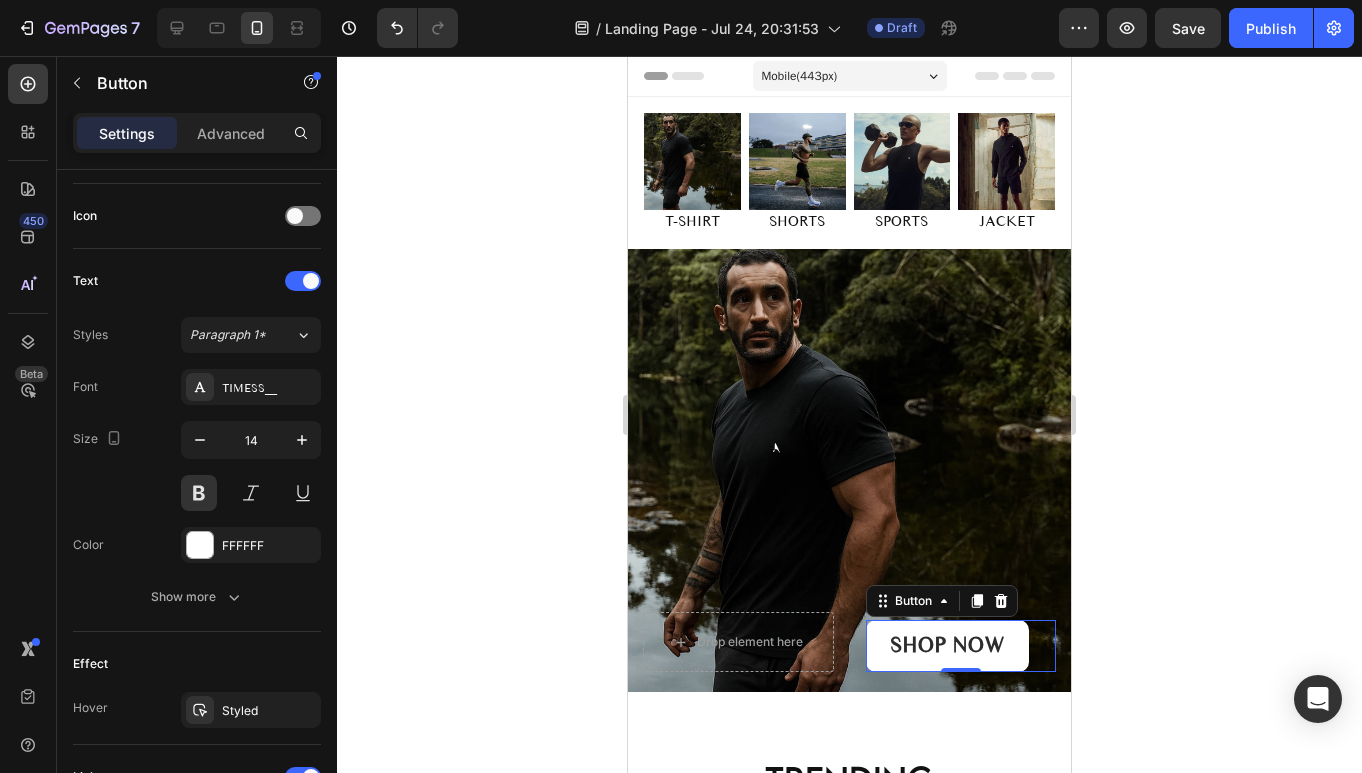 click 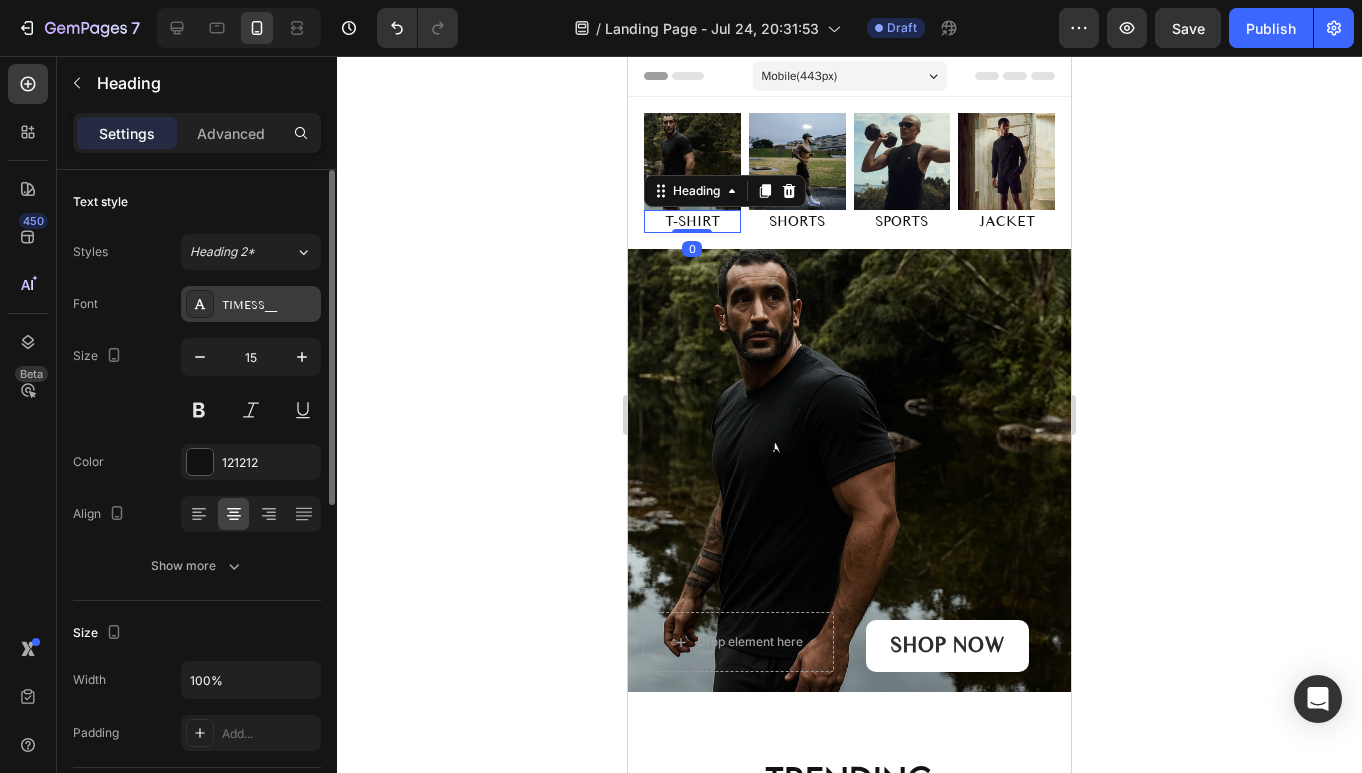 click on "TIMESS__" at bounding box center [269, 305] 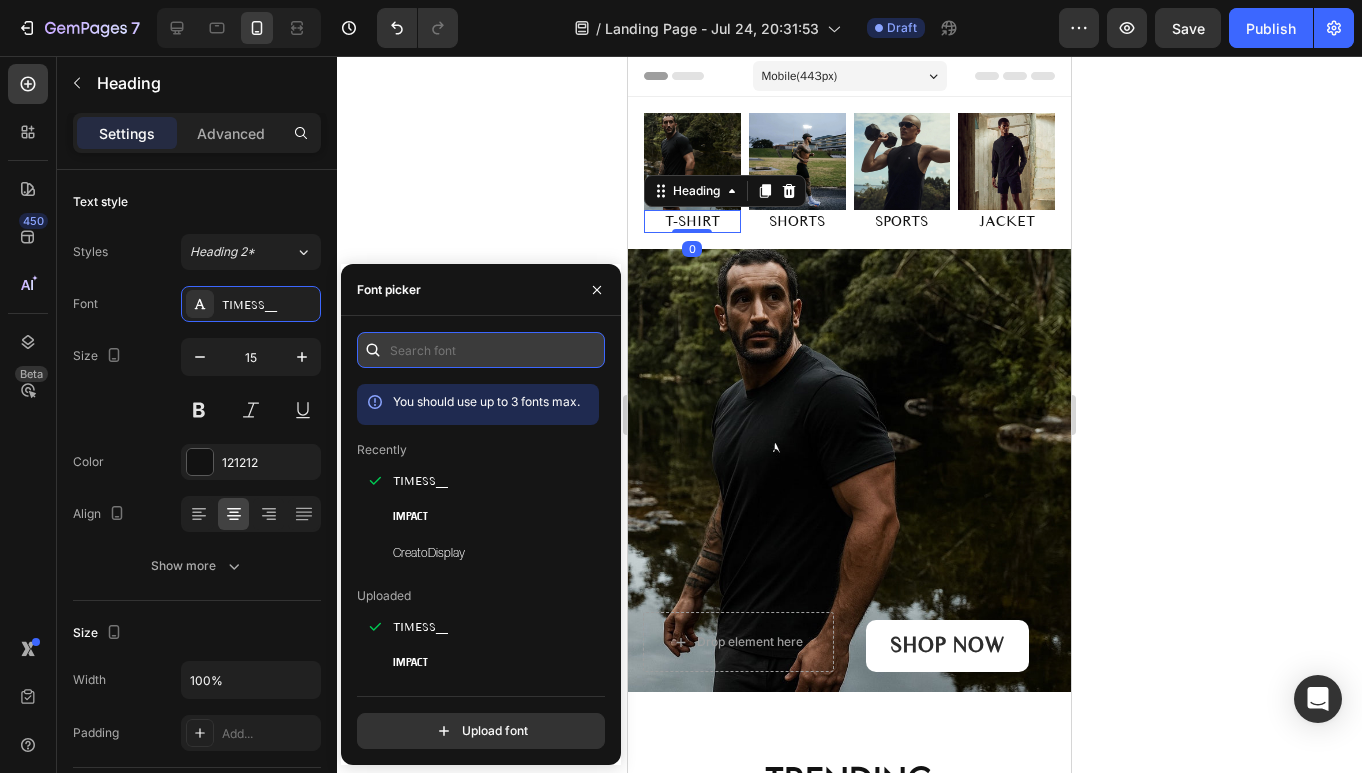 click at bounding box center [481, 350] 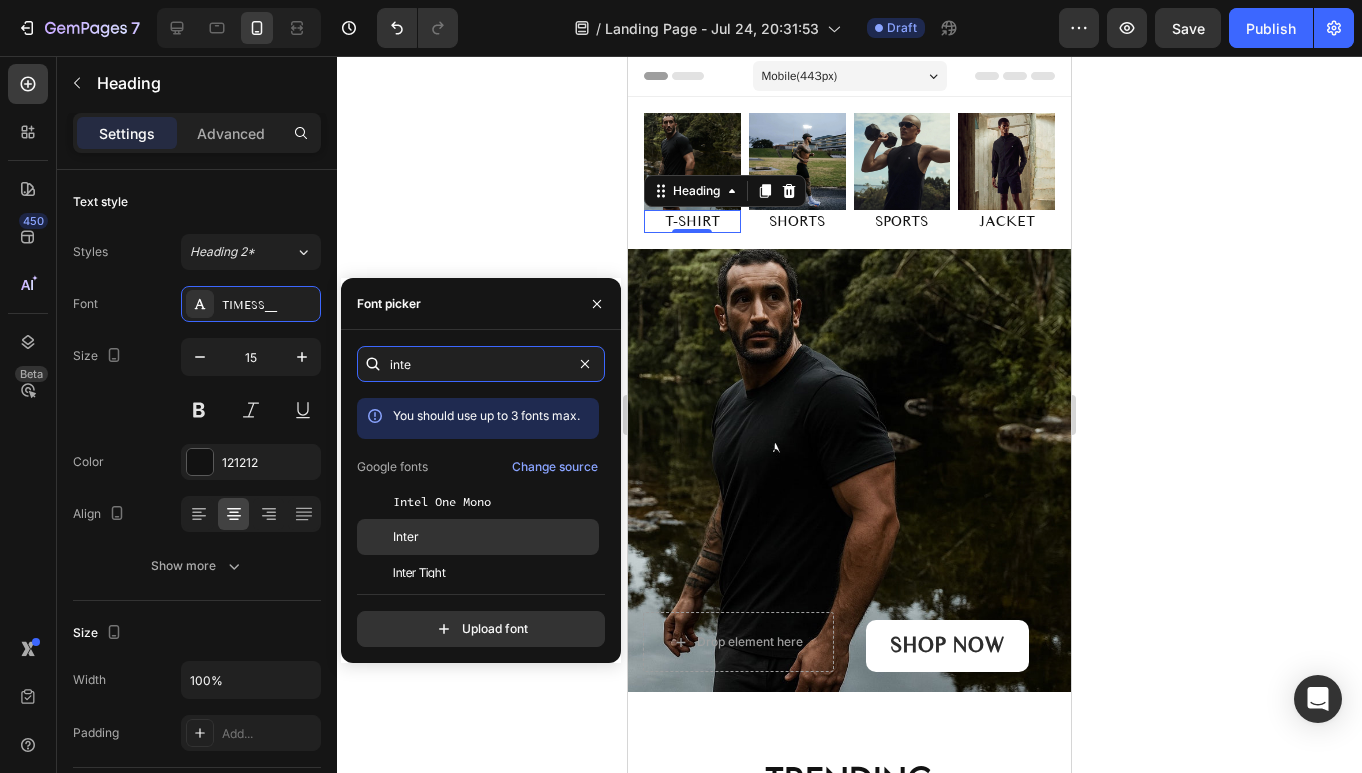 type on "inte" 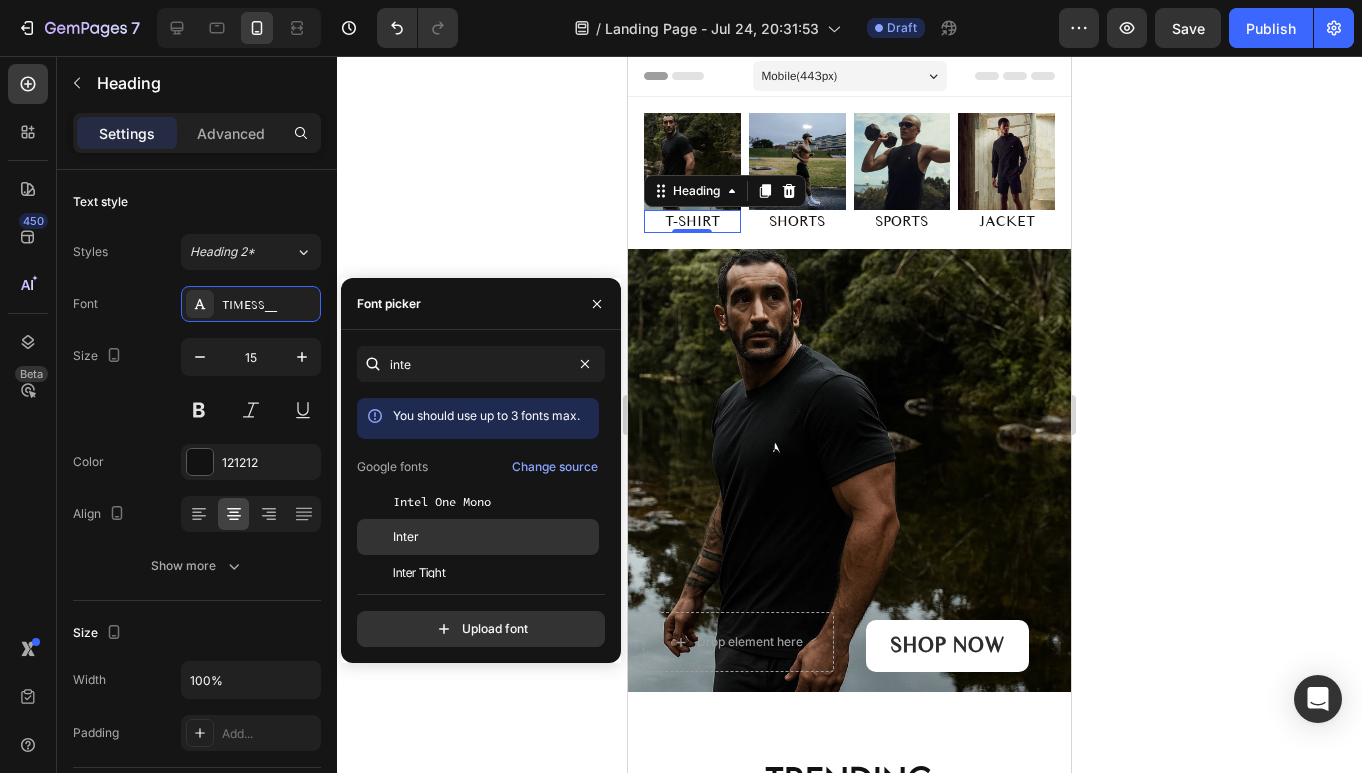 click on "Inter" at bounding box center (494, 537) 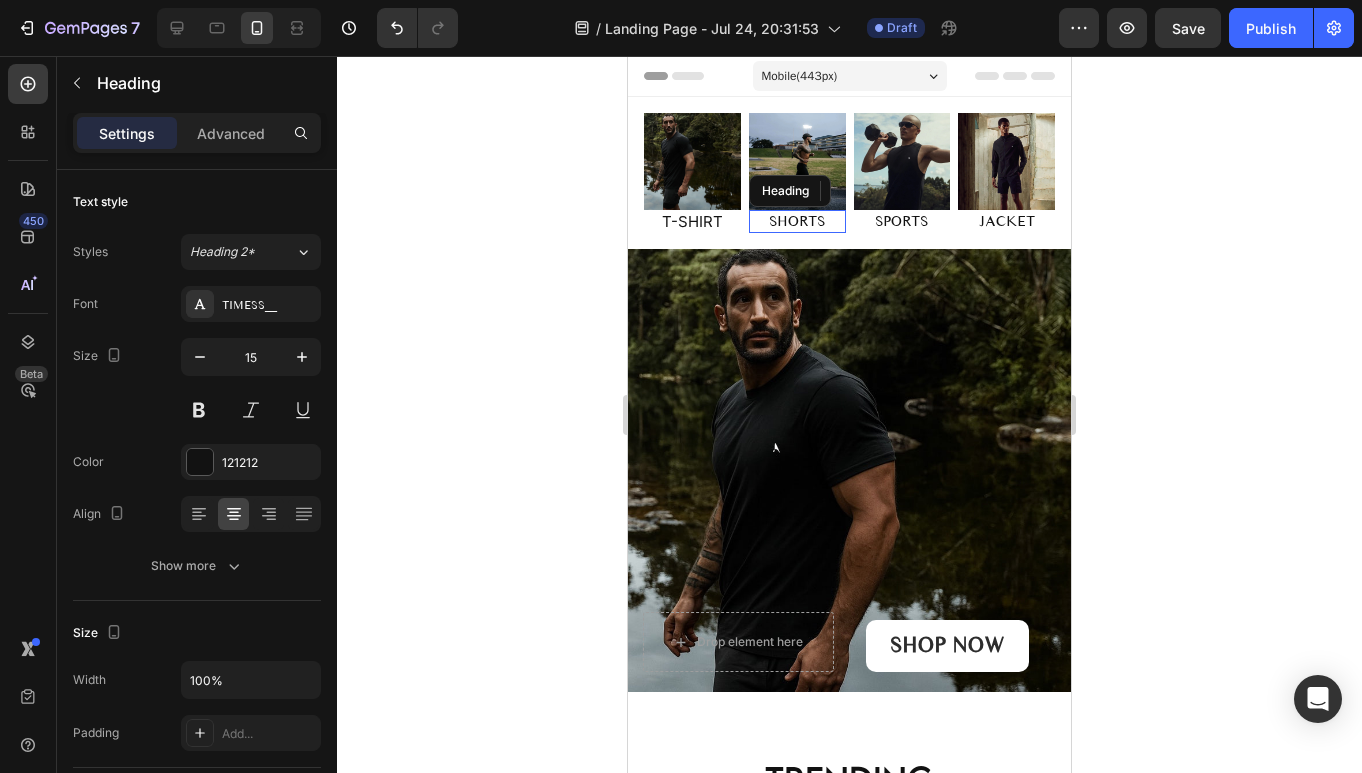 click on "SHORTS" at bounding box center [797, 222] 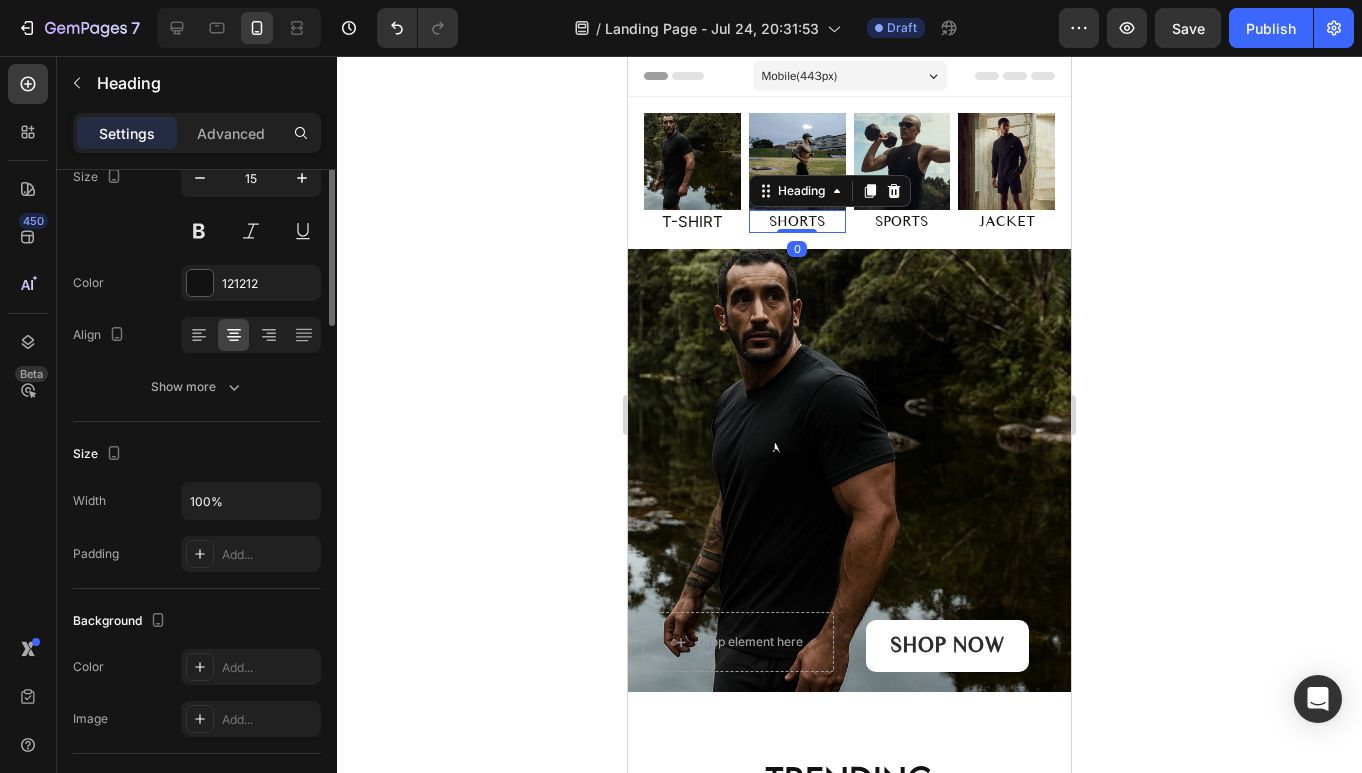 scroll, scrollTop: 0, scrollLeft: 0, axis: both 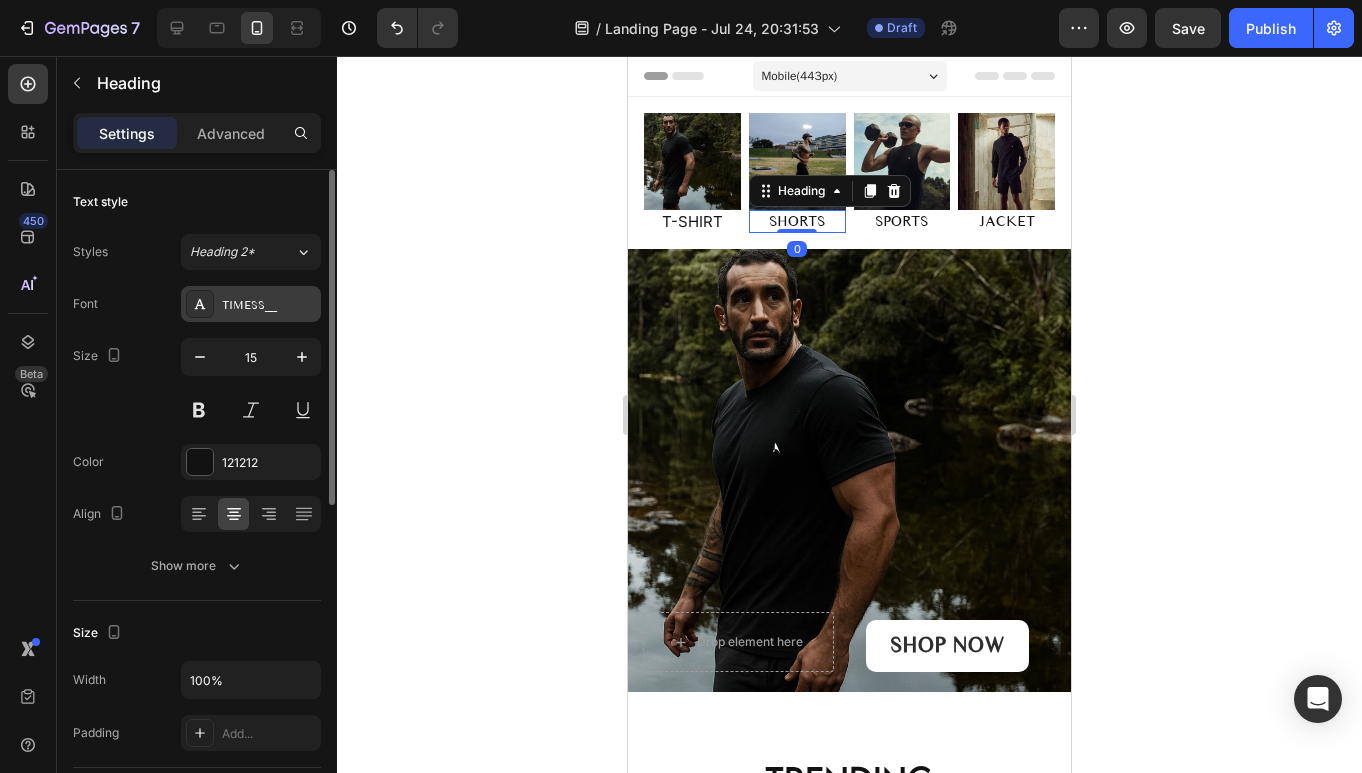click on "TIMESS__" at bounding box center [269, 305] 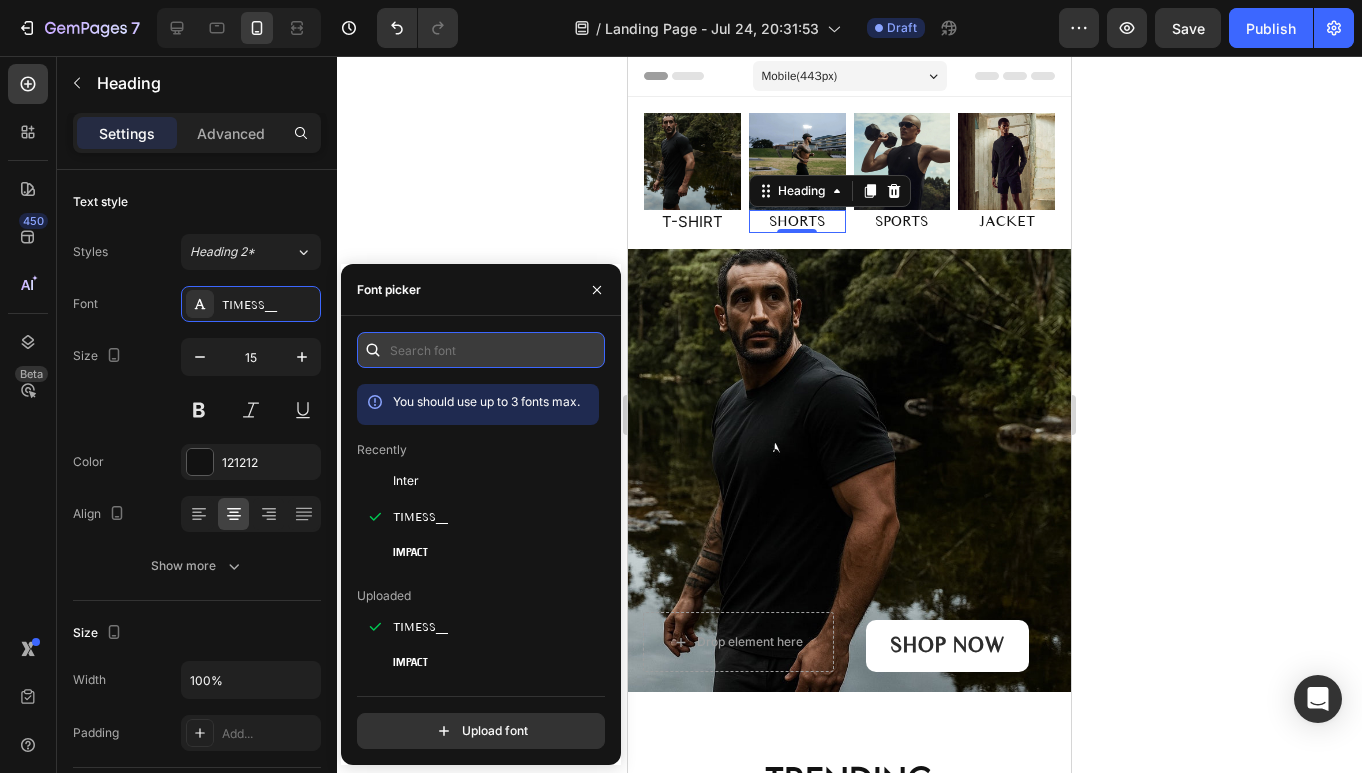 click at bounding box center [481, 350] 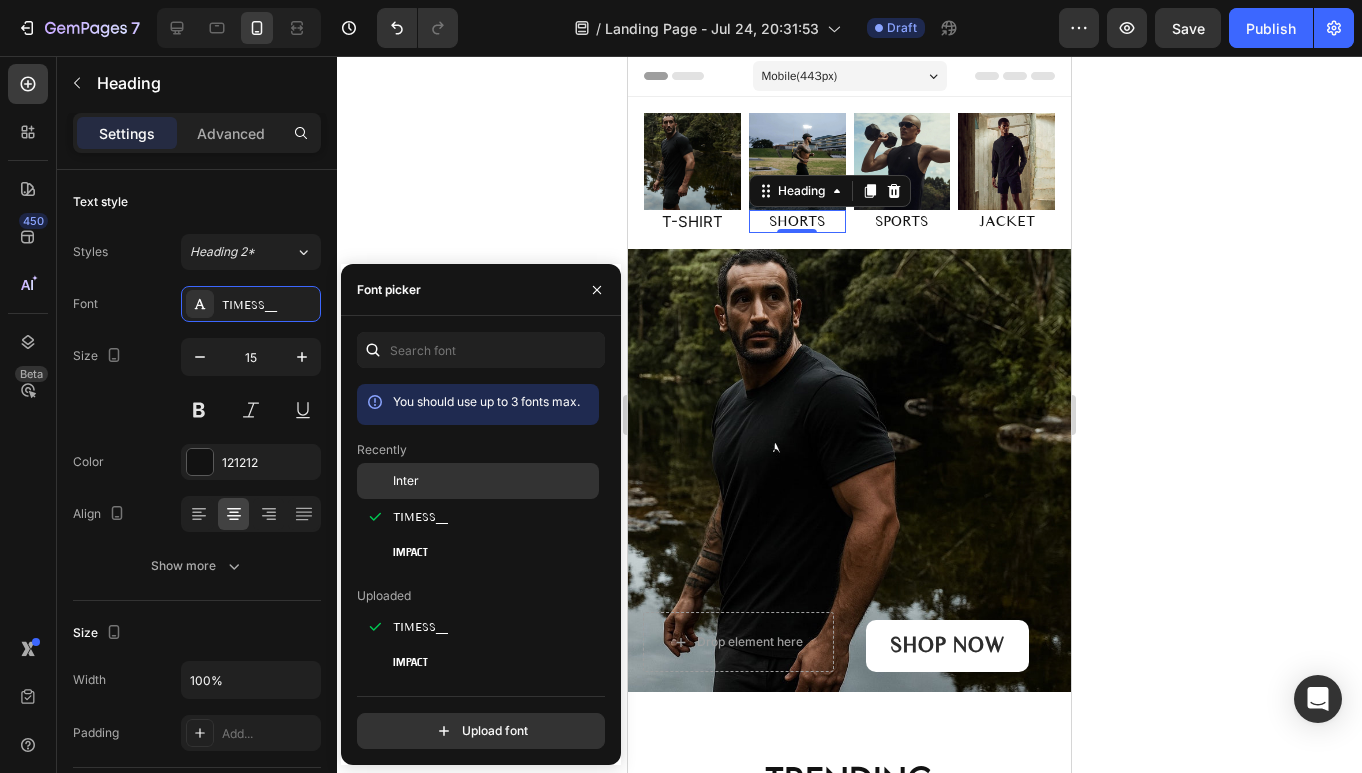 click on "Inter" at bounding box center (494, 481) 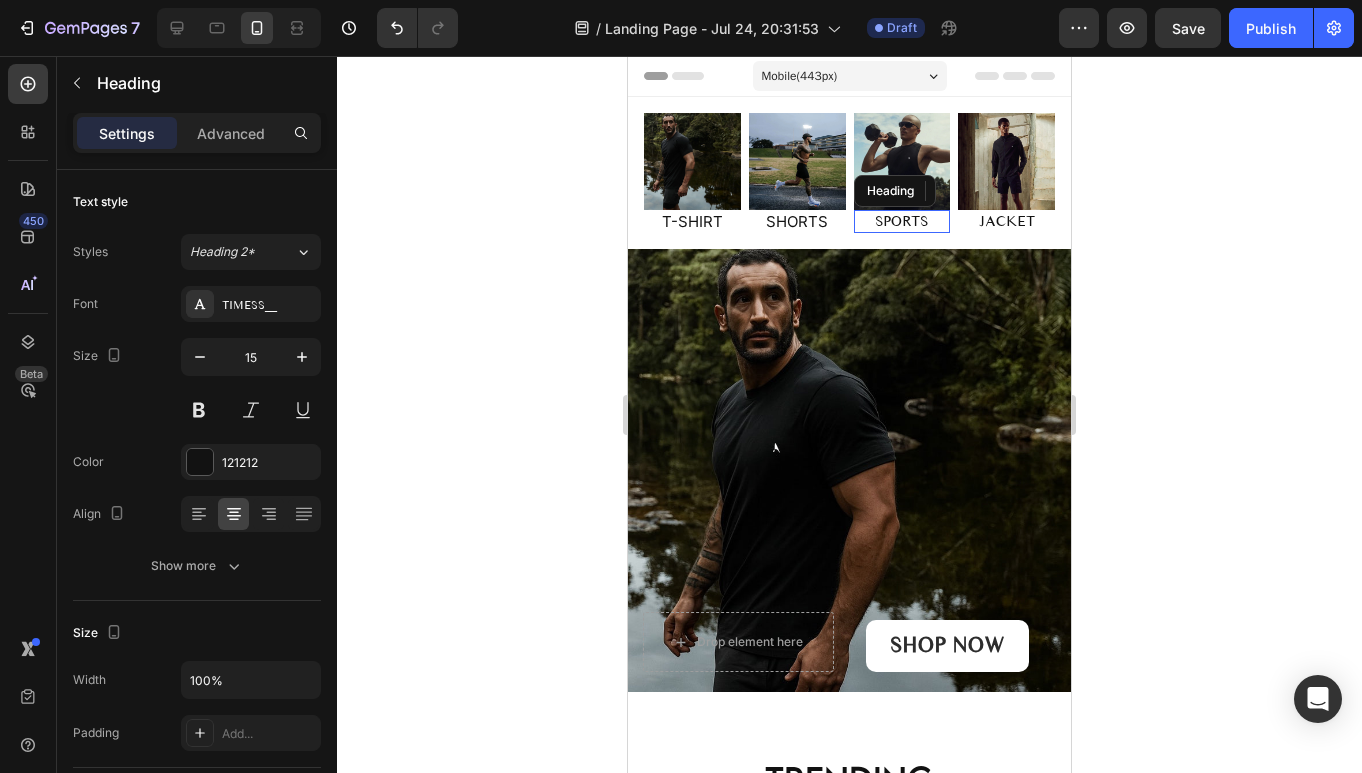 click on "SPORTS" at bounding box center [902, 222] 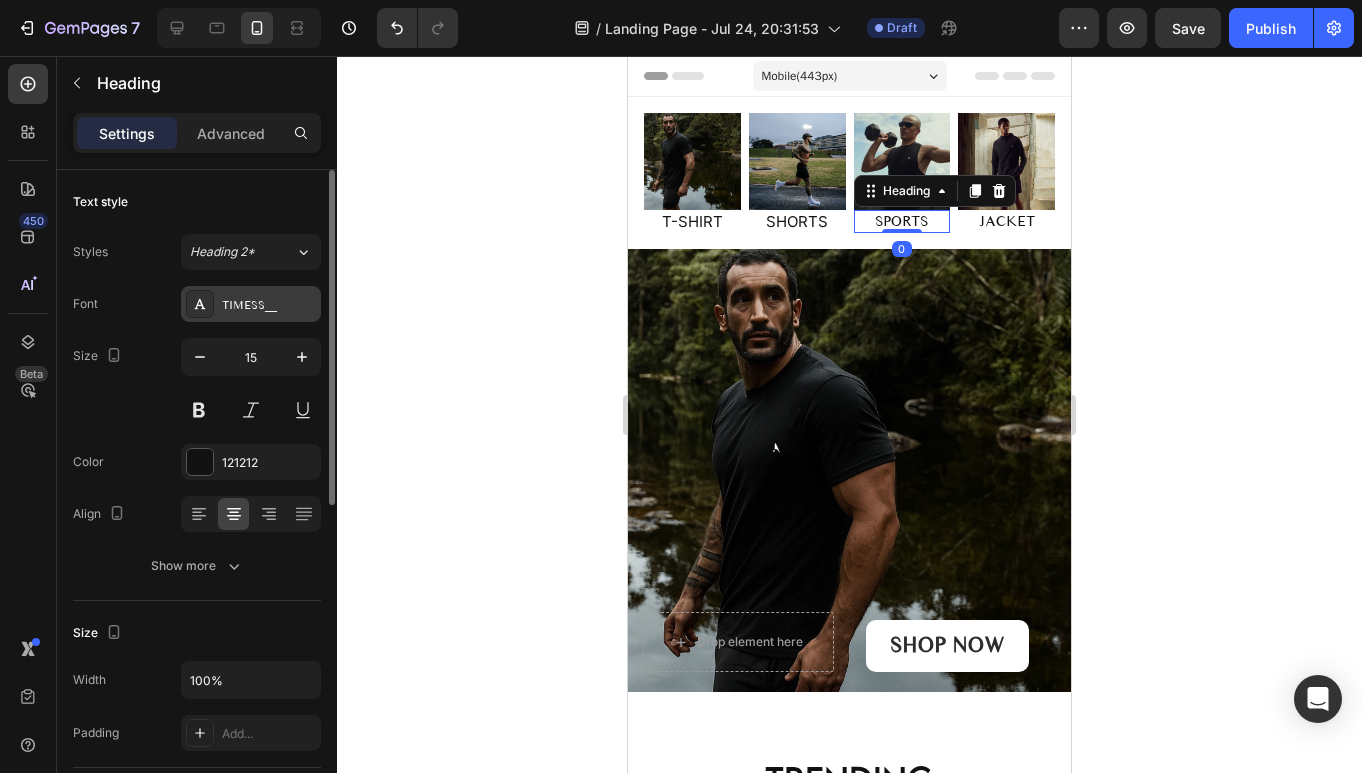 click on "TIMESS__" at bounding box center (269, 305) 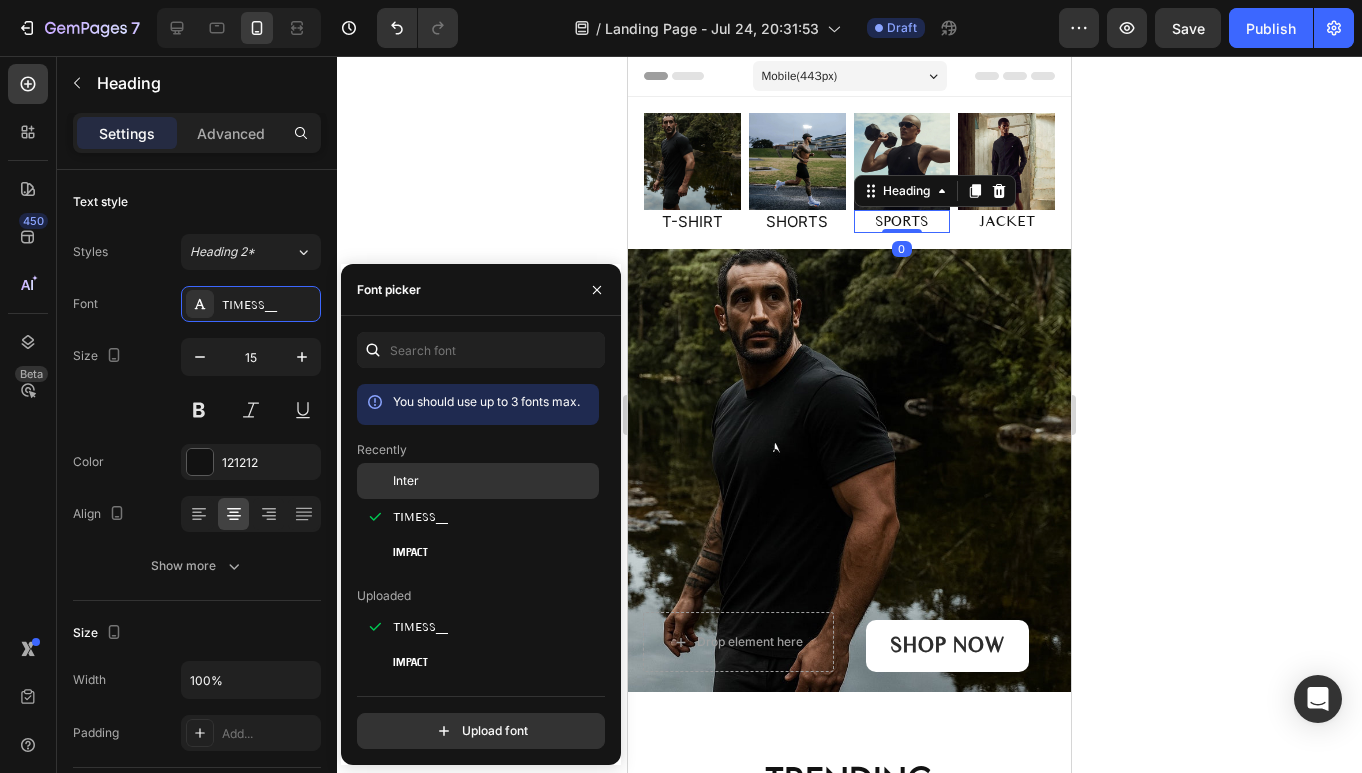 click on "Inter" at bounding box center (494, 481) 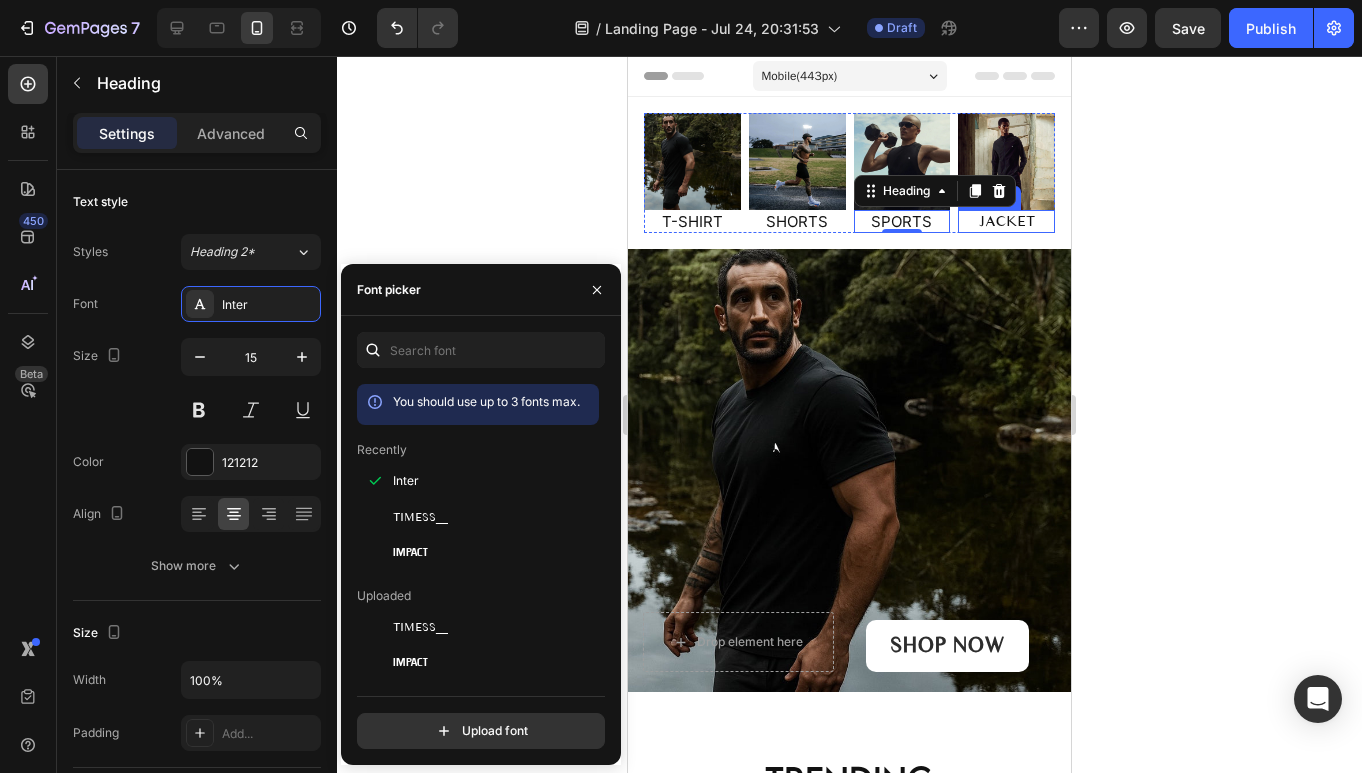 click on "JACKET" at bounding box center (1006, 222) 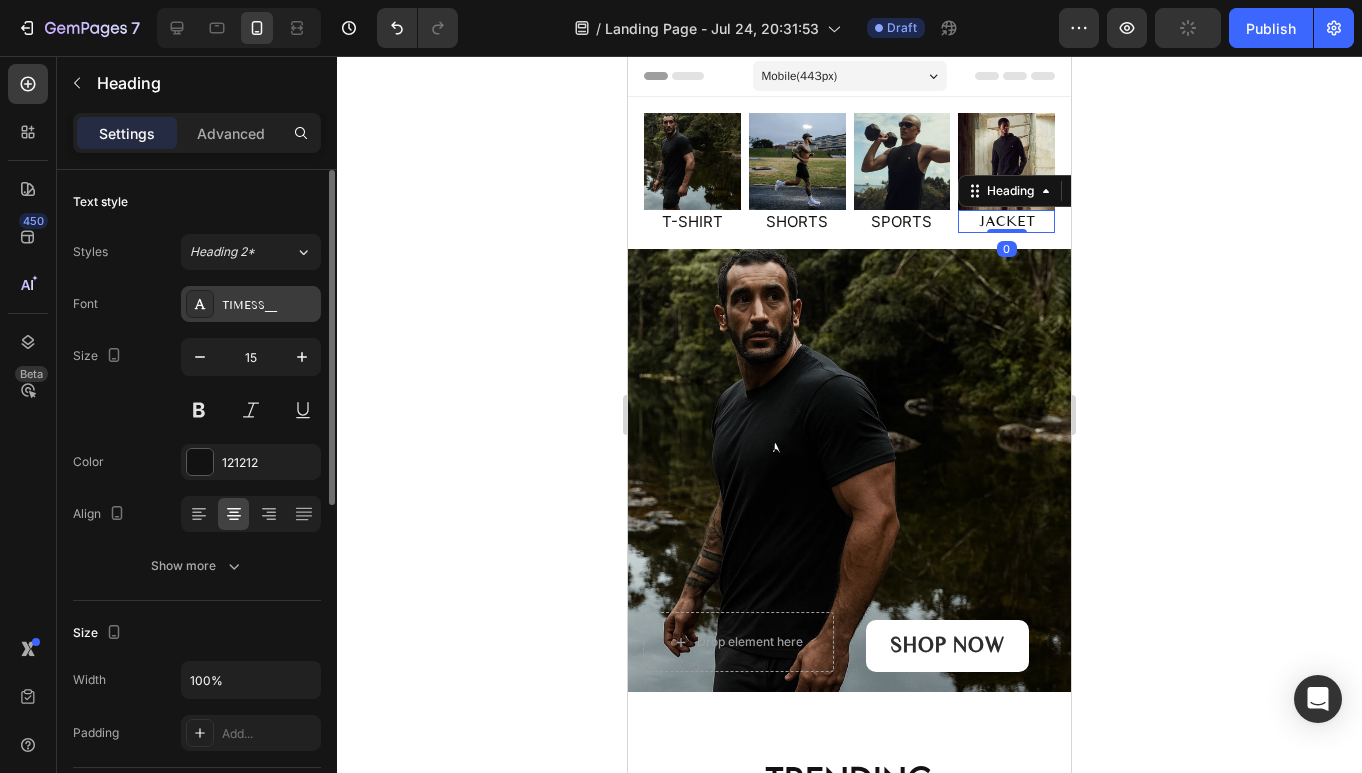 click on "TIMESS__" at bounding box center (269, 305) 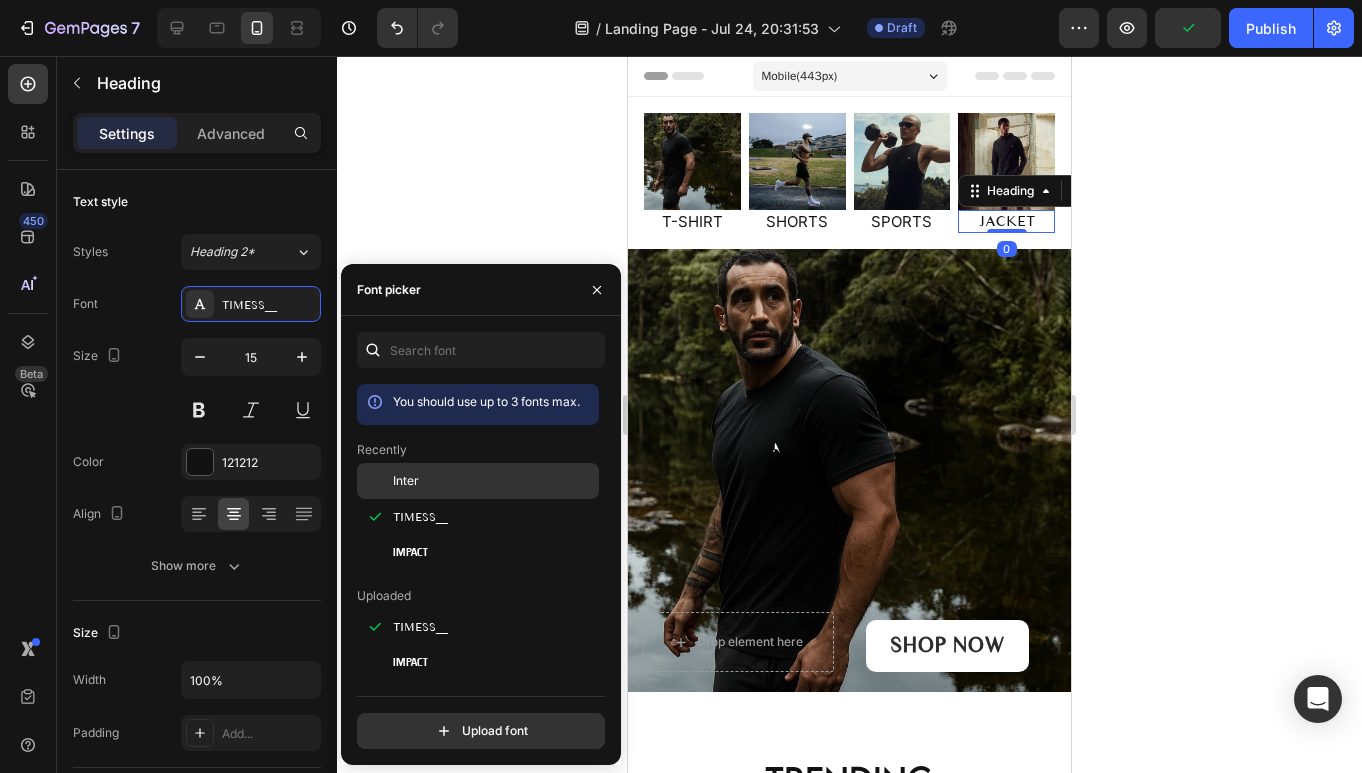 click on "Inter" at bounding box center (494, 481) 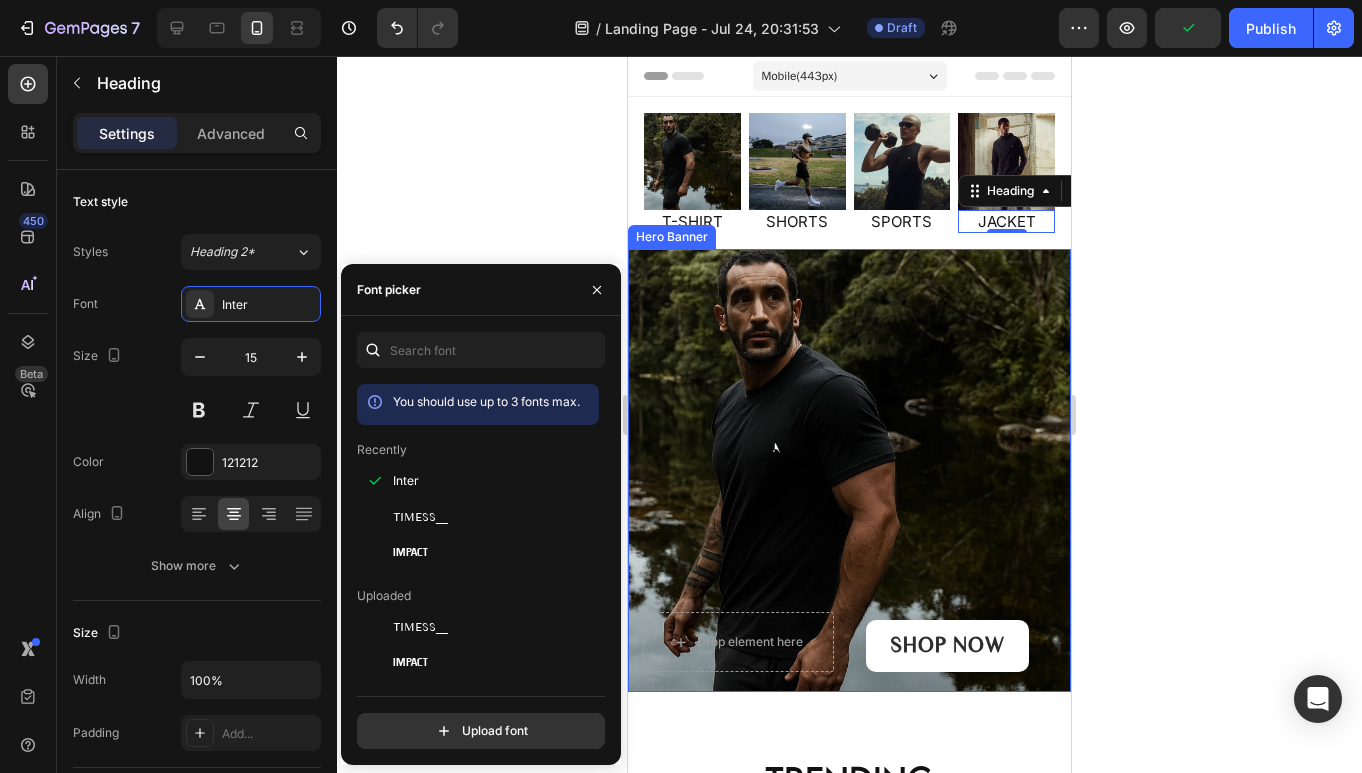 click 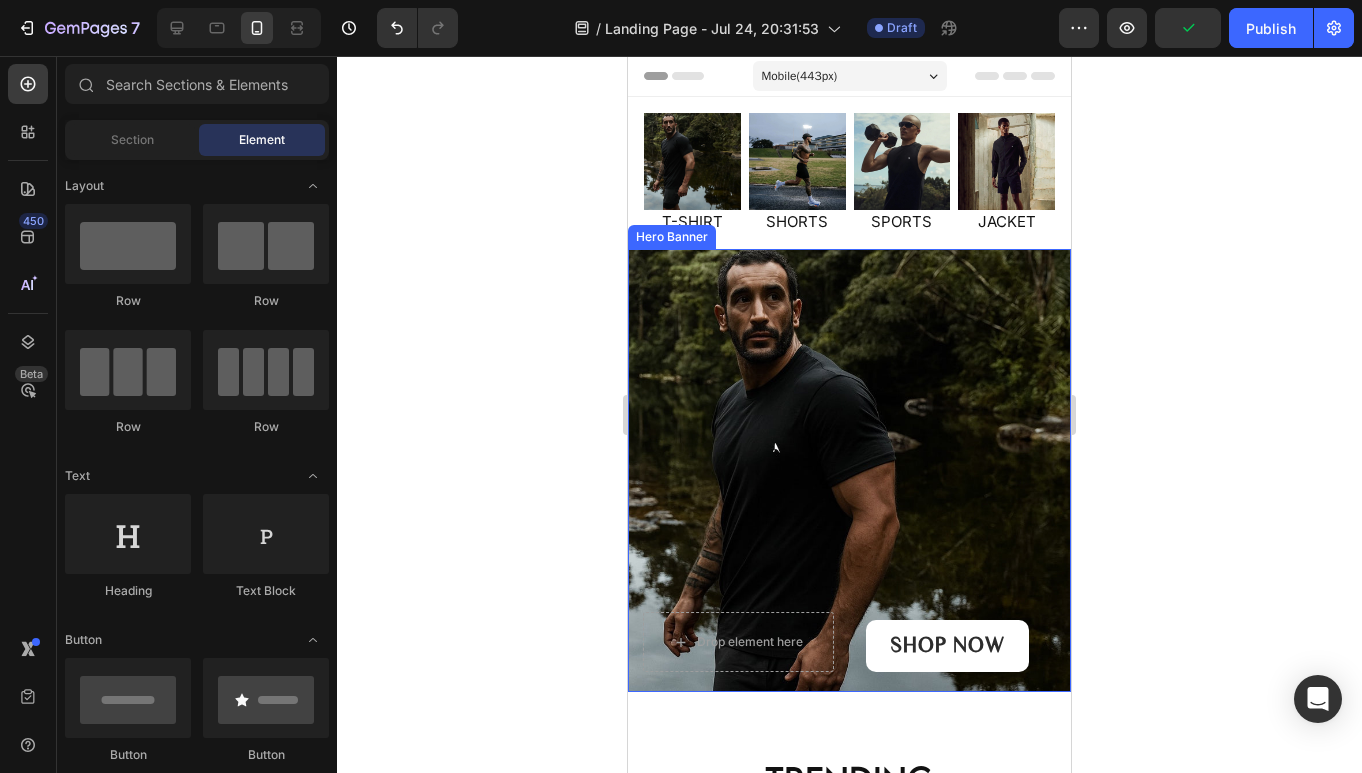 click 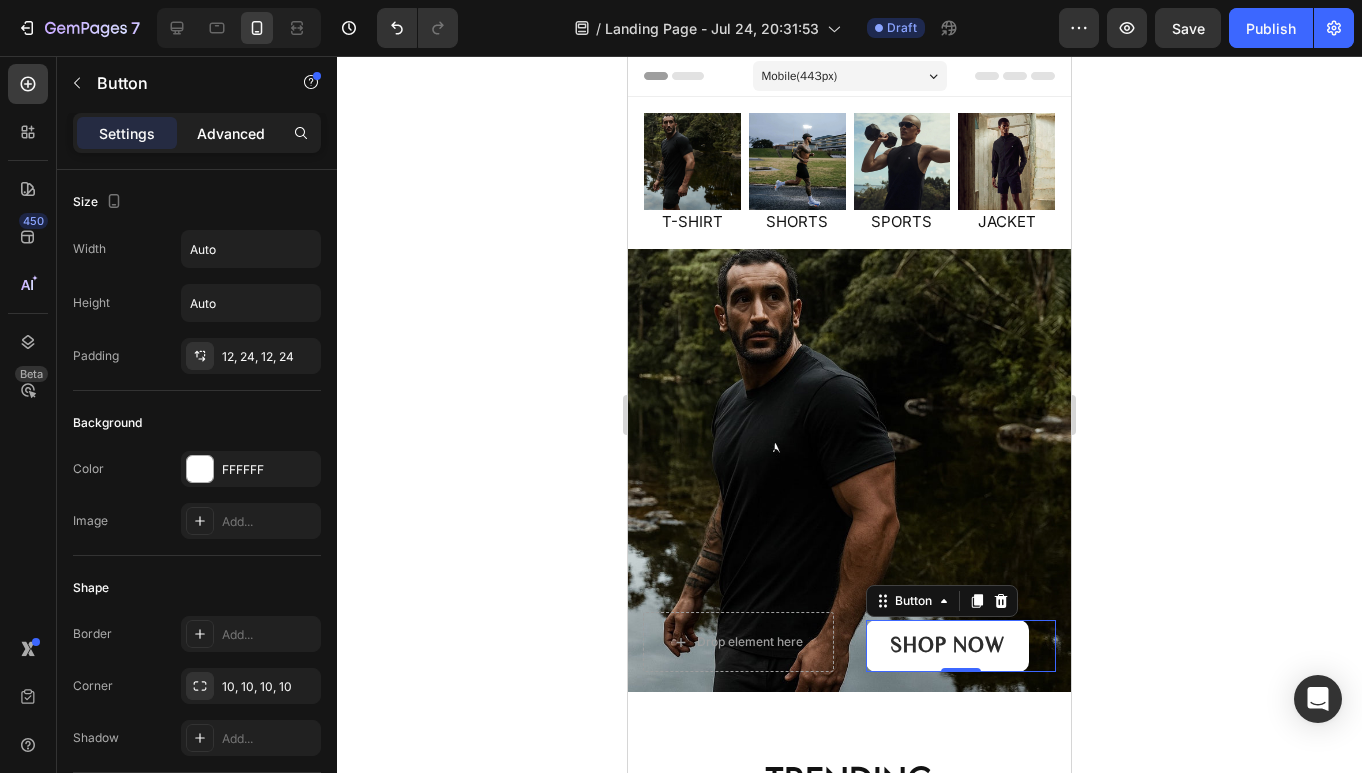 click on "Advanced" at bounding box center (231, 133) 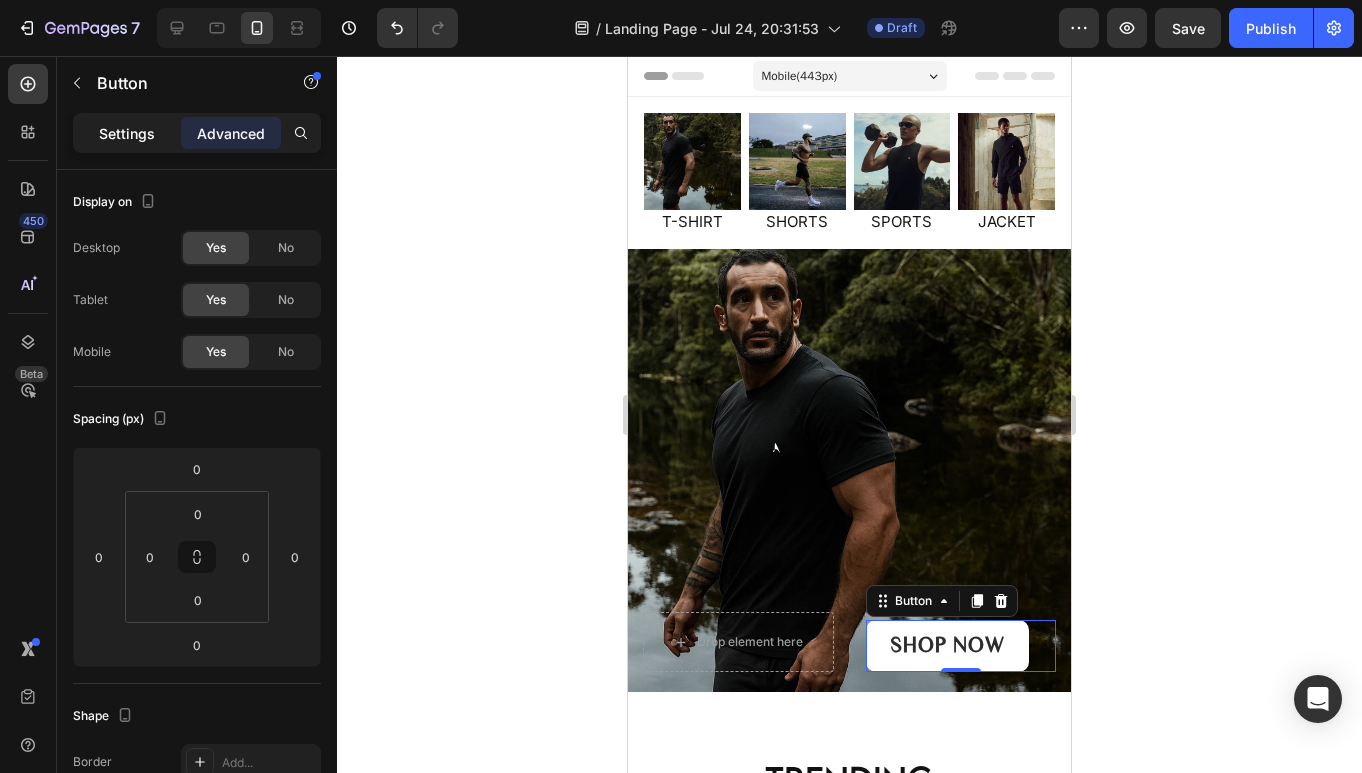 click on "Settings" at bounding box center [127, 133] 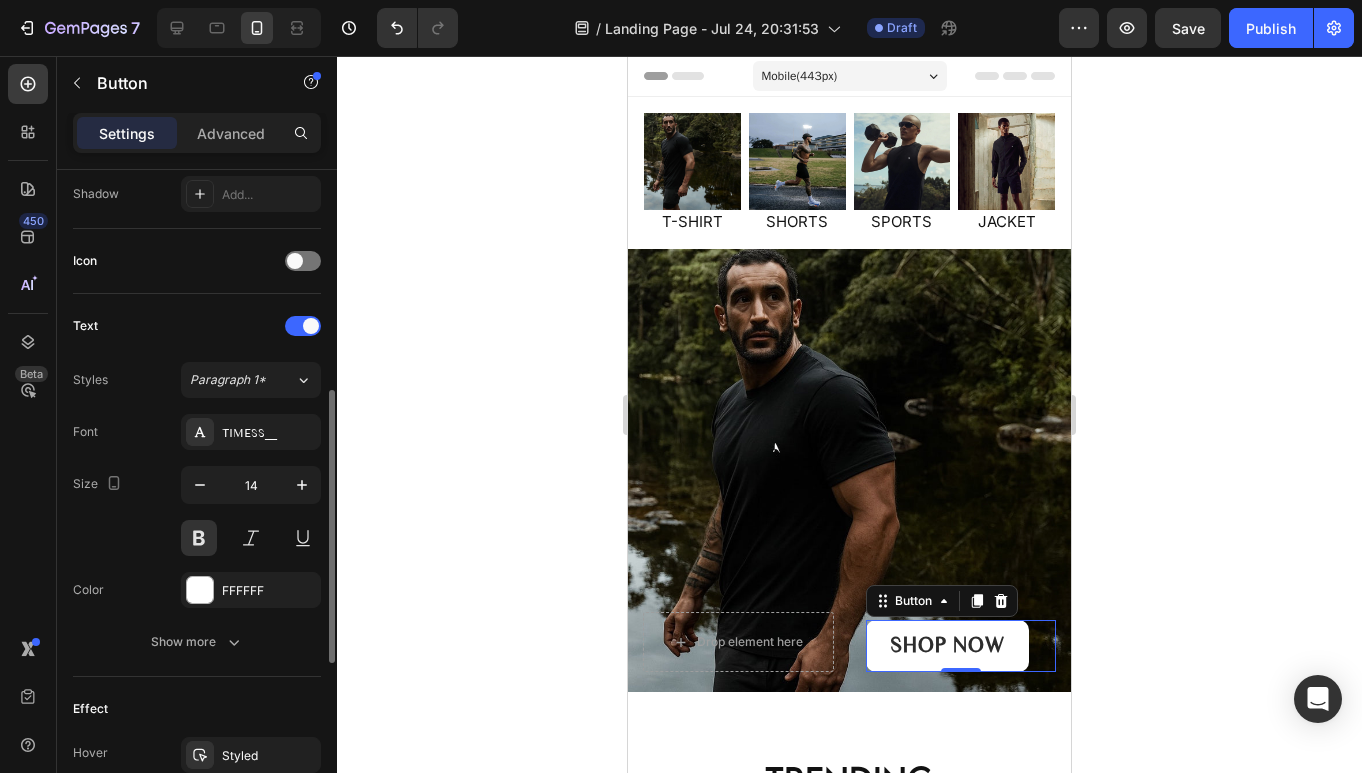 scroll, scrollTop: 544, scrollLeft: 0, axis: vertical 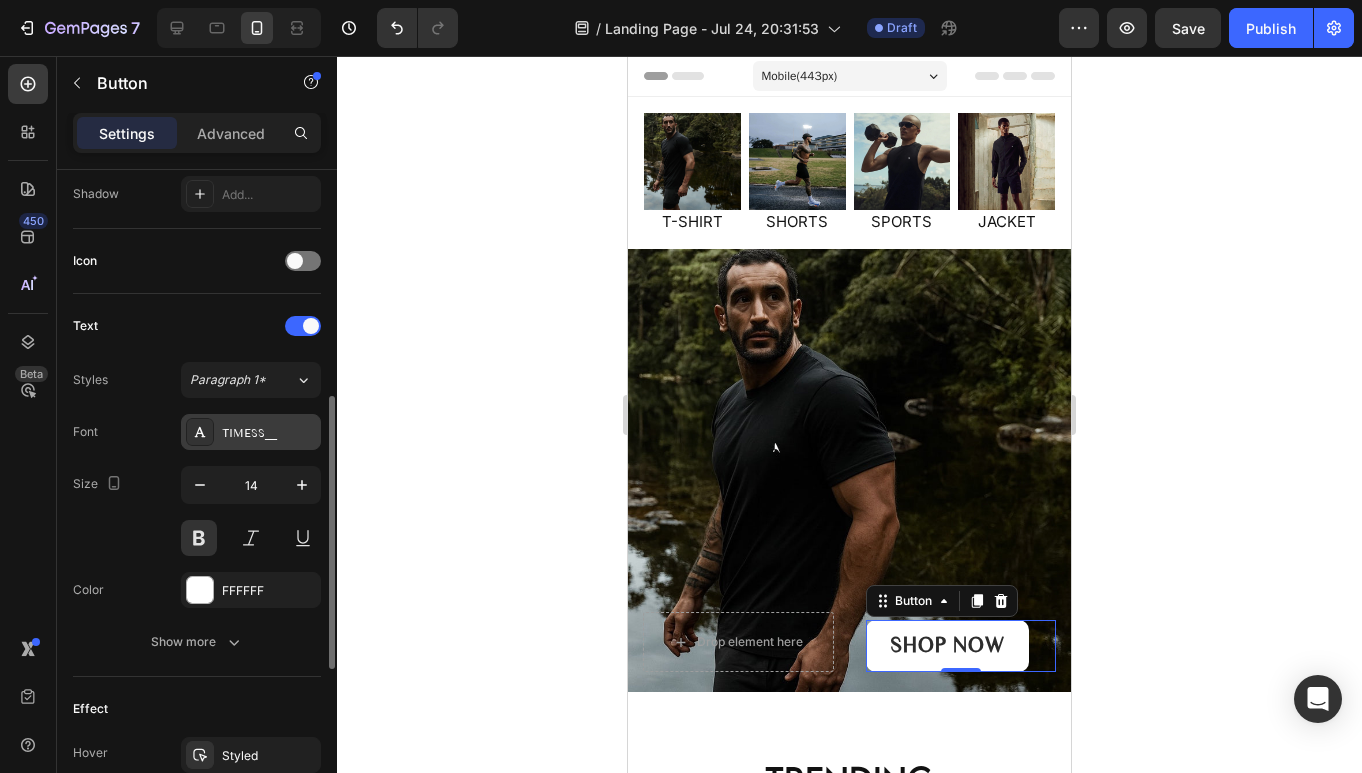 click on "TIMESS__" at bounding box center [269, 433] 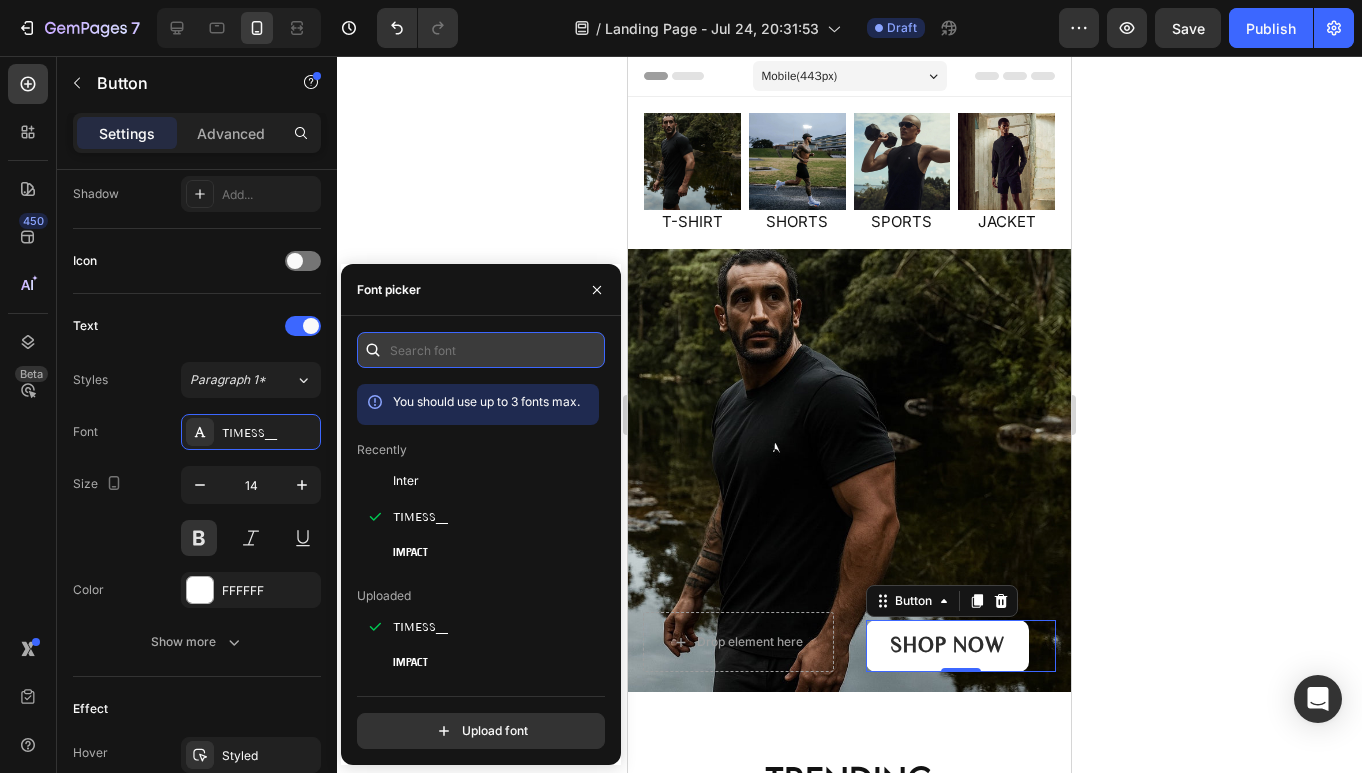 click at bounding box center (481, 350) 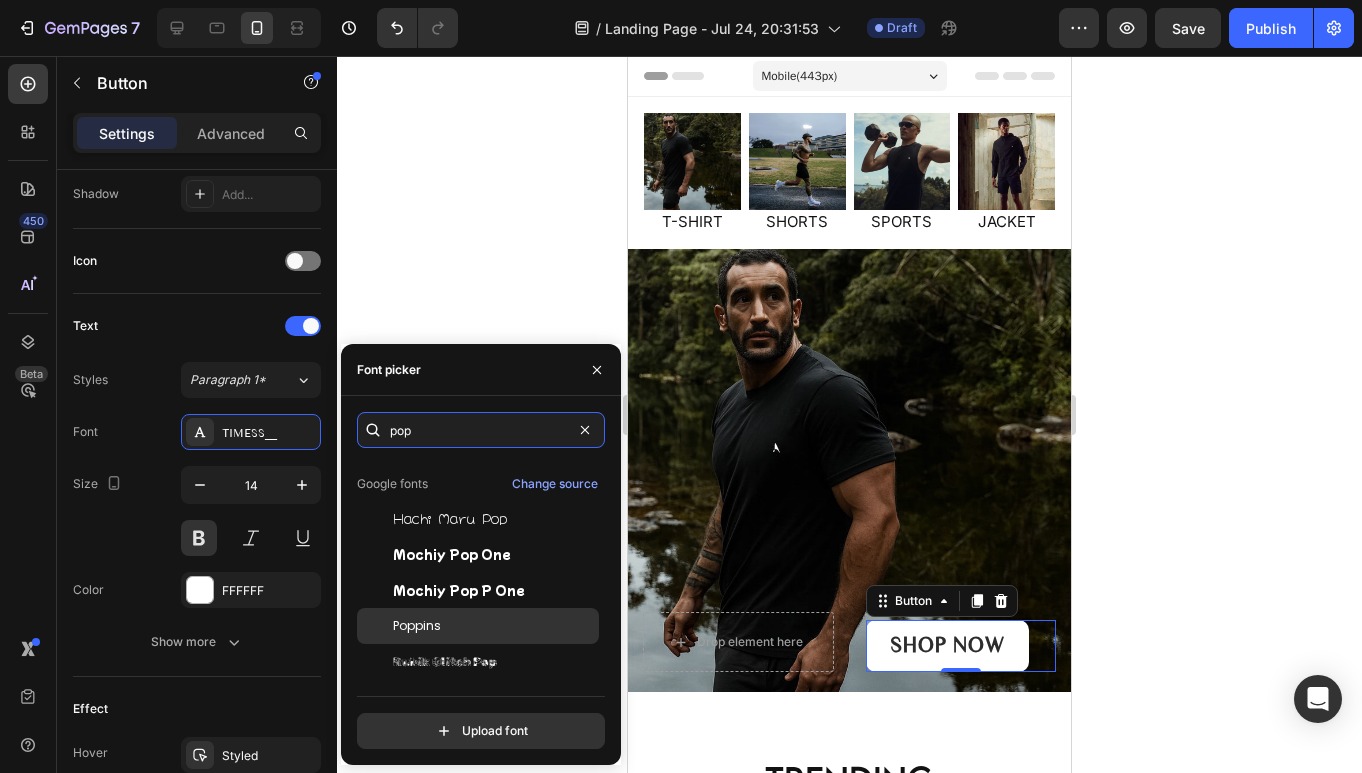 scroll, scrollTop: 49, scrollLeft: 0, axis: vertical 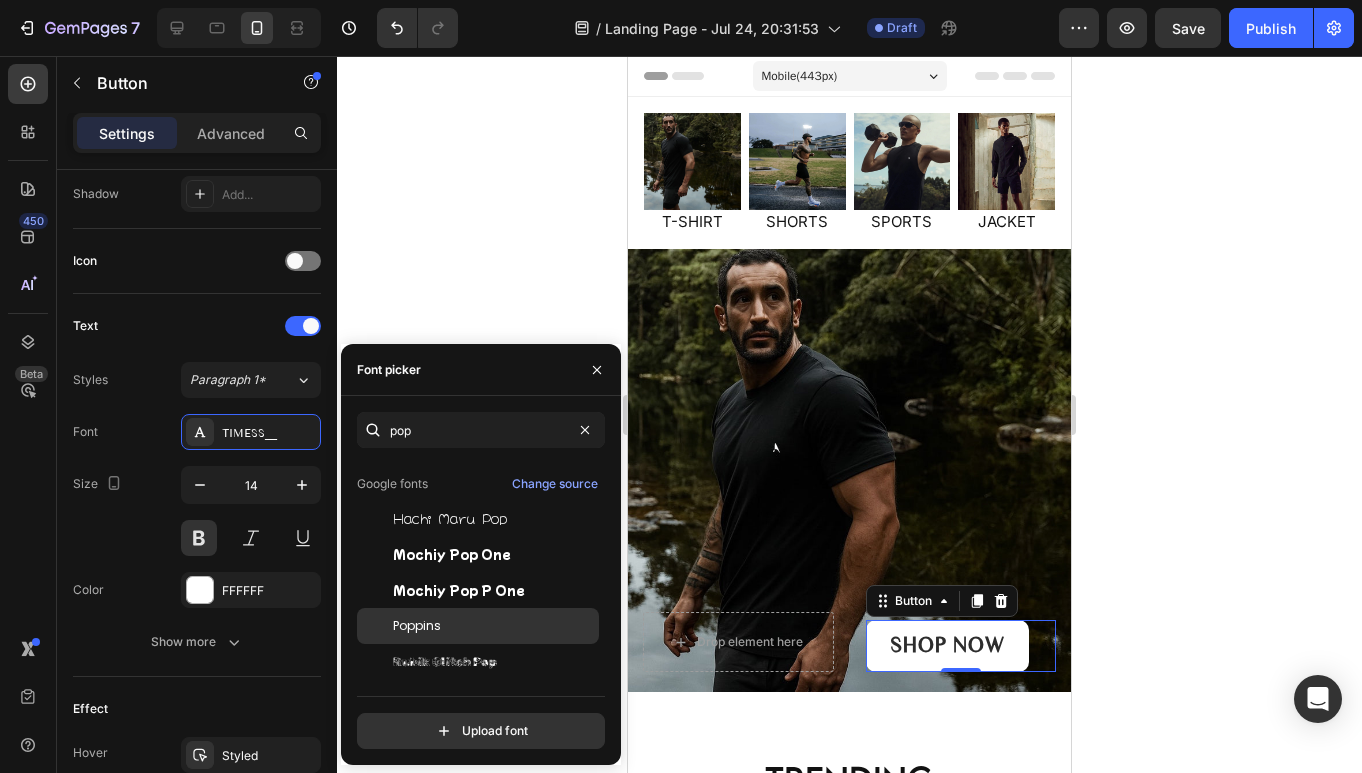 click on "Poppins" at bounding box center [417, 626] 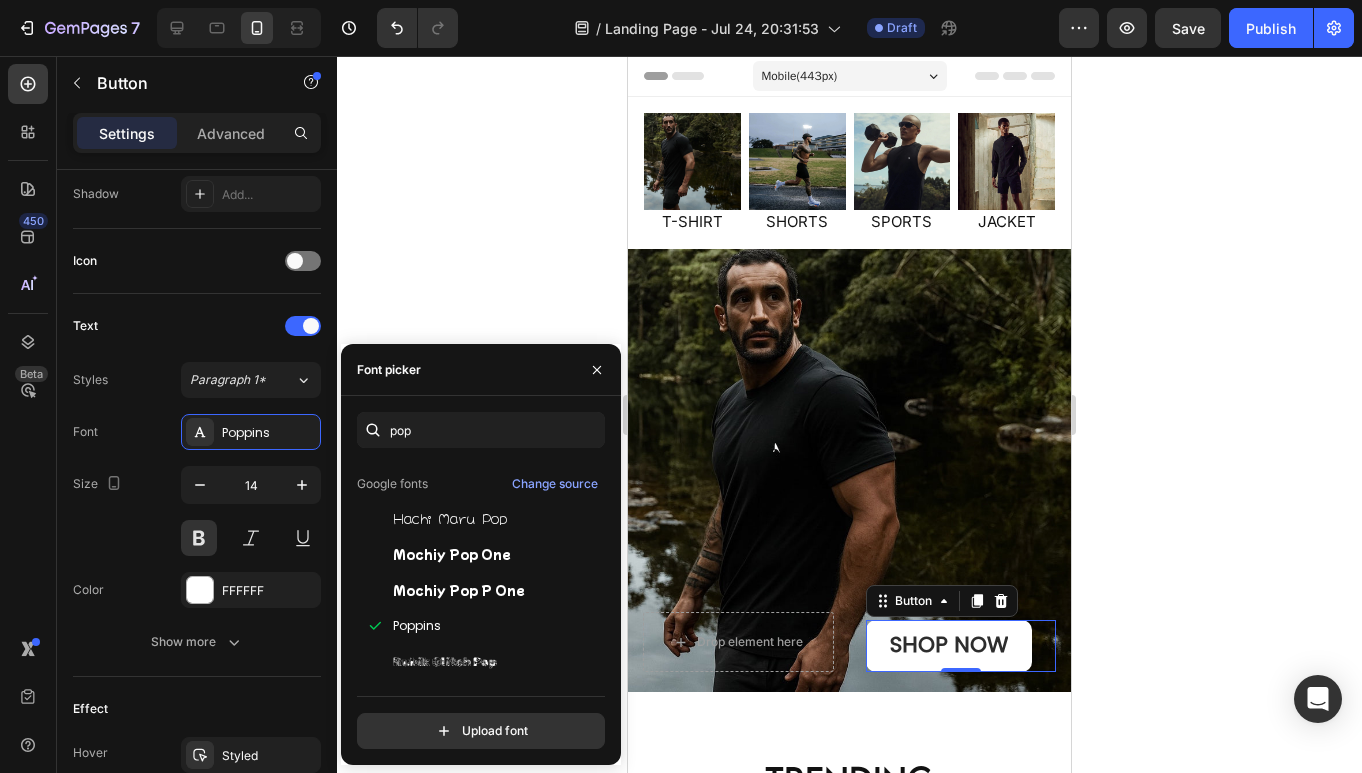 click 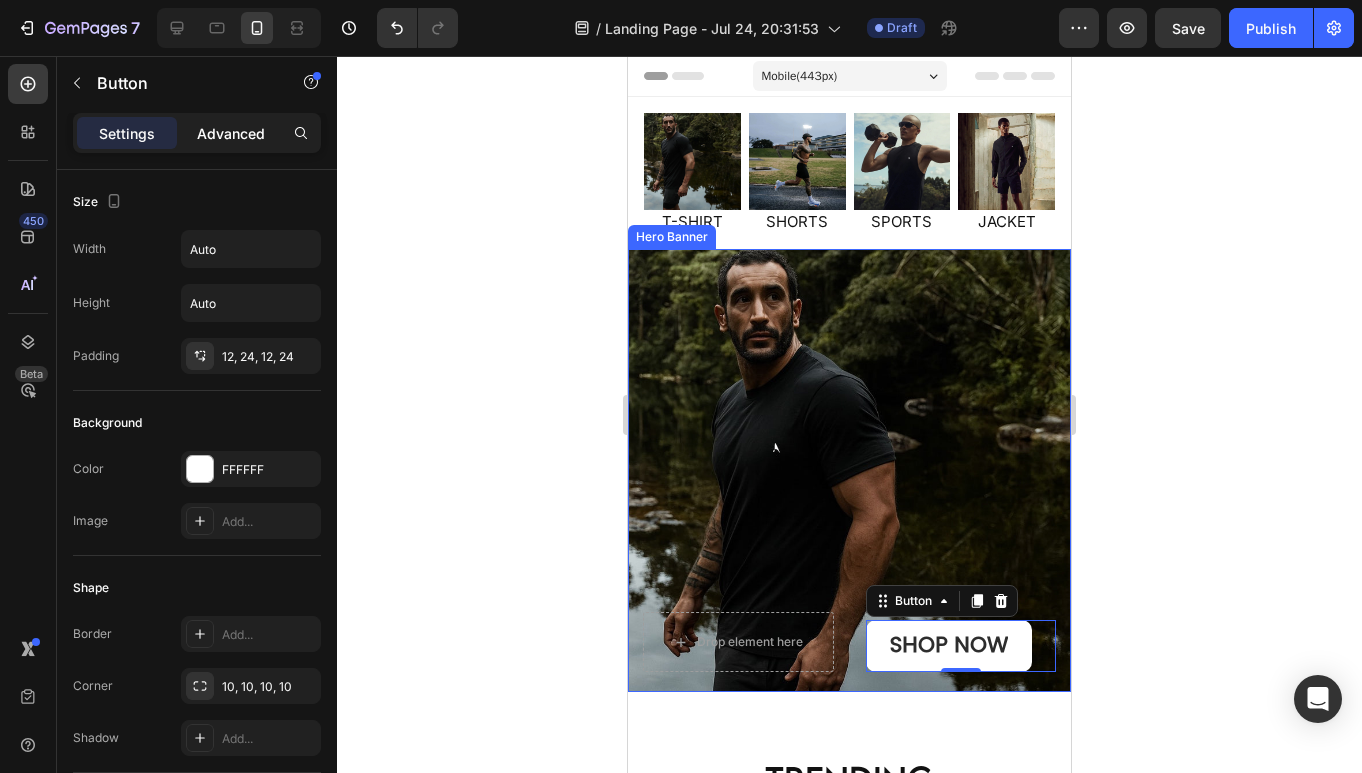 click on "Advanced" at bounding box center [231, 133] 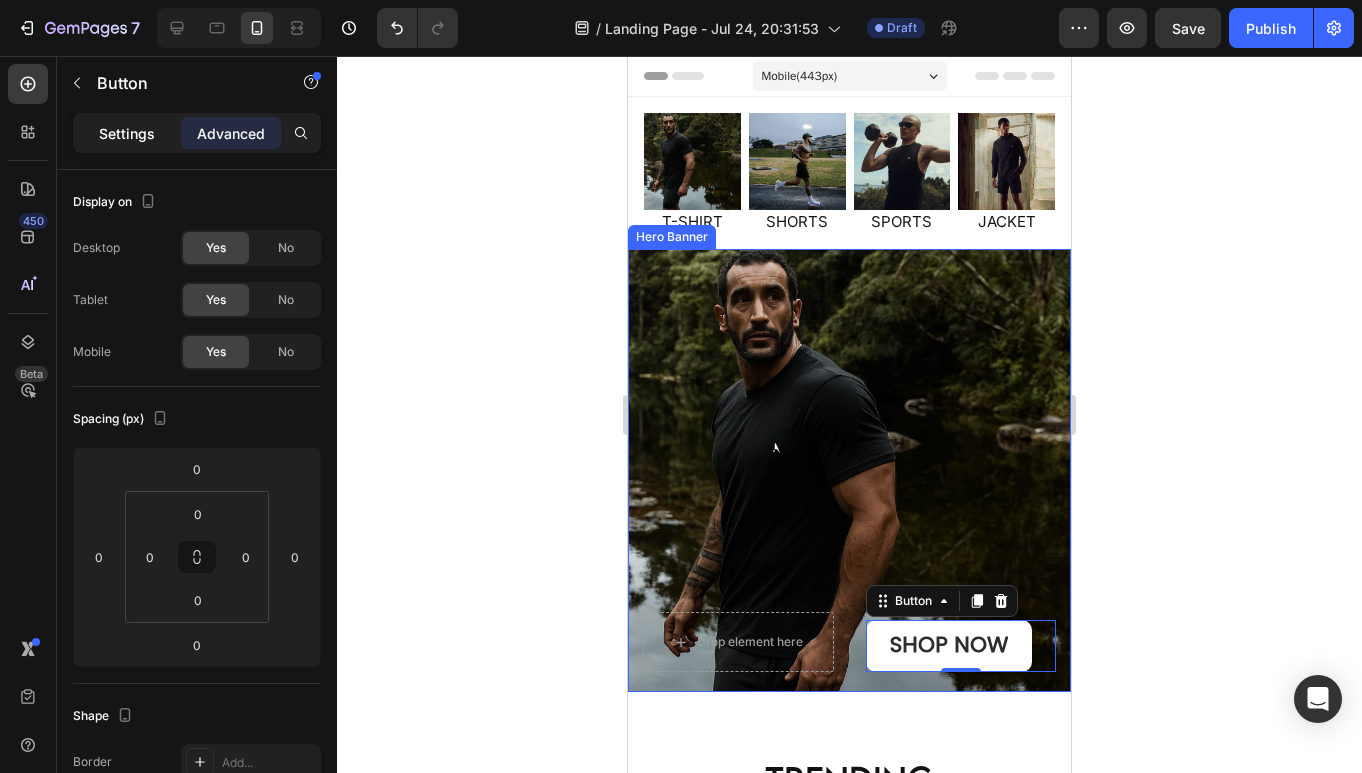 click on "Settings" at bounding box center (127, 133) 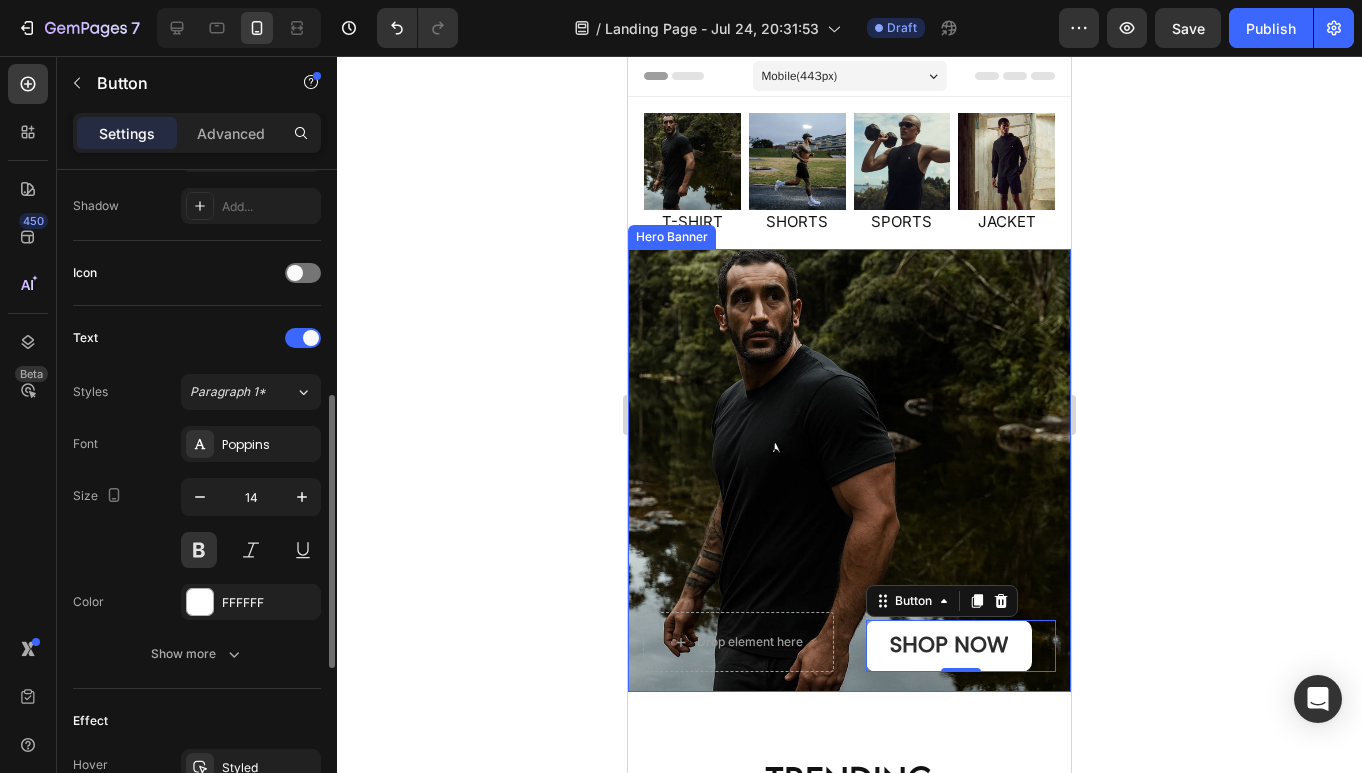 scroll, scrollTop: 535, scrollLeft: 0, axis: vertical 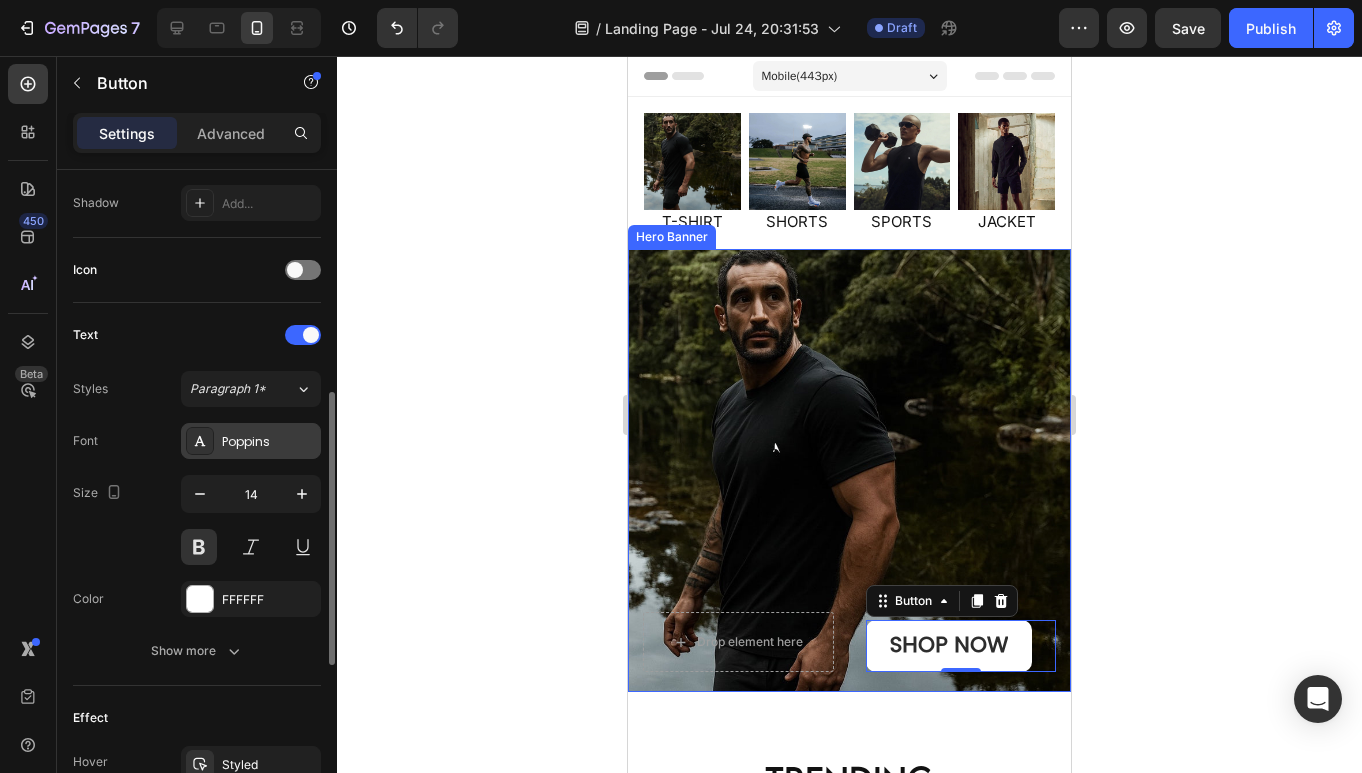 click on "Poppins" at bounding box center [269, 442] 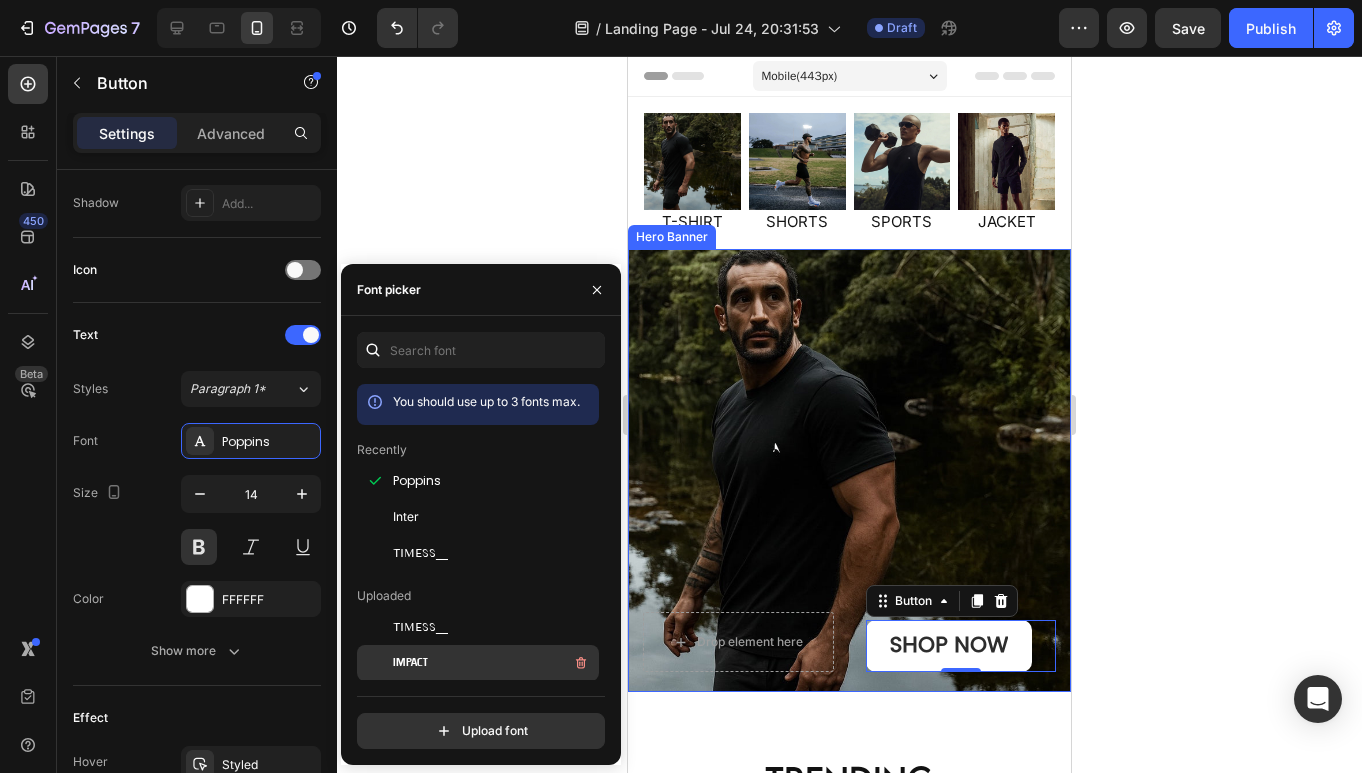 click on "Impact" at bounding box center [494, 663] 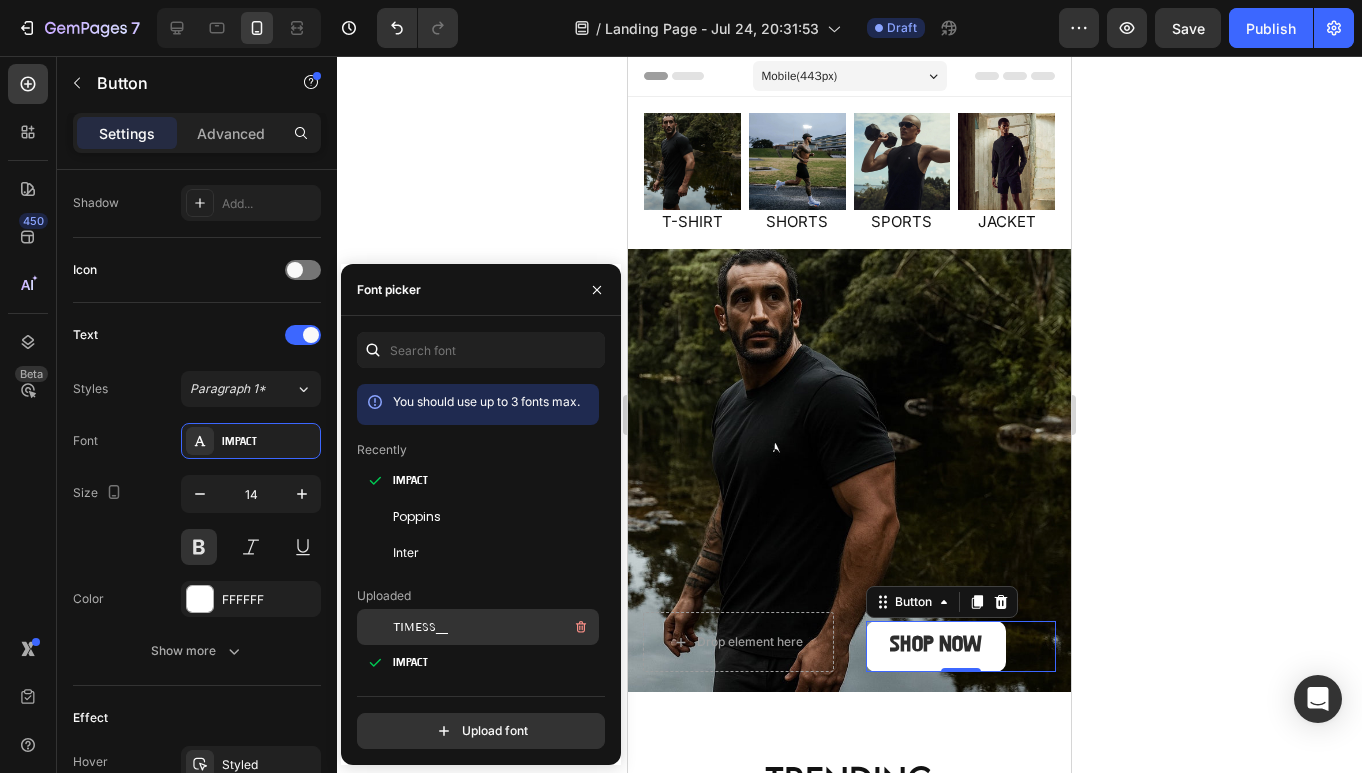 click on "TIMESS__" at bounding box center [494, 627] 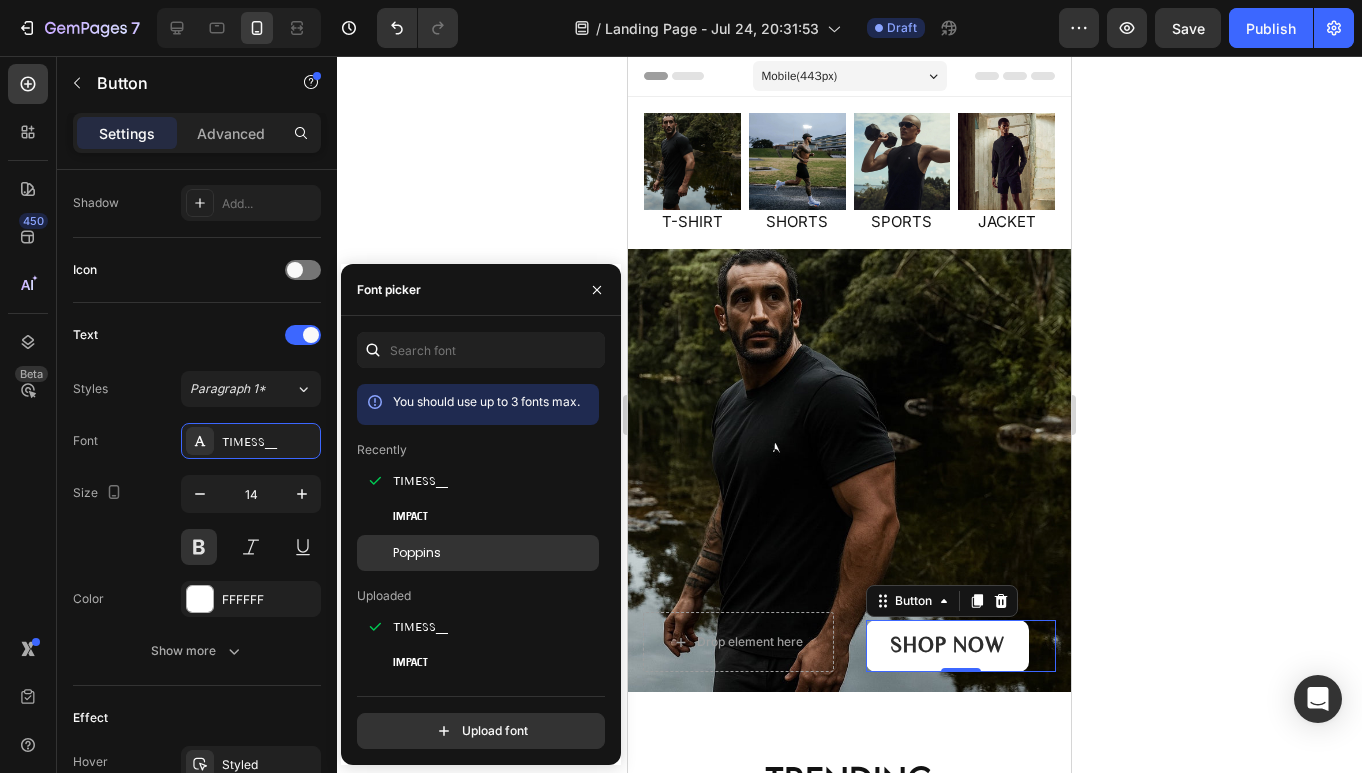 click on "Poppins" 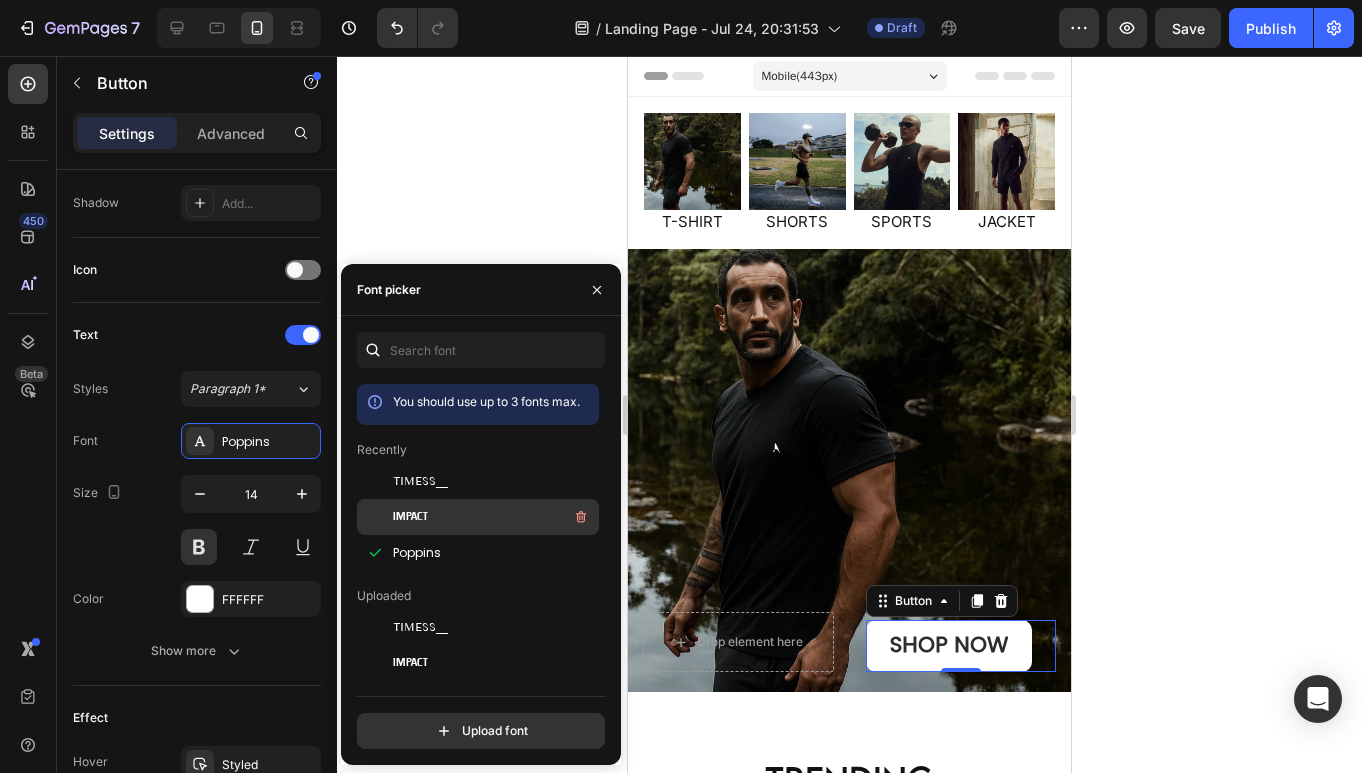 click on "Impact" at bounding box center (410, 517) 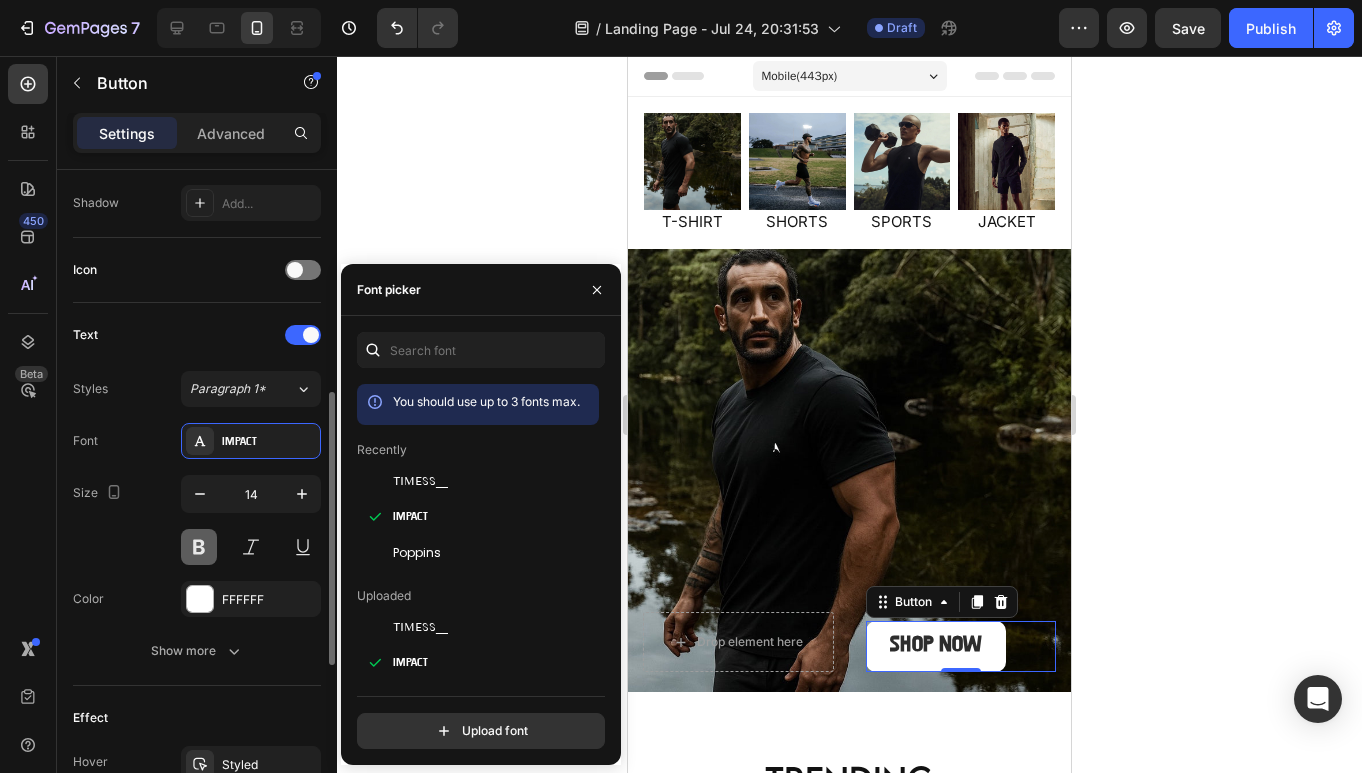 click at bounding box center [199, 547] 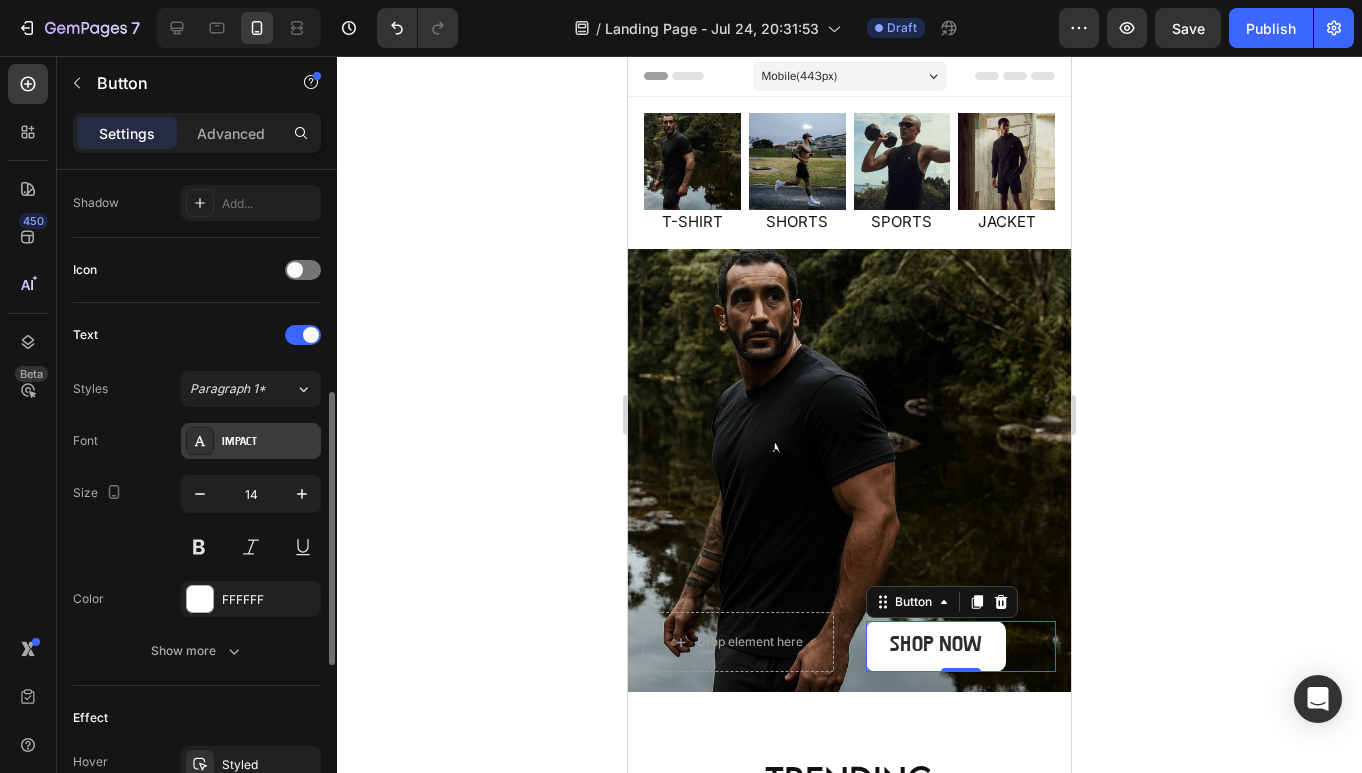click on "Impact" at bounding box center (251, 441) 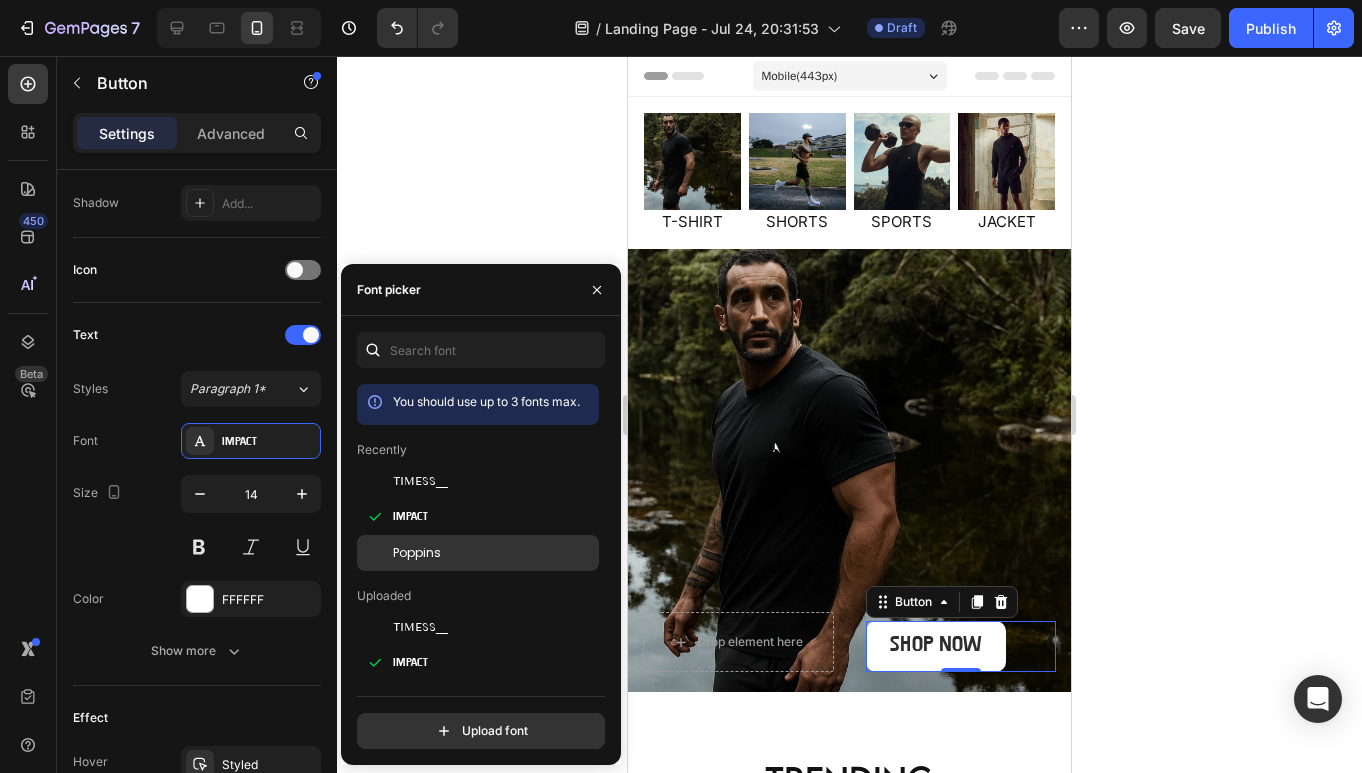 click on "Poppins" at bounding box center [494, 553] 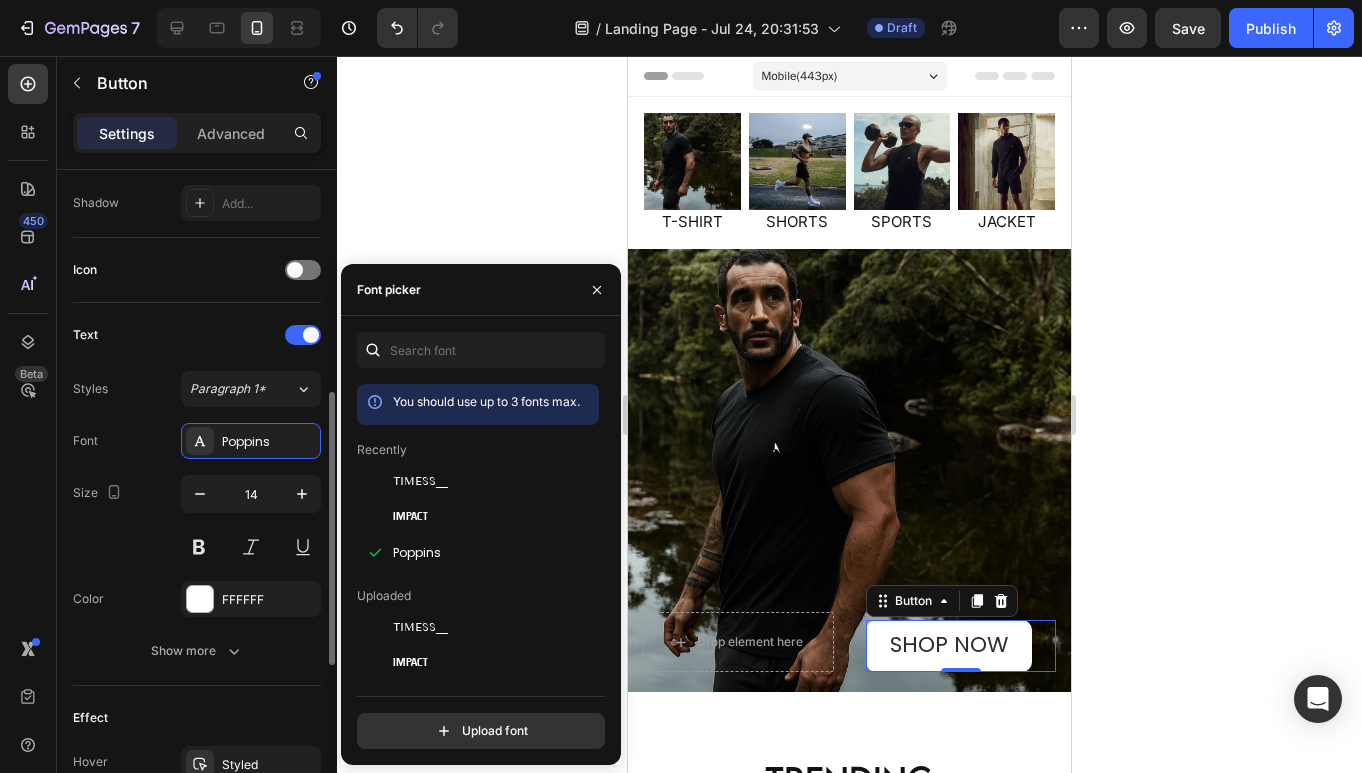 click on "Font Poppins Size 14 Color FFFFFF Show more" at bounding box center (197, 546) 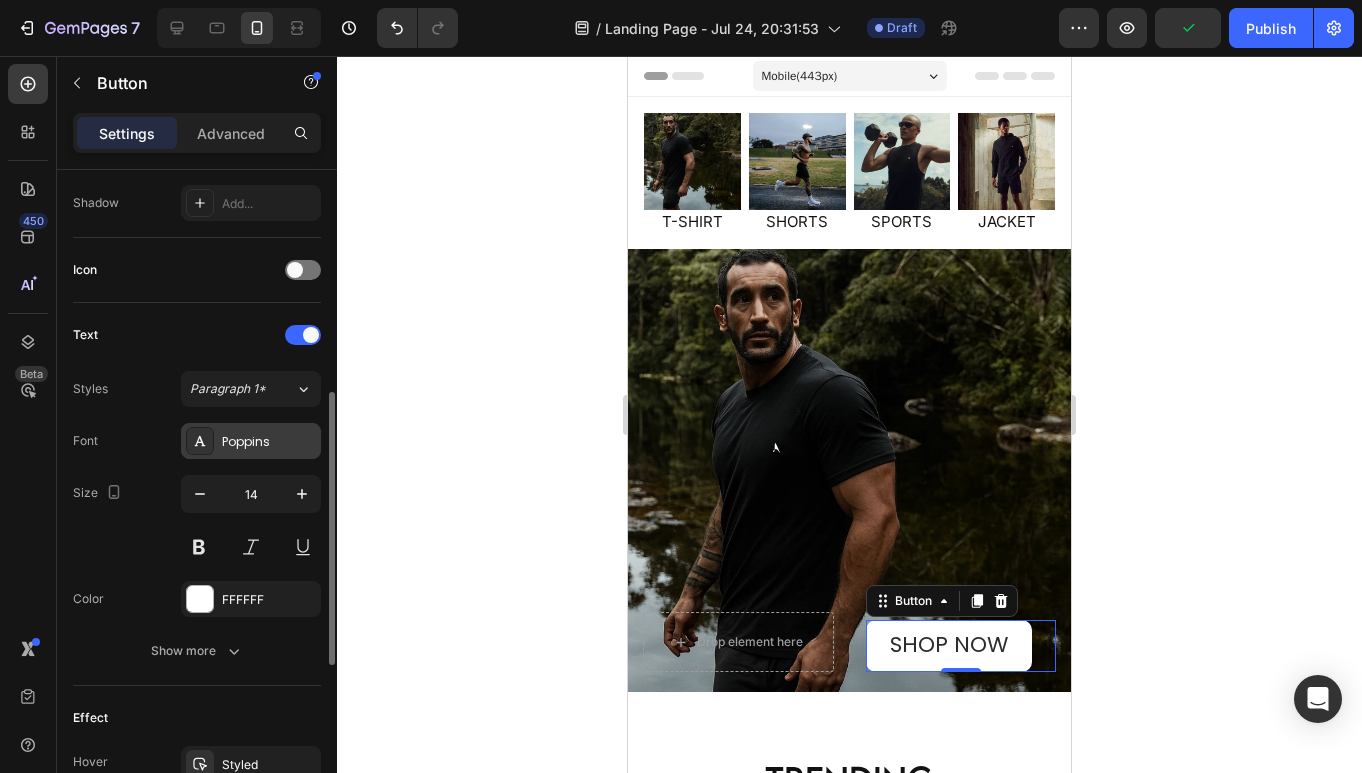 click on "Poppins" at bounding box center [269, 442] 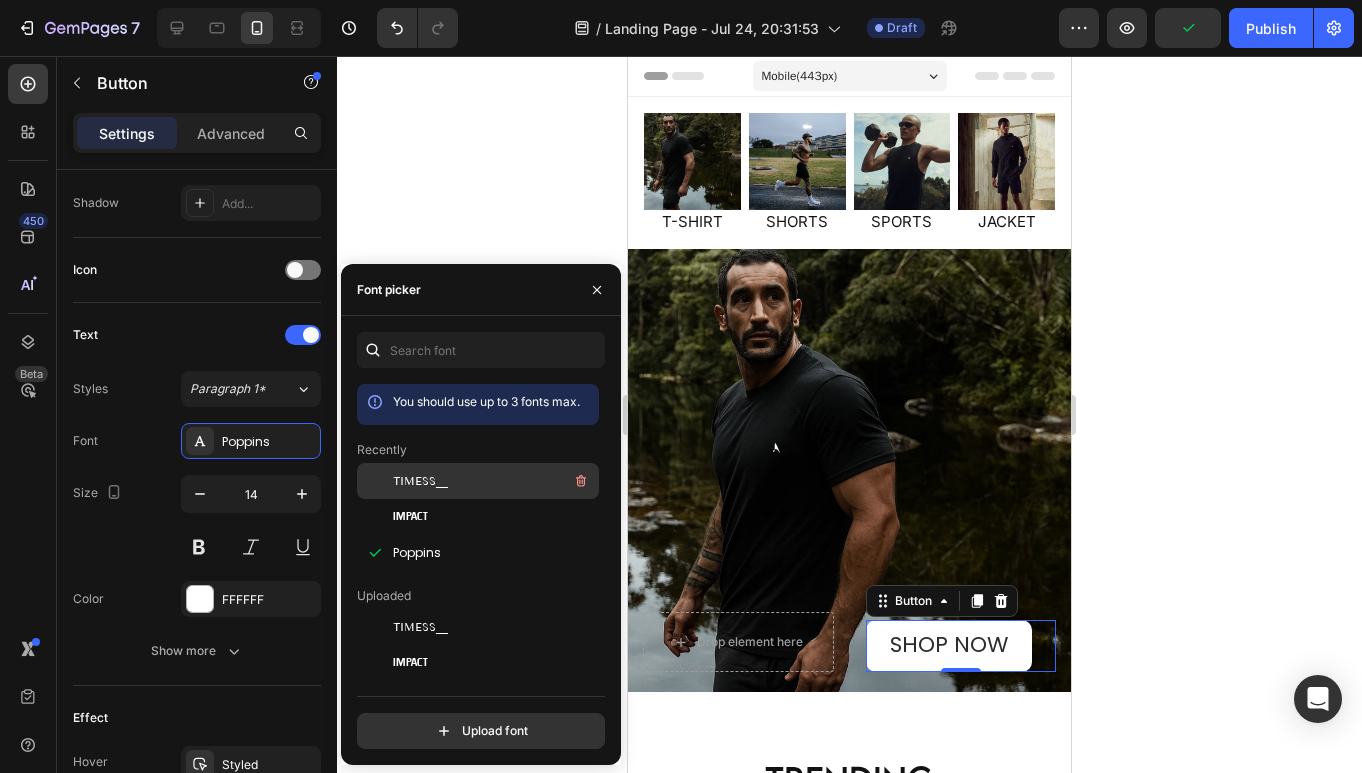 click on "TIMESS__" 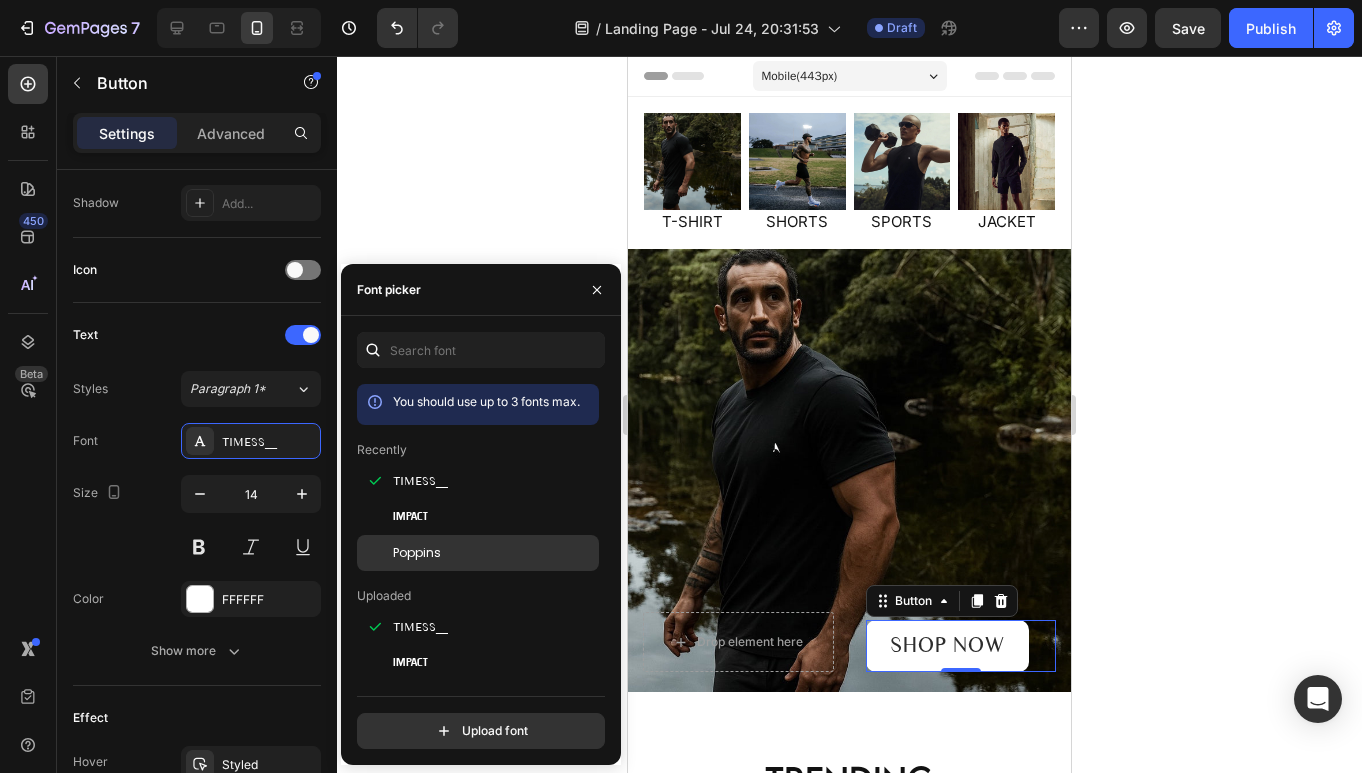 click on "Poppins" at bounding box center (494, 553) 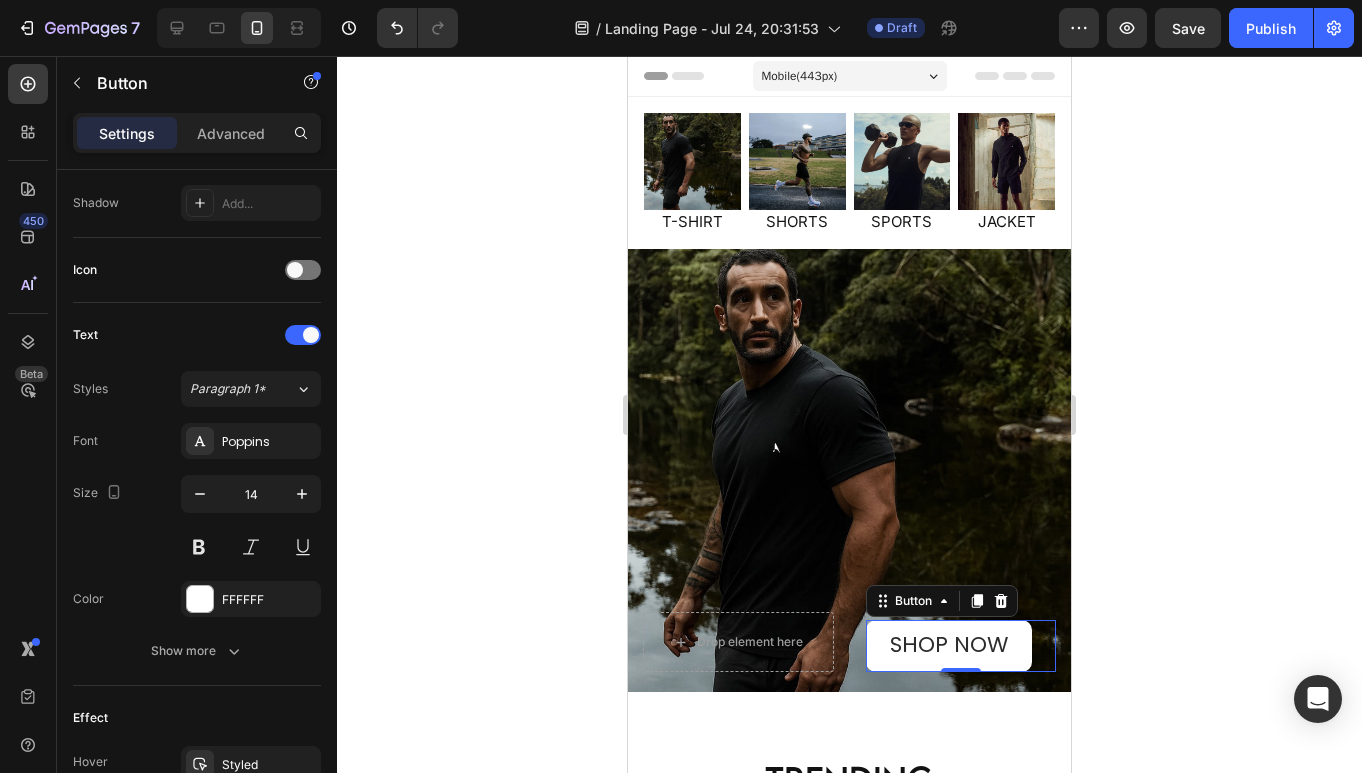 click 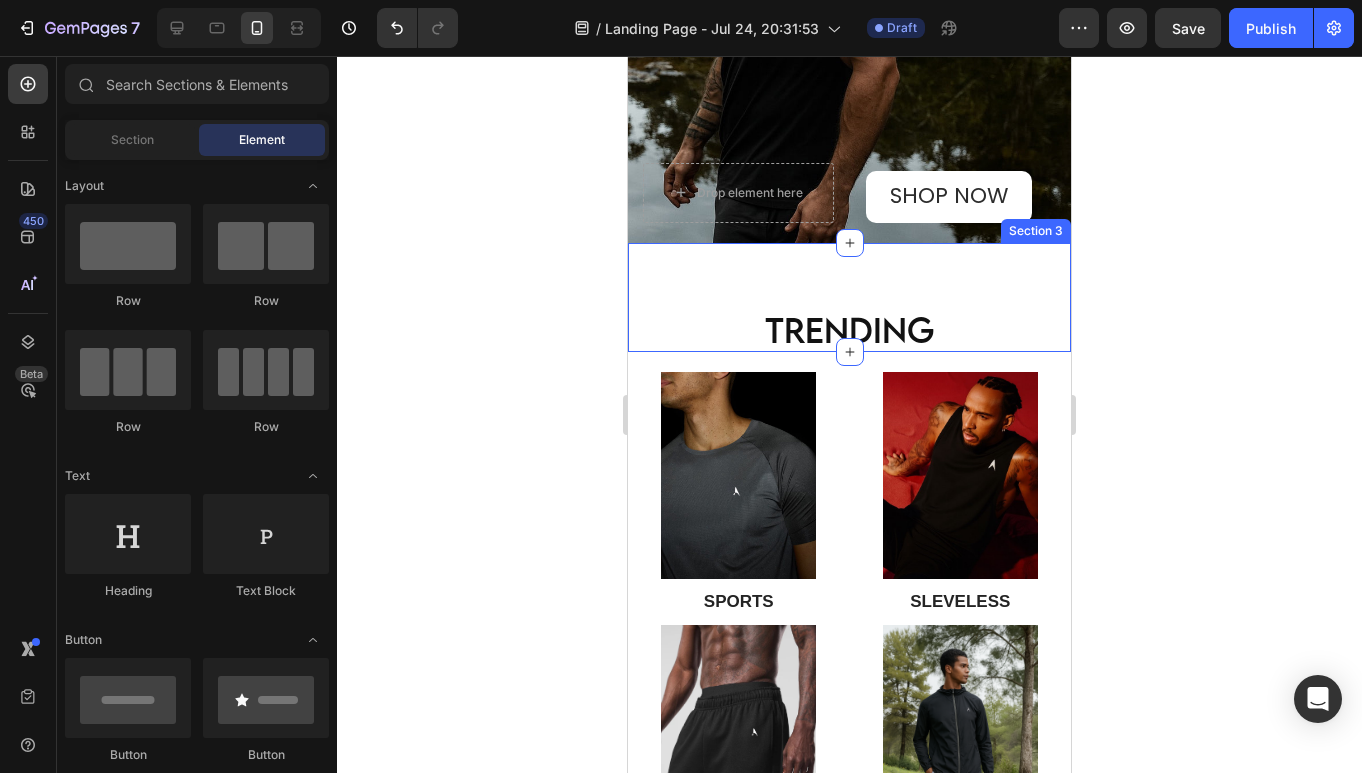 scroll, scrollTop: 451, scrollLeft: 0, axis: vertical 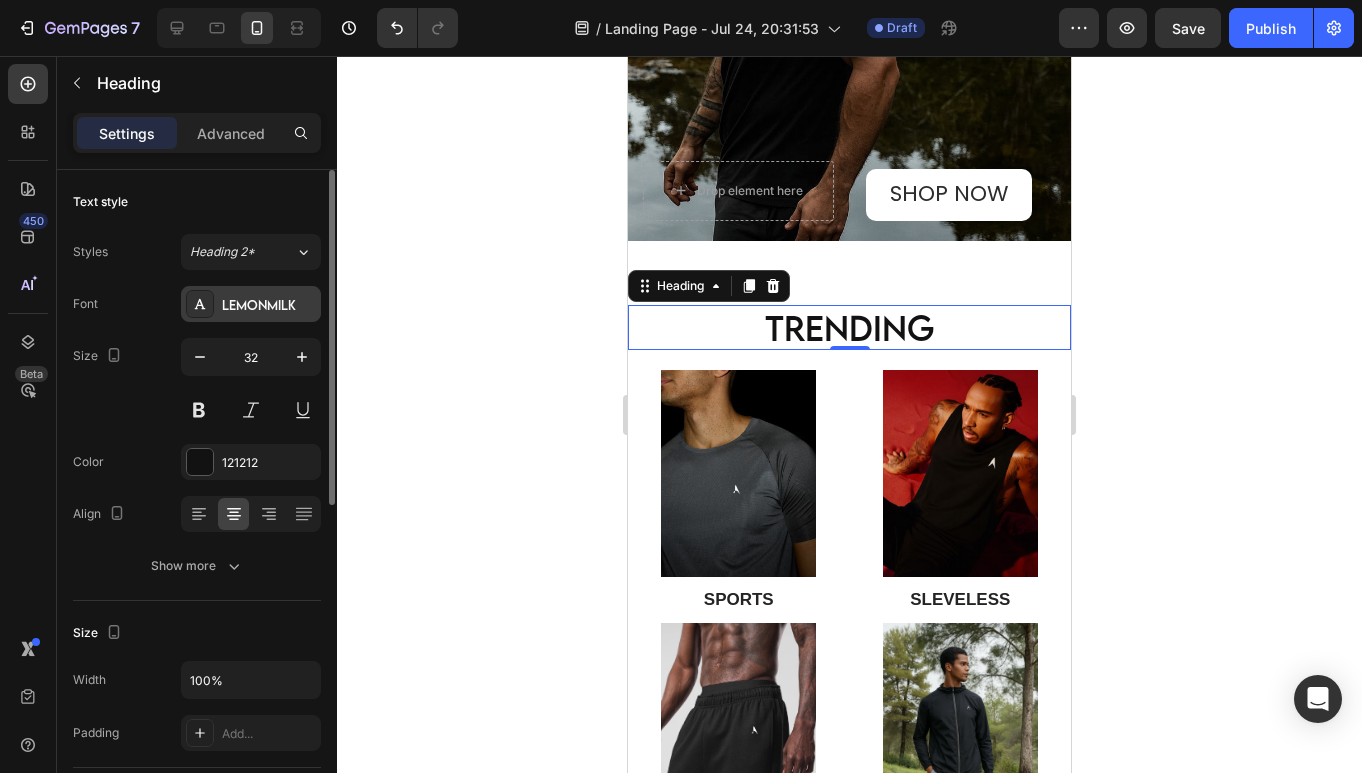 click on "LEMONMILK" at bounding box center [251, 304] 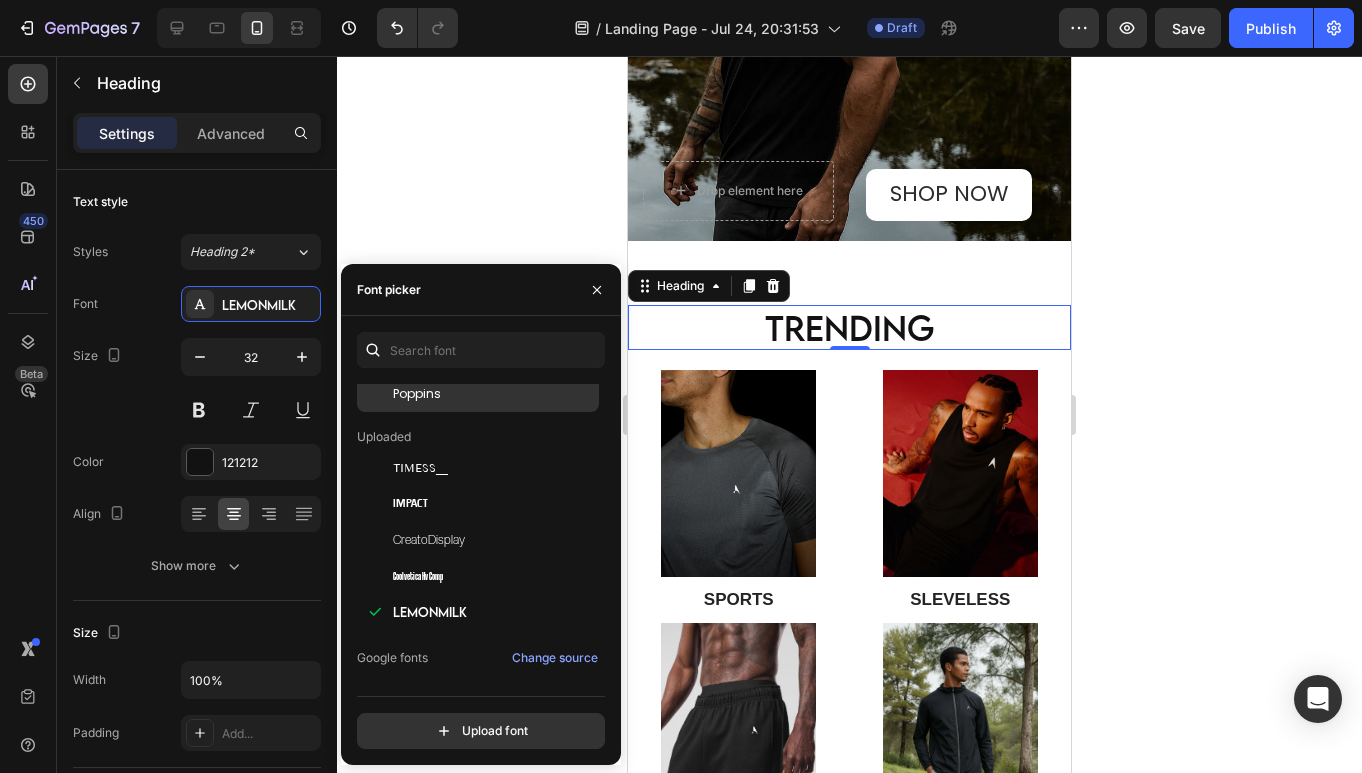 scroll, scrollTop: 186, scrollLeft: 0, axis: vertical 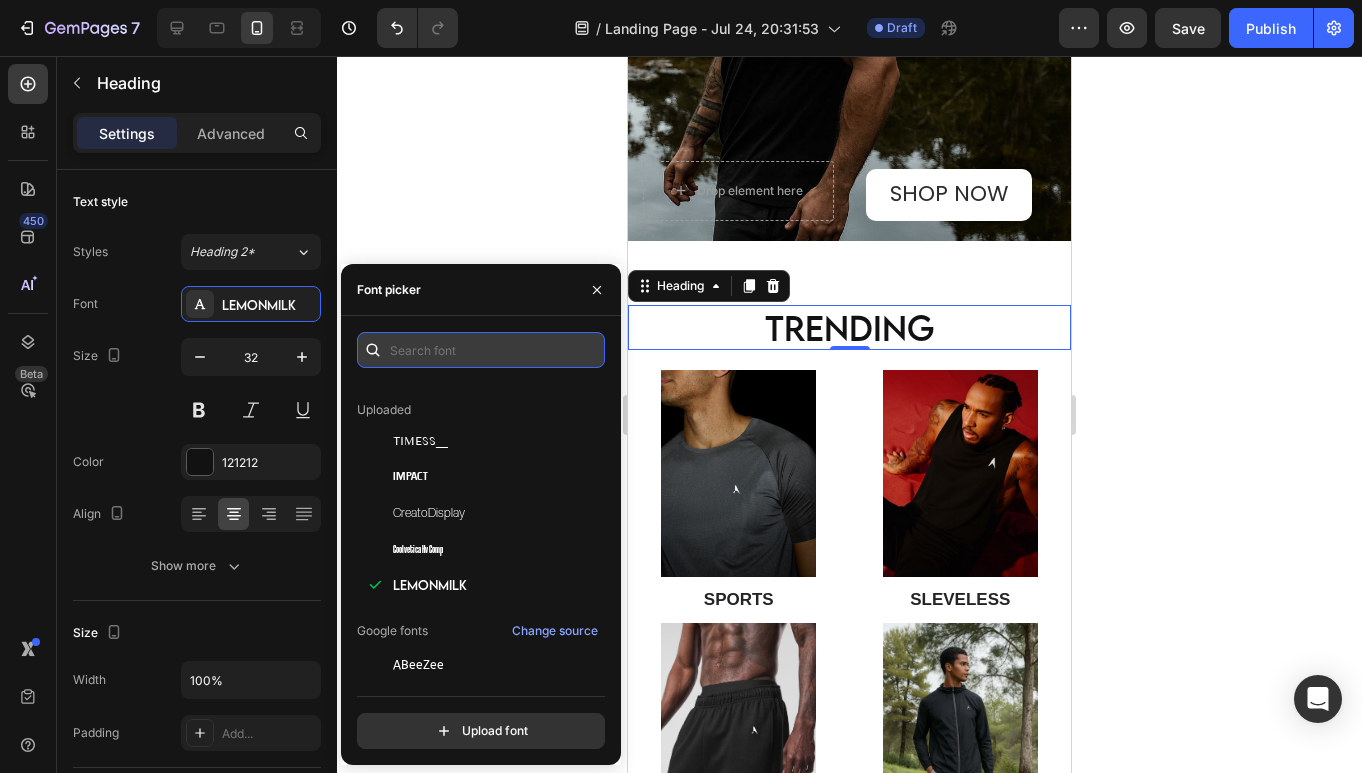 click at bounding box center (481, 350) 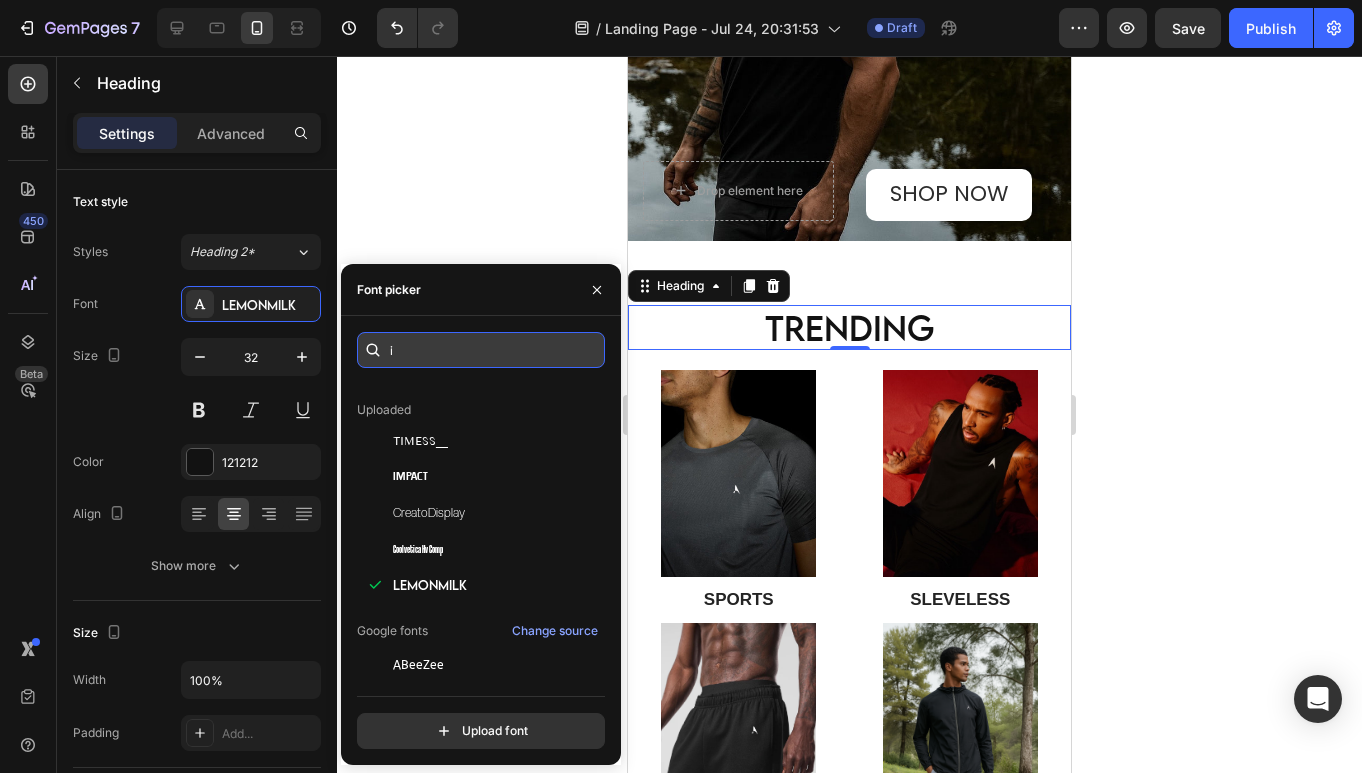 scroll, scrollTop: 0, scrollLeft: 0, axis: both 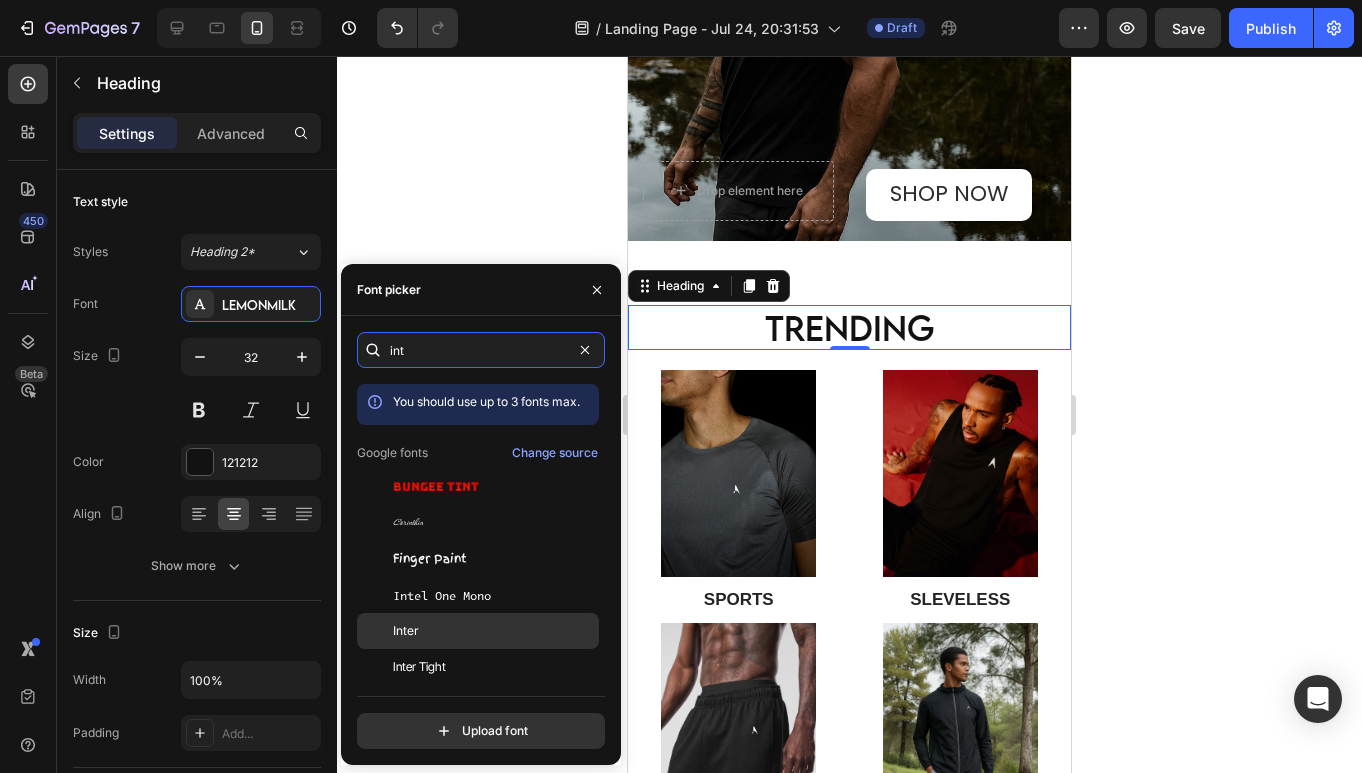 type on "int" 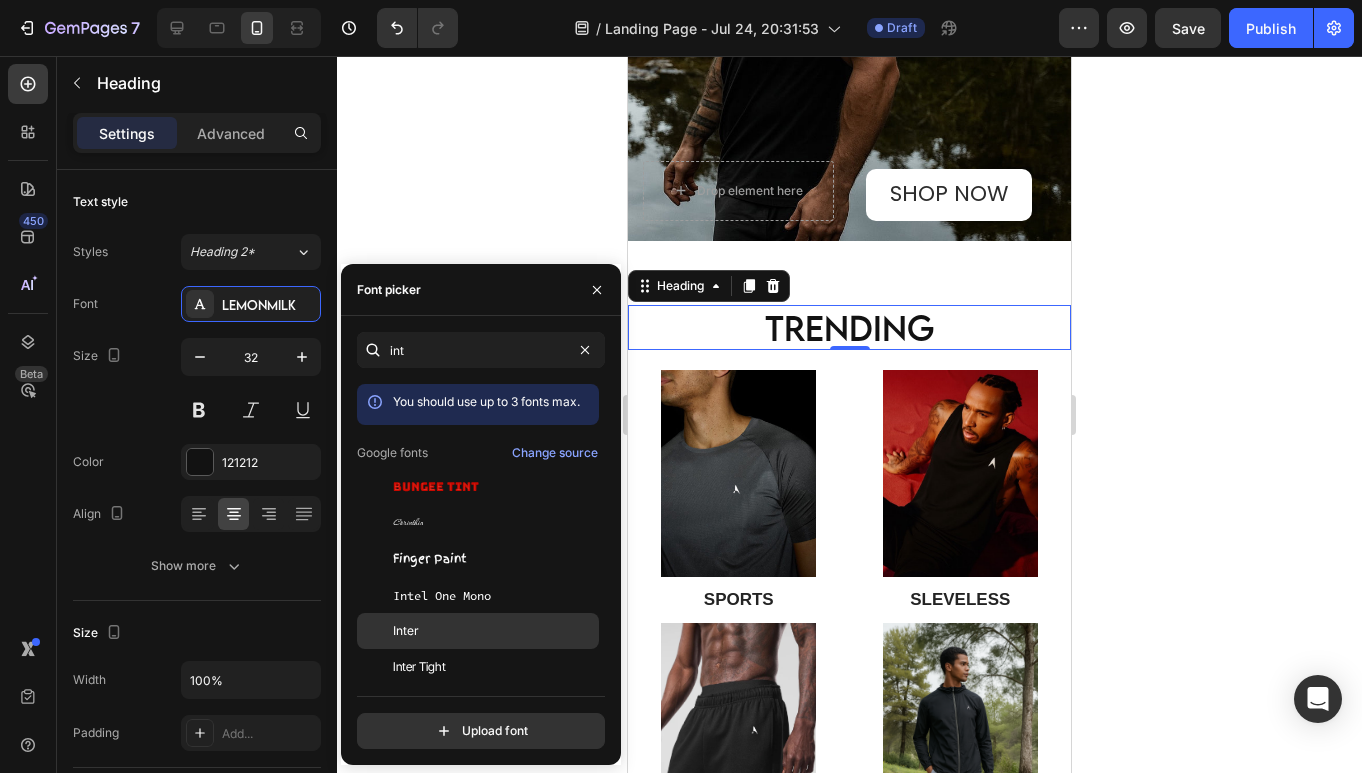 click on "Inter" at bounding box center [494, 631] 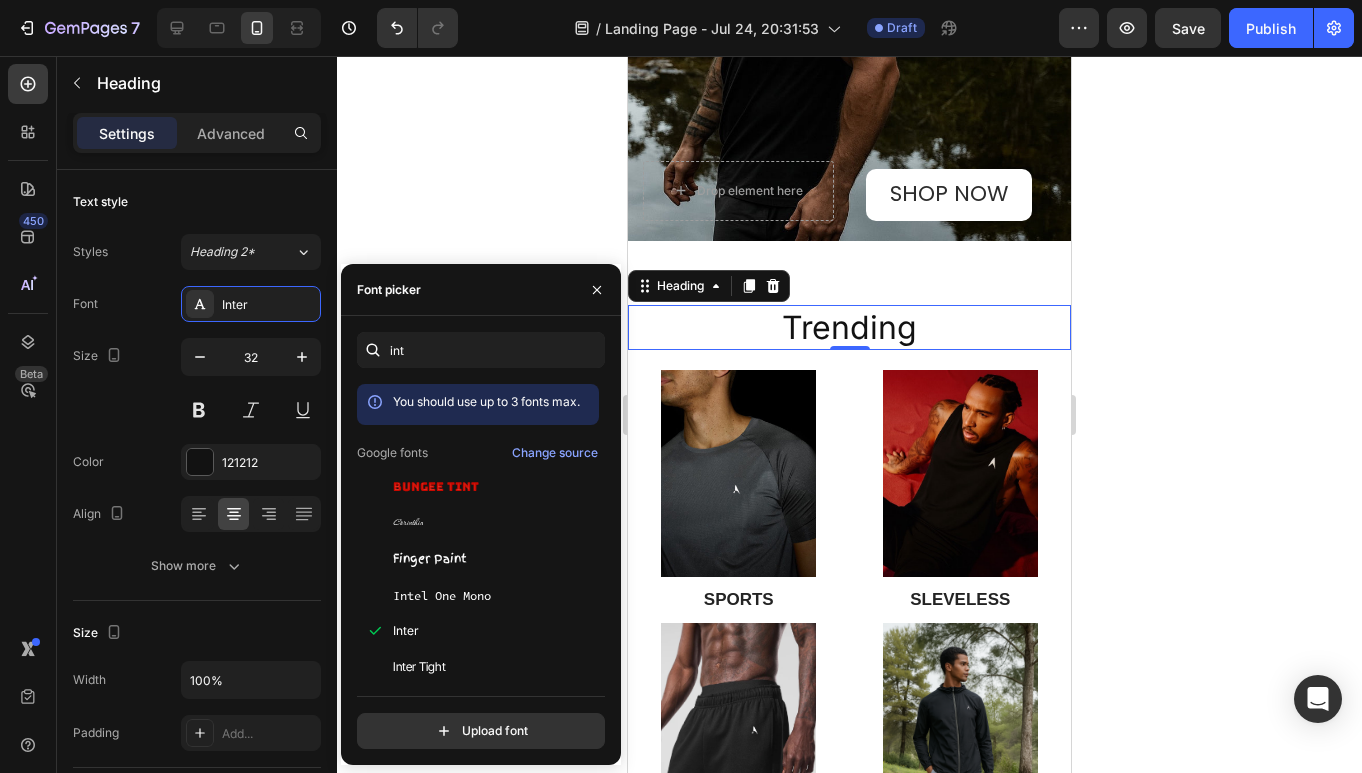 click 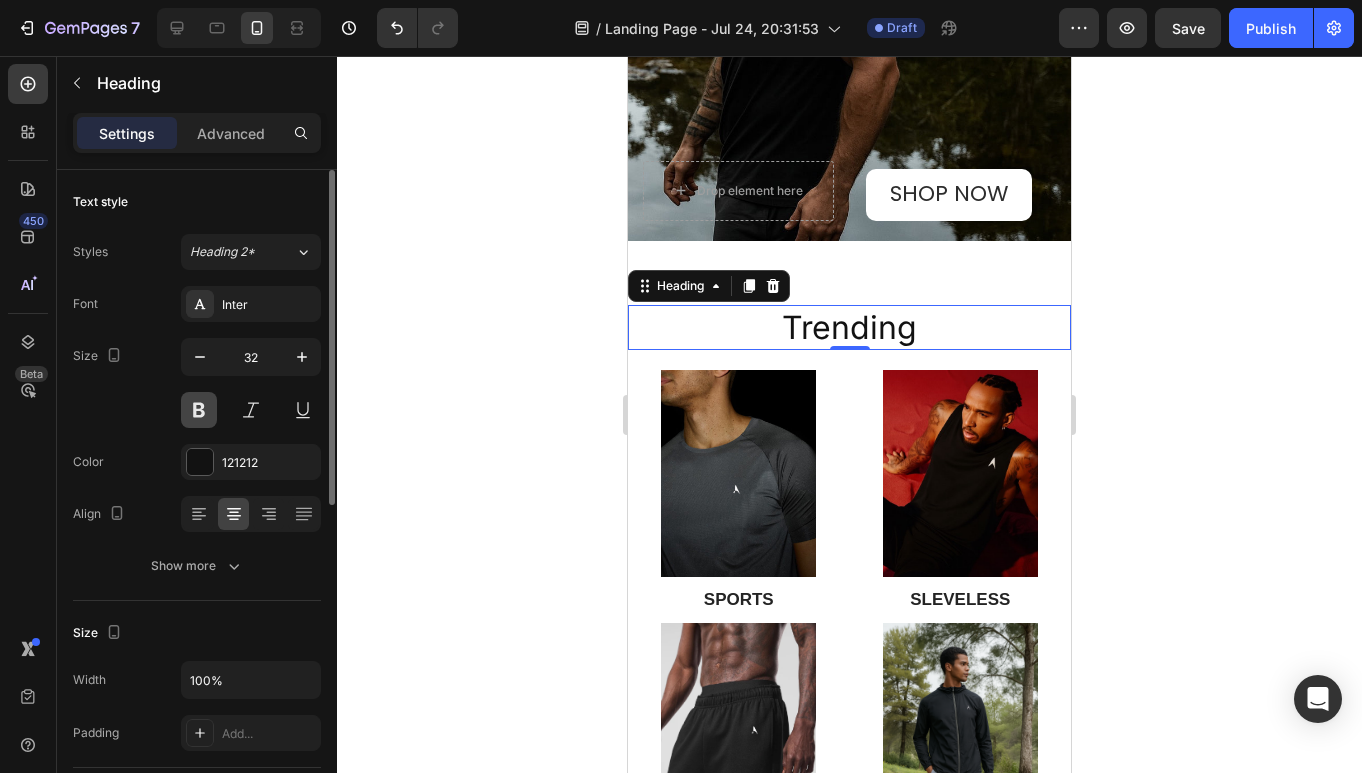 click at bounding box center [199, 410] 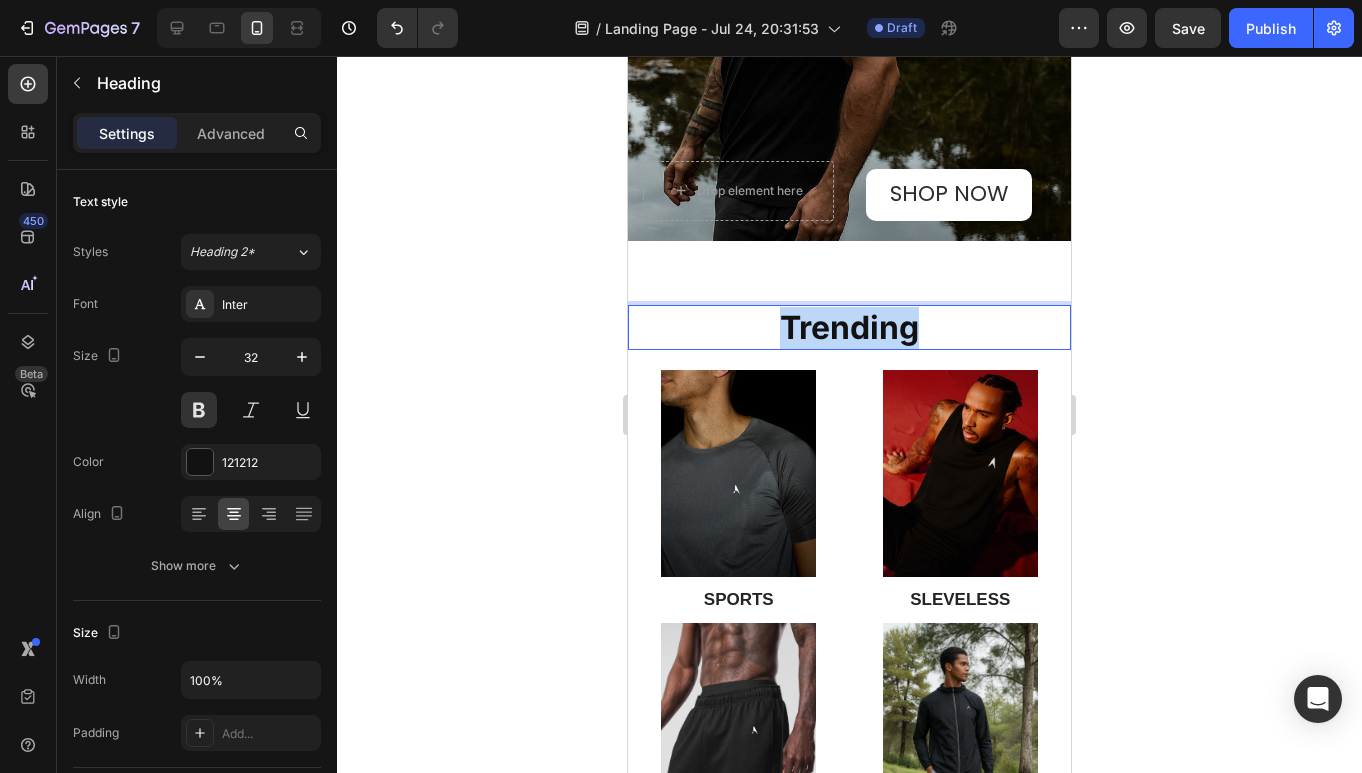 click on "Trending" at bounding box center [849, 328] 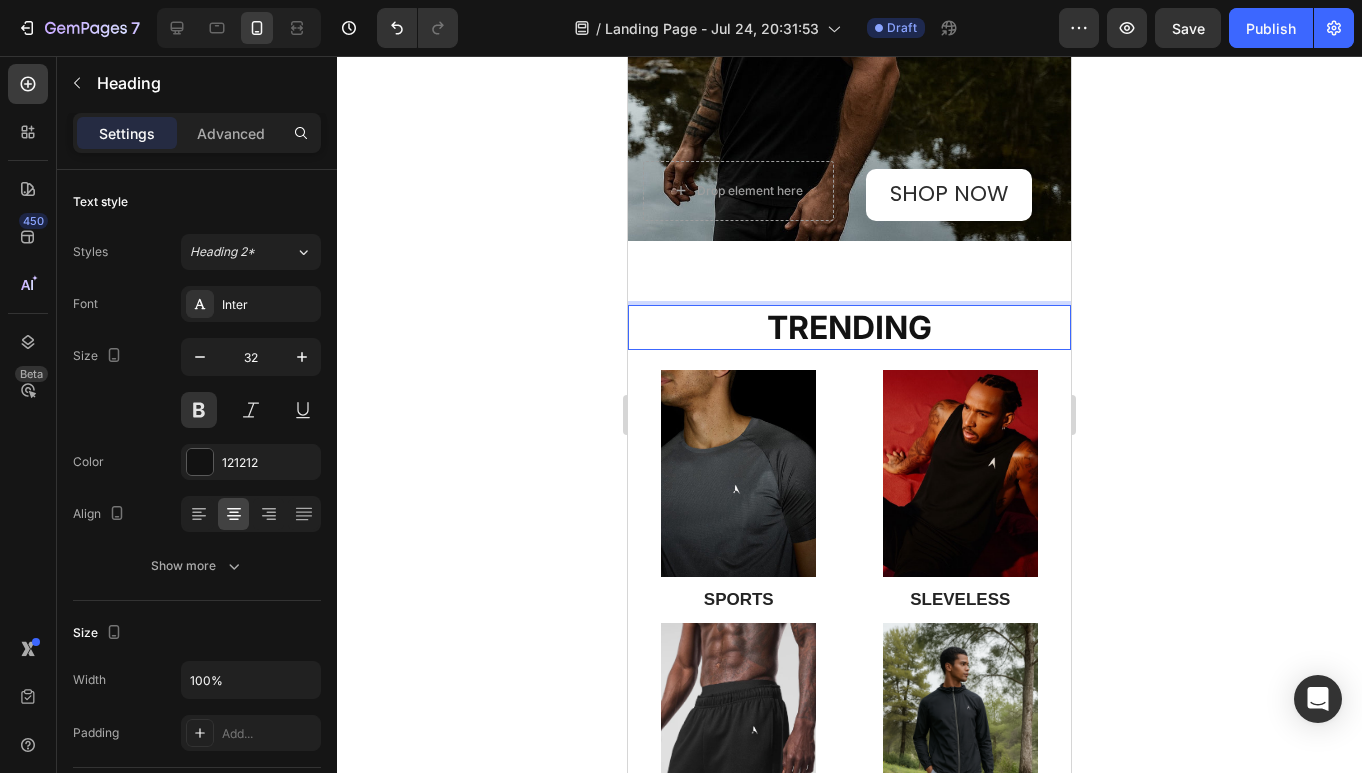 click 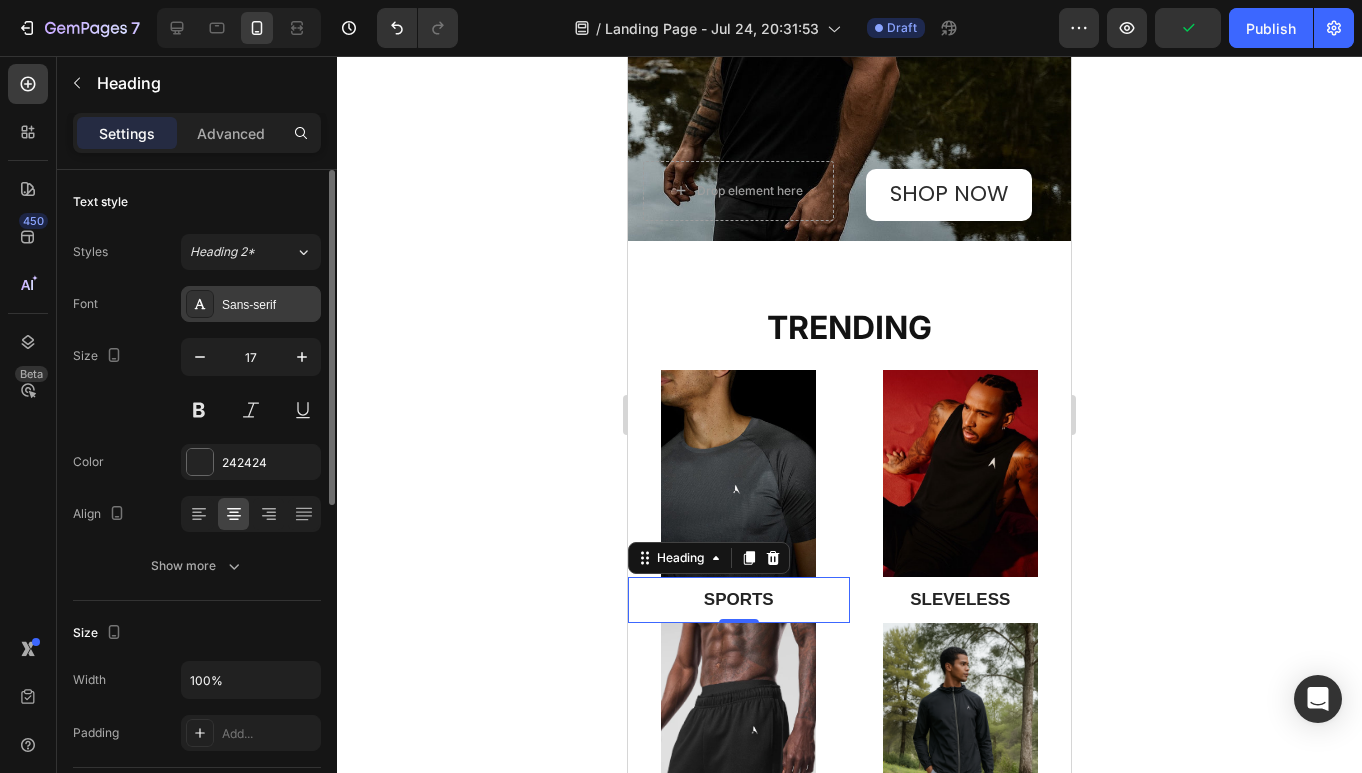 click on "Sans-serif" at bounding box center [269, 305] 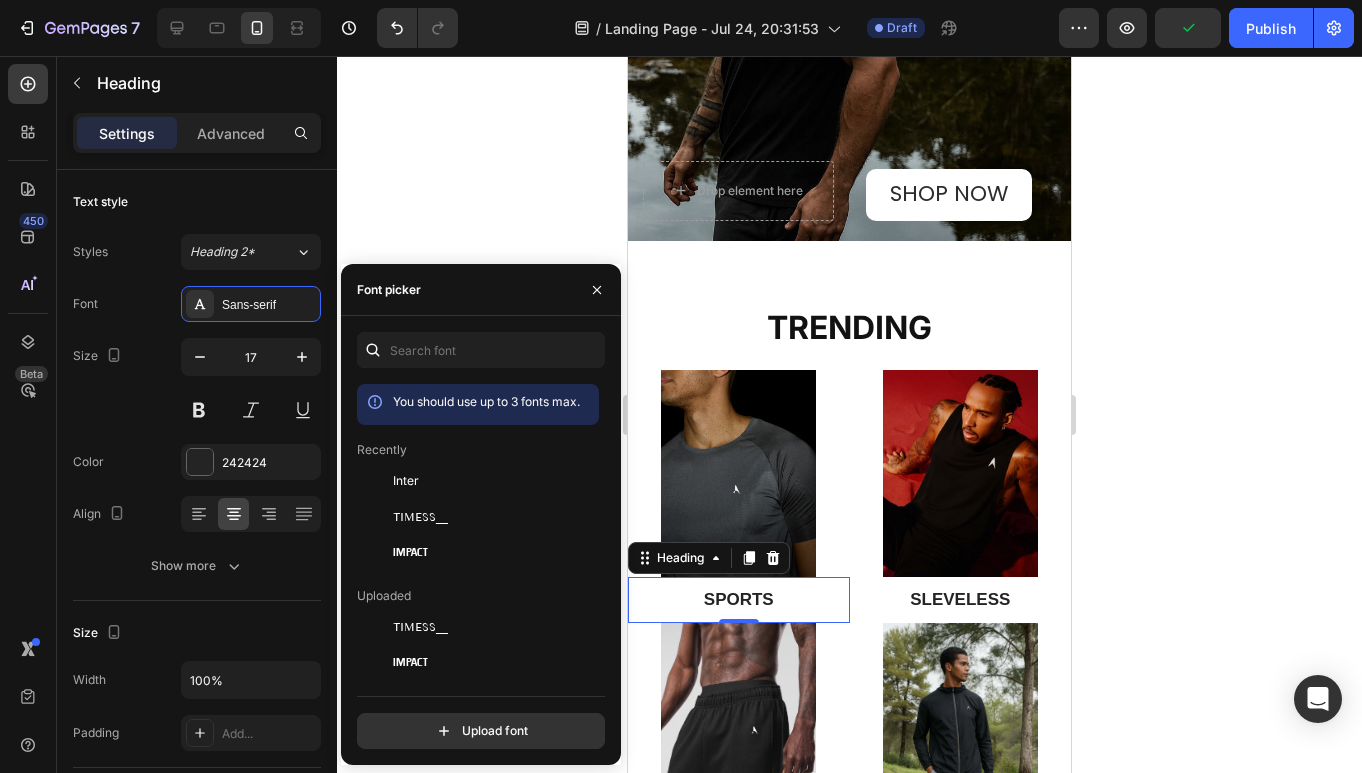 click at bounding box center (373, 350) 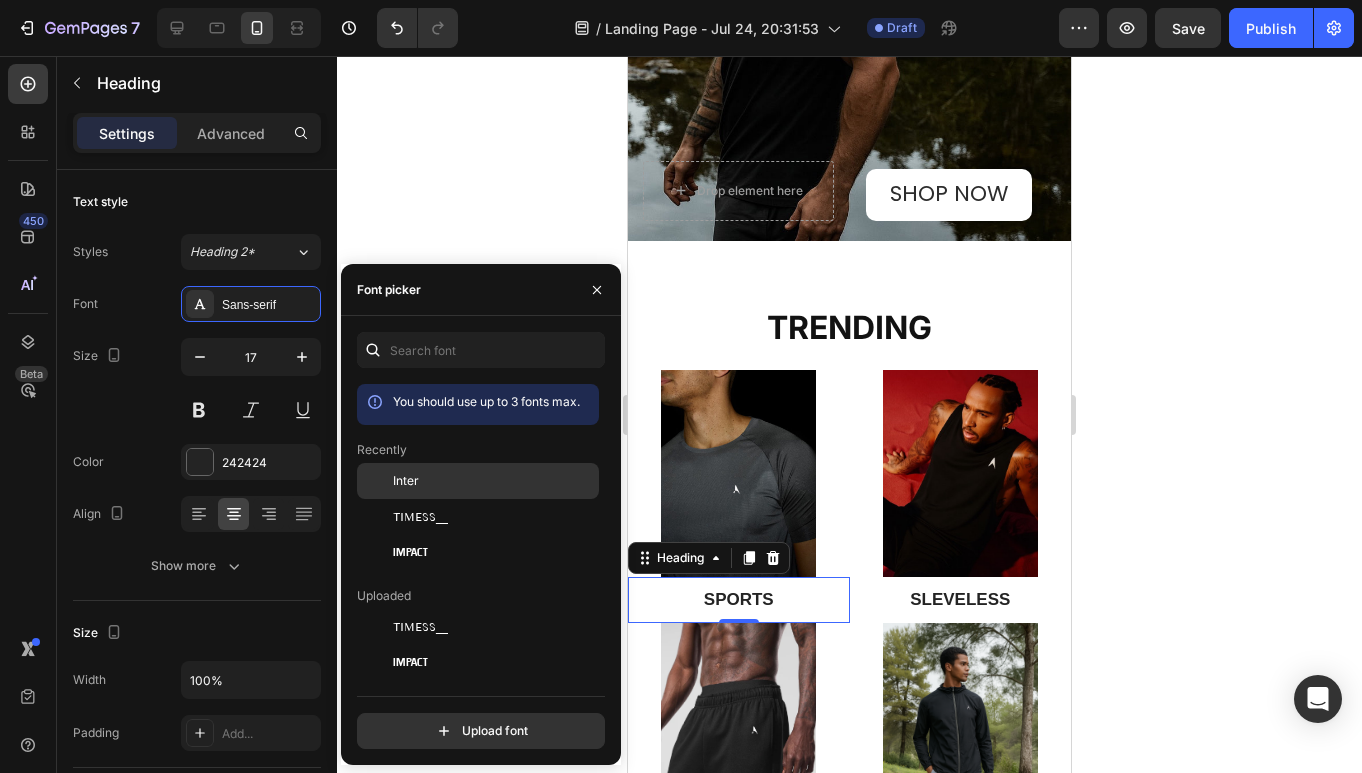 click on "Inter" 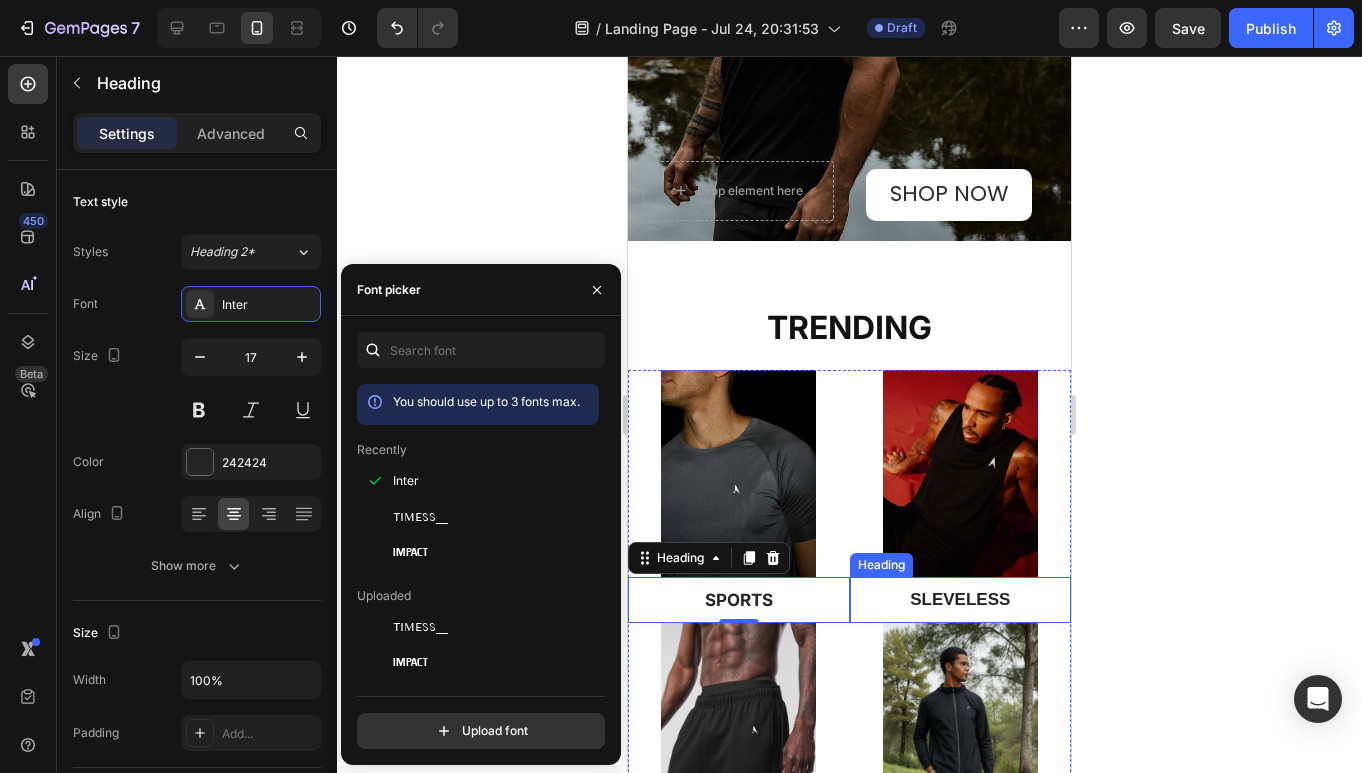 click on "SLEVELESS" at bounding box center (961, 600) 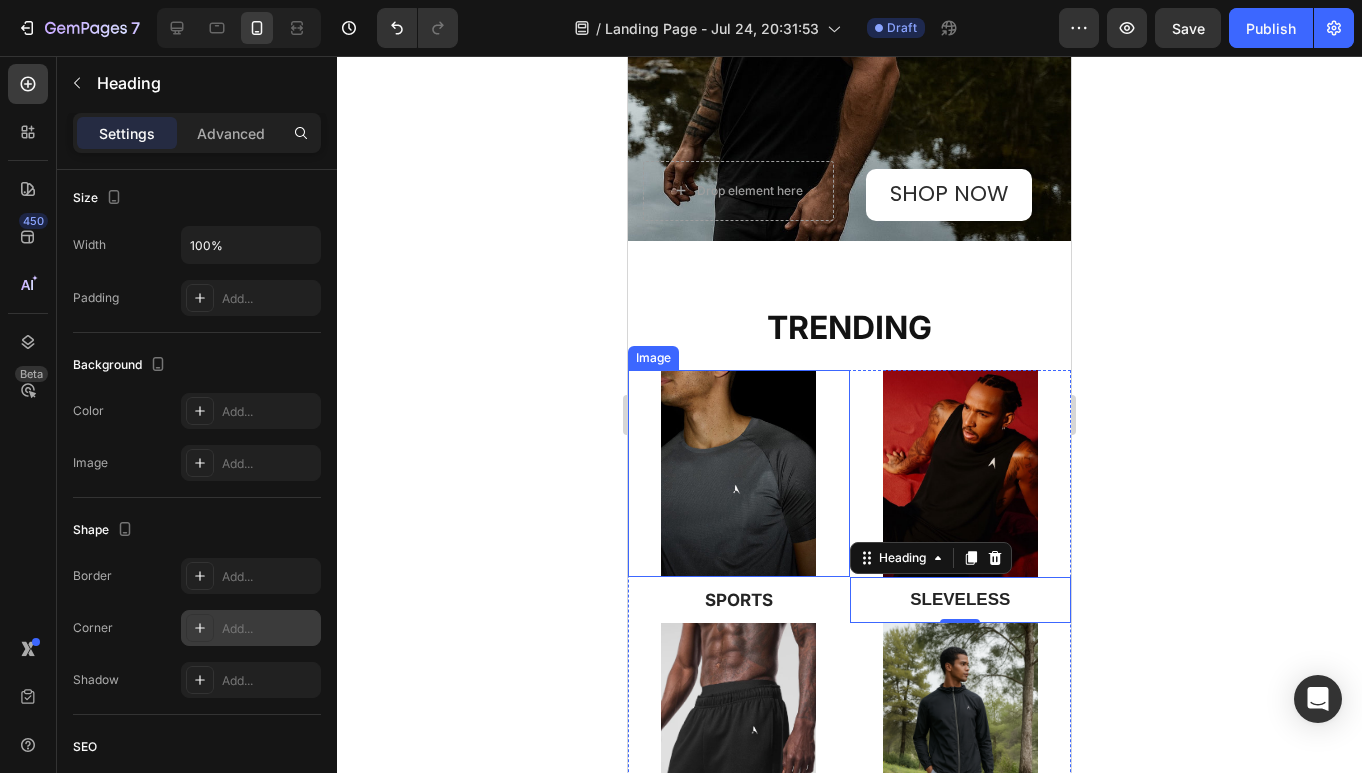 scroll, scrollTop: 0, scrollLeft: 0, axis: both 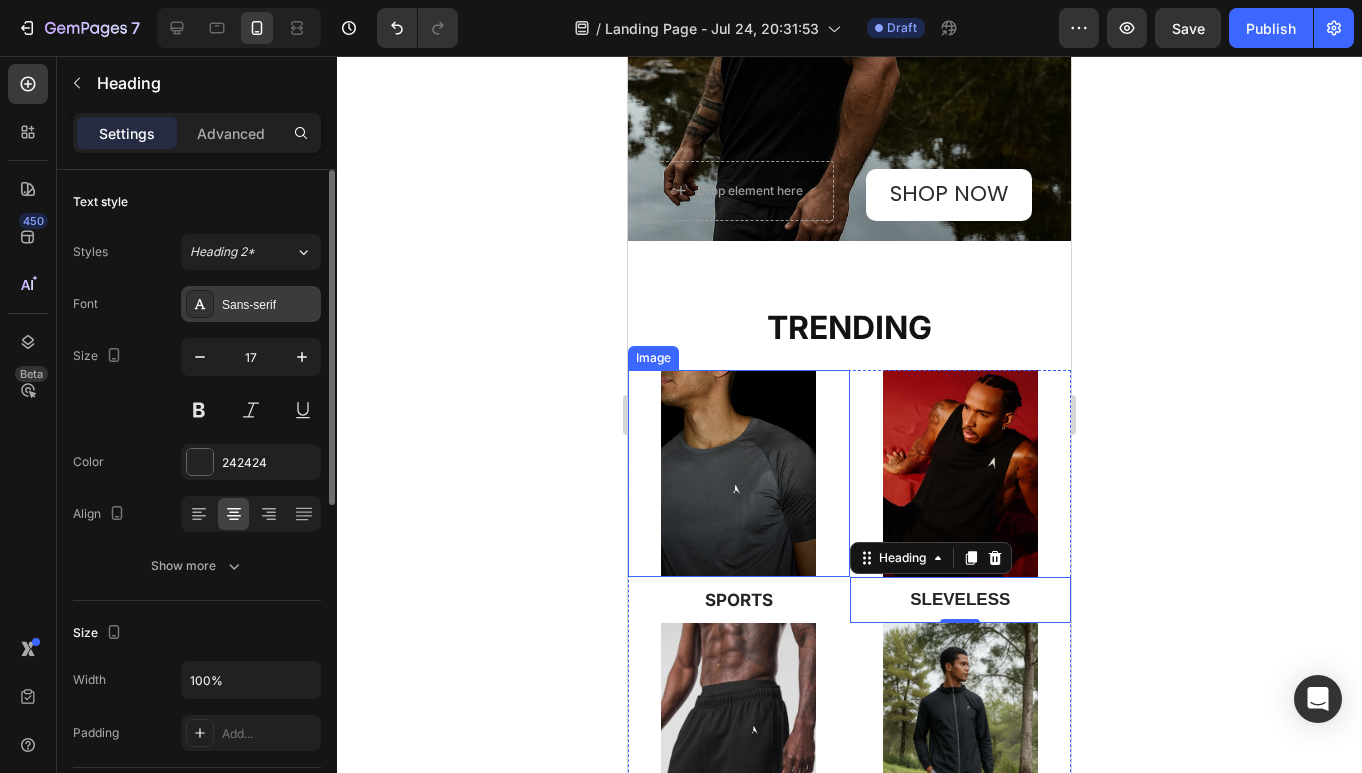 click on "Sans-serif" at bounding box center (251, 304) 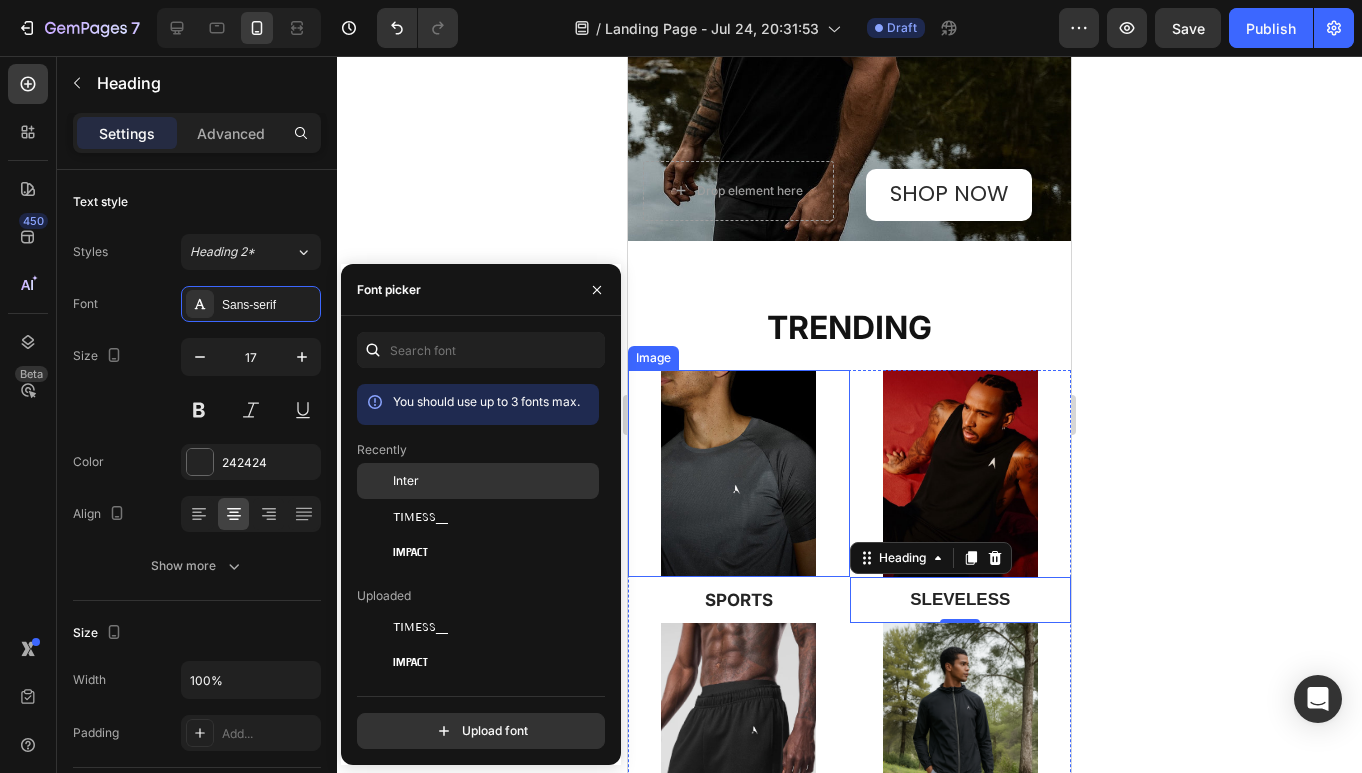 click at bounding box center (375, 481) 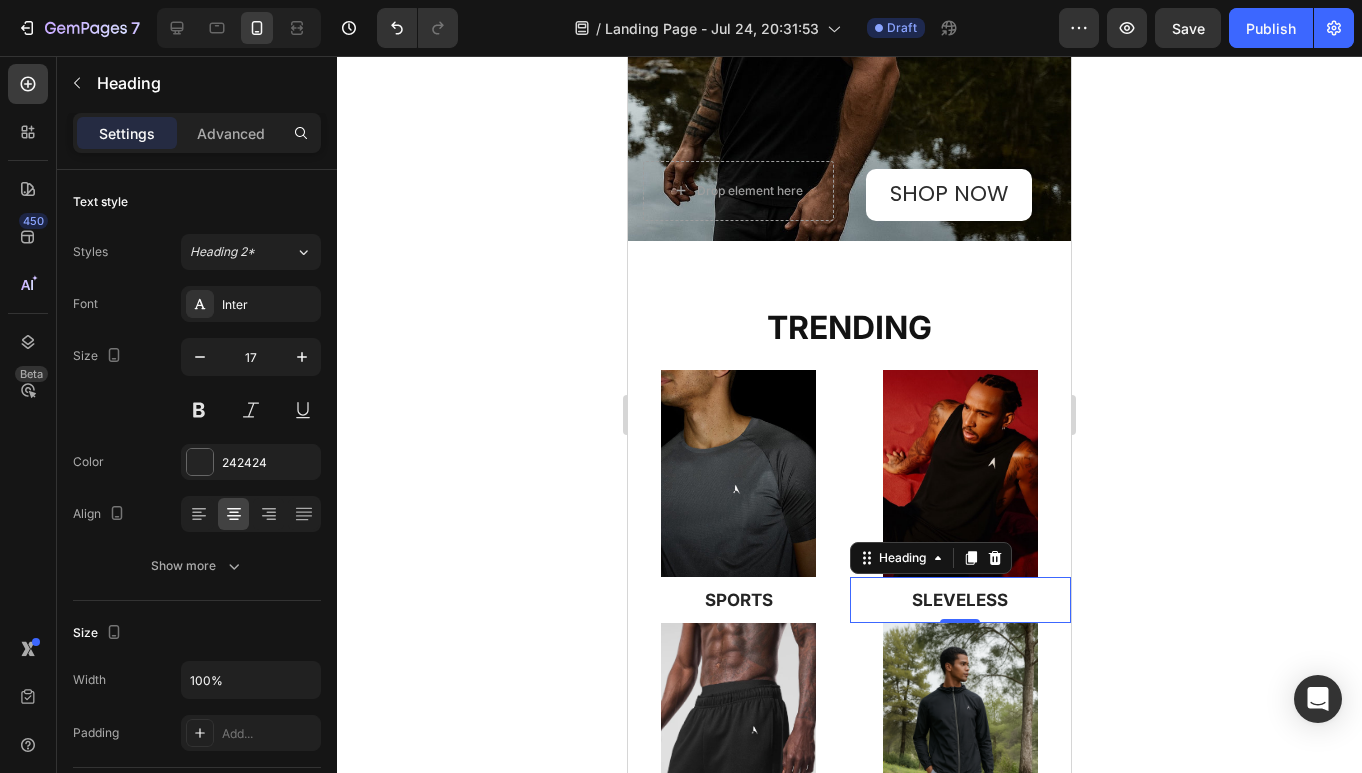 click 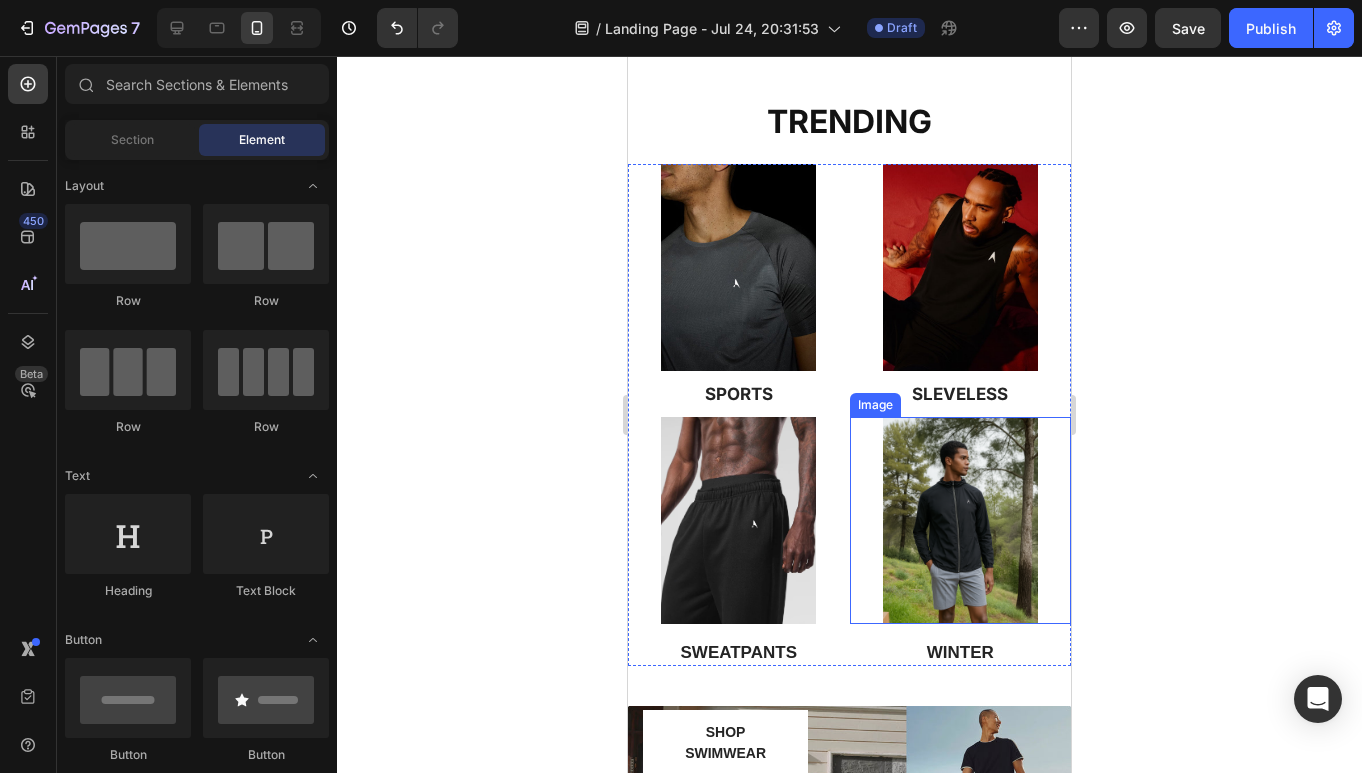 scroll, scrollTop: 658, scrollLeft: 0, axis: vertical 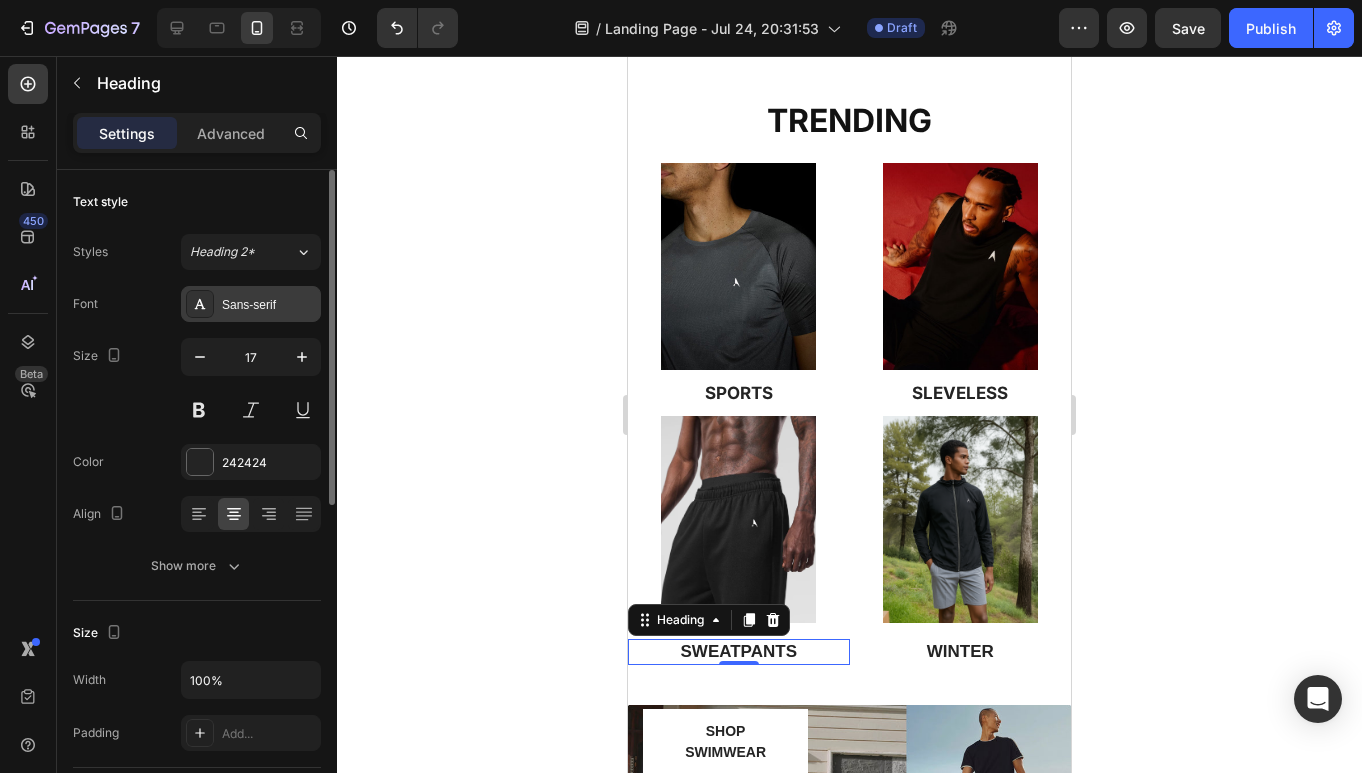 click on "Sans-serif" at bounding box center (269, 305) 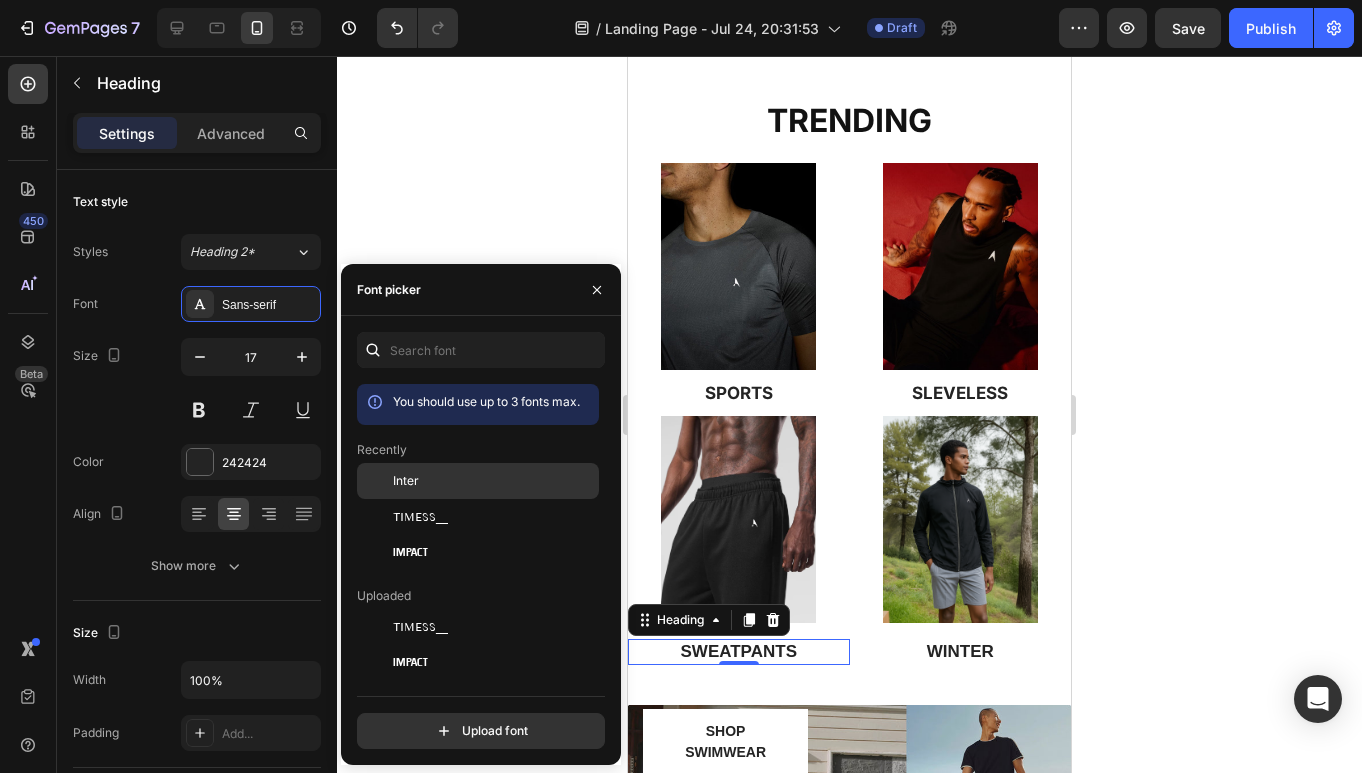 click on "Inter" at bounding box center [494, 481] 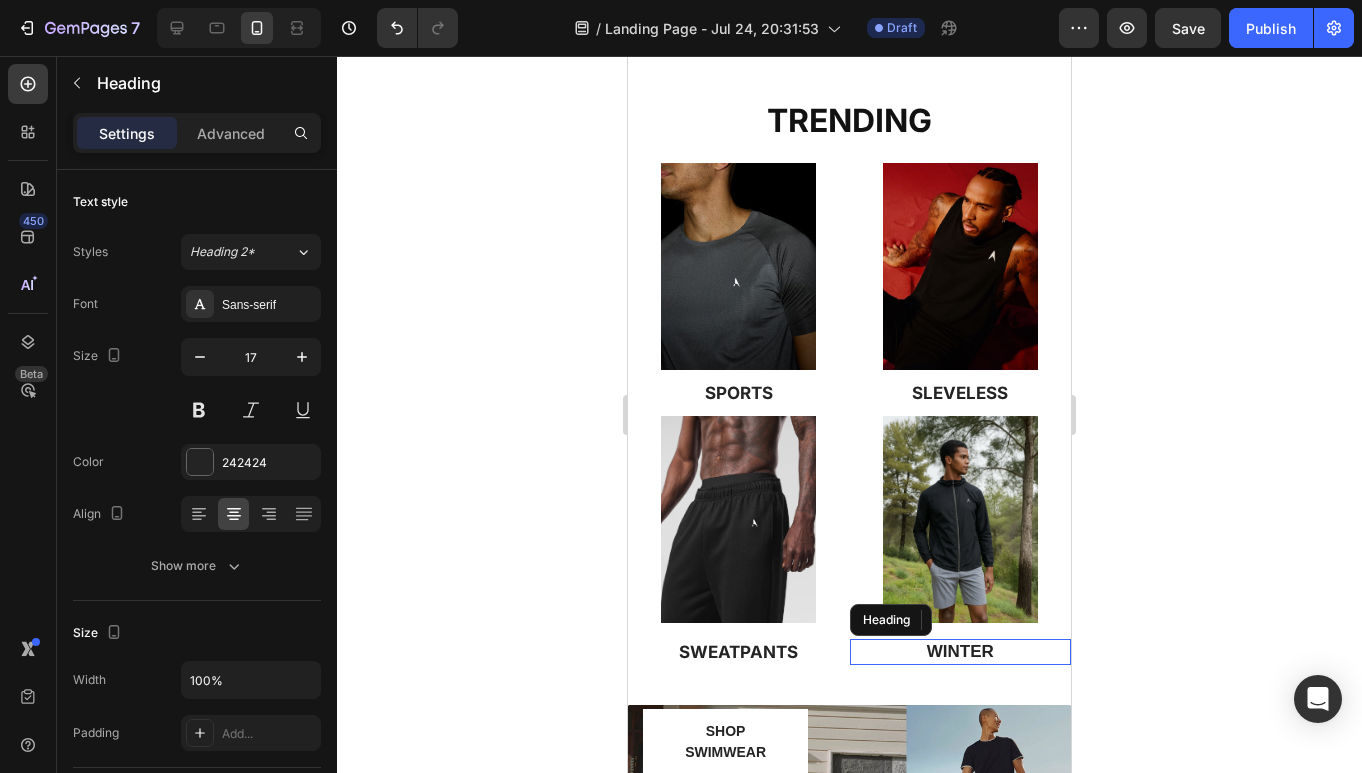 click on "WINTER" at bounding box center [961, 652] 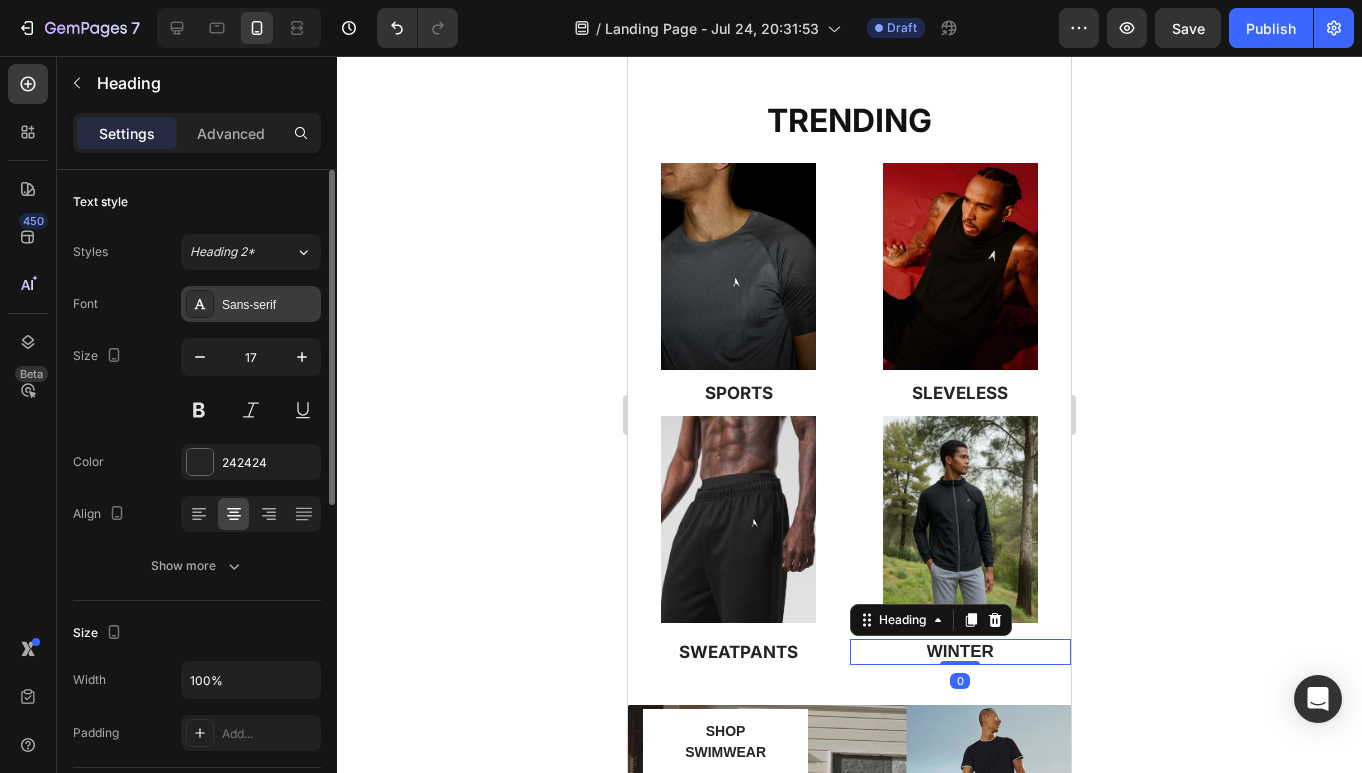 click on "Sans-serif" at bounding box center [251, 304] 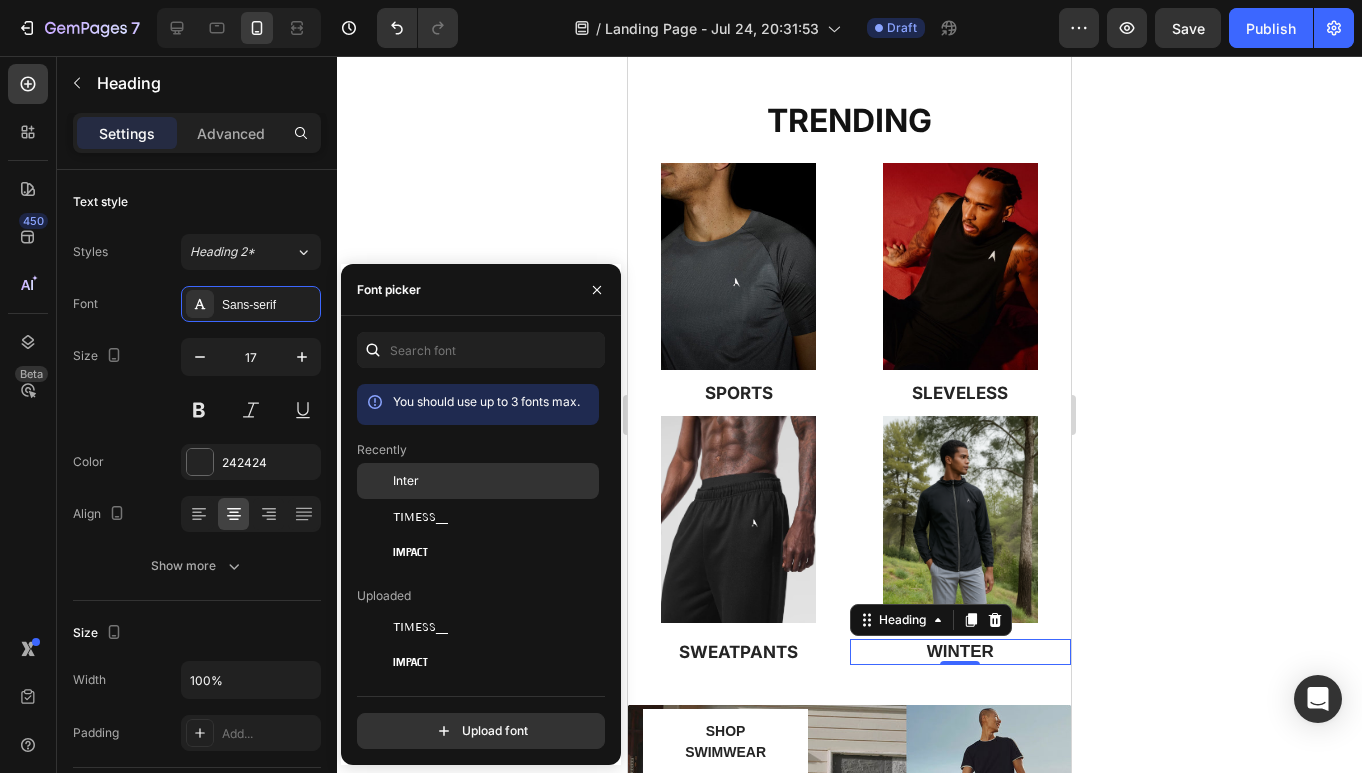 click on "Inter" at bounding box center (494, 481) 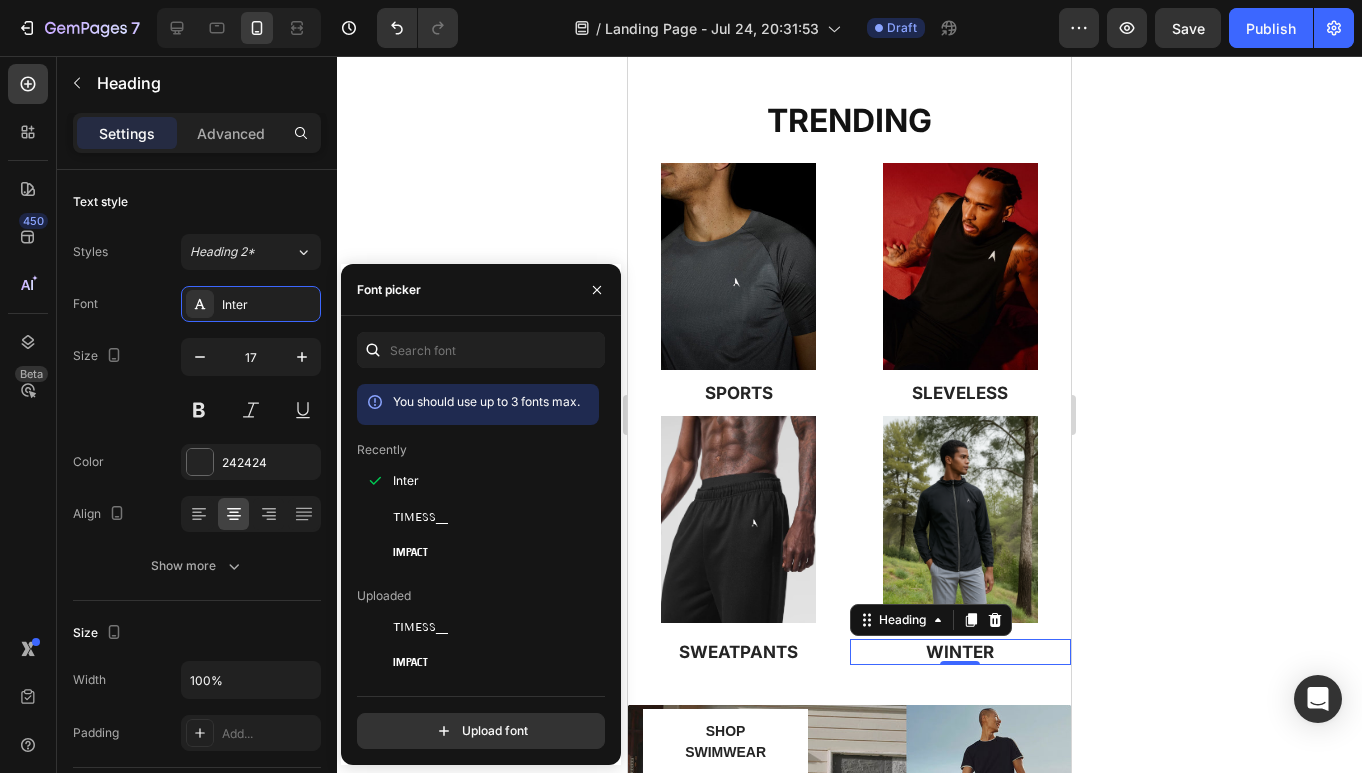 click 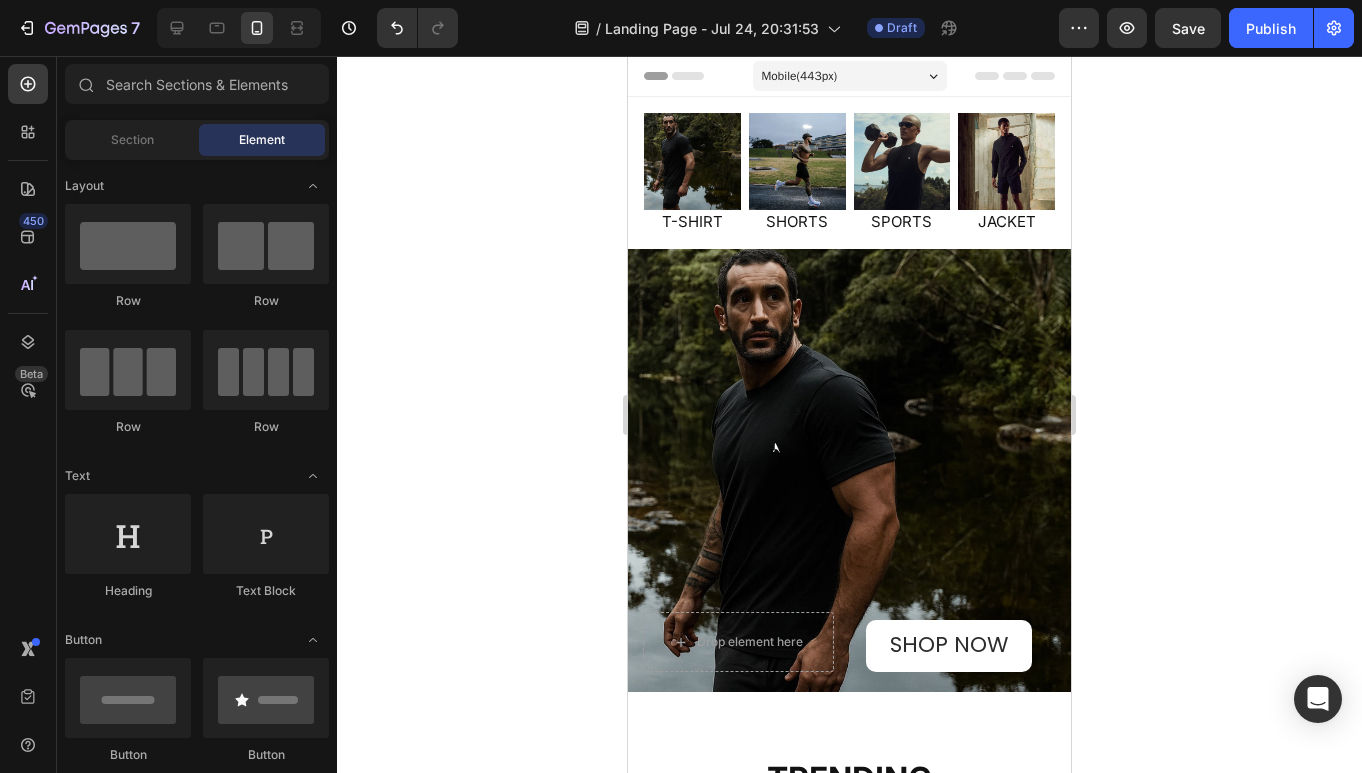 scroll, scrollTop: 0, scrollLeft: 0, axis: both 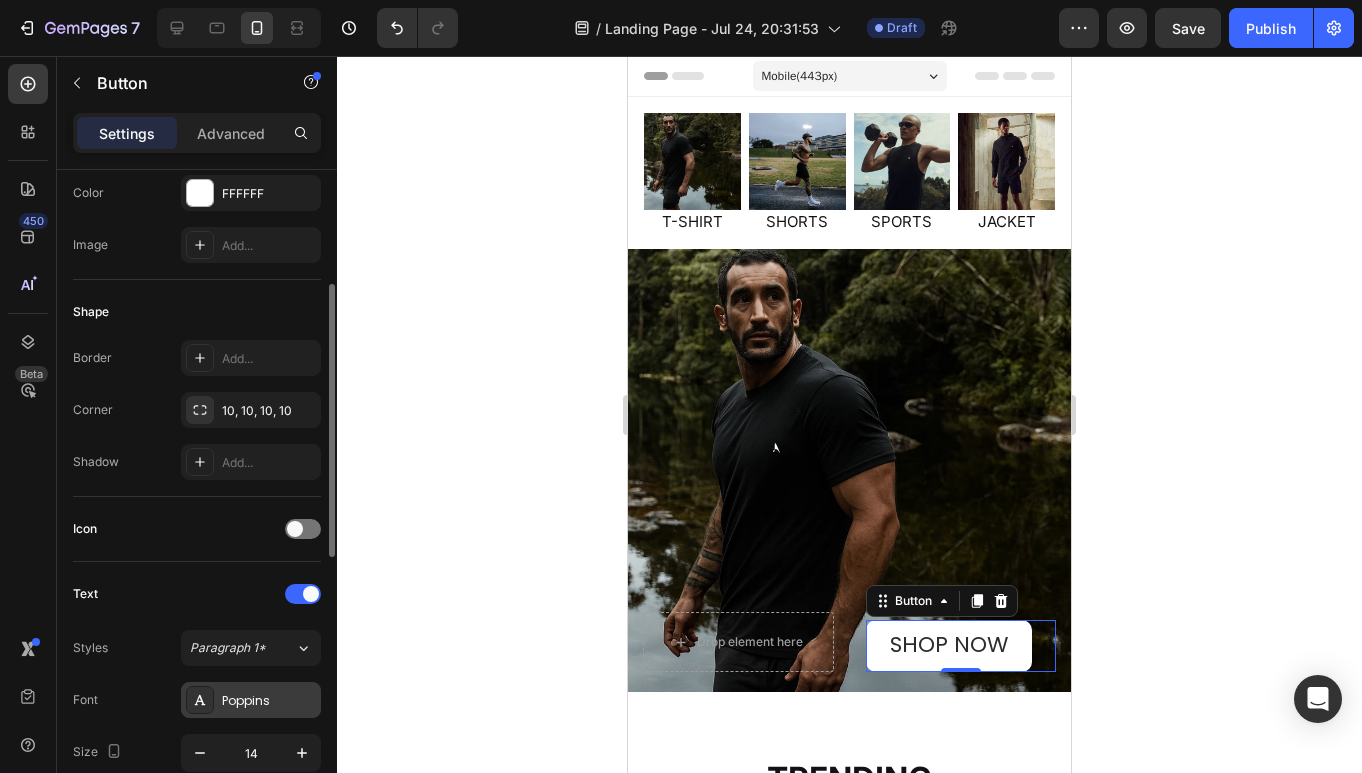 click on "Poppins" at bounding box center [269, 701] 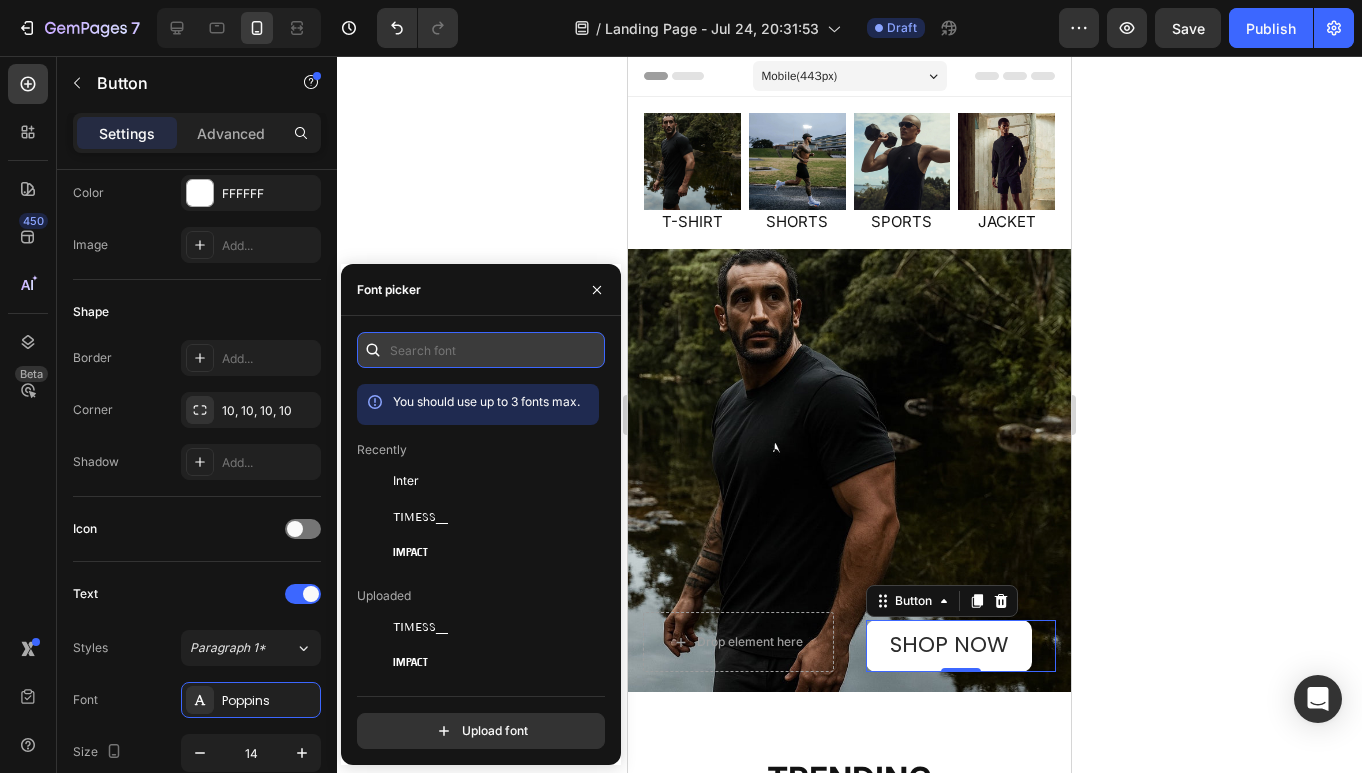 click at bounding box center (481, 350) 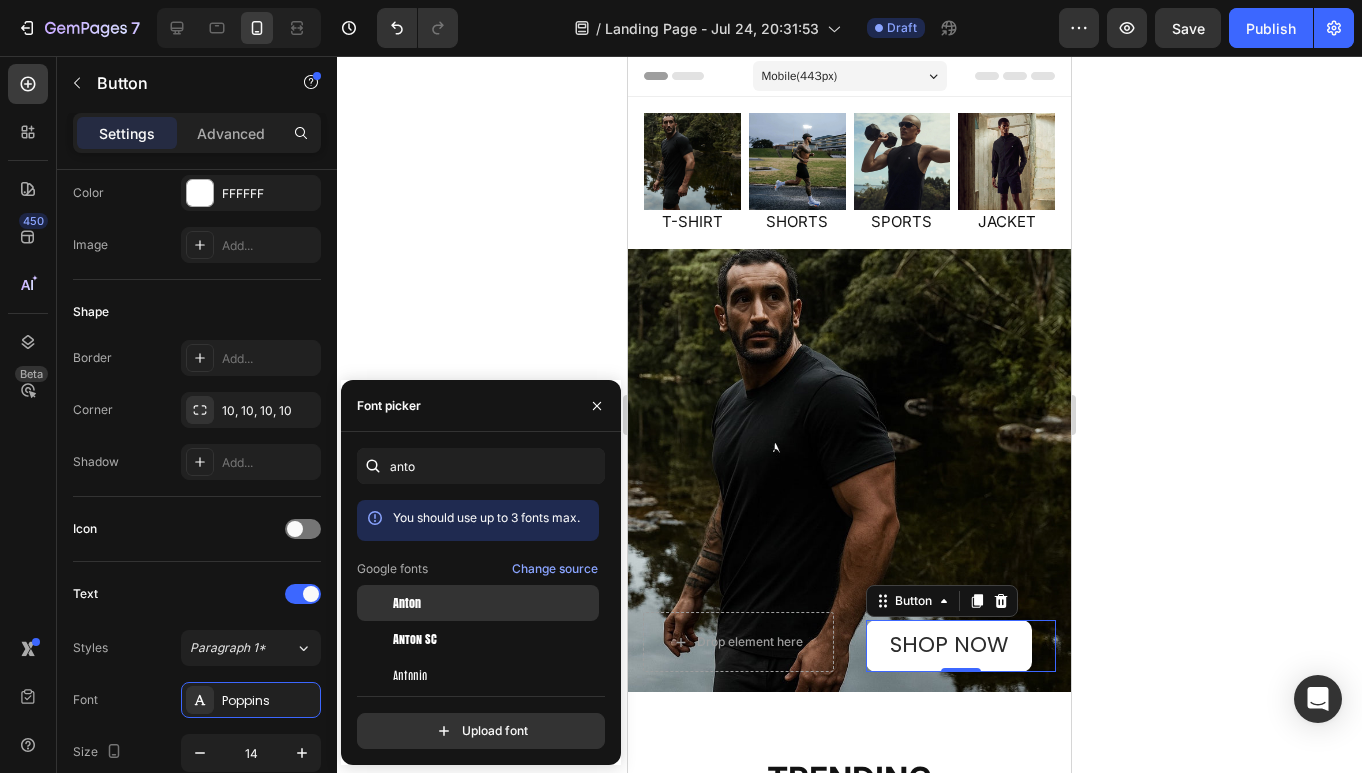 click on "Anton" at bounding box center (407, 603) 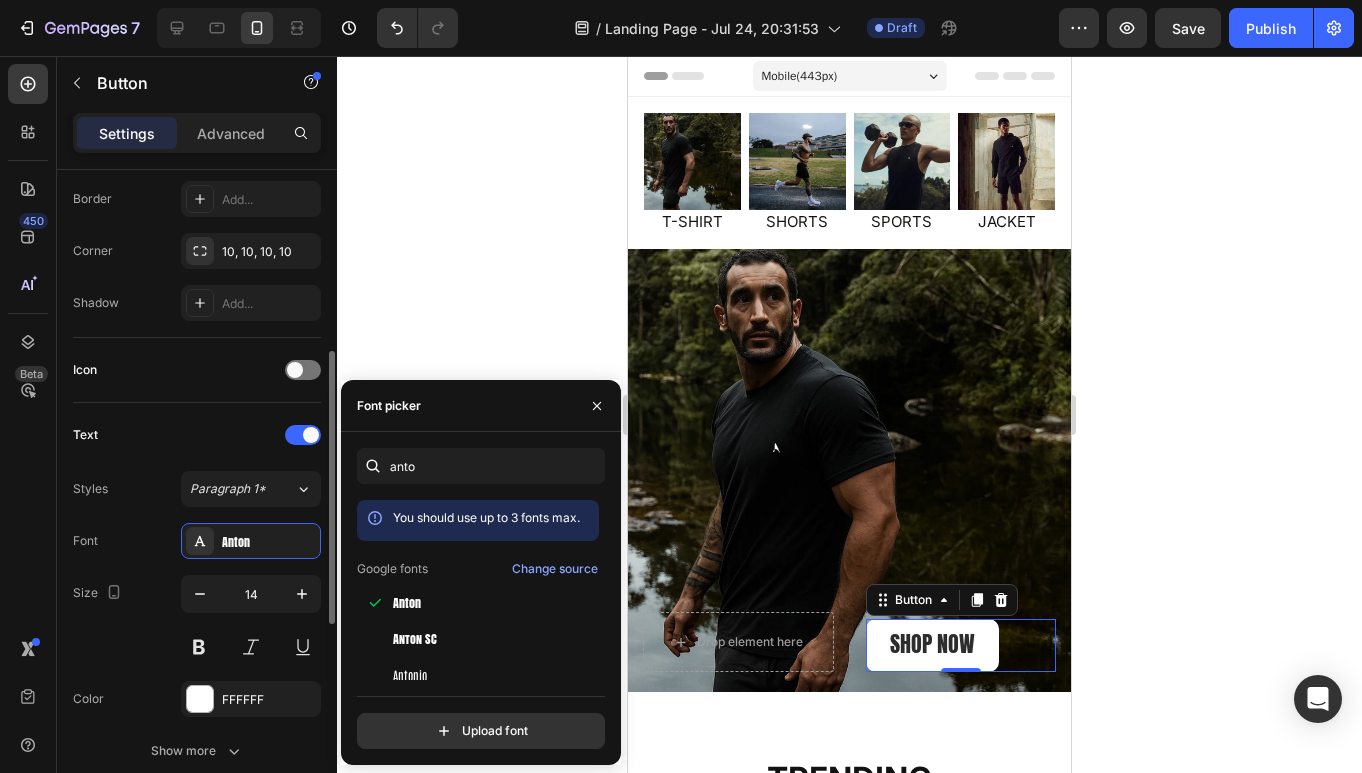 scroll, scrollTop: 459, scrollLeft: 0, axis: vertical 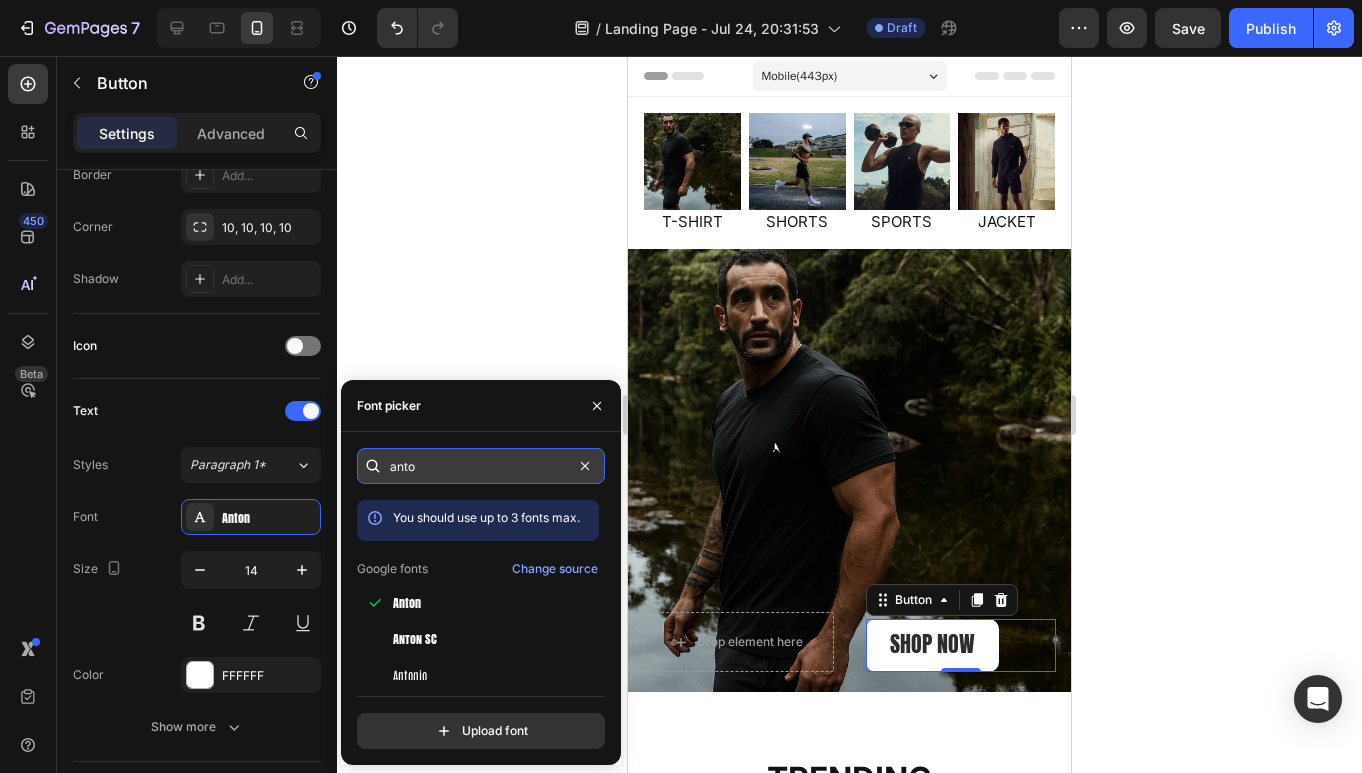click on "anto" at bounding box center (481, 466) 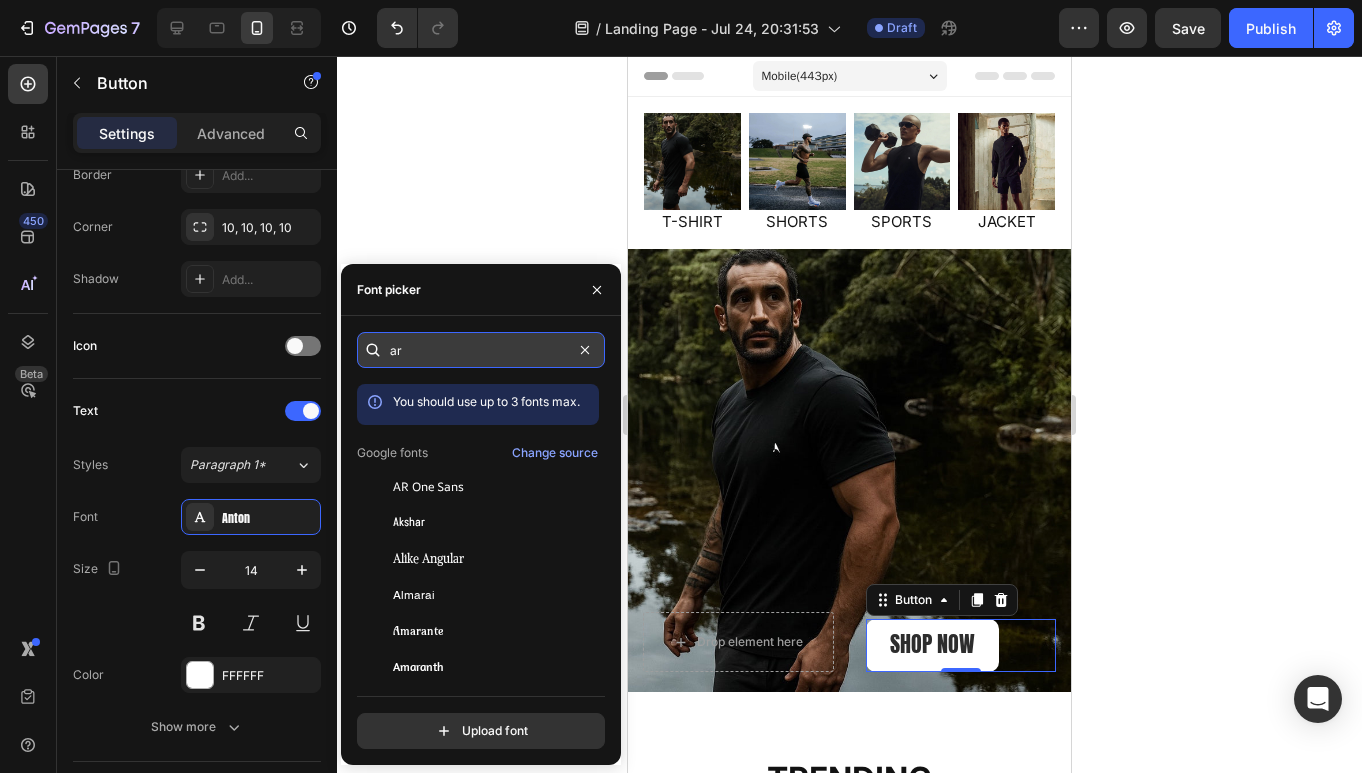 type on "arc" 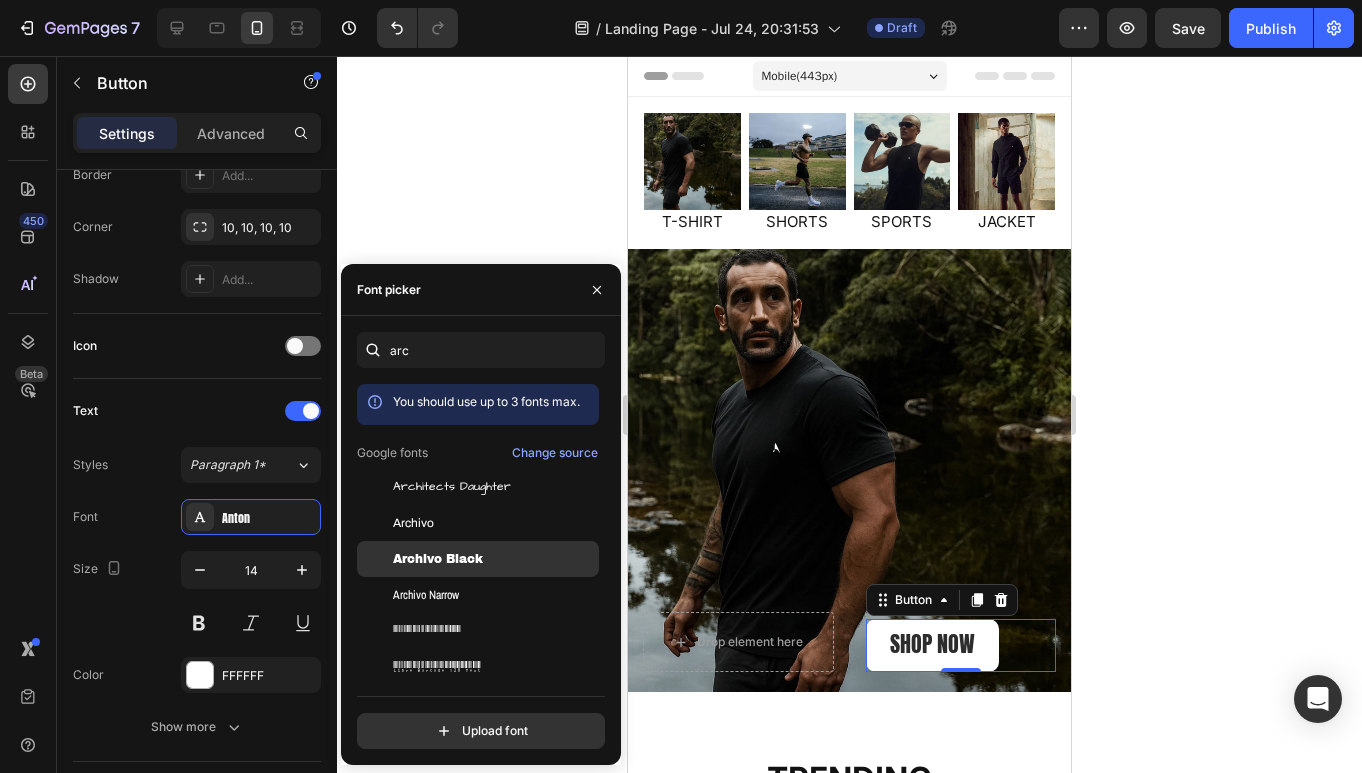 click on "Archivo Black" at bounding box center (438, 559) 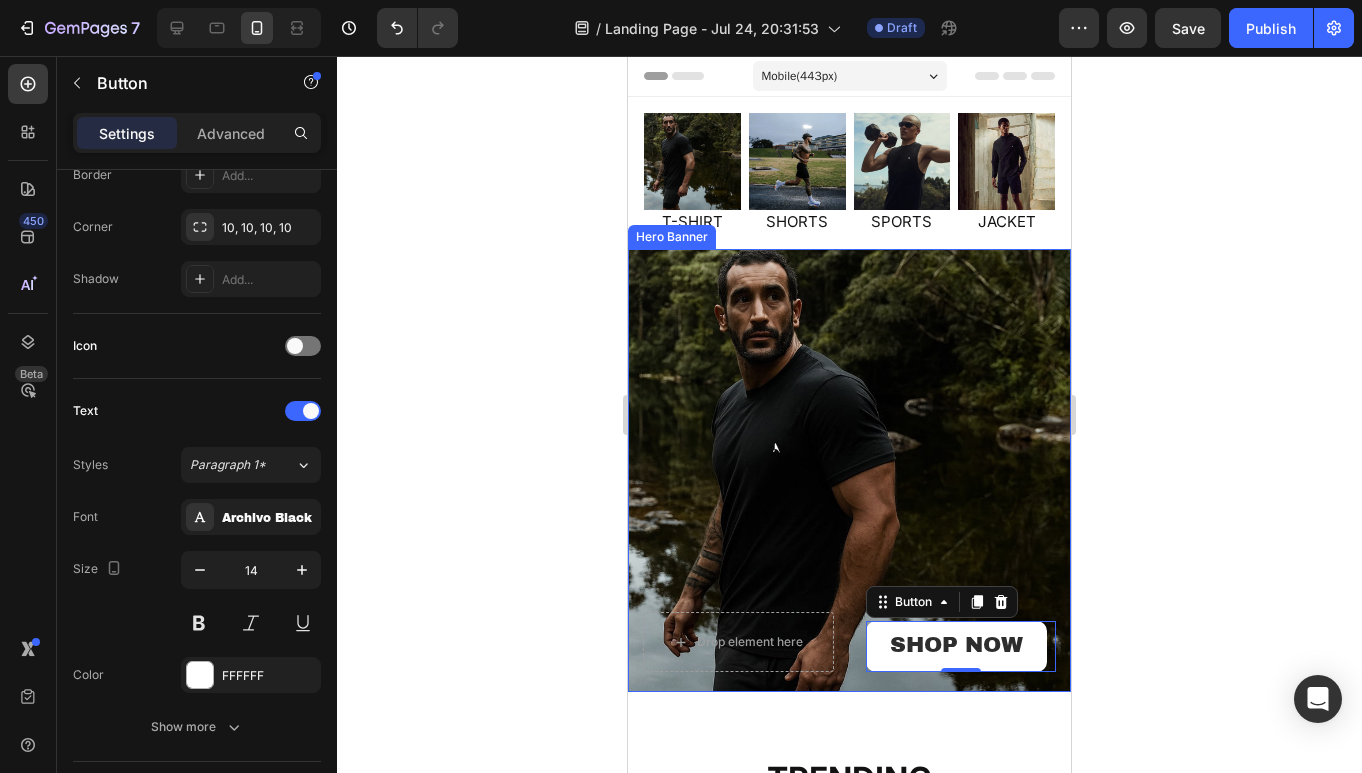 click 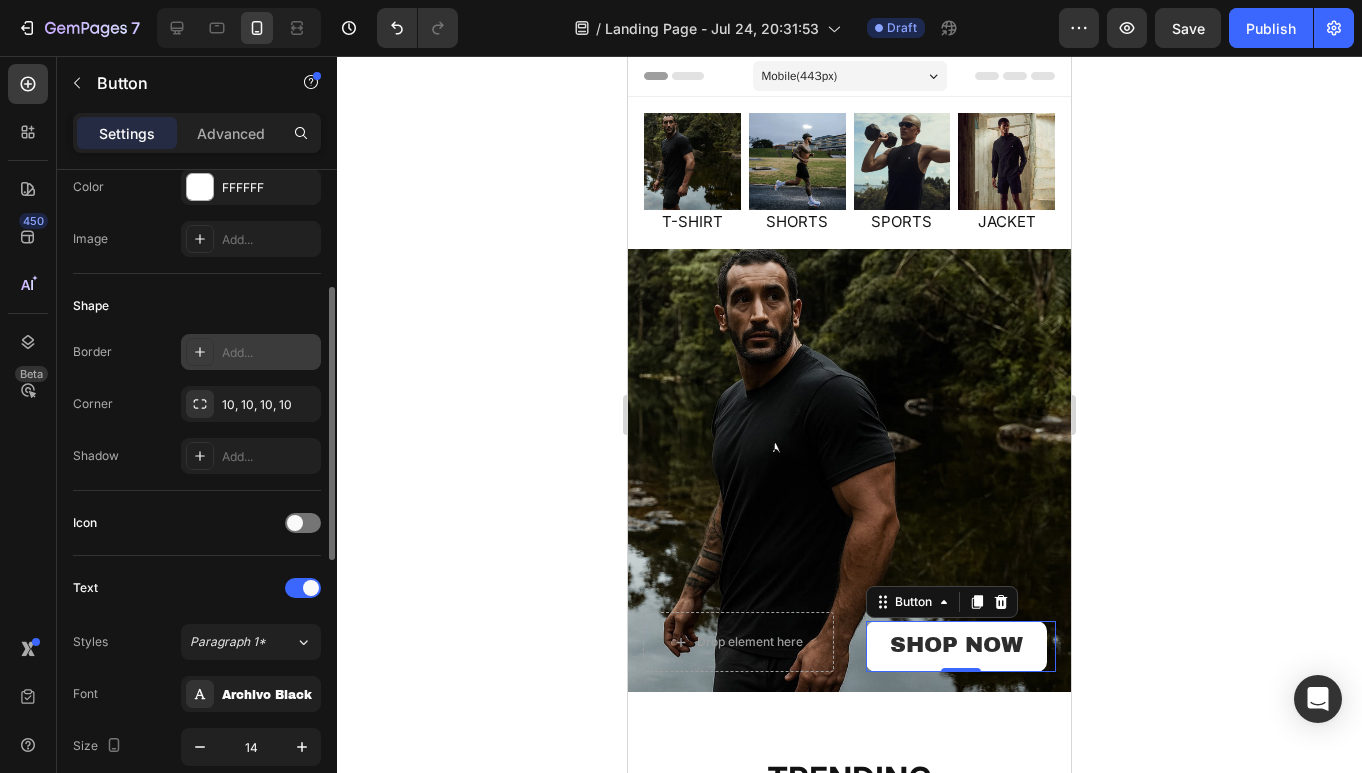 scroll, scrollTop: 282, scrollLeft: 0, axis: vertical 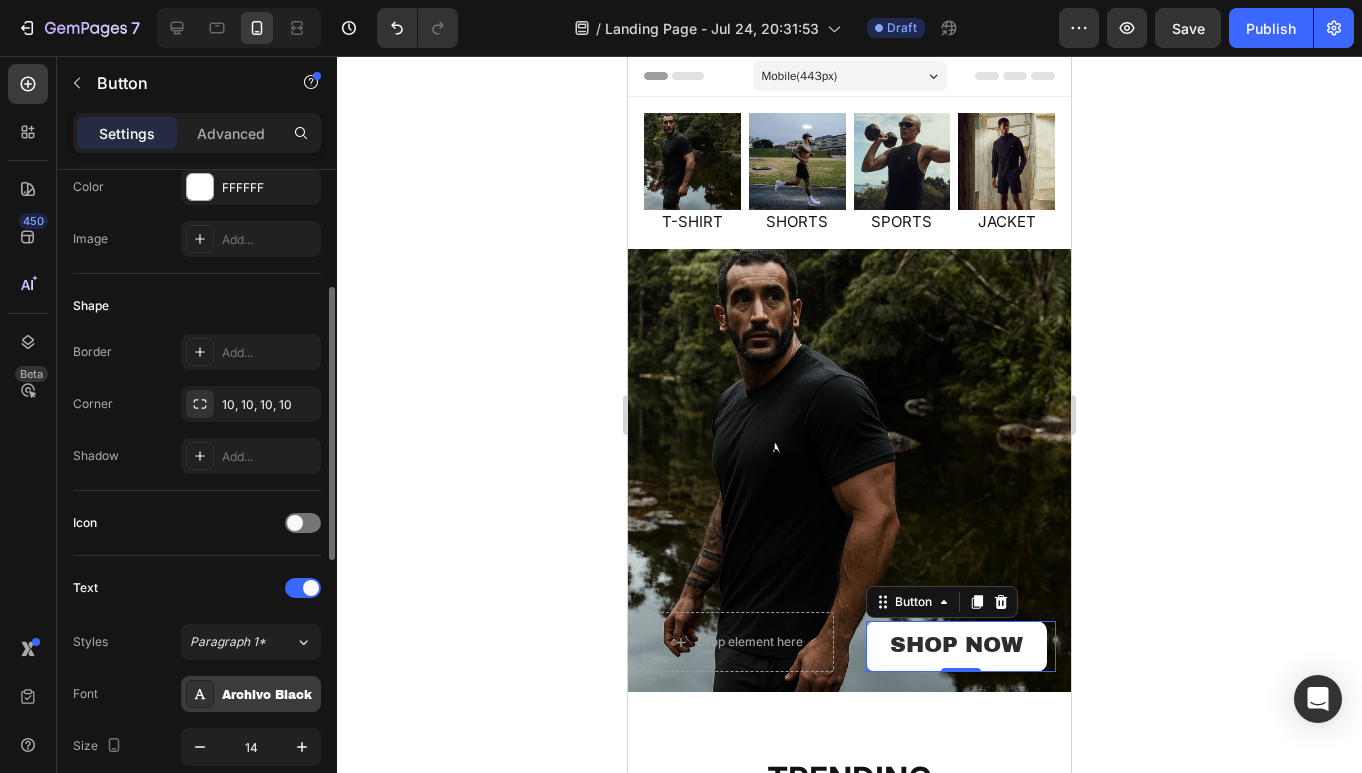 click on "Archivo Black" at bounding box center [251, 694] 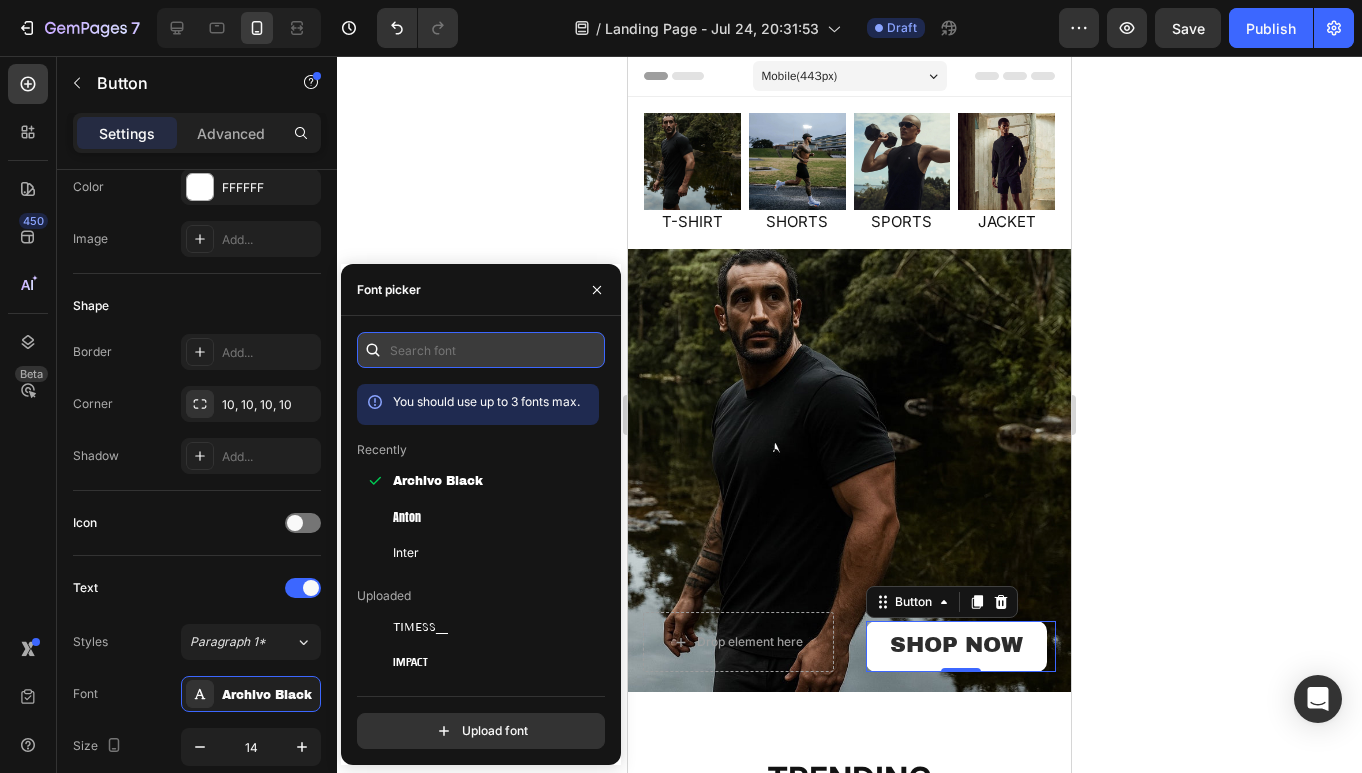 click at bounding box center (481, 350) 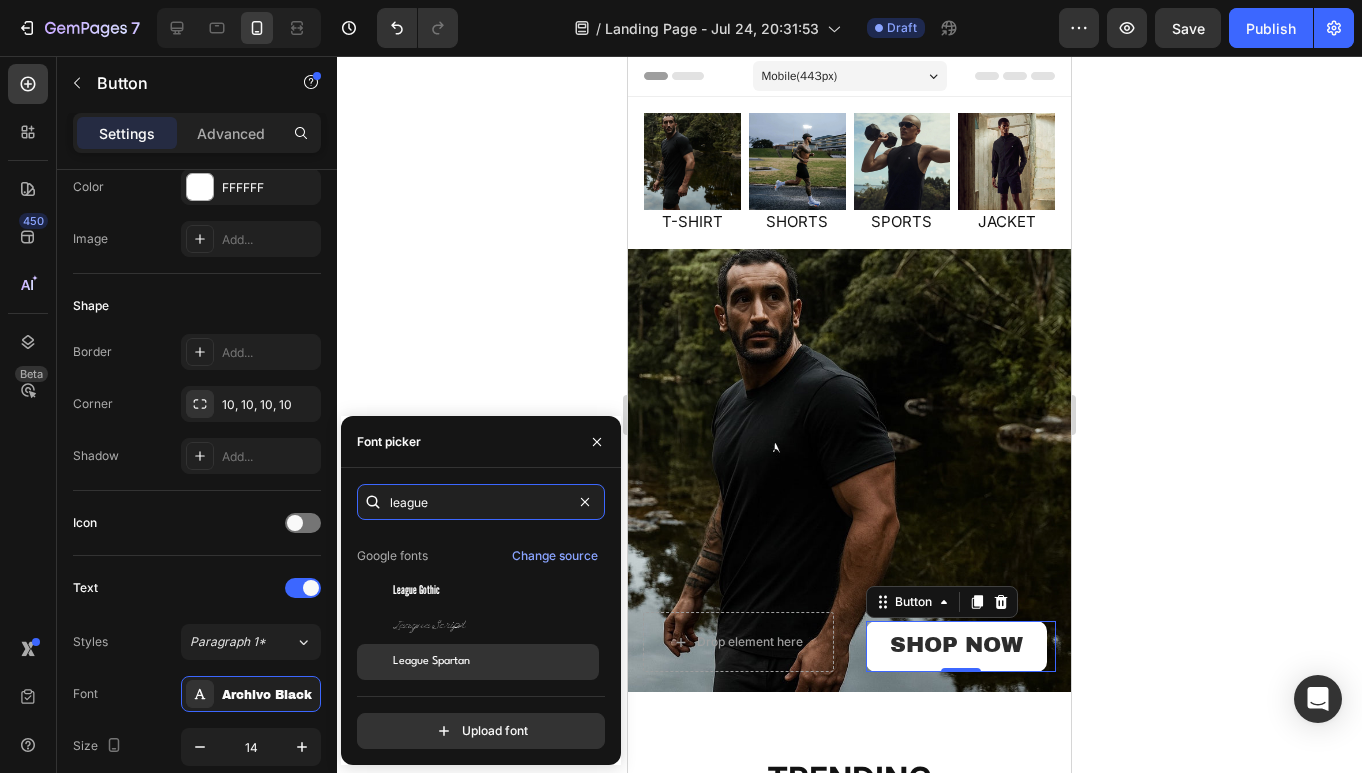 scroll, scrollTop: 49, scrollLeft: 0, axis: vertical 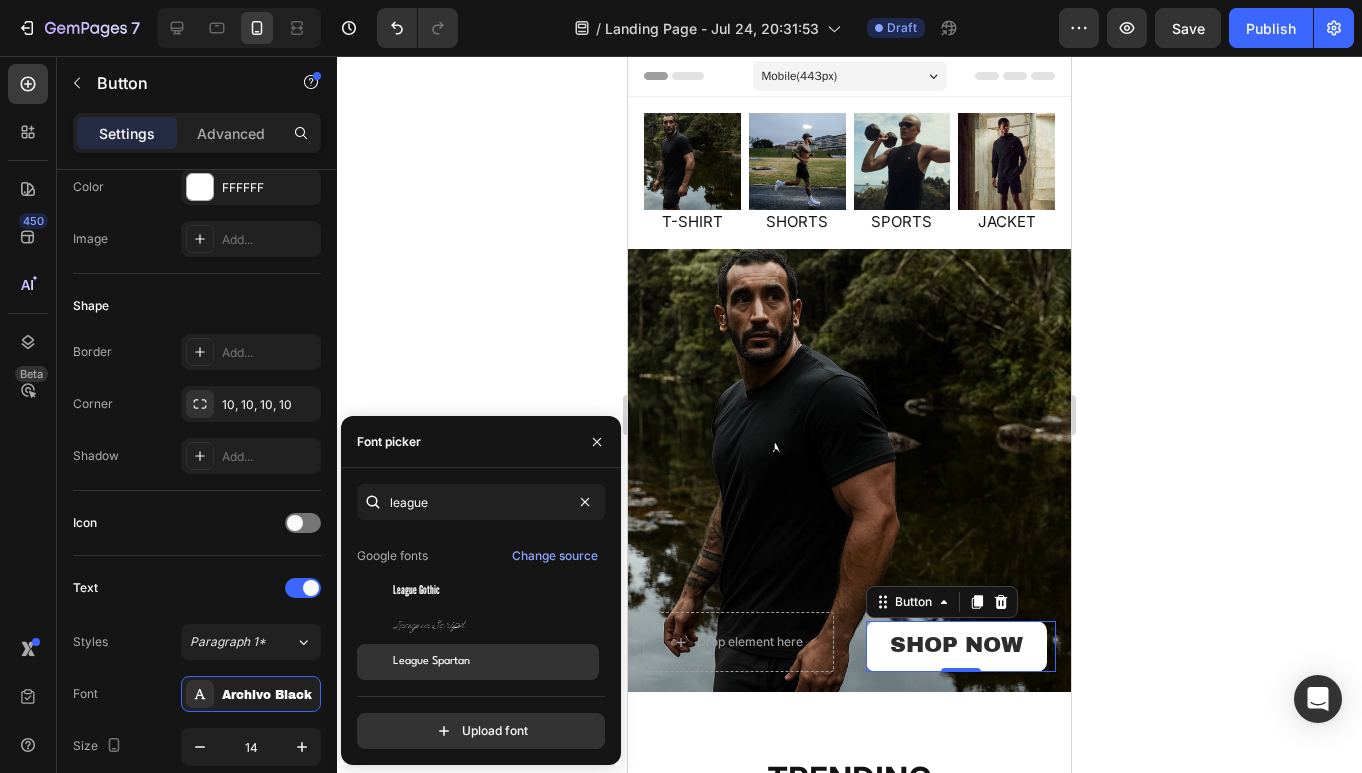type on "league" 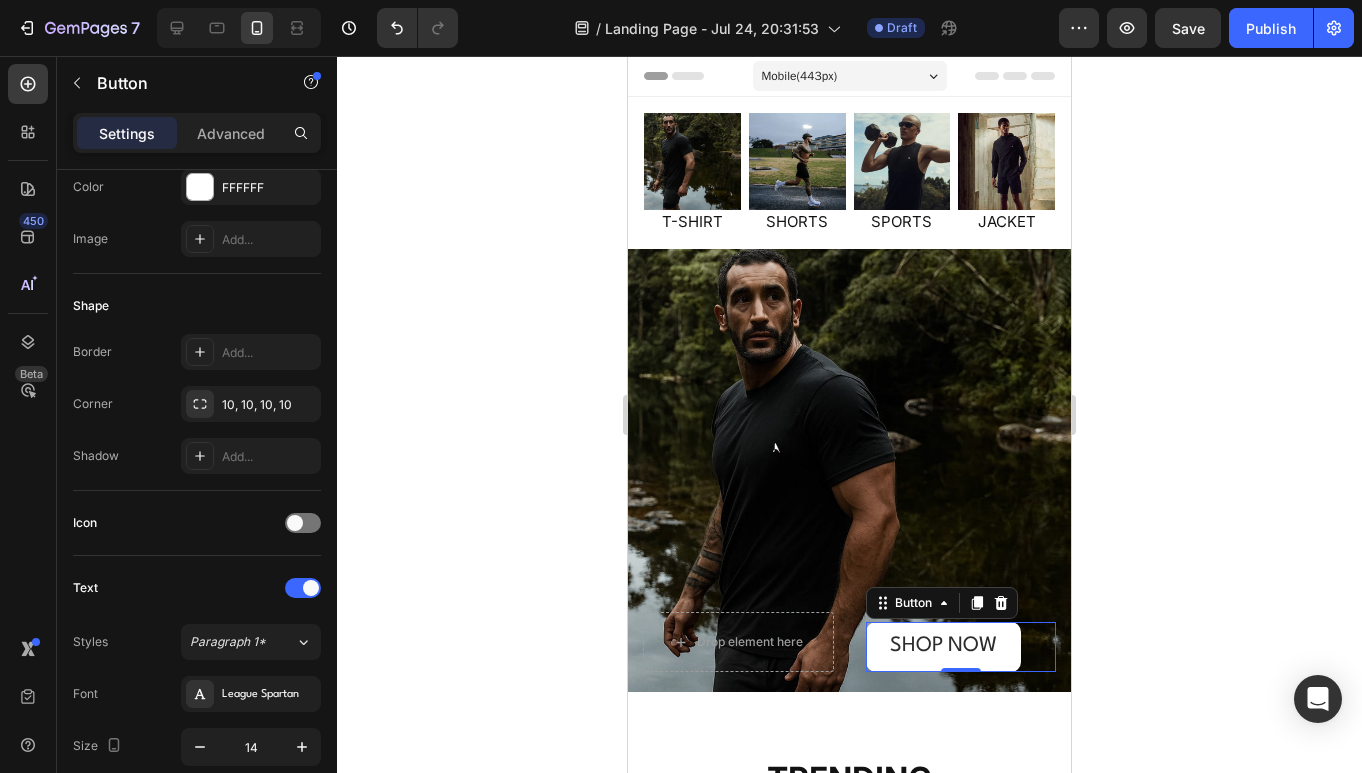 click 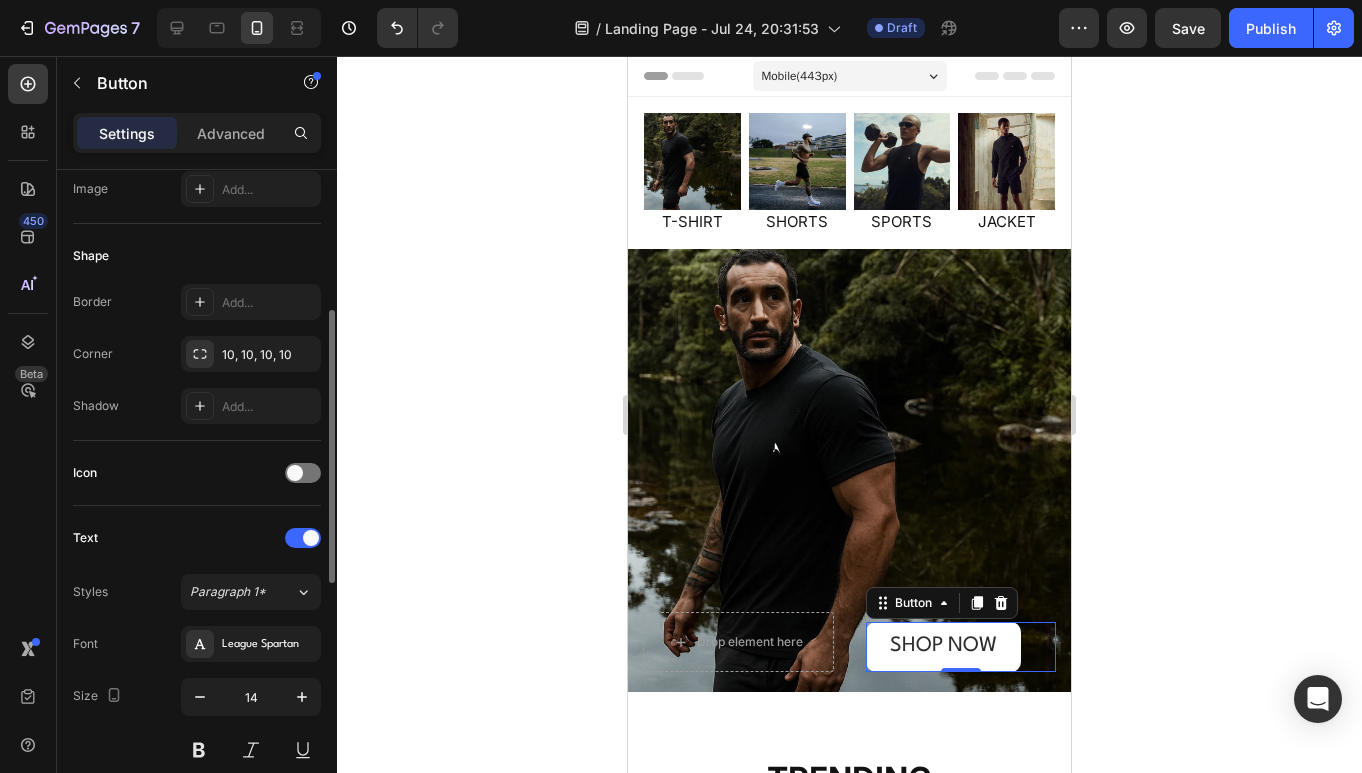 scroll, scrollTop: 335, scrollLeft: 0, axis: vertical 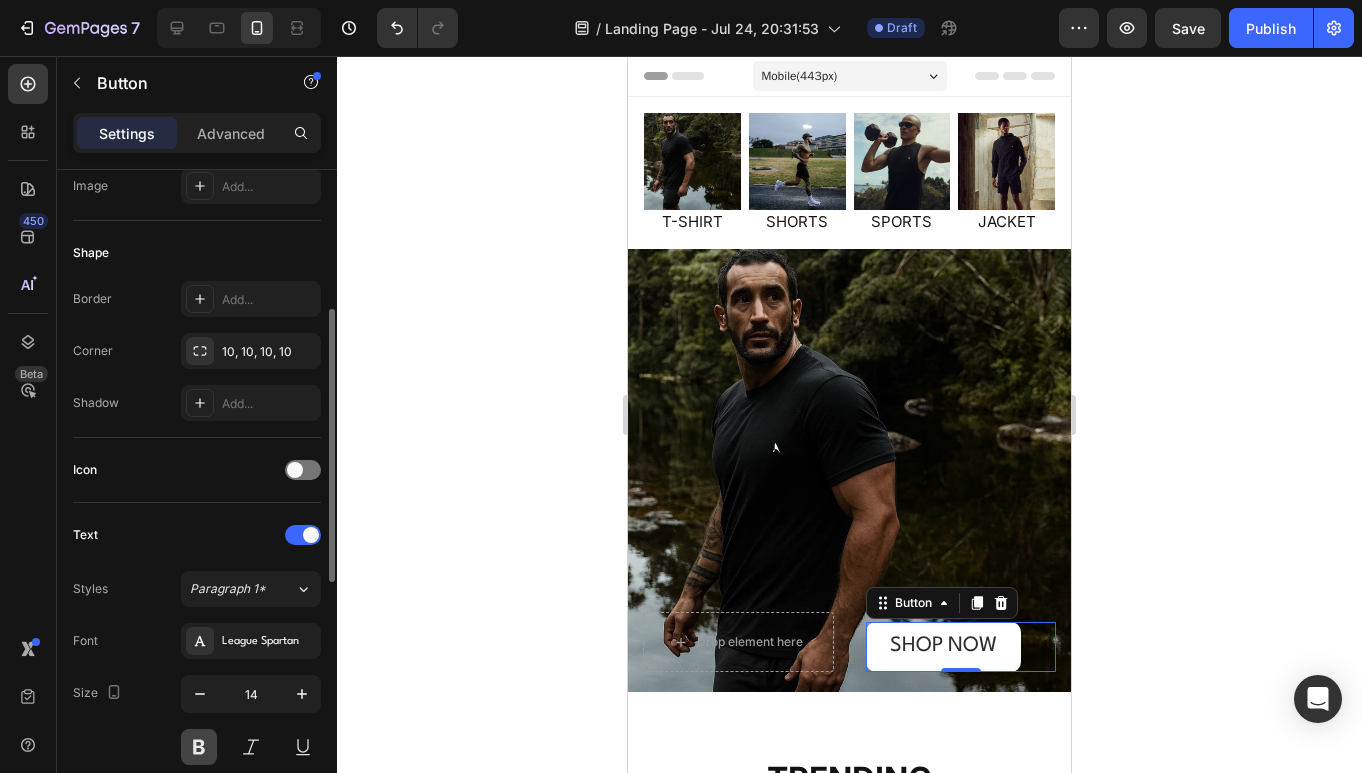 click at bounding box center [199, 747] 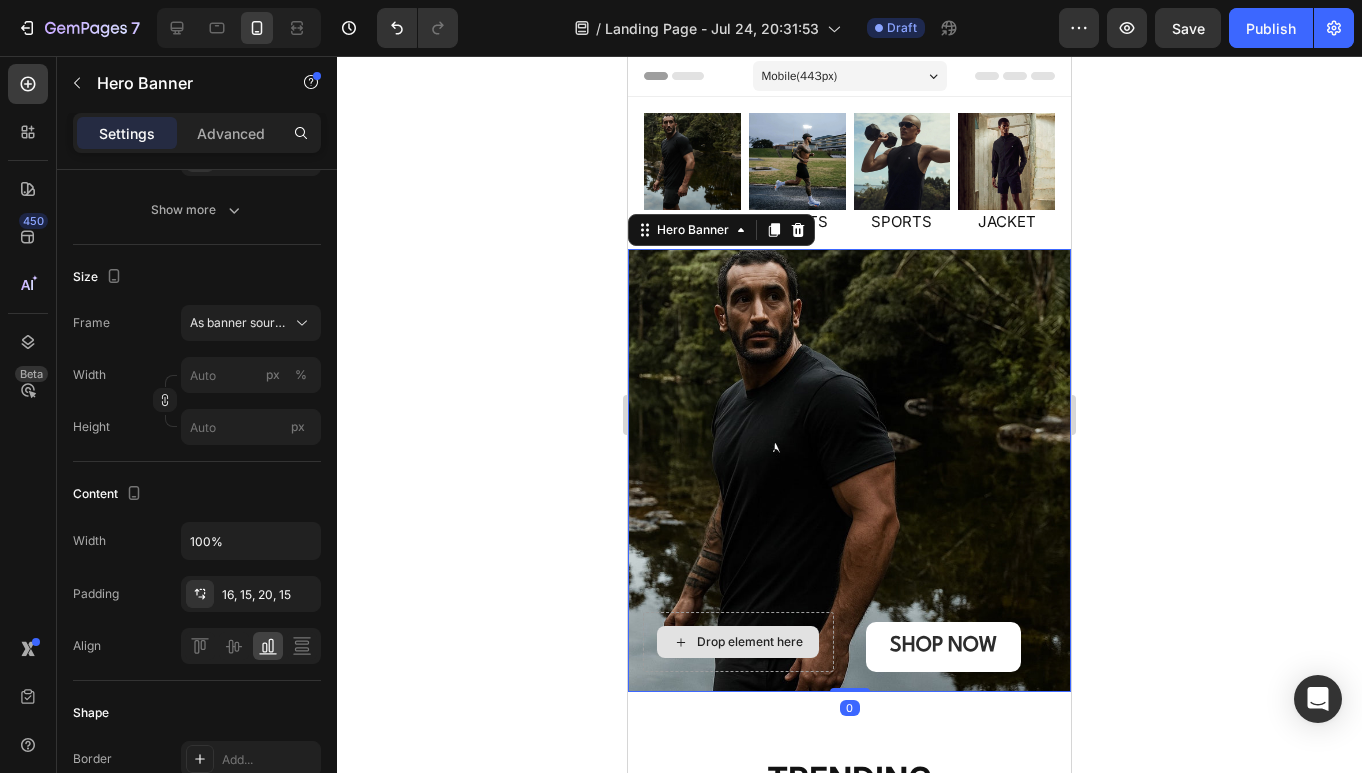 scroll, scrollTop: 0, scrollLeft: 0, axis: both 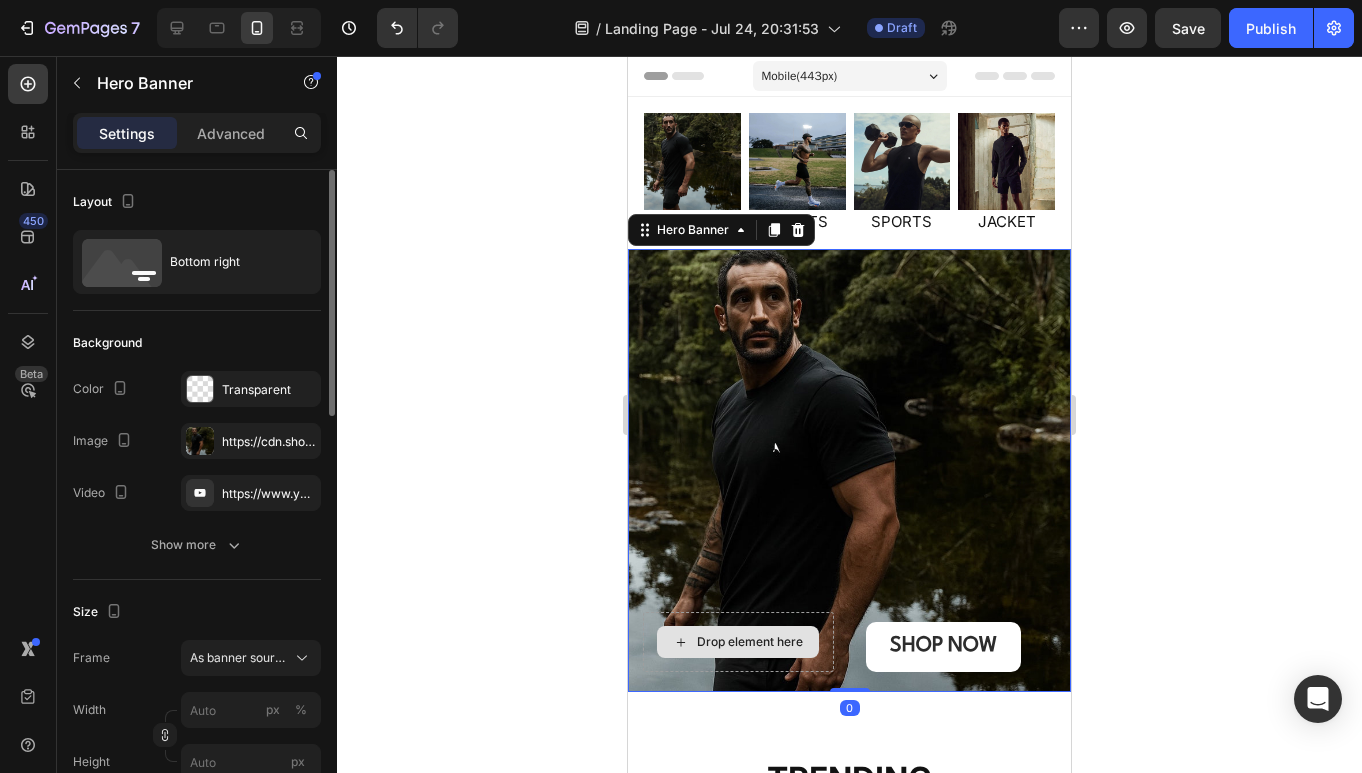 click on "Drop element here" at bounding box center [738, 642] 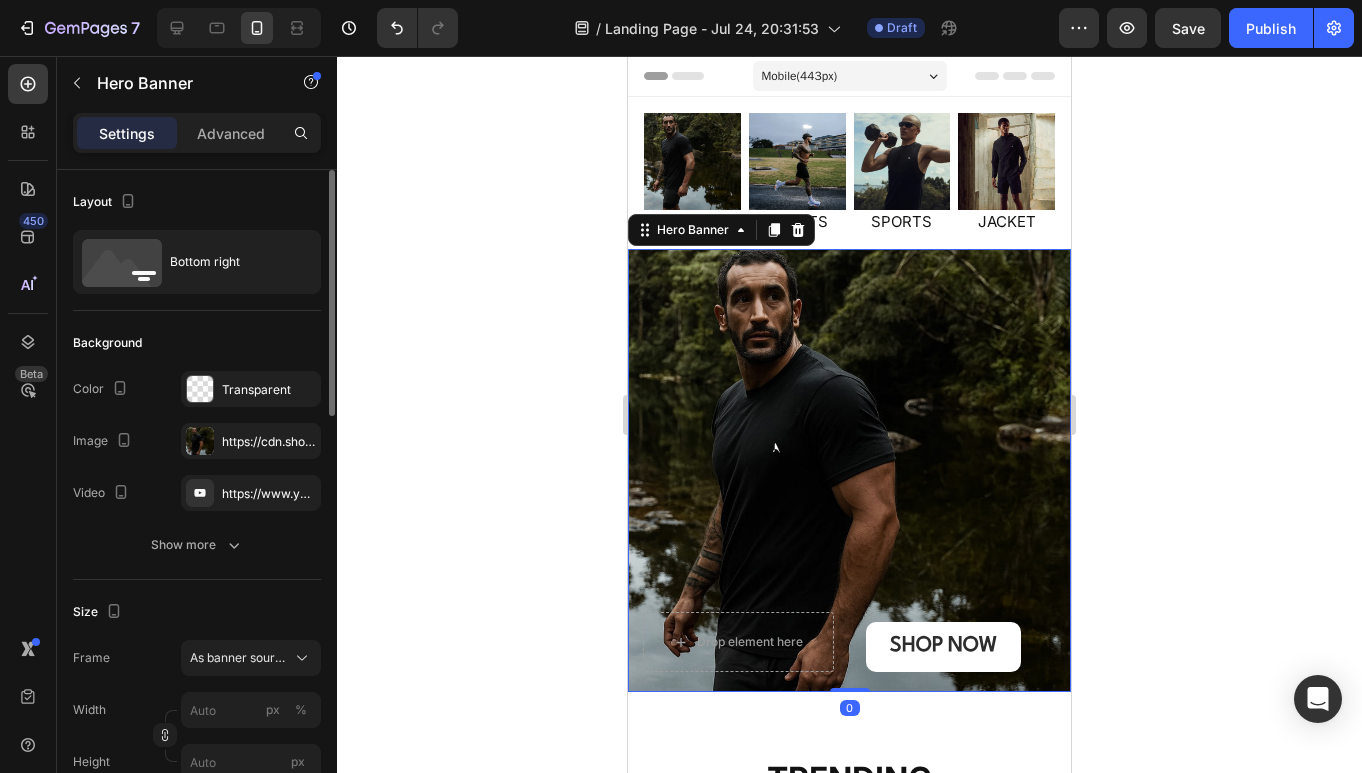click 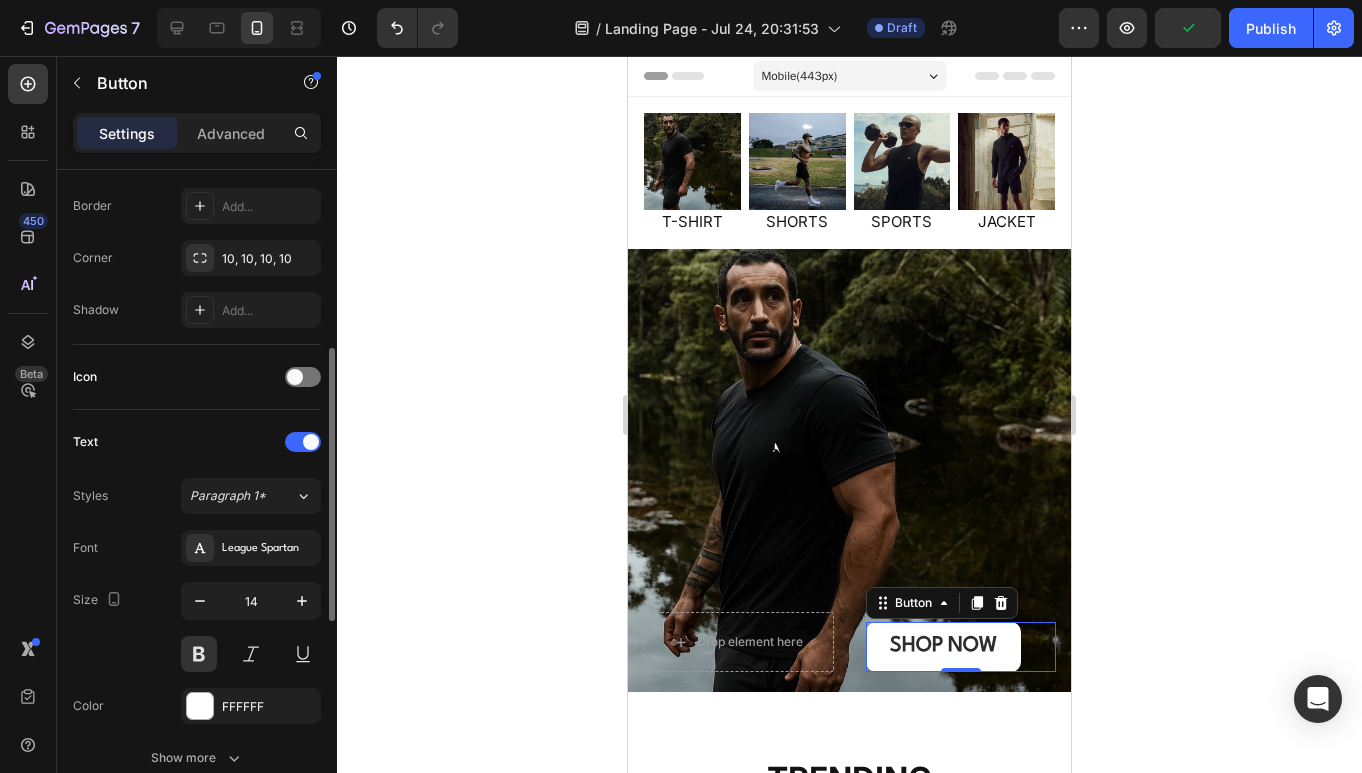 scroll, scrollTop: 432, scrollLeft: 0, axis: vertical 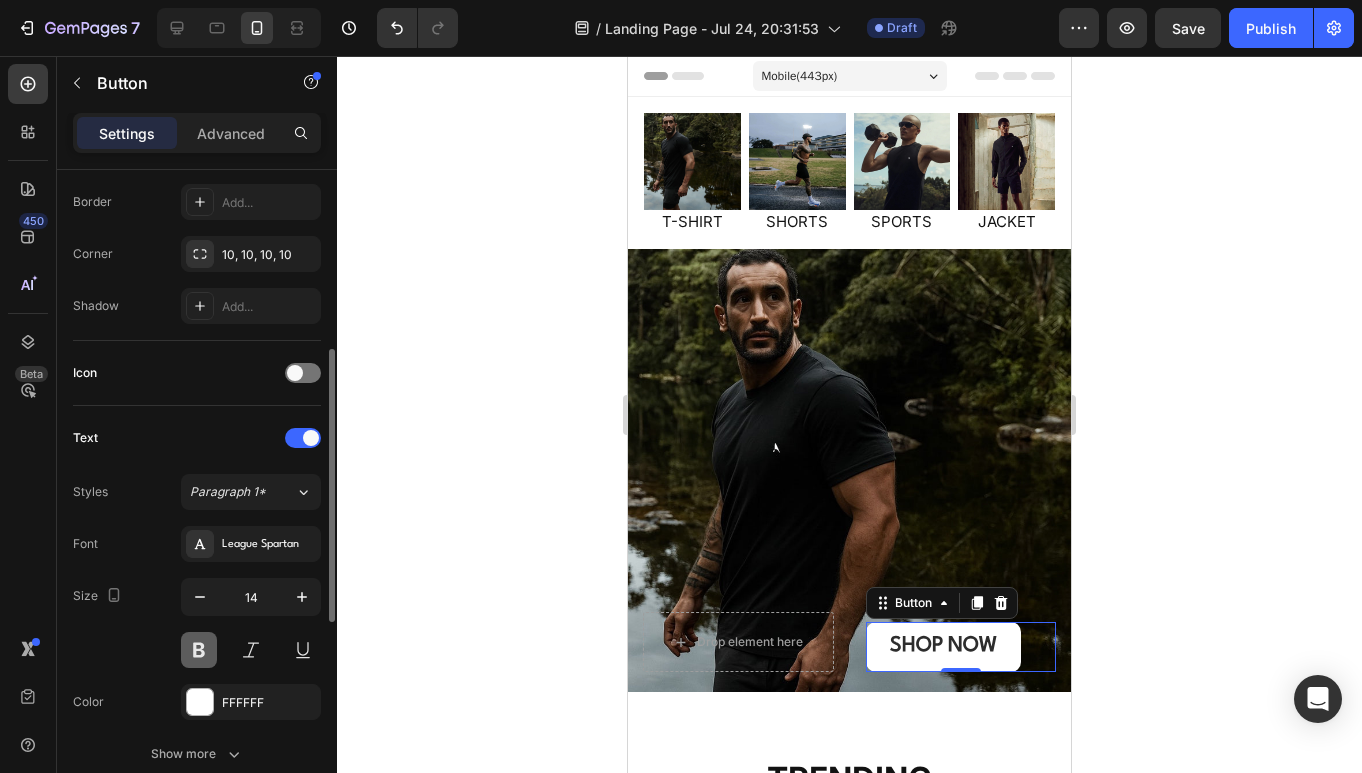 click at bounding box center [199, 650] 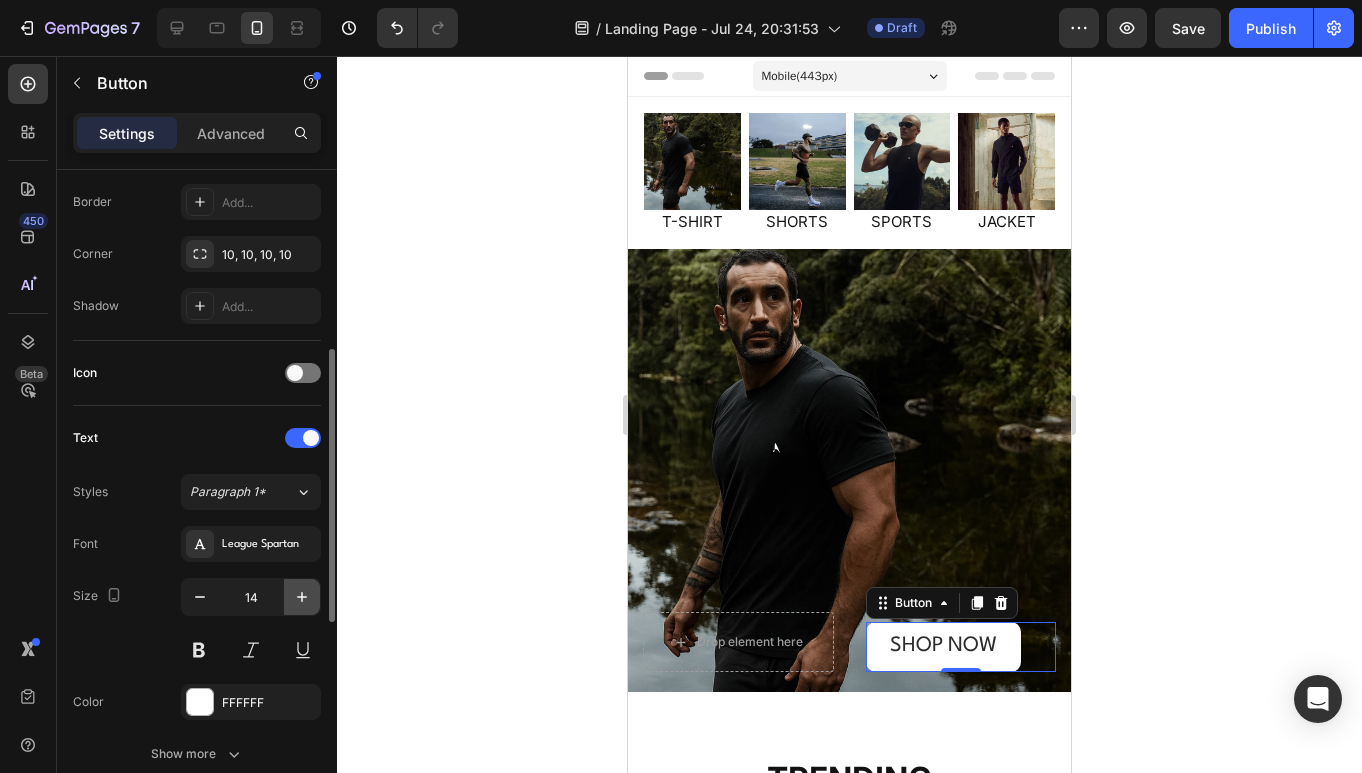 click at bounding box center [302, 597] 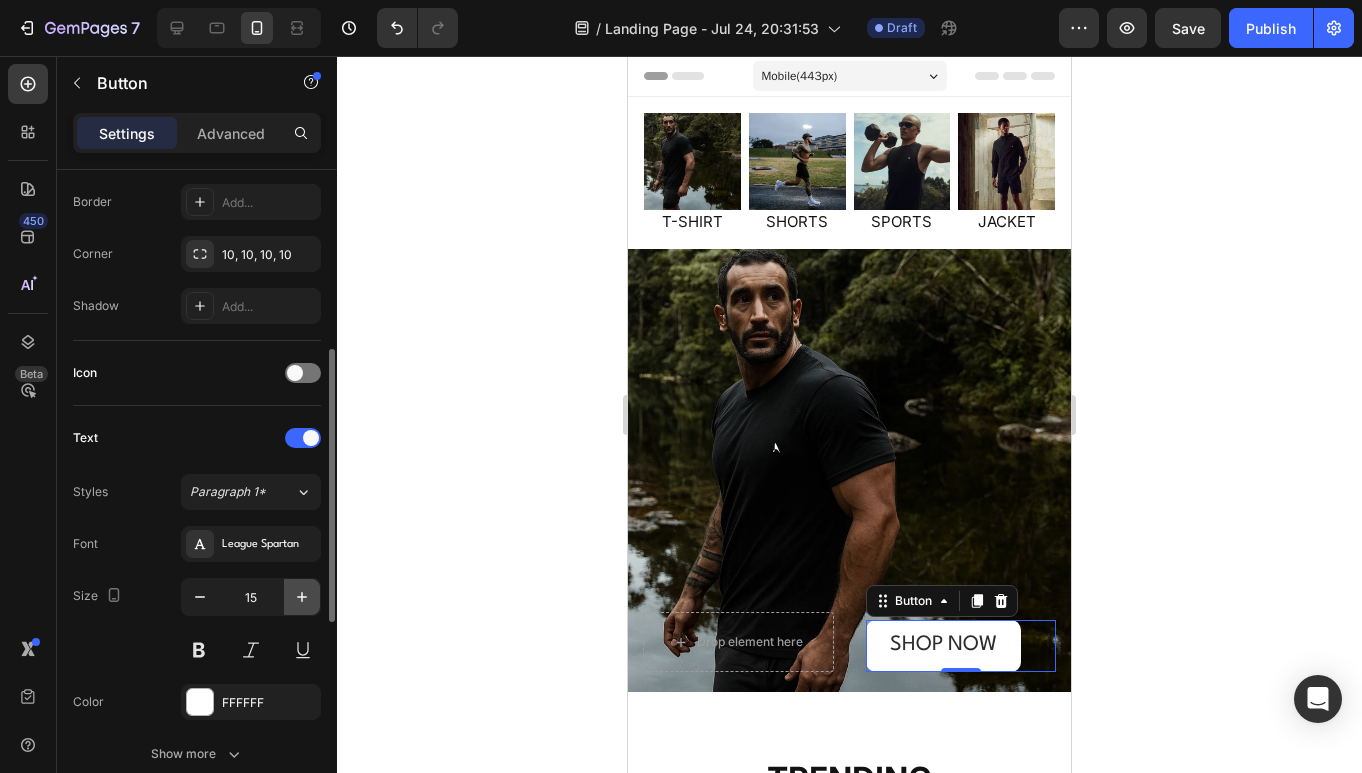 click at bounding box center (302, 597) 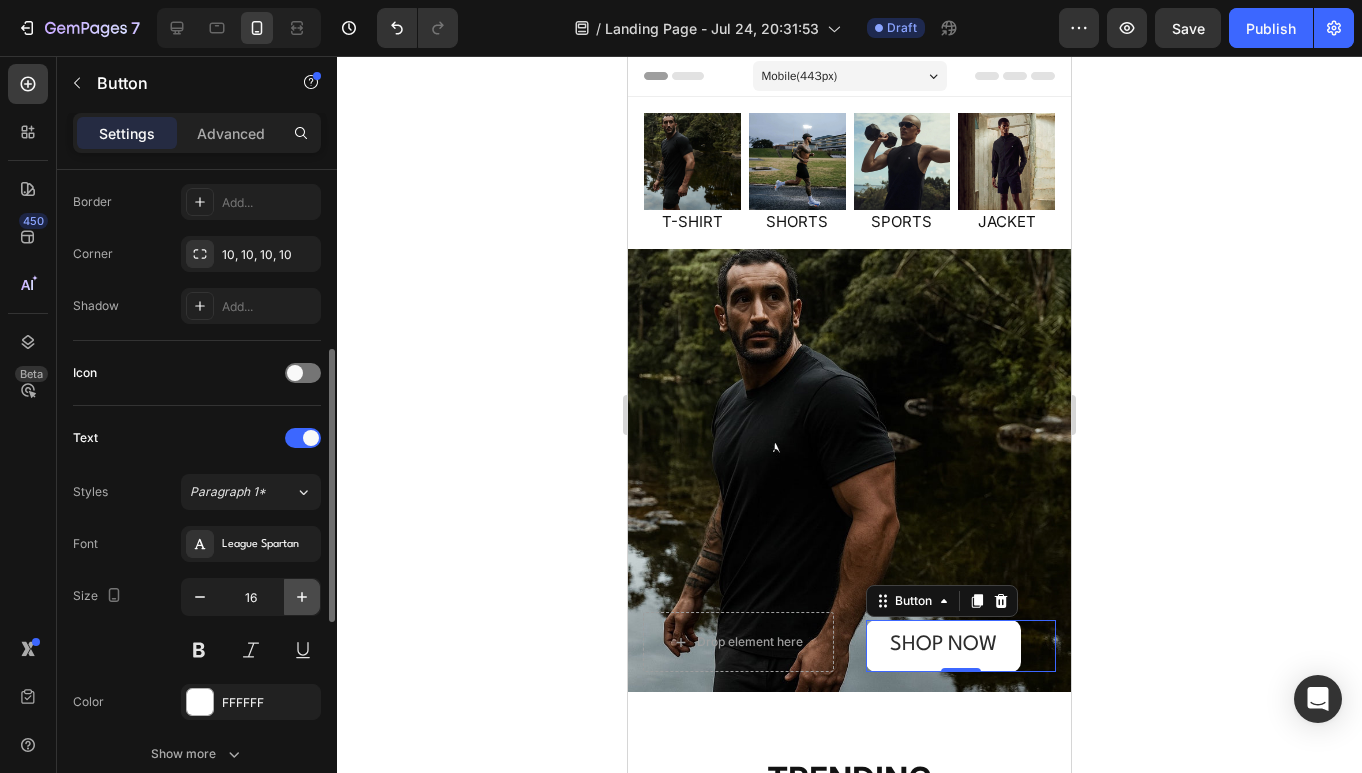 click at bounding box center (302, 597) 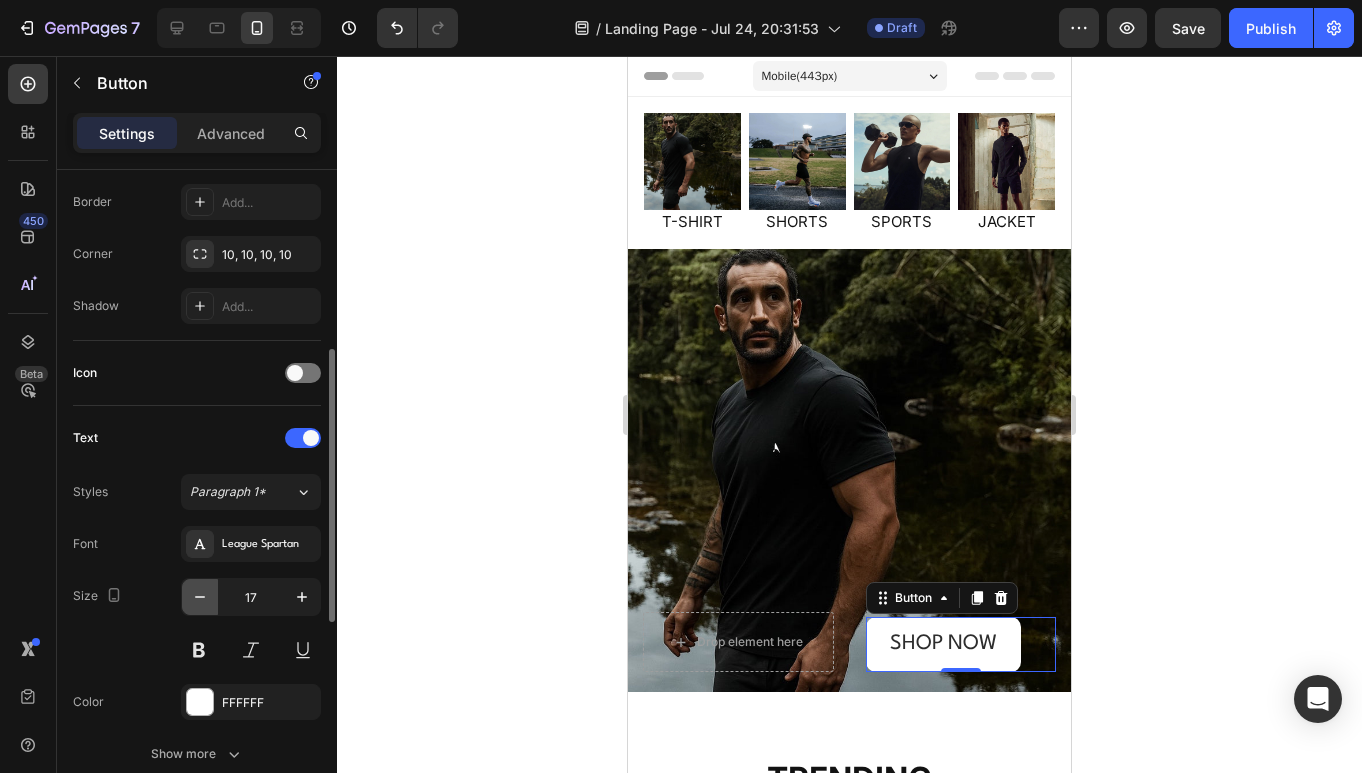 click 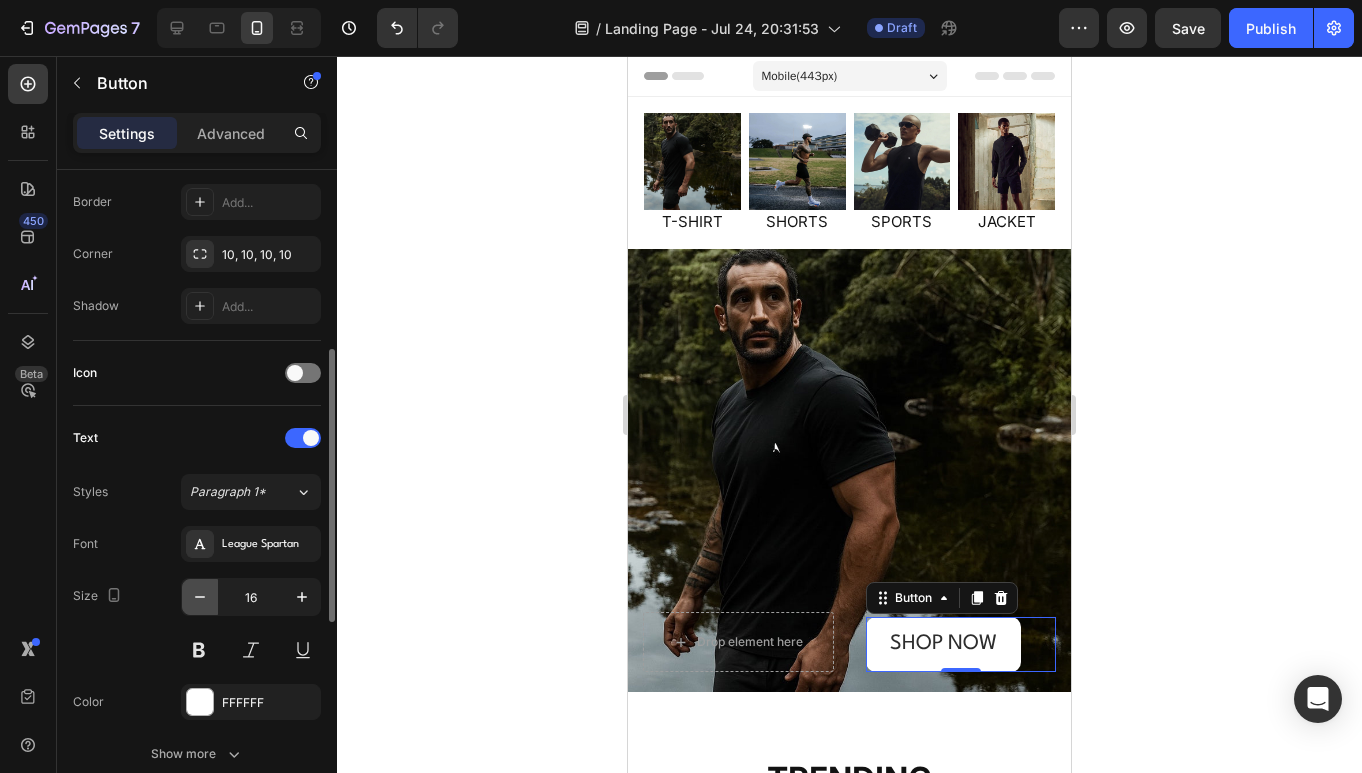 click 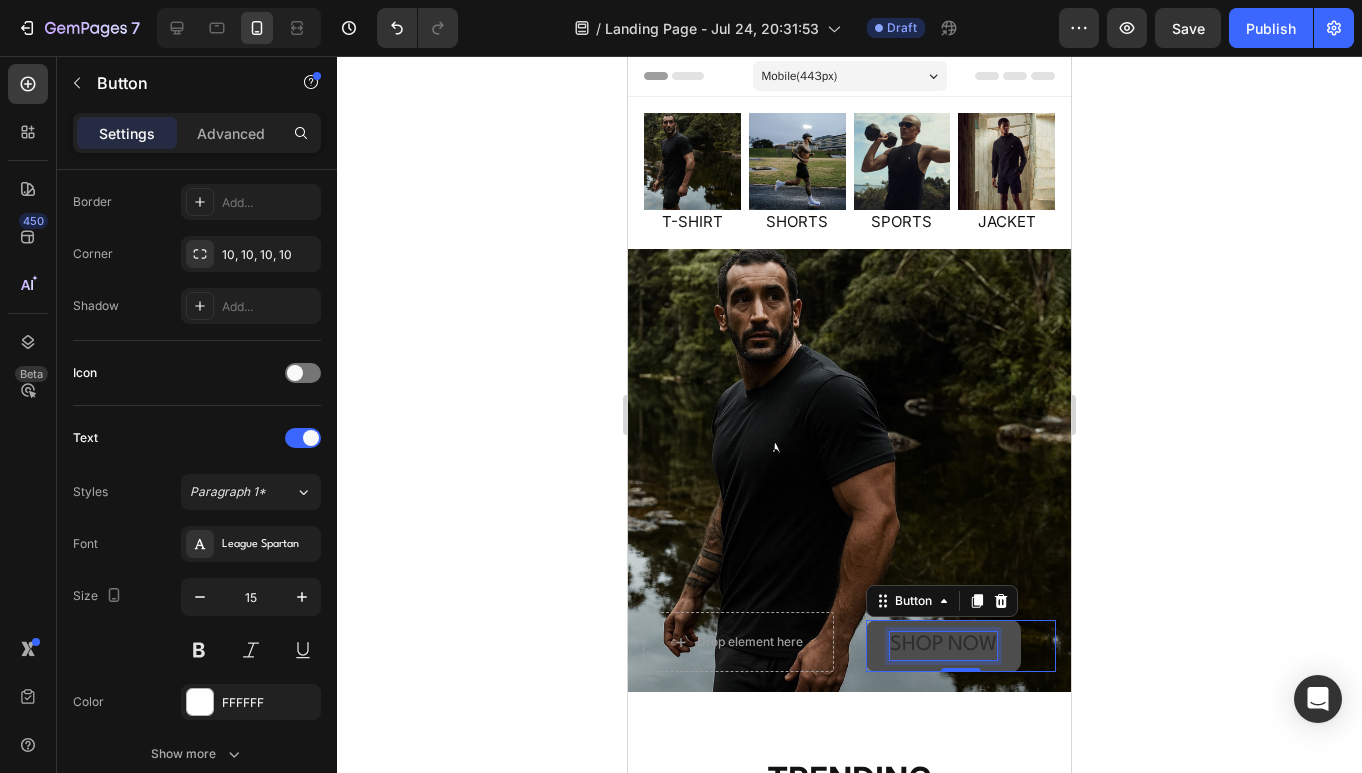 click on "SHOP NOW" at bounding box center [943, 645] 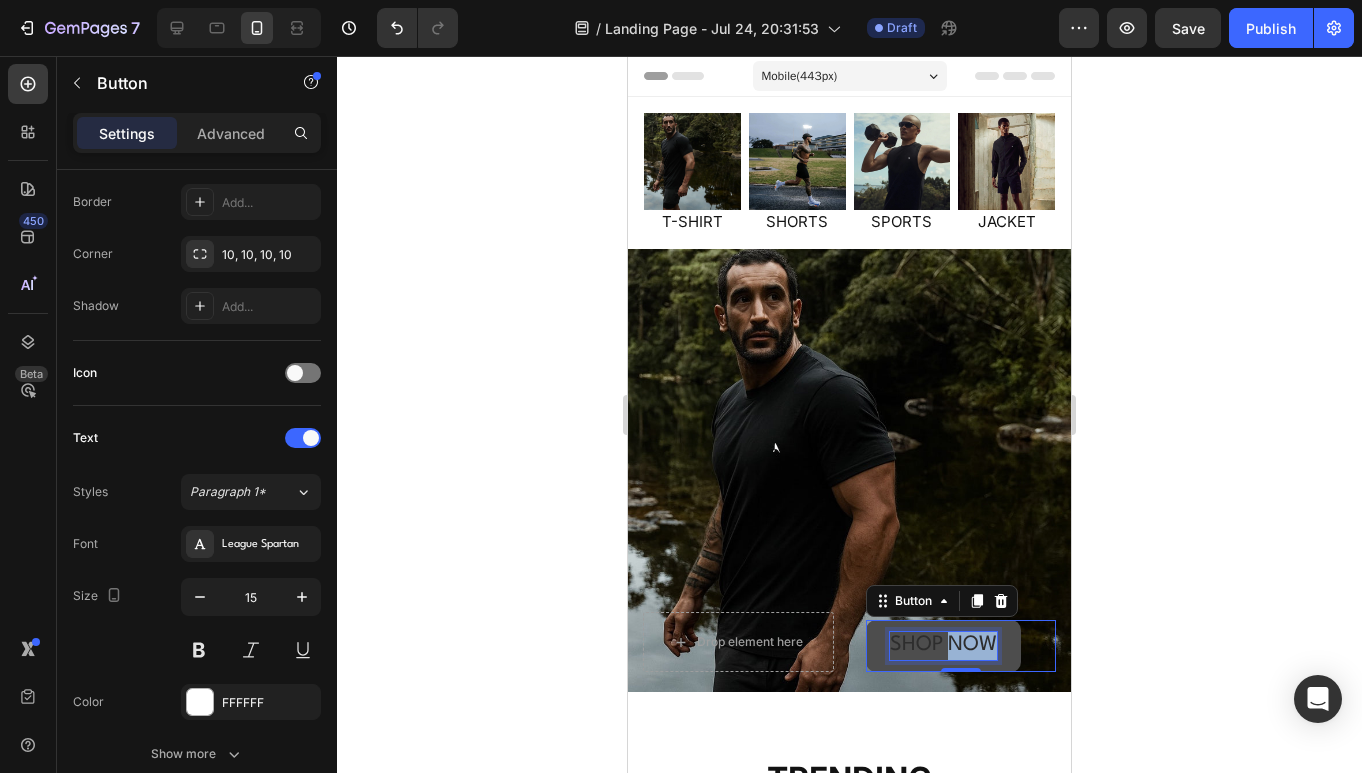 click on "SHOP NOW" at bounding box center (943, 645) 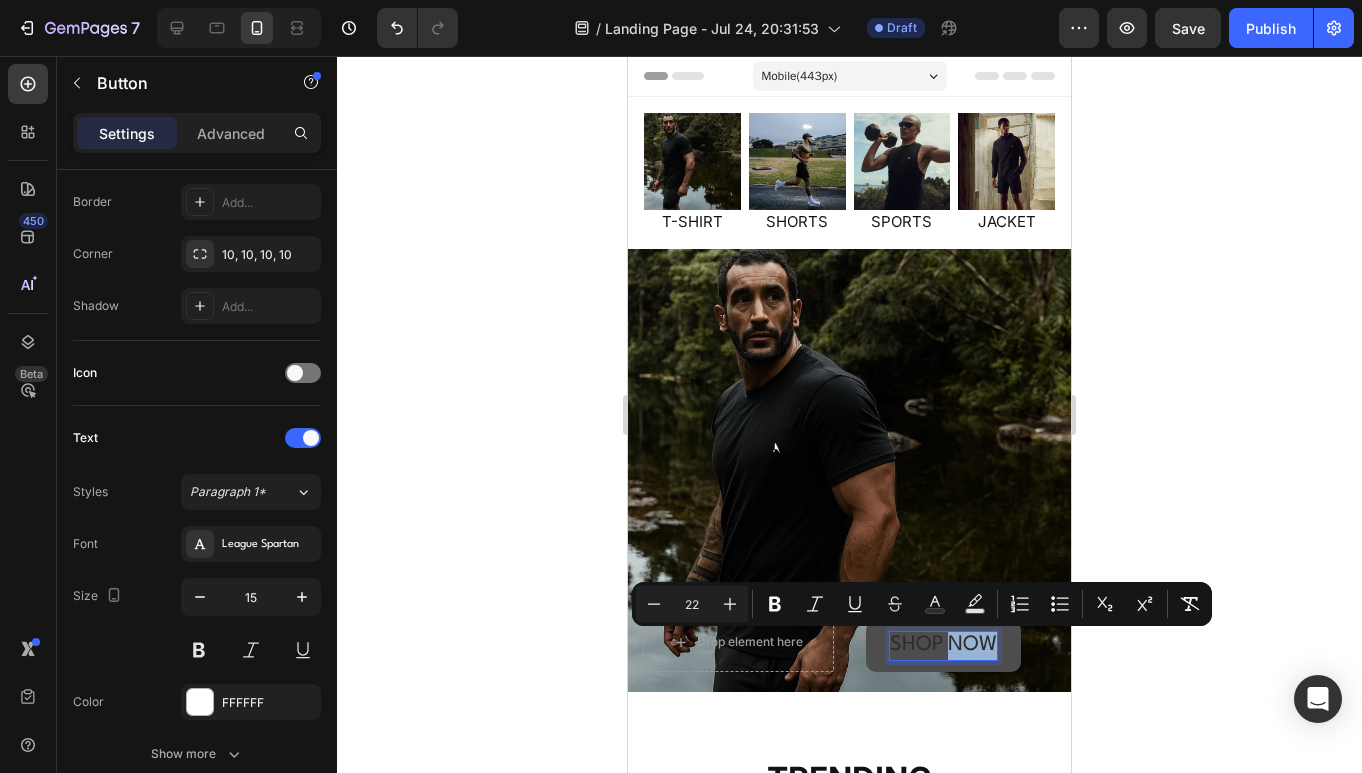 click on "SHOP NOW" at bounding box center (943, 645) 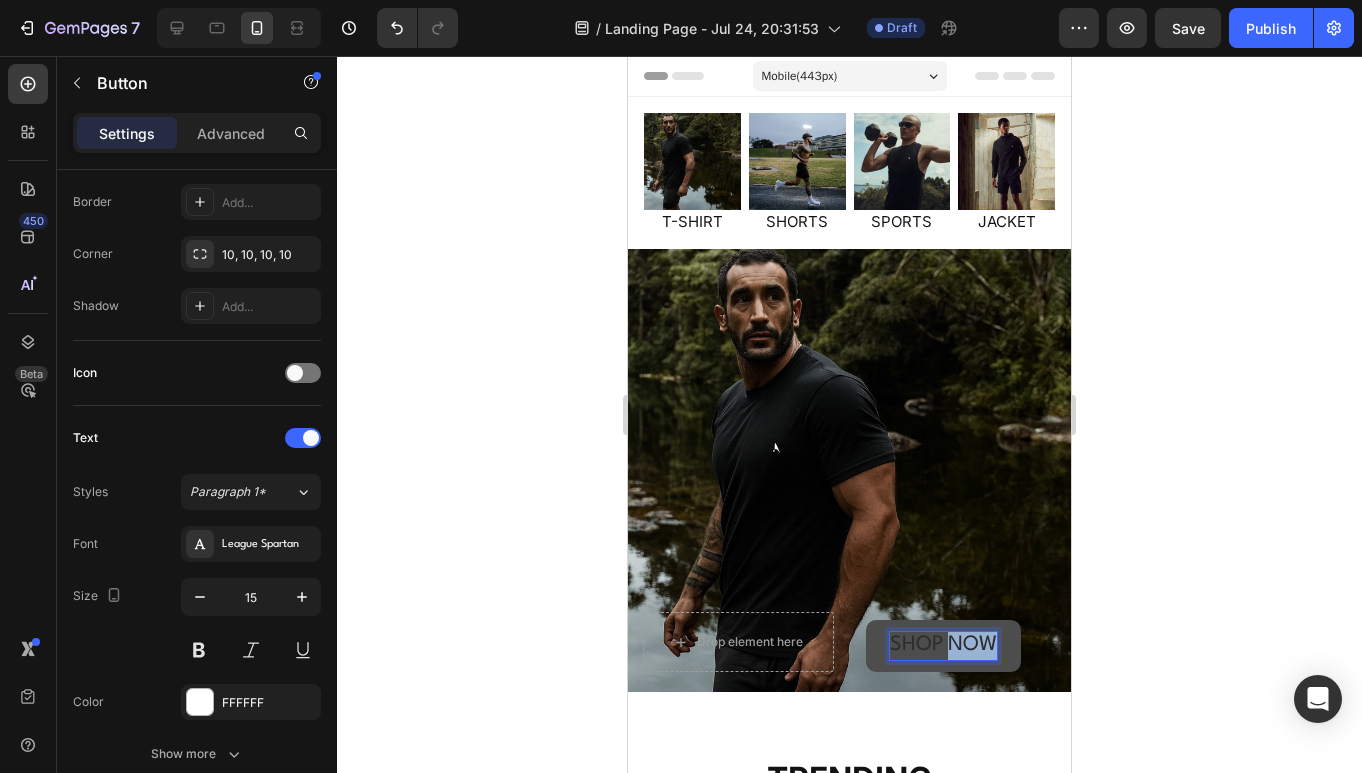 click on "SHOP NOW" at bounding box center [943, 645] 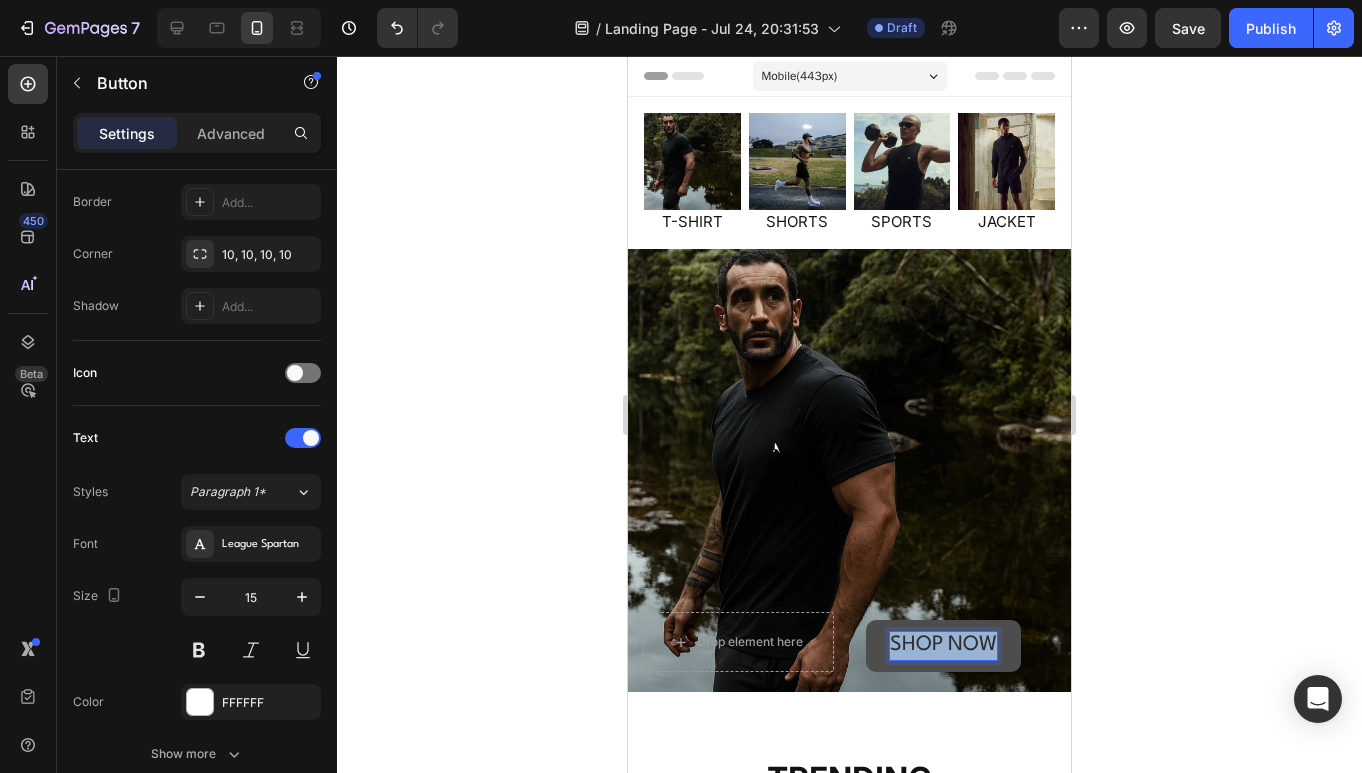 click on "SHOP NOW" at bounding box center (943, 645) 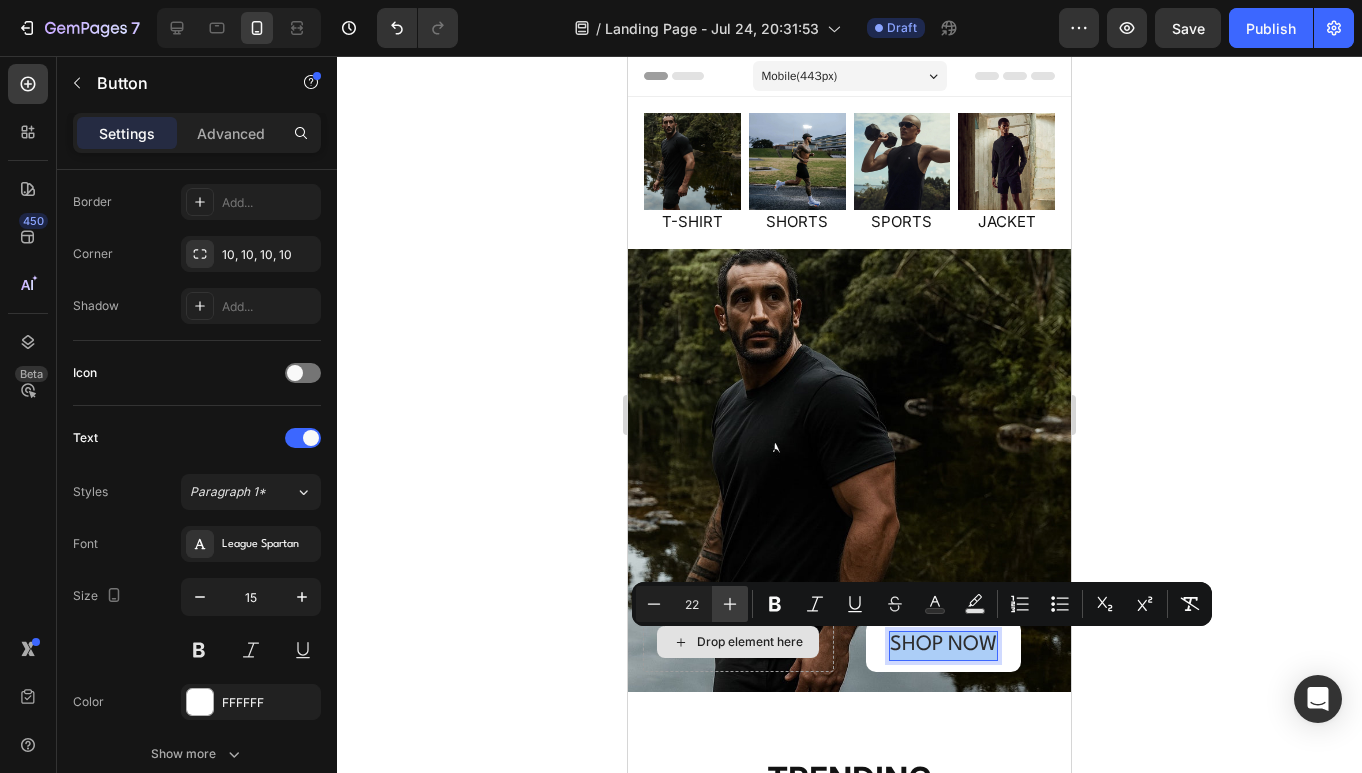 click 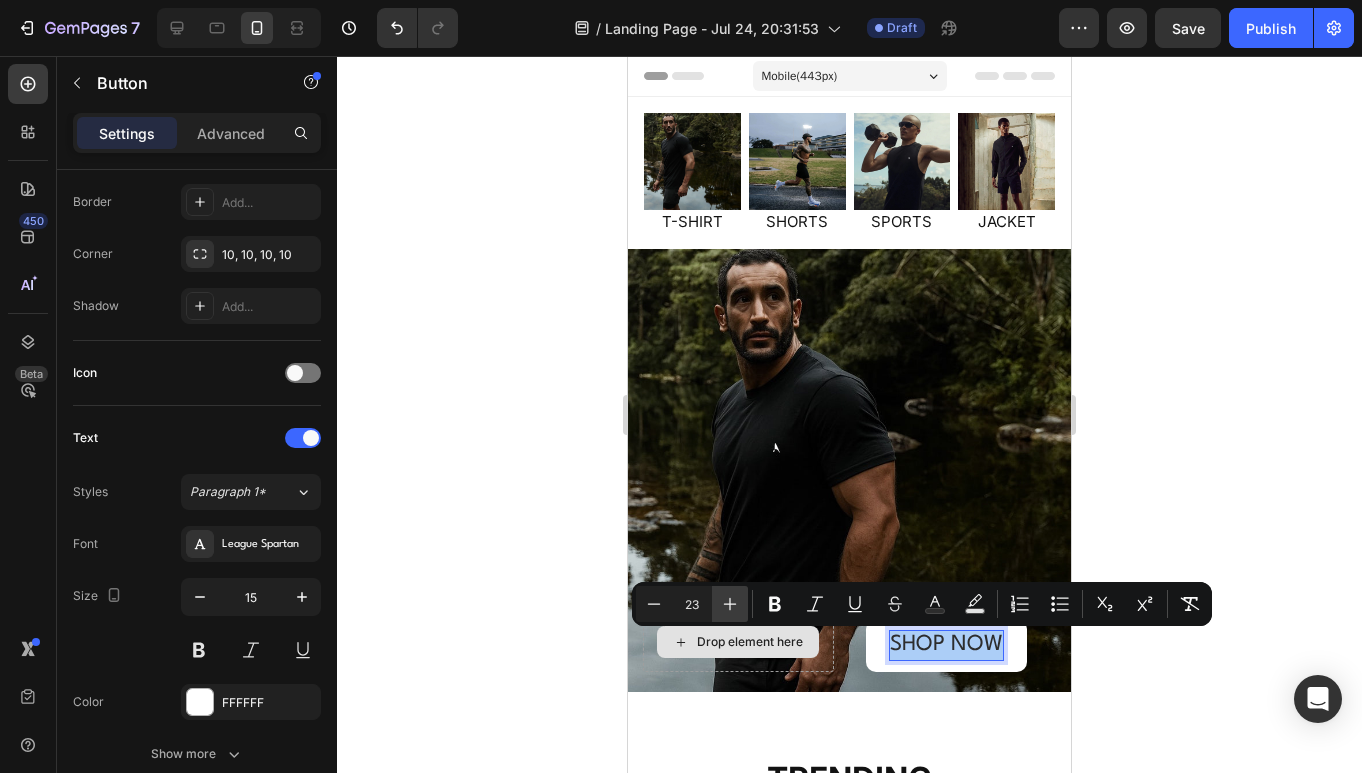 click 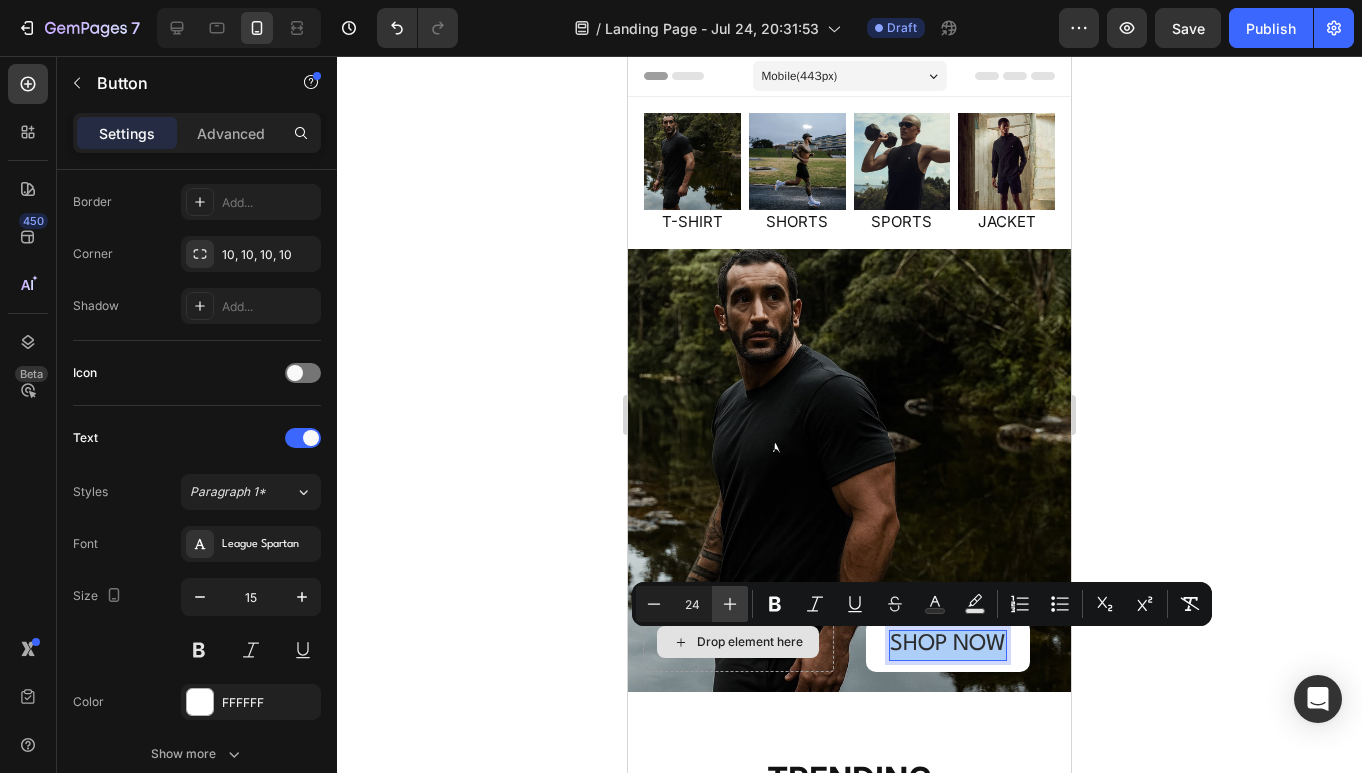 click 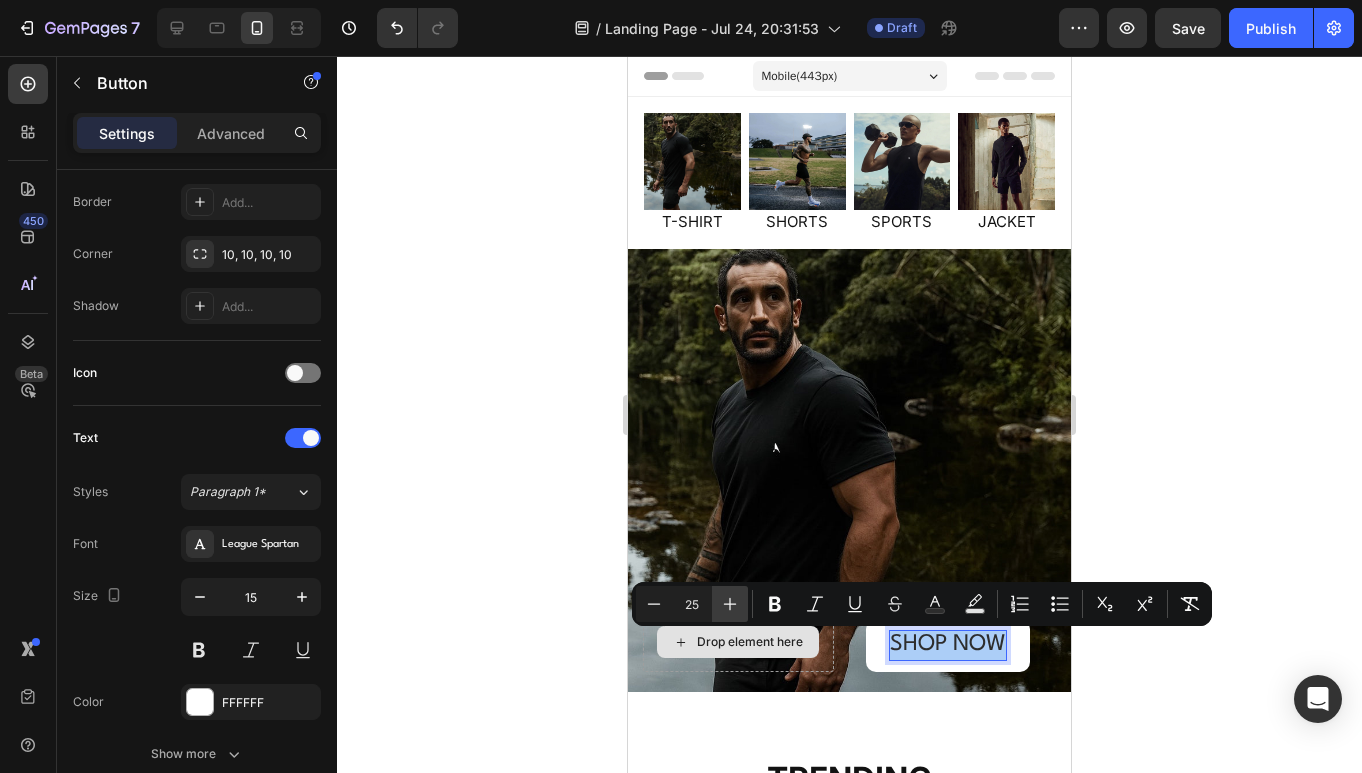 click 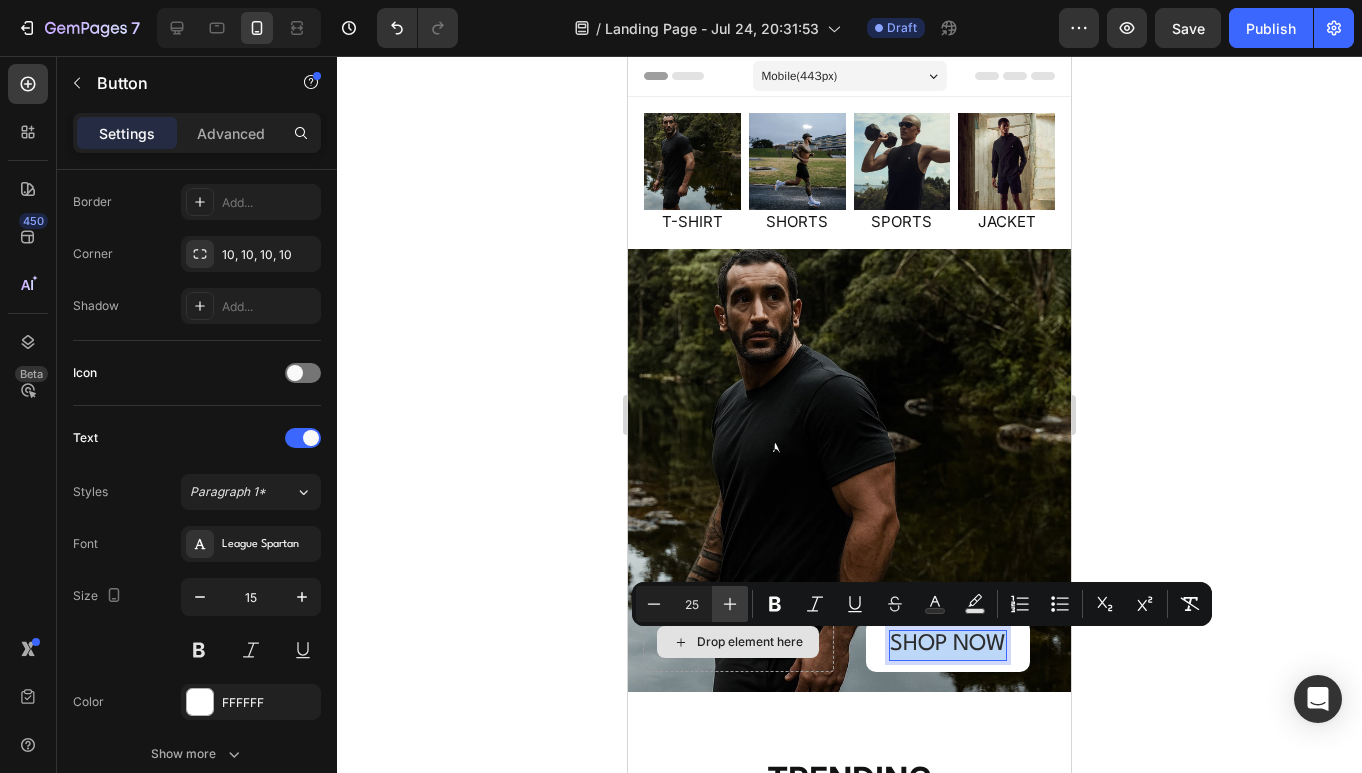 type on "26" 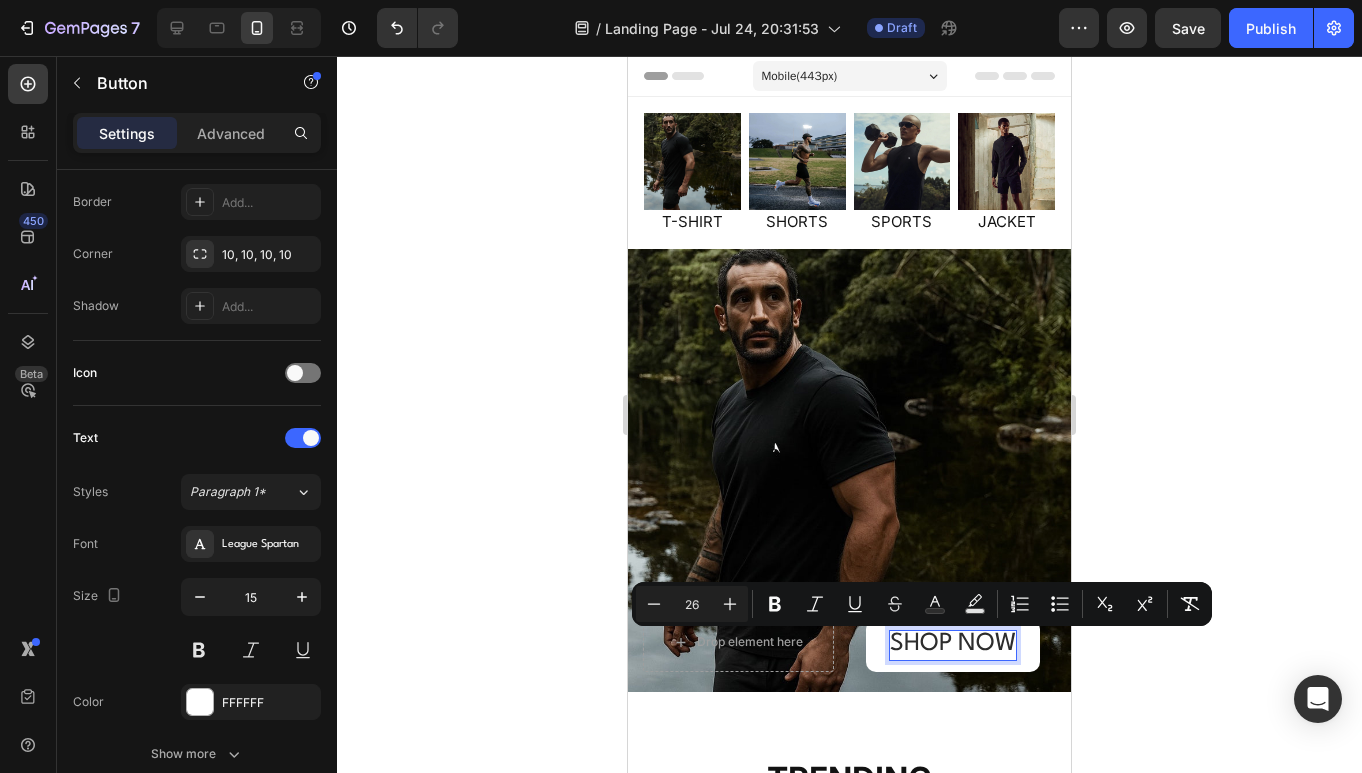 click 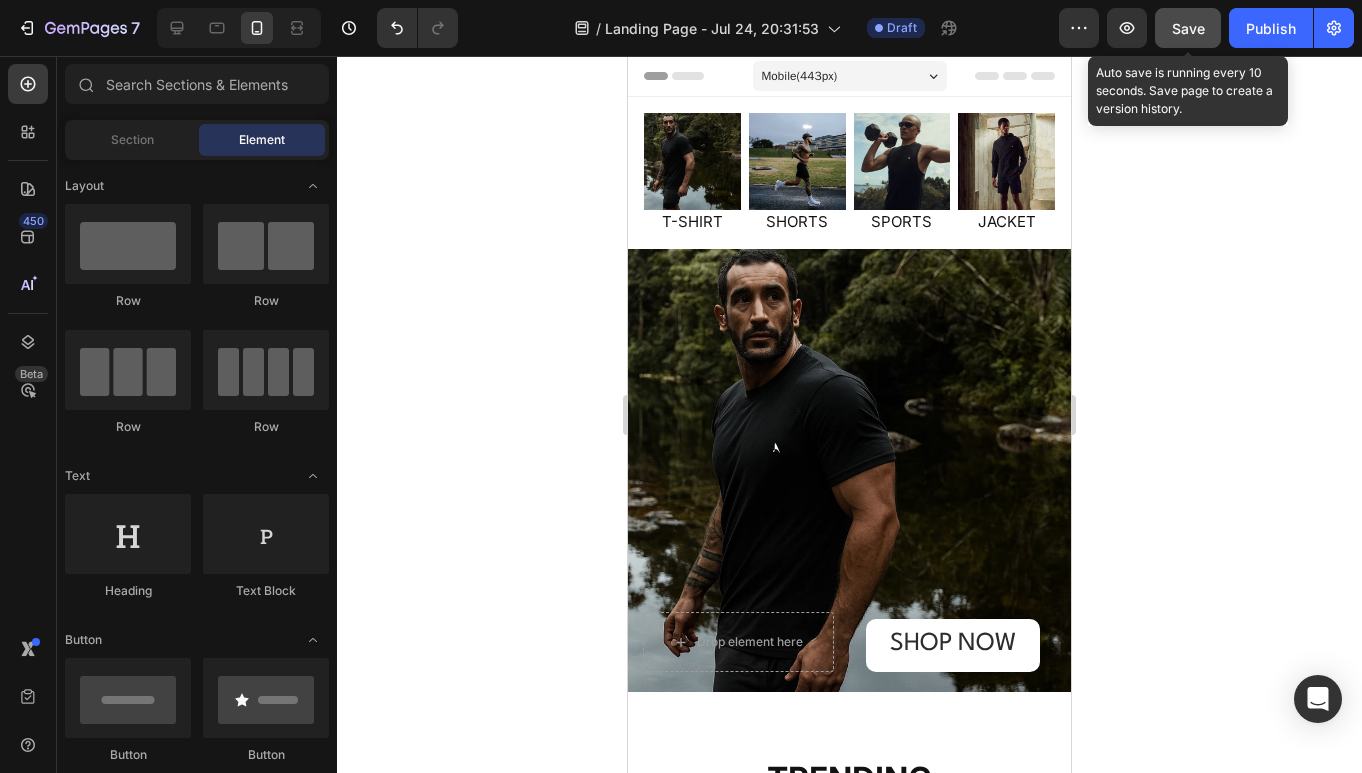 click on "Save" 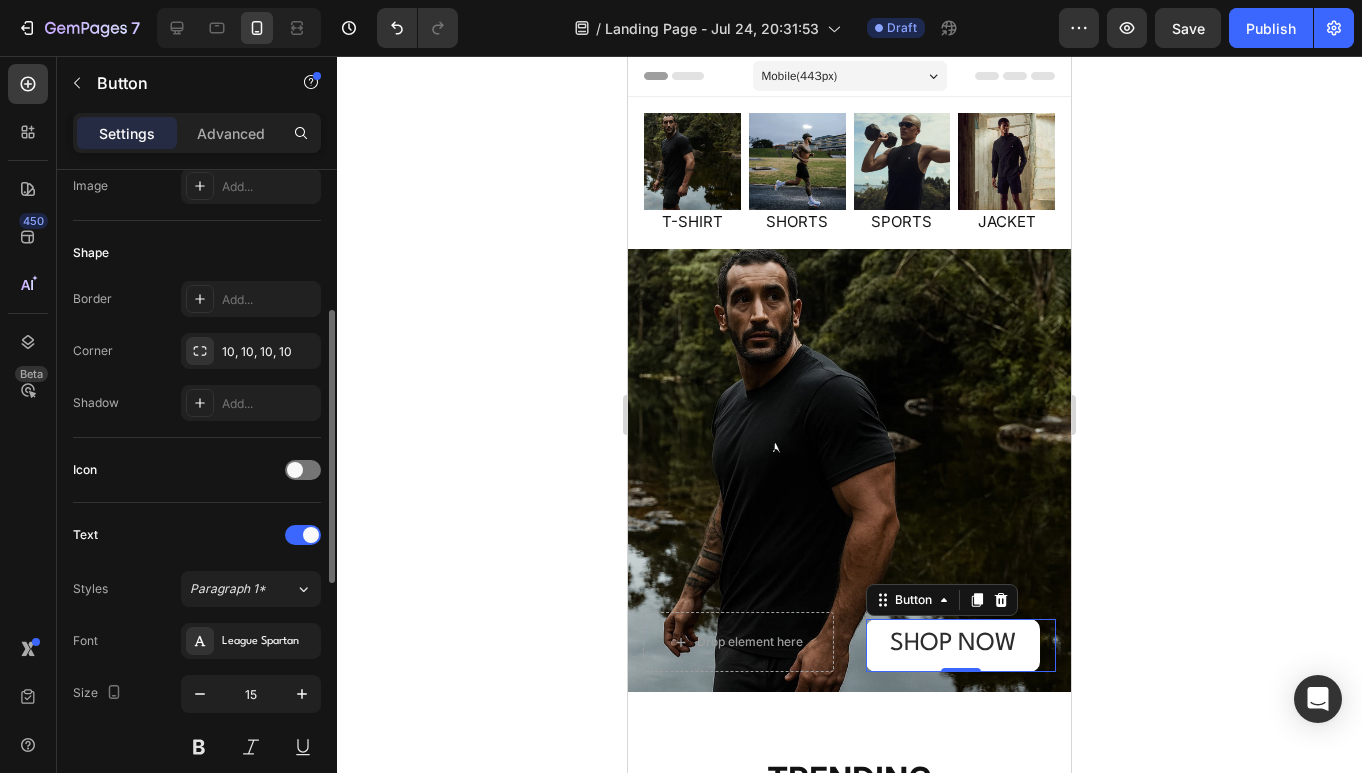scroll, scrollTop: 337, scrollLeft: 0, axis: vertical 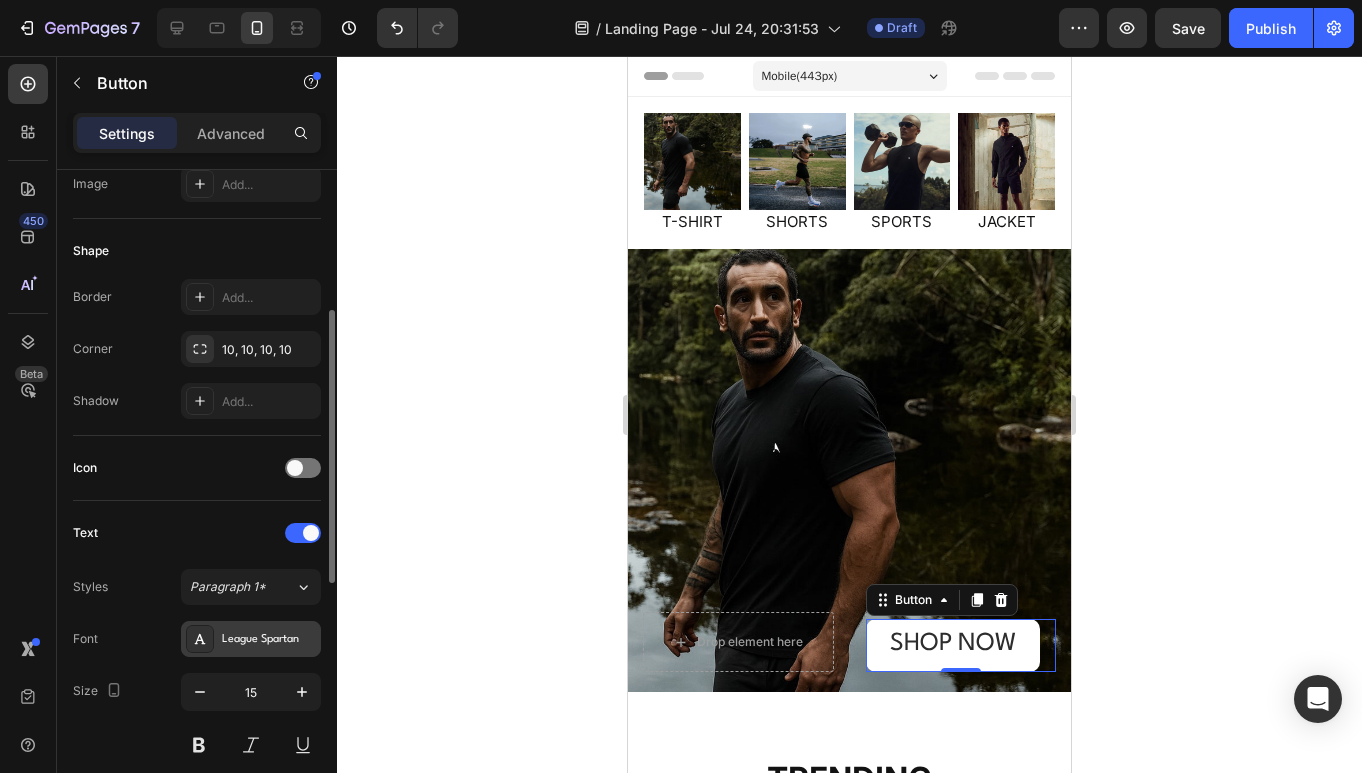 click on "League Spartan" at bounding box center (251, 639) 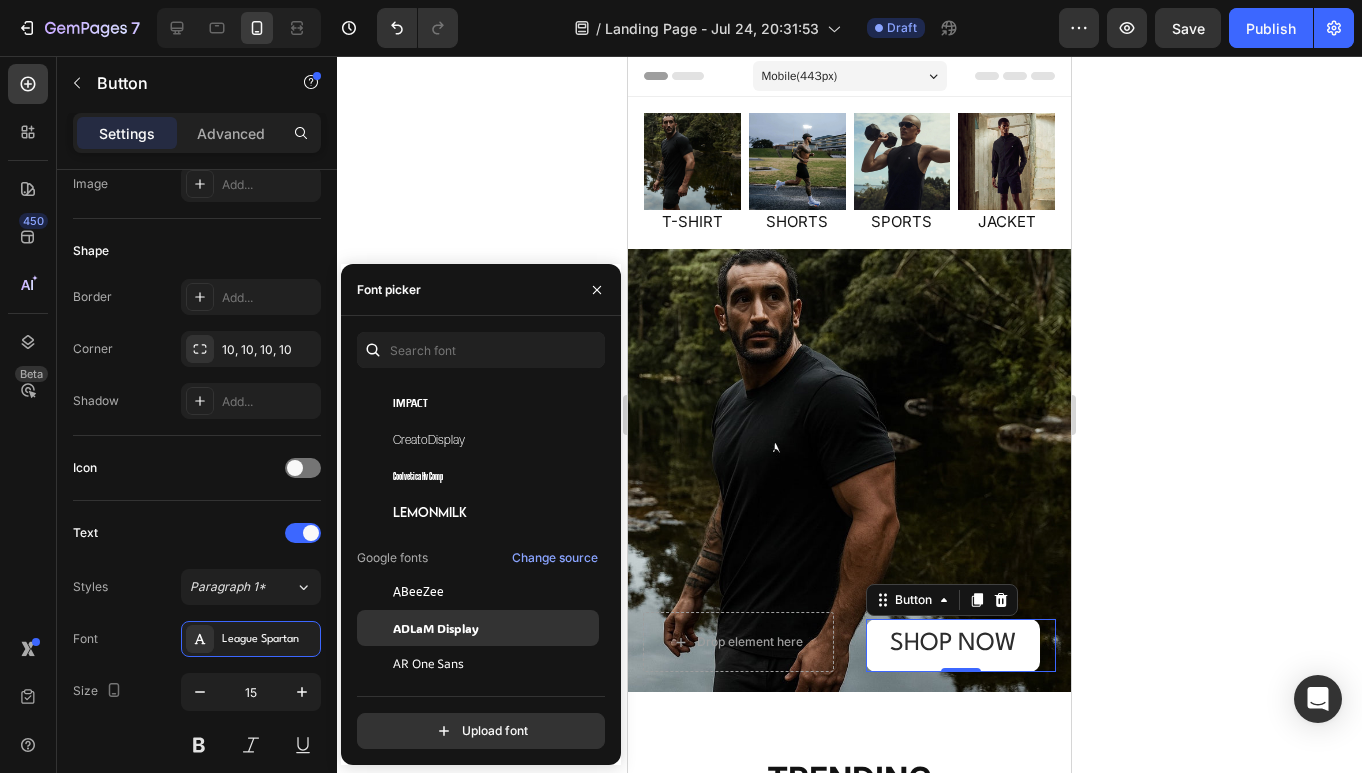 scroll, scrollTop: 248, scrollLeft: 0, axis: vertical 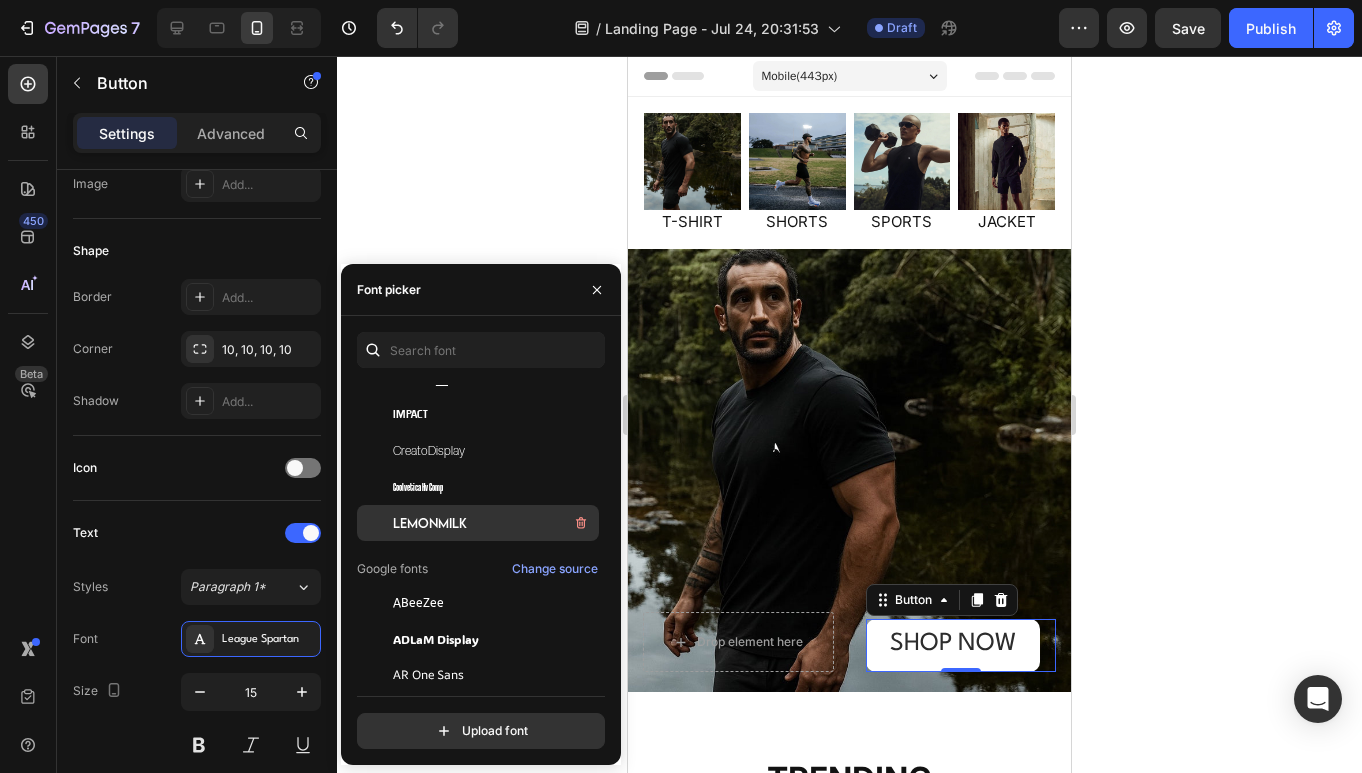 click on "LEMONMILK" at bounding box center [494, 523] 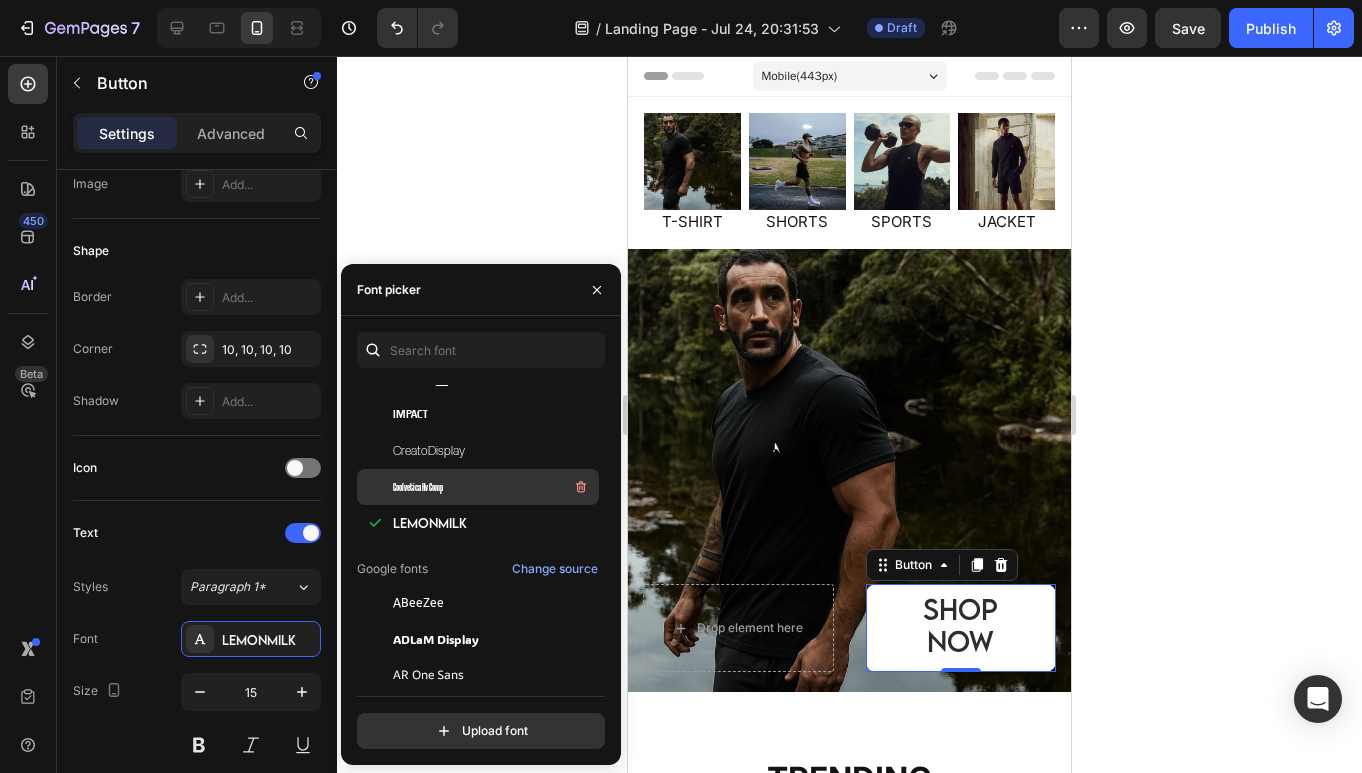 scroll, scrollTop: 183, scrollLeft: 0, axis: vertical 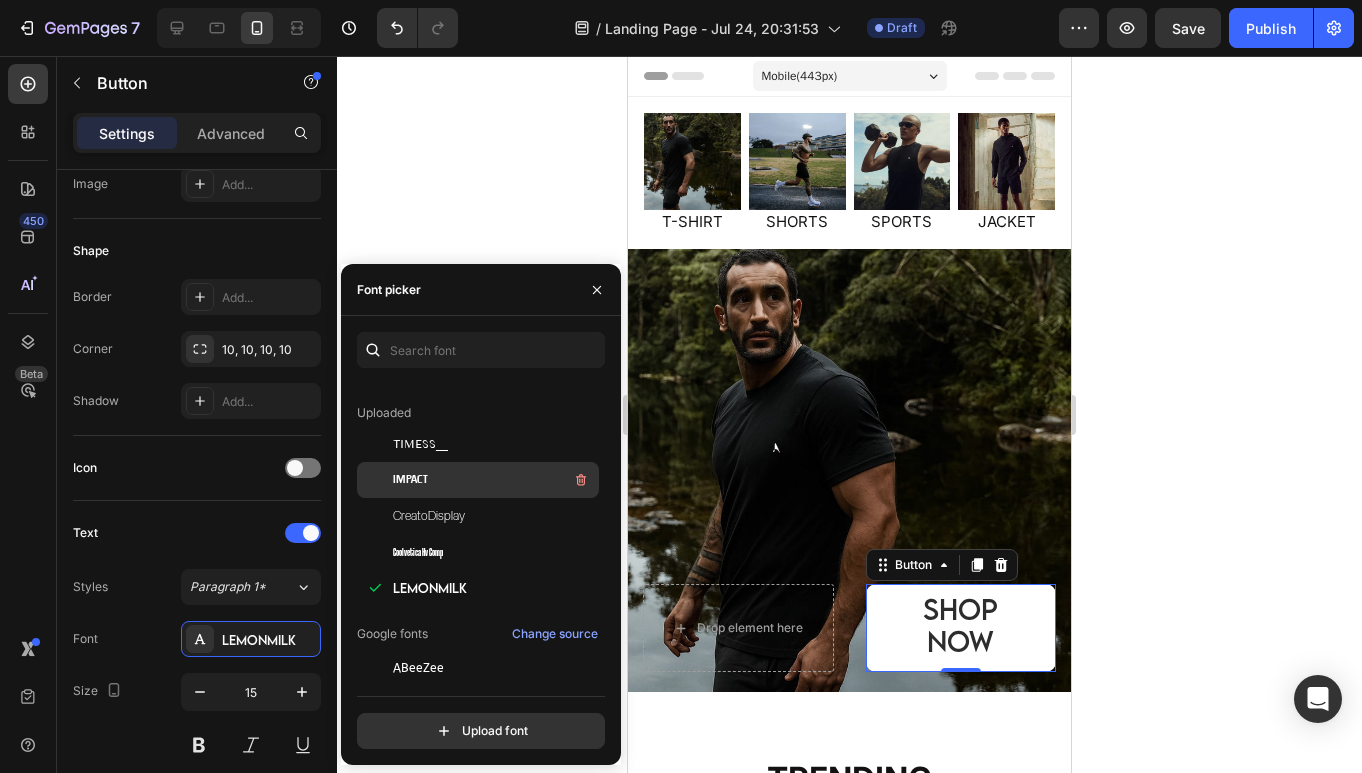 click on "Impact" at bounding box center (494, 480) 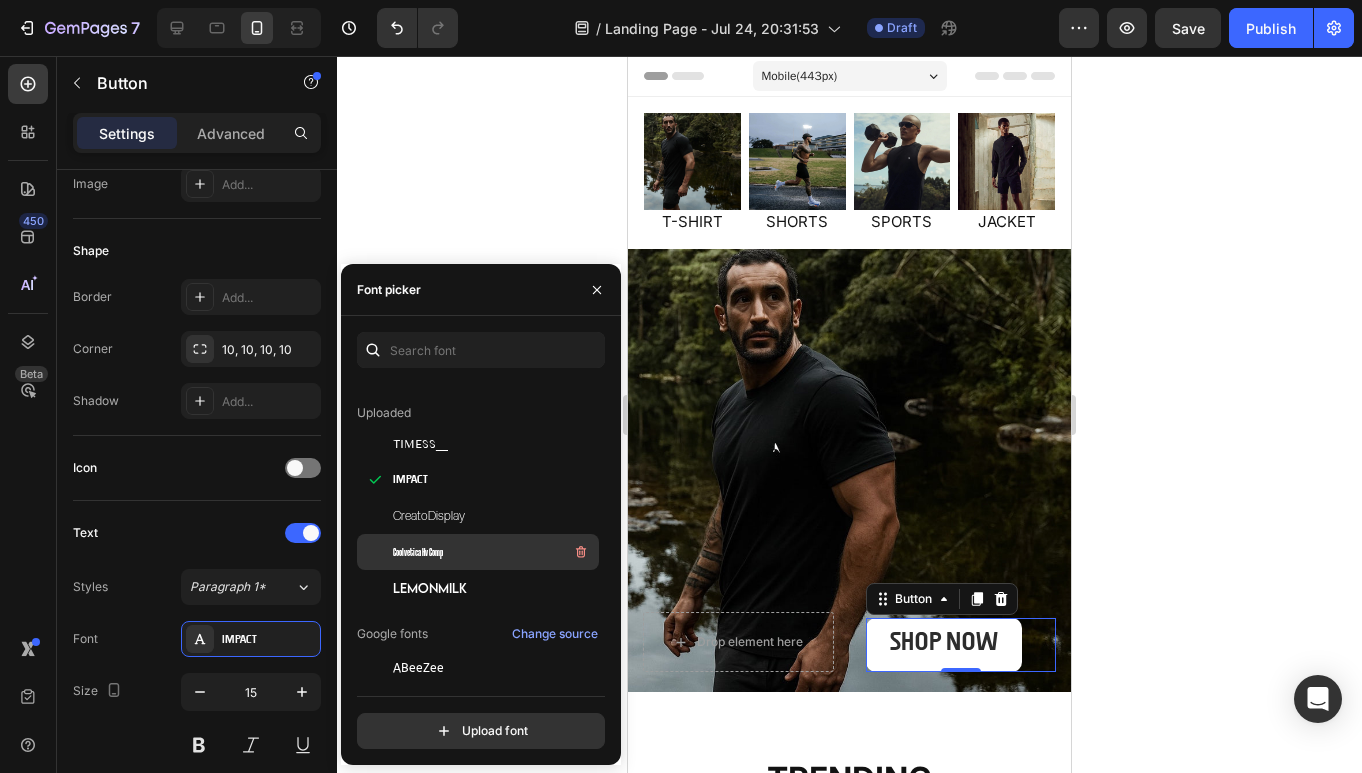 click on "Coolvetica Hv Comp" at bounding box center [418, 552] 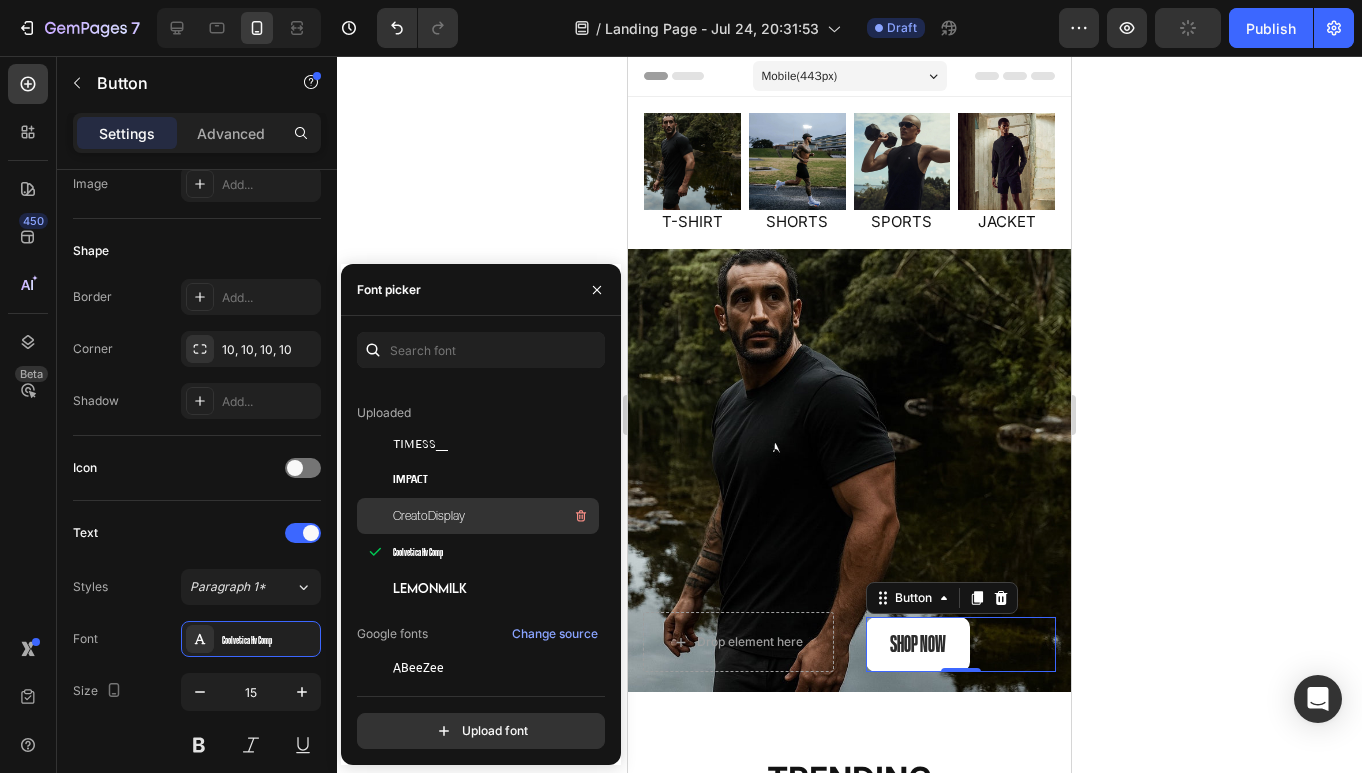 click on "CreatoDisplay" at bounding box center [429, 516] 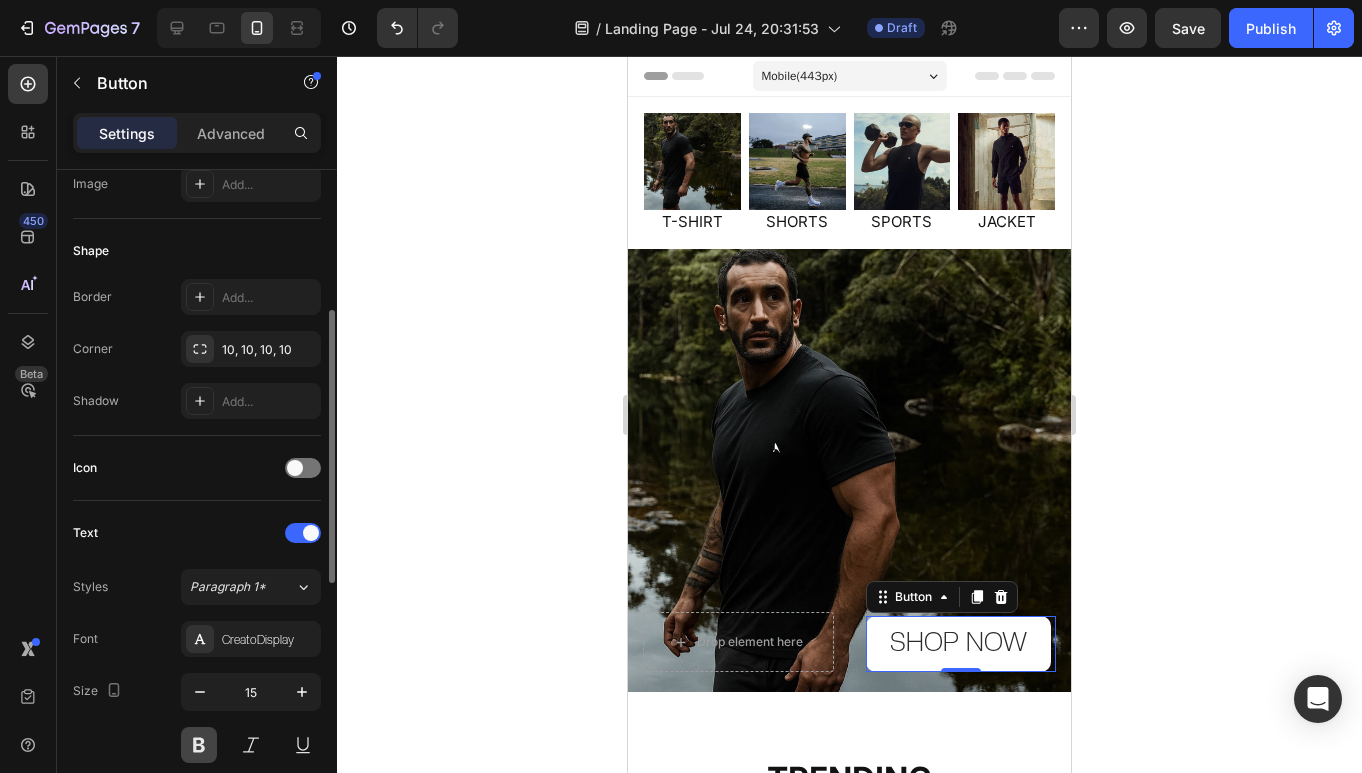 click at bounding box center (199, 745) 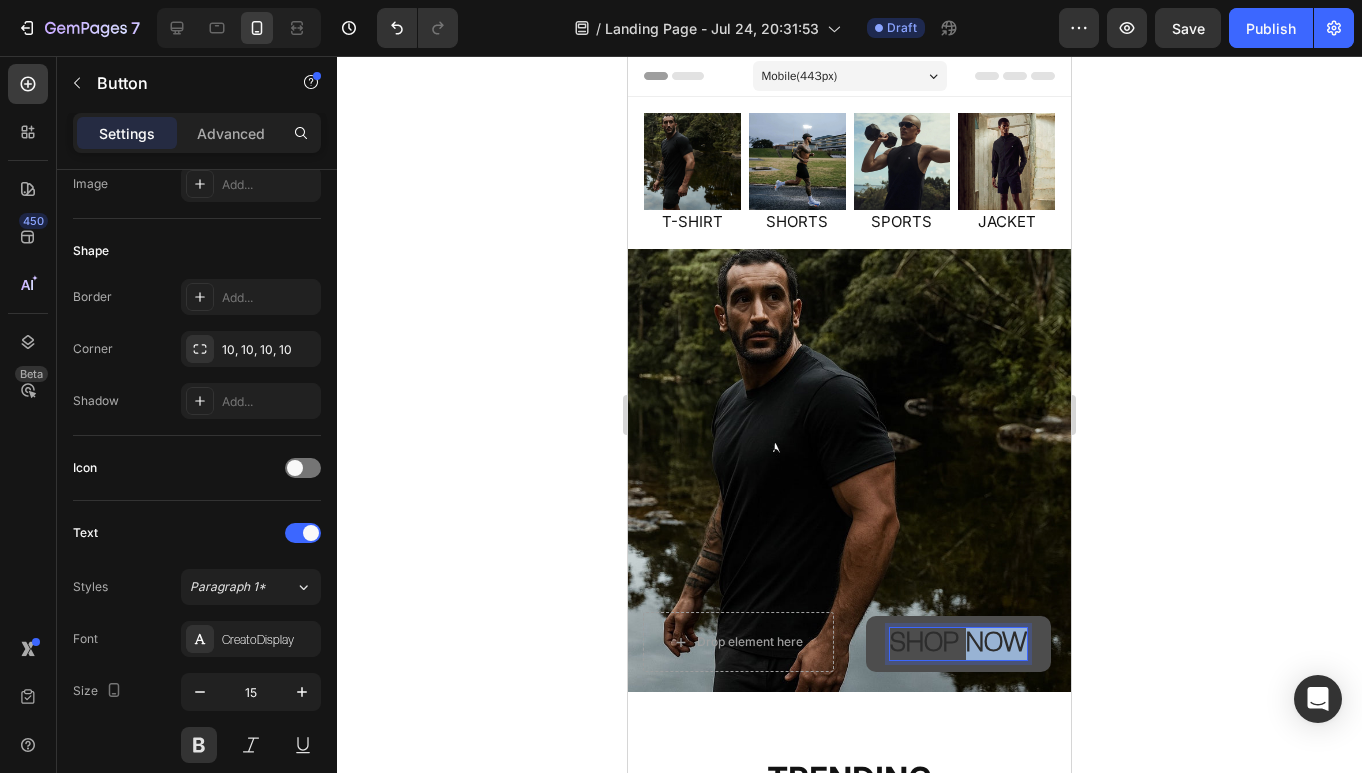 click on "SHOP NOW" at bounding box center [958, 641] 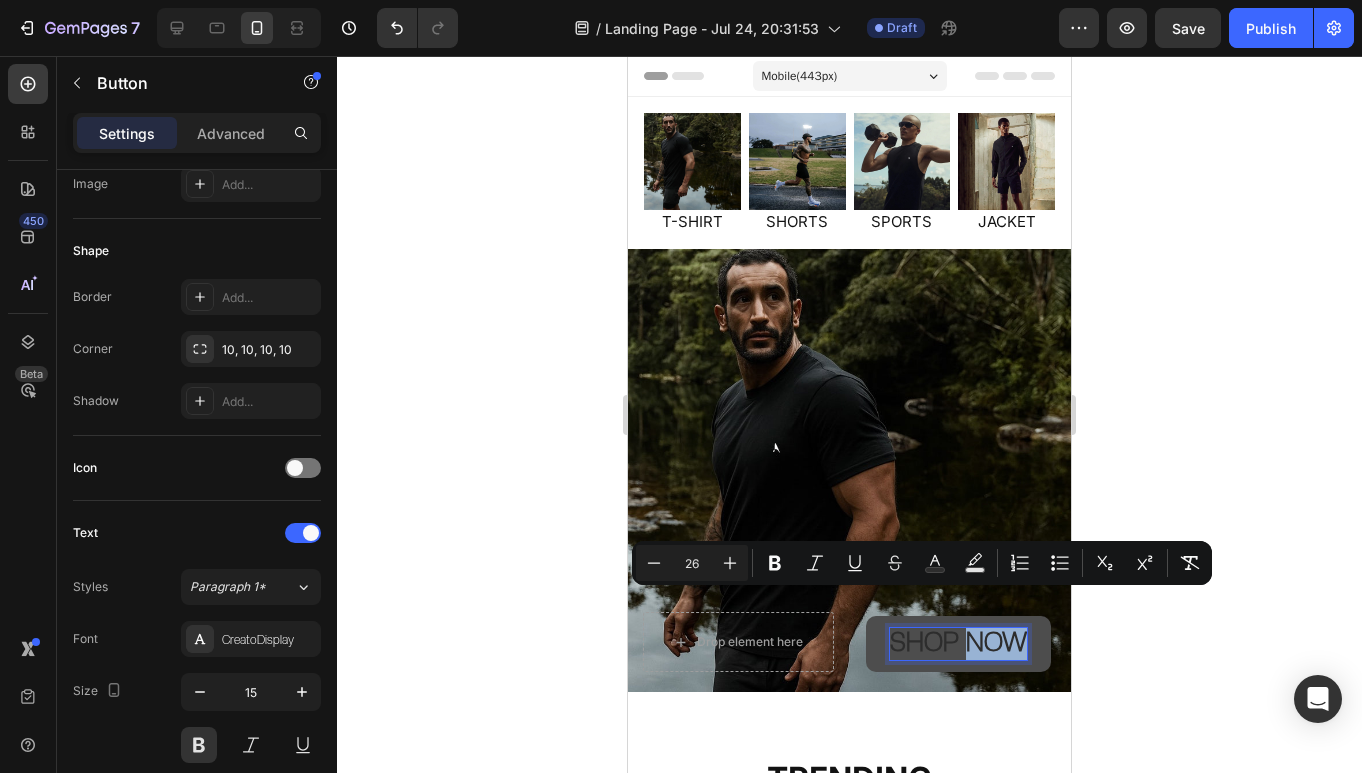 click on "SHOP NOW" at bounding box center [958, 641] 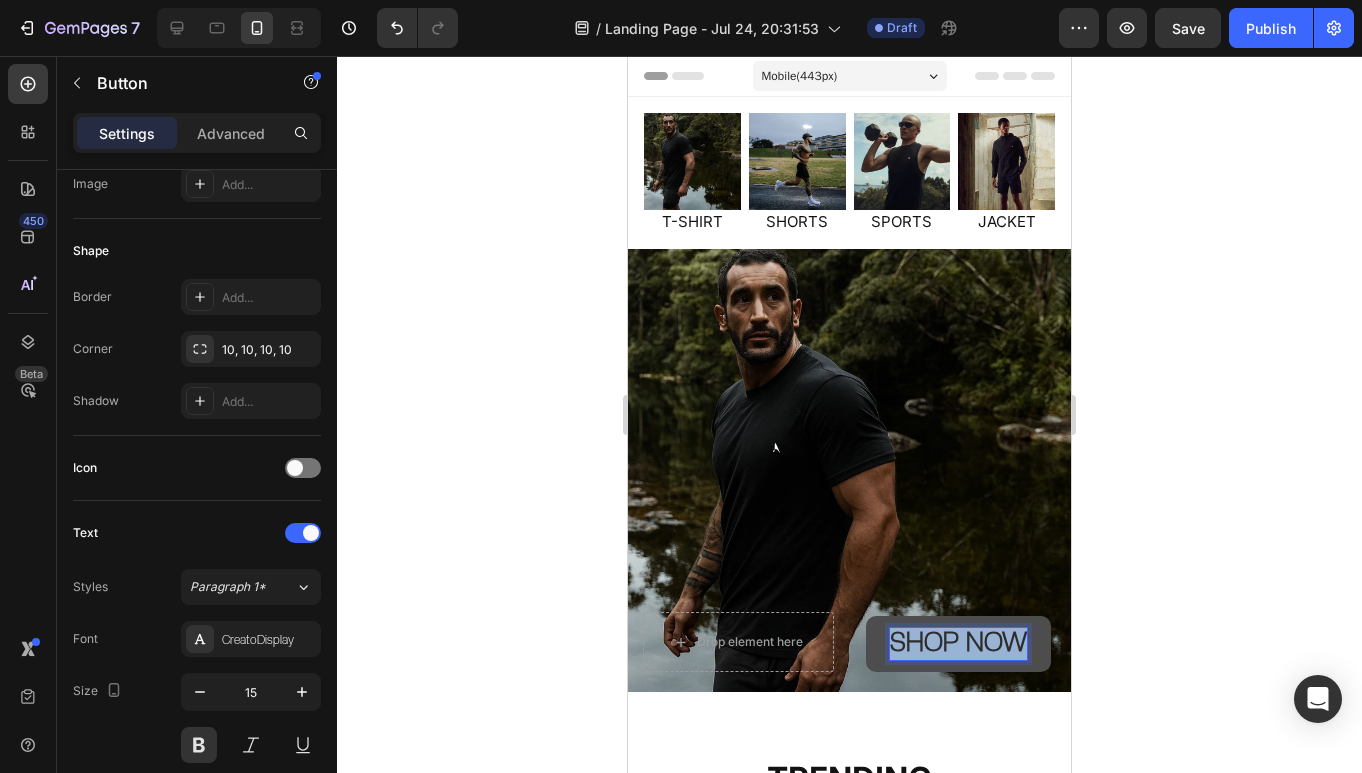 click on "SHOP NOW" at bounding box center [958, 641] 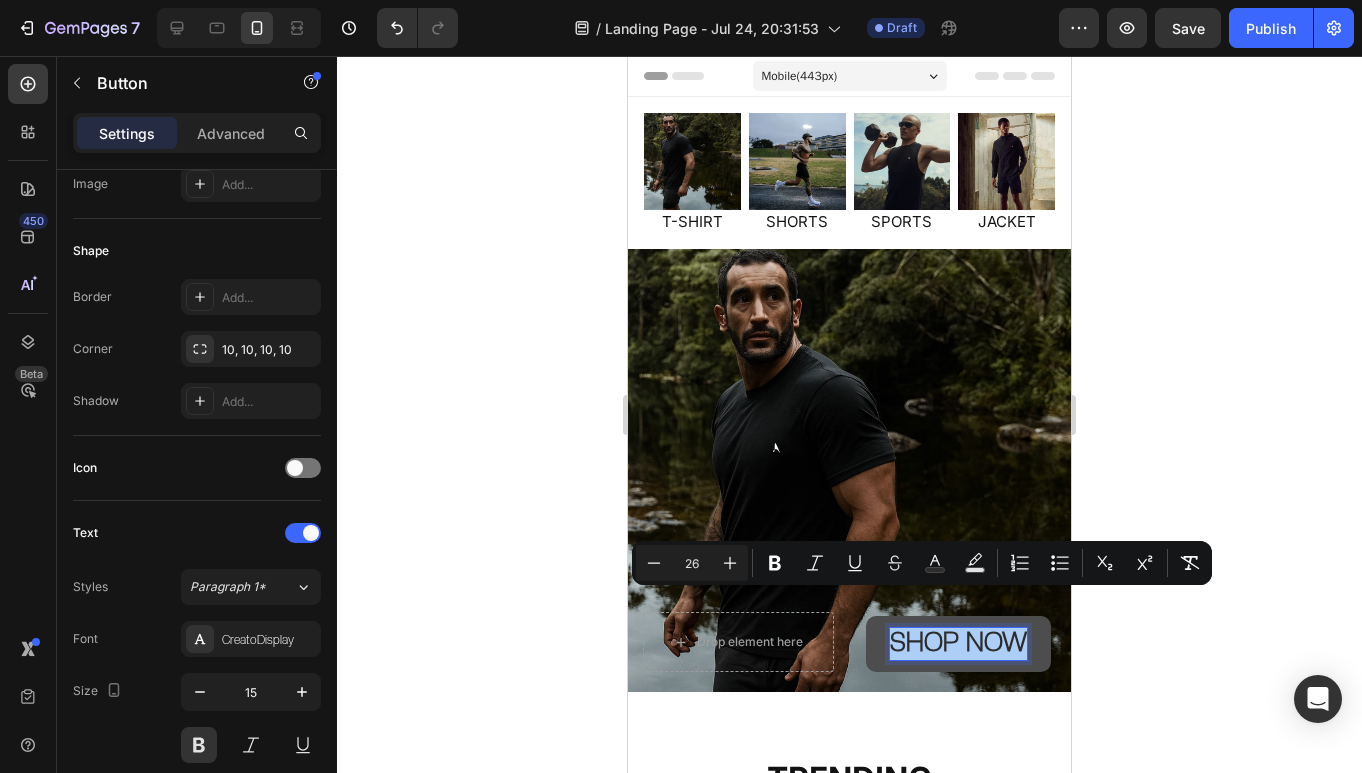 click on "26" at bounding box center [692, 563] 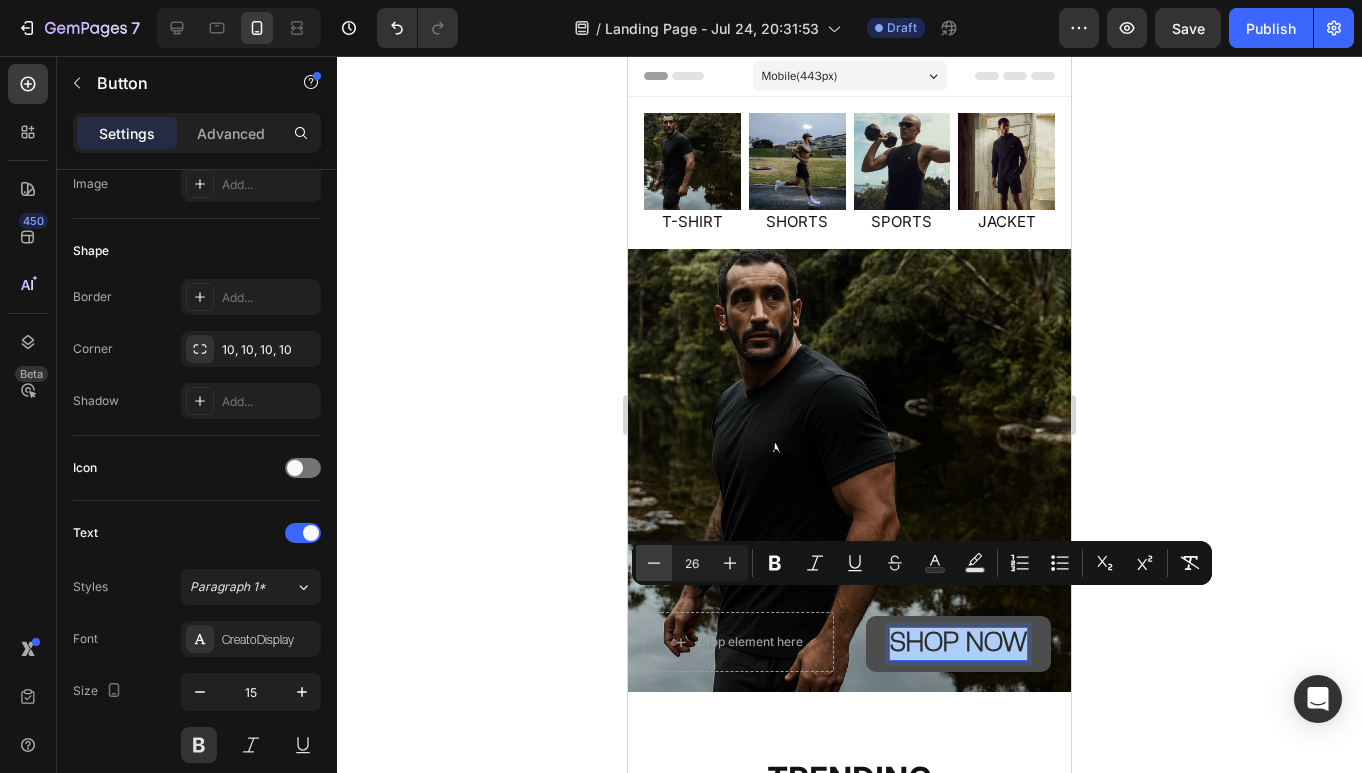 click 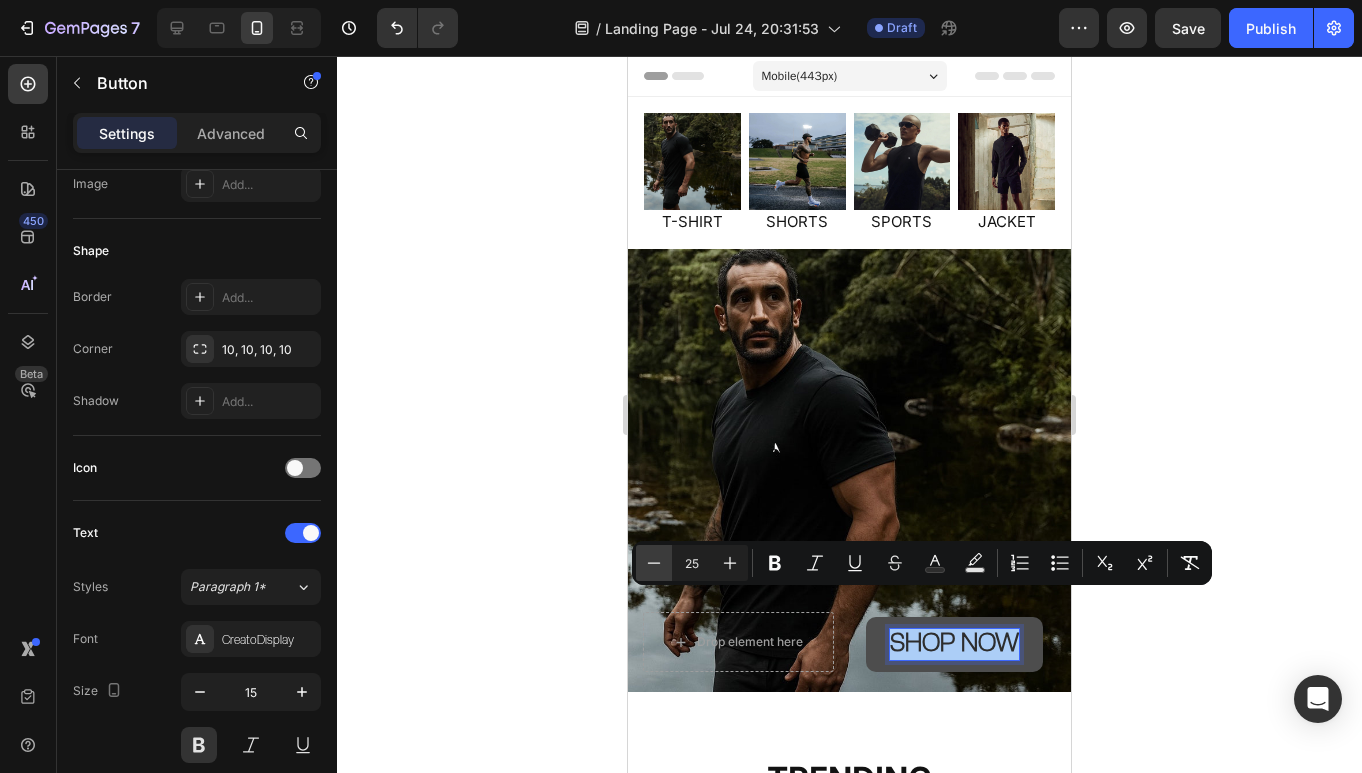 click 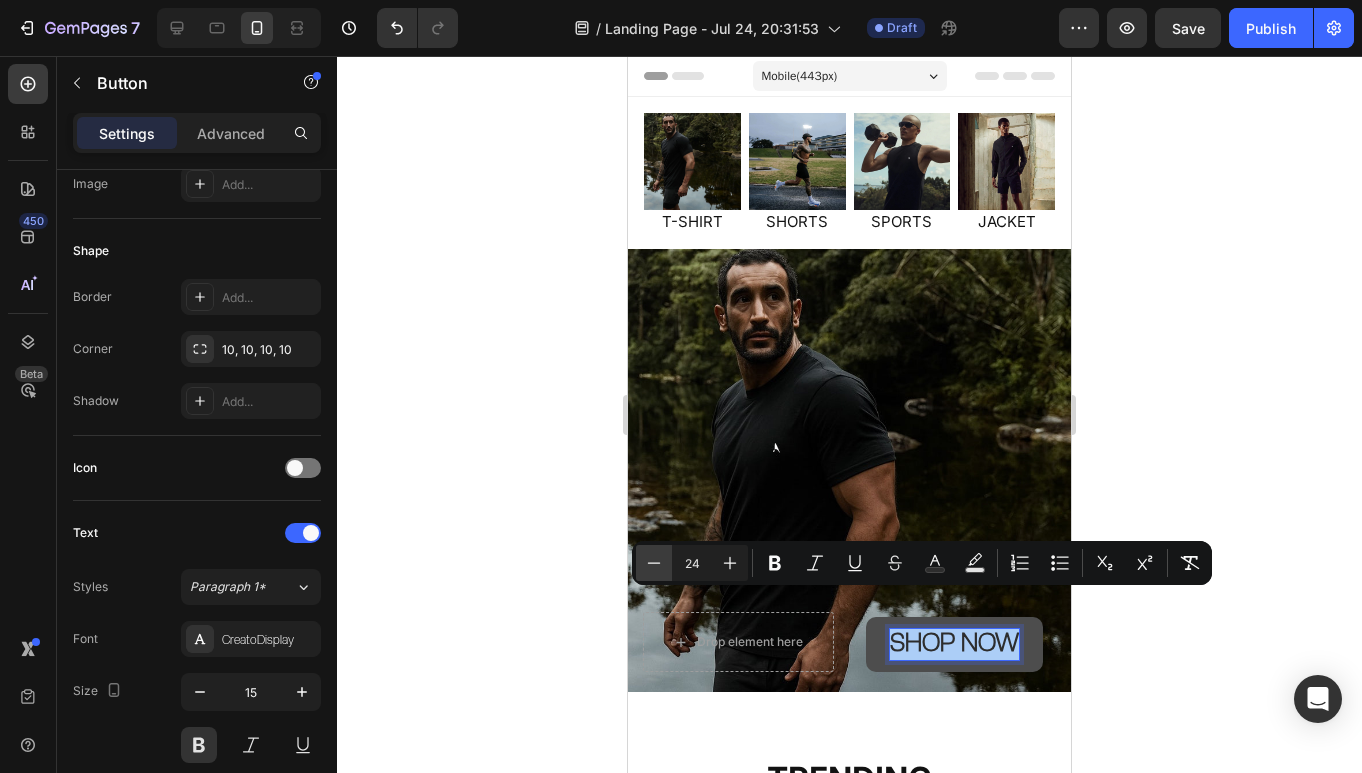 click 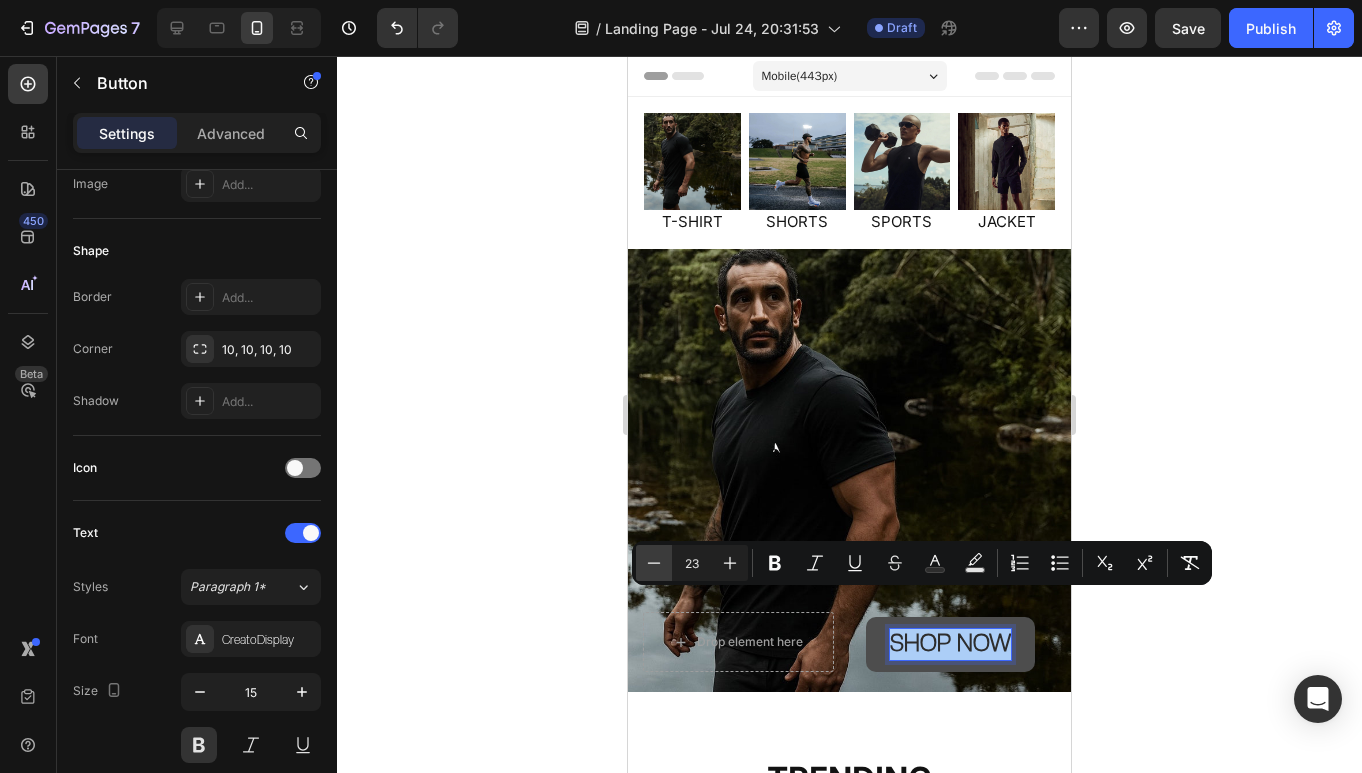 click 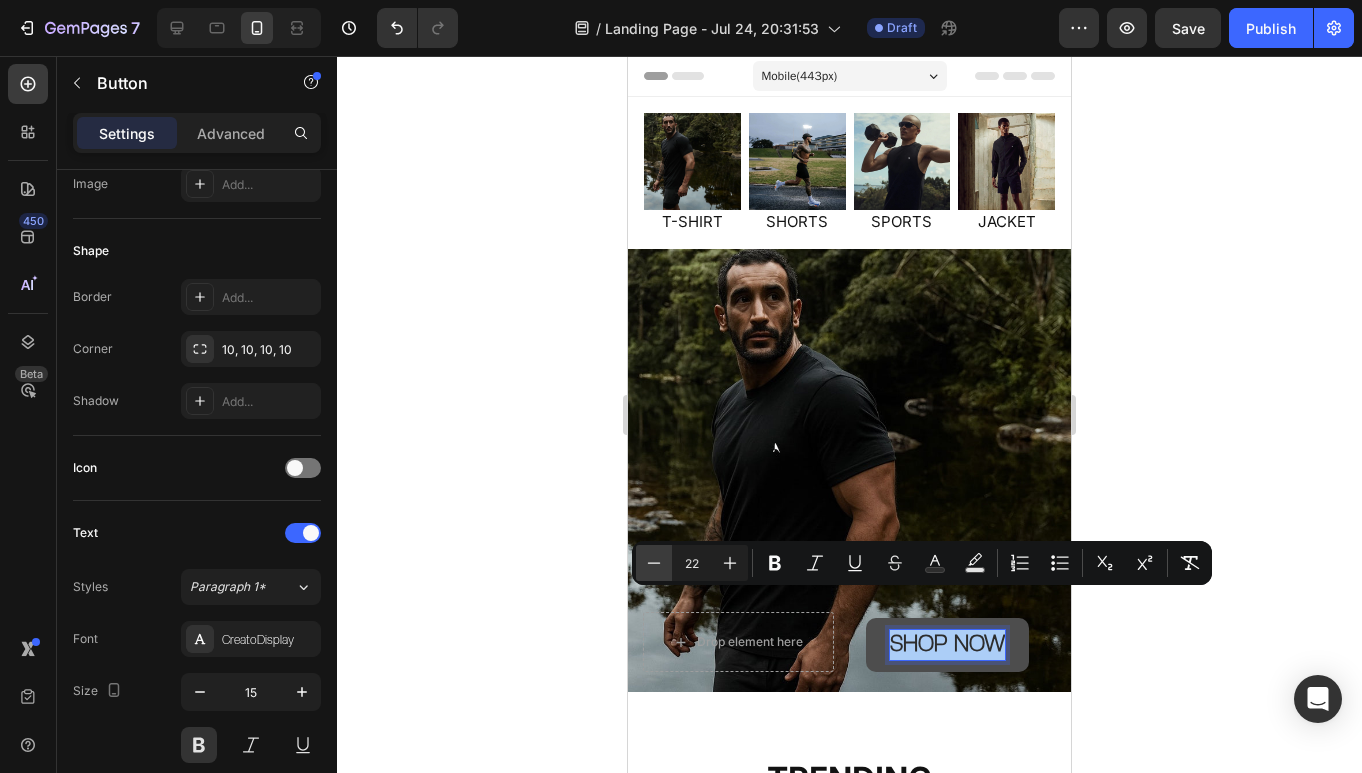 click 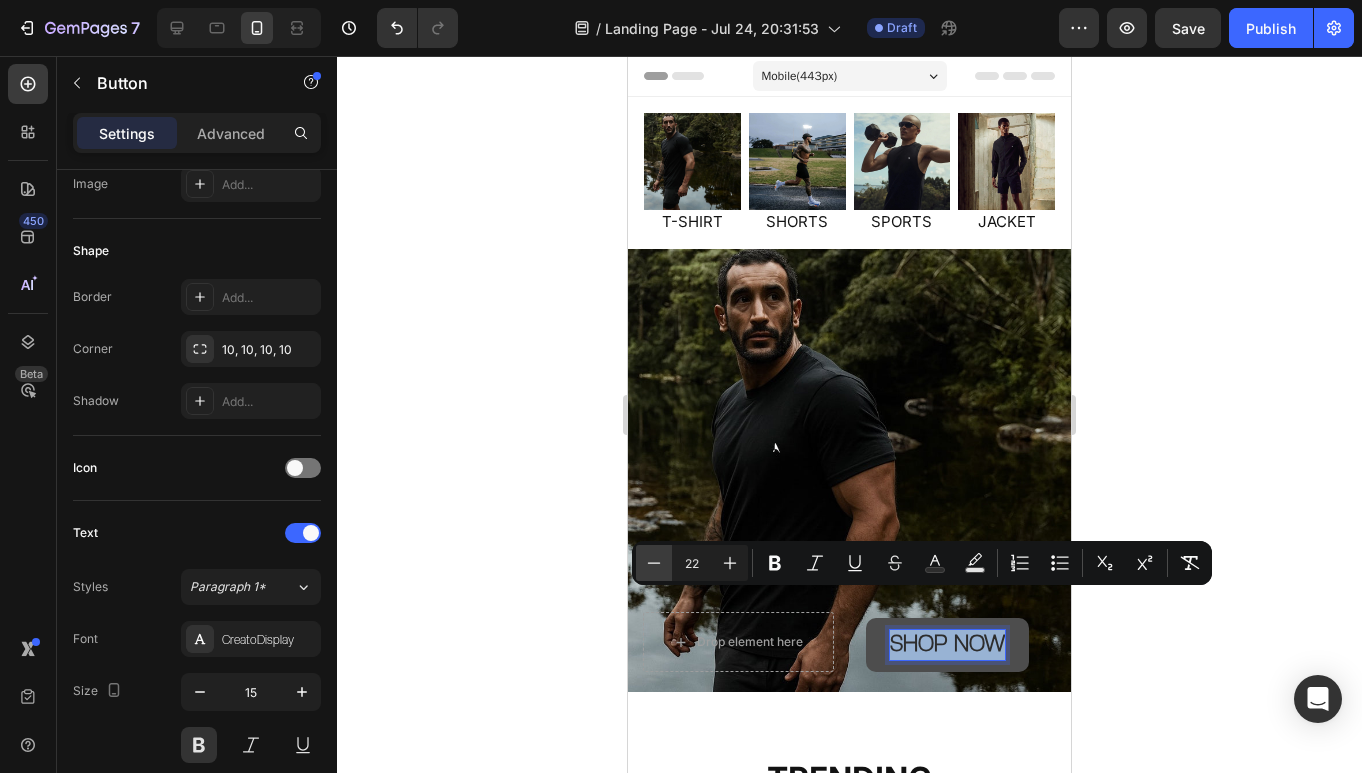 type on "21" 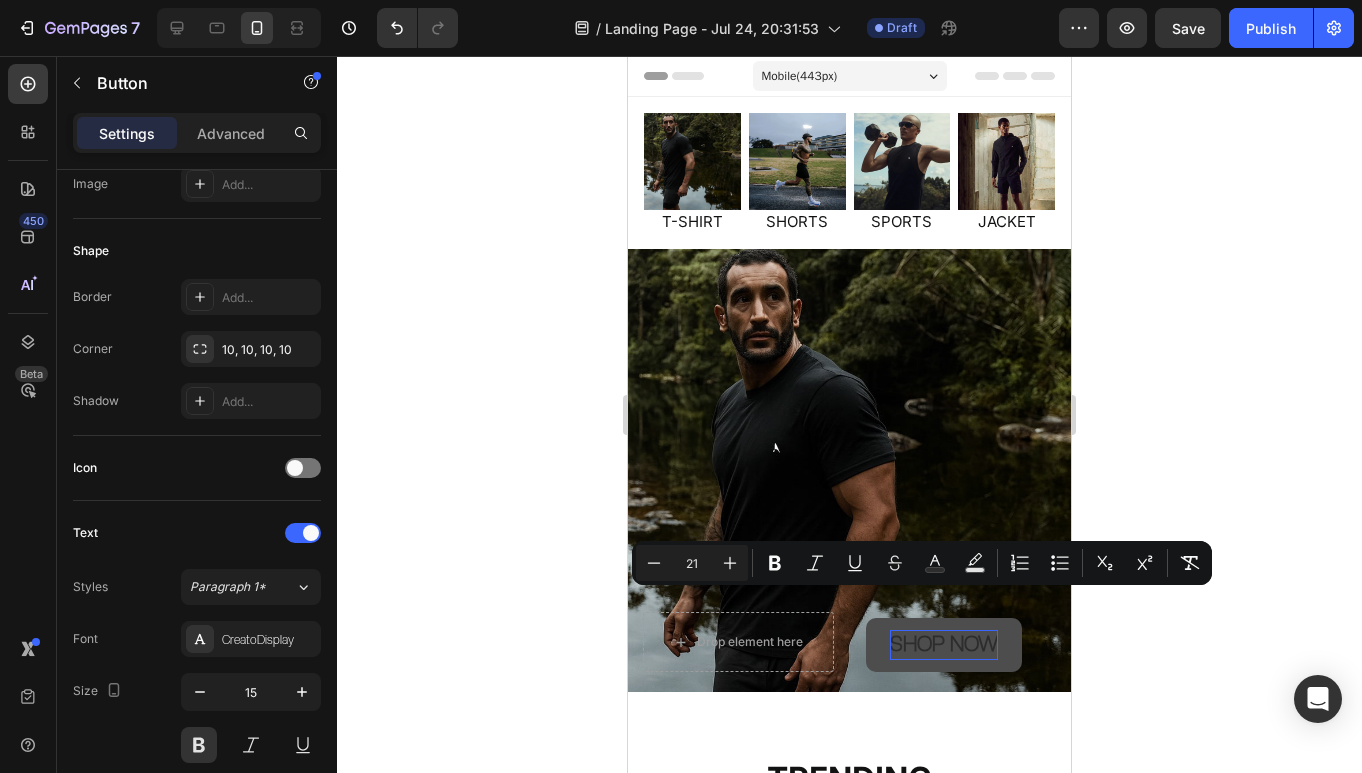 click 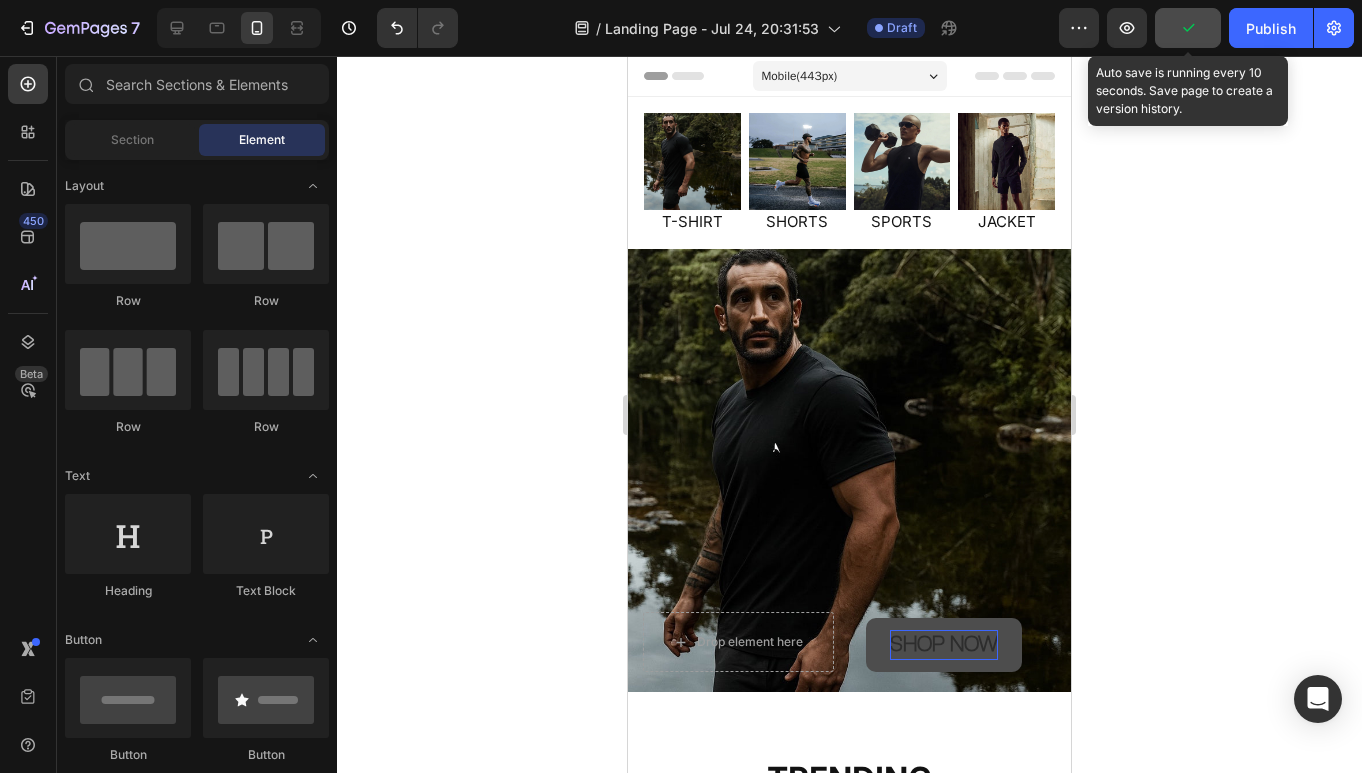 click 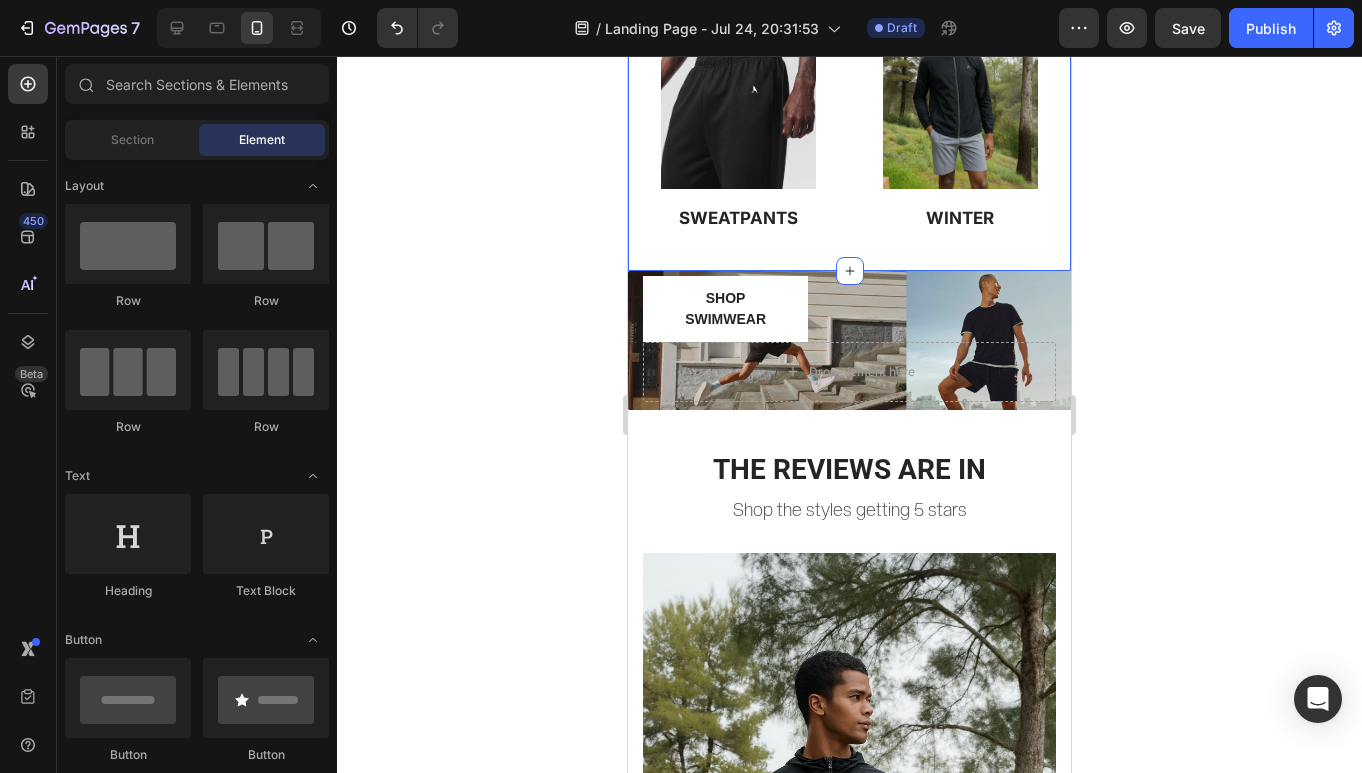 scroll, scrollTop: 652, scrollLeft: 0, axis: vertical 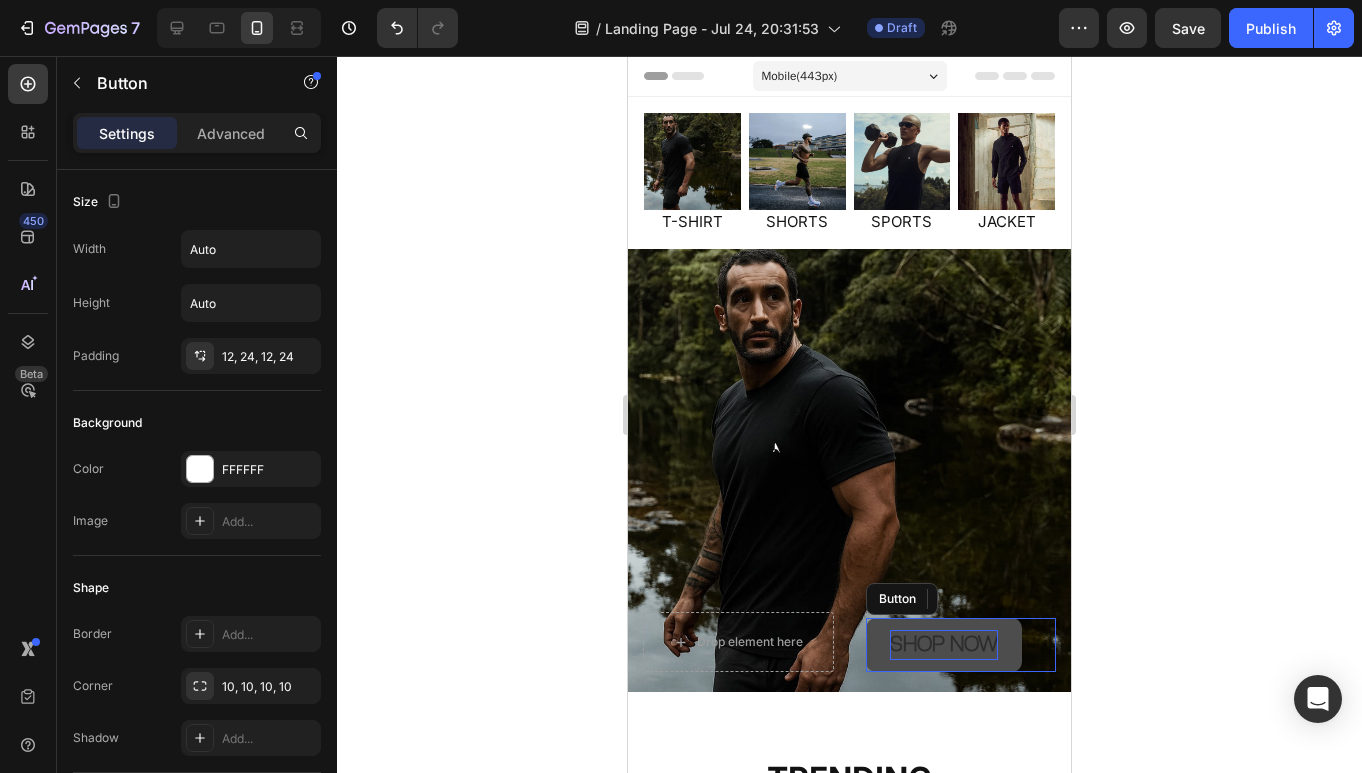 click on "SHOP NOW" at bounding box center [944, 643] 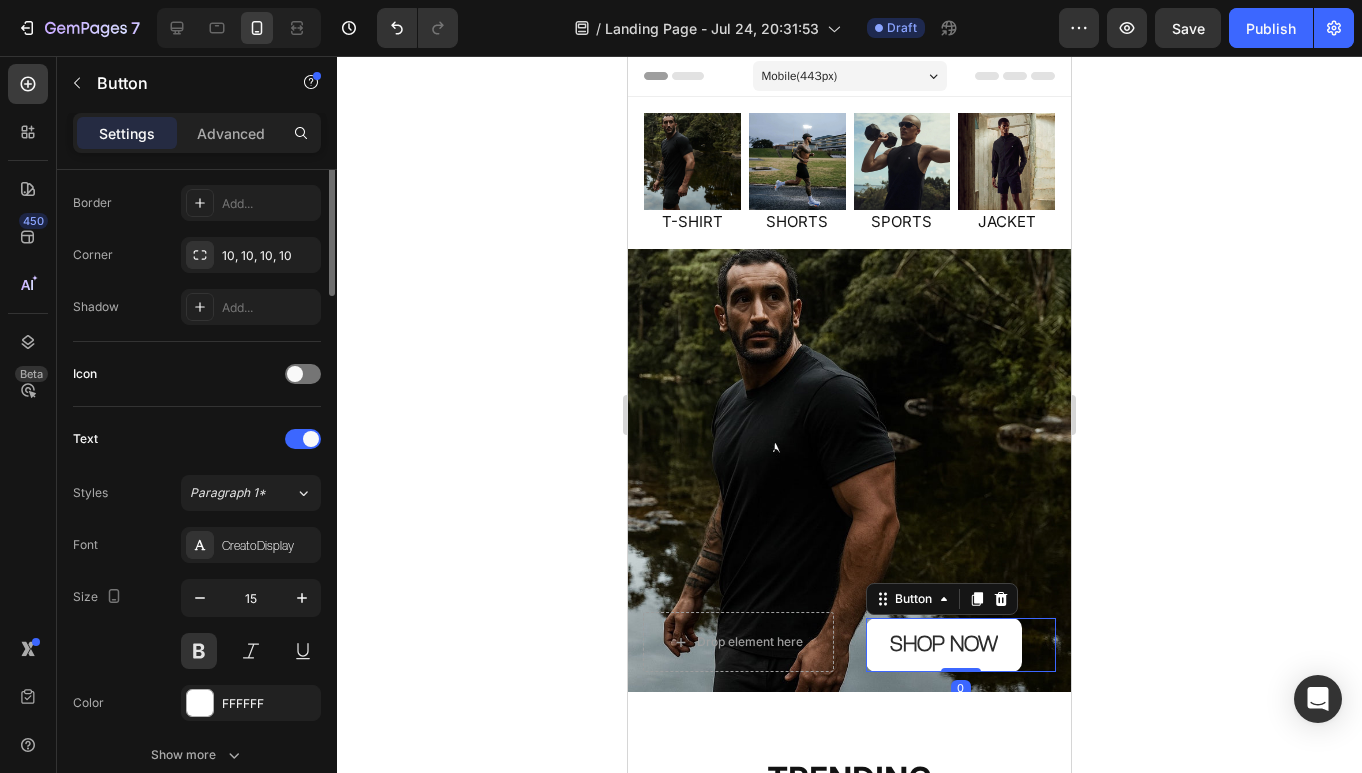 scroll, scrollTop: 432, scrollLeft: 0, axis: vertical 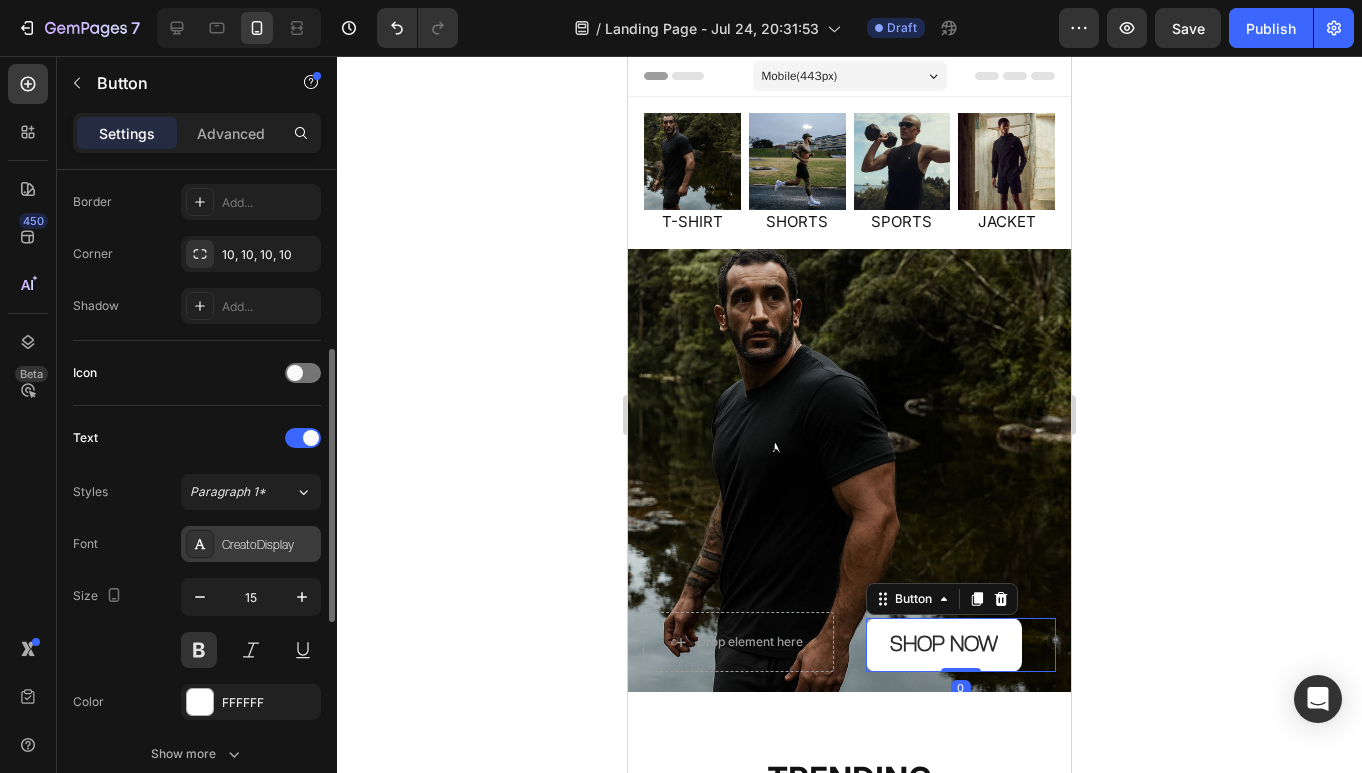 click on "CreatoDisplay" at bounding box center (251, 544) 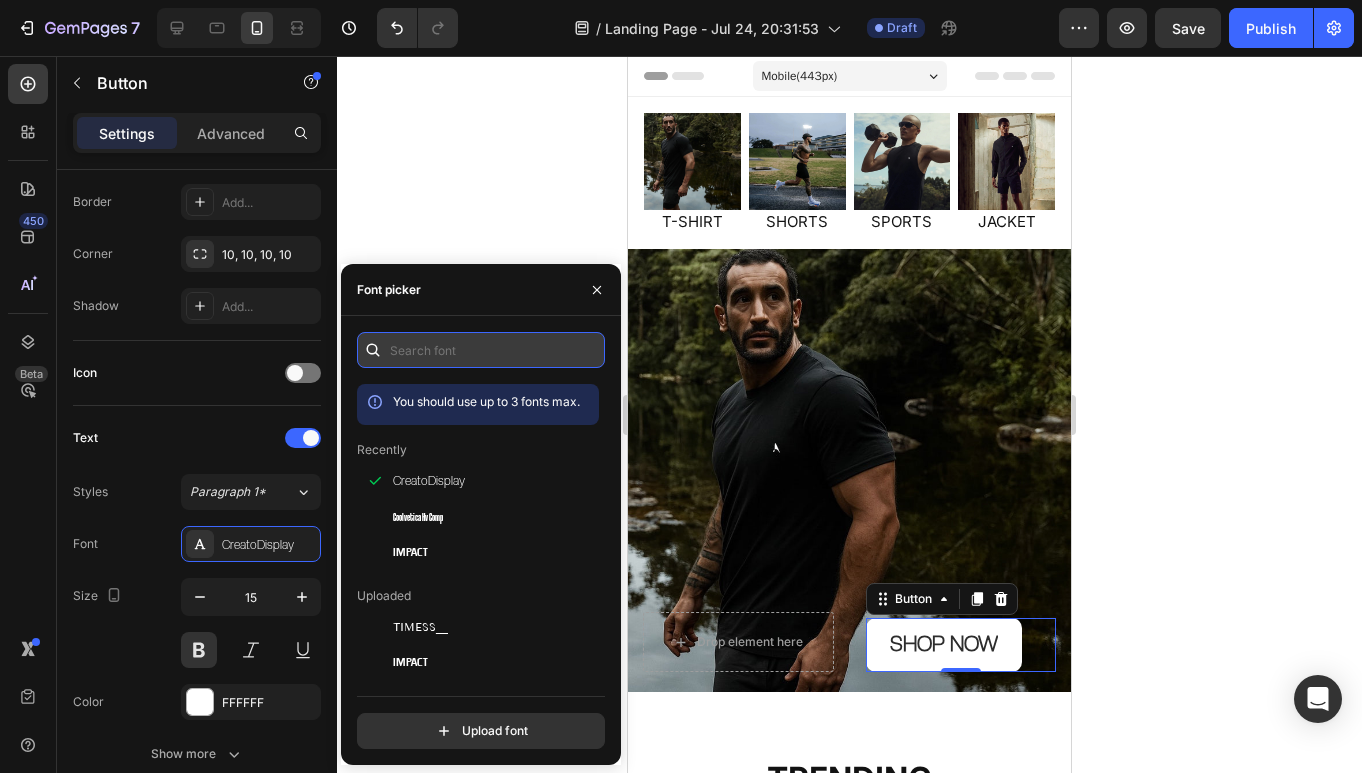 click at bounding box center [481, 350] 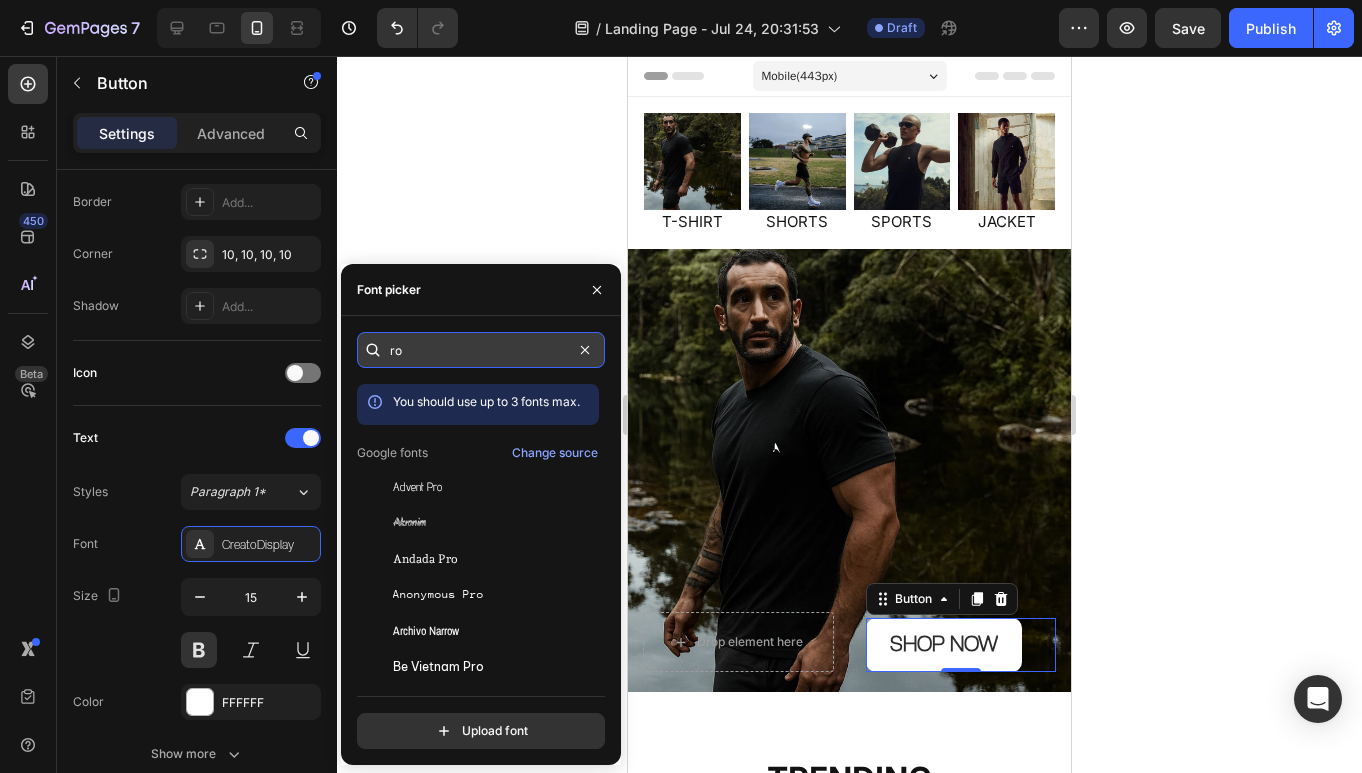 type on "rob" 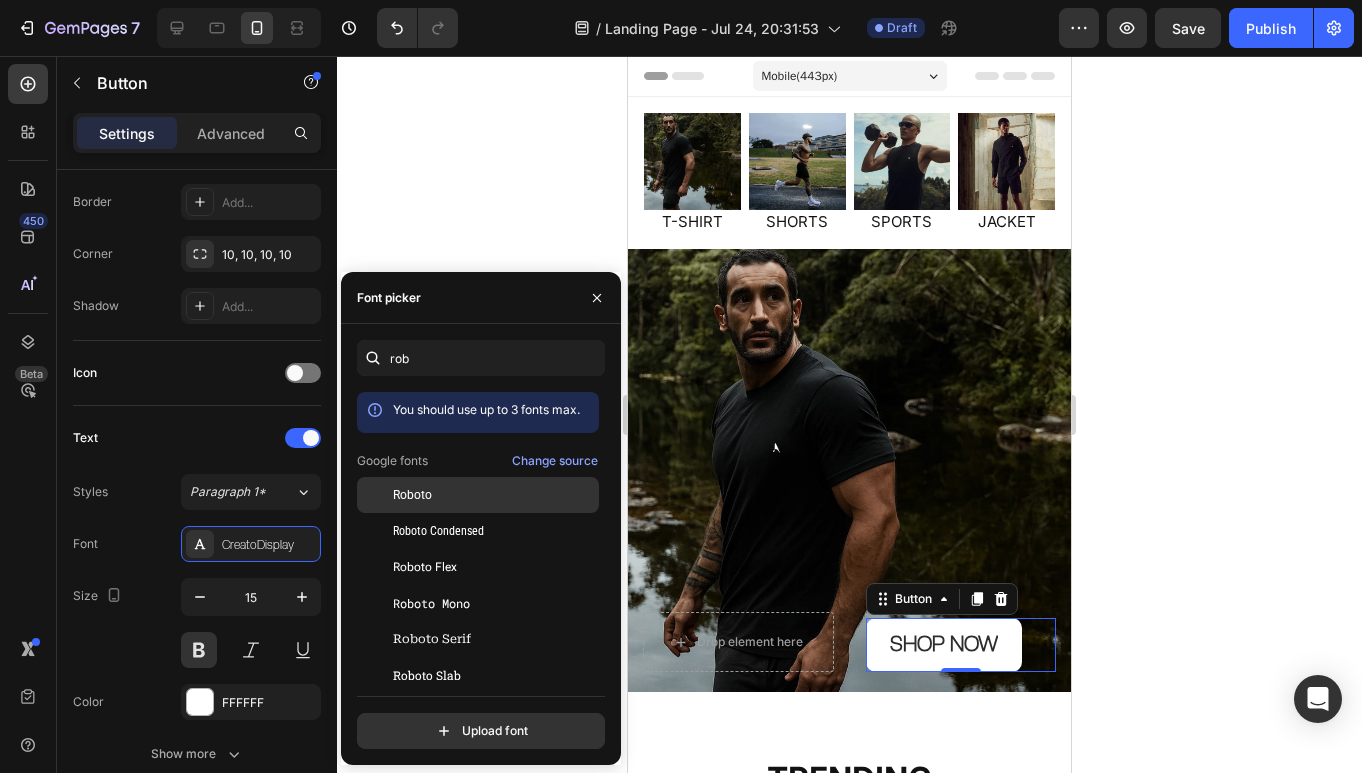 click on "Roboto" 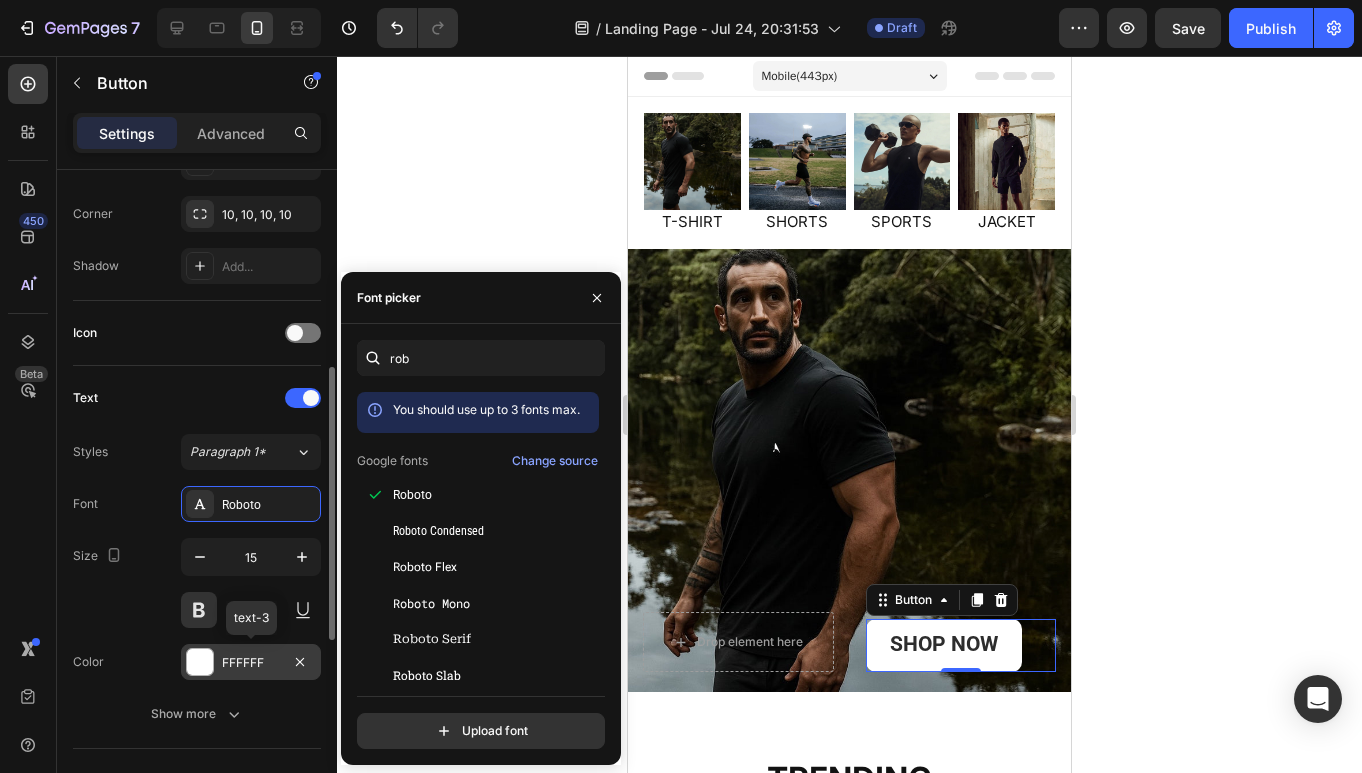 scroll, scrollTop: 473, scrollLeft: 0, axis: vertical 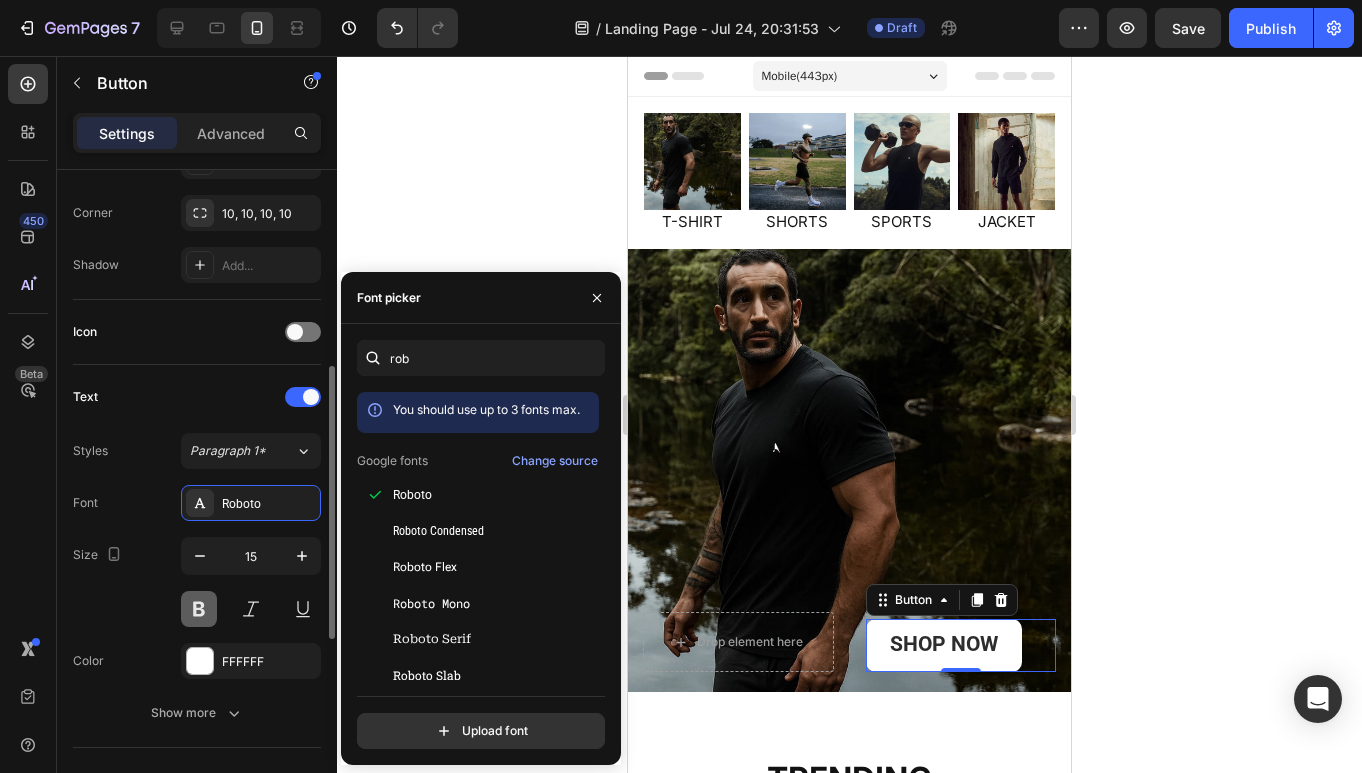 click at bounding box center (199, 609) 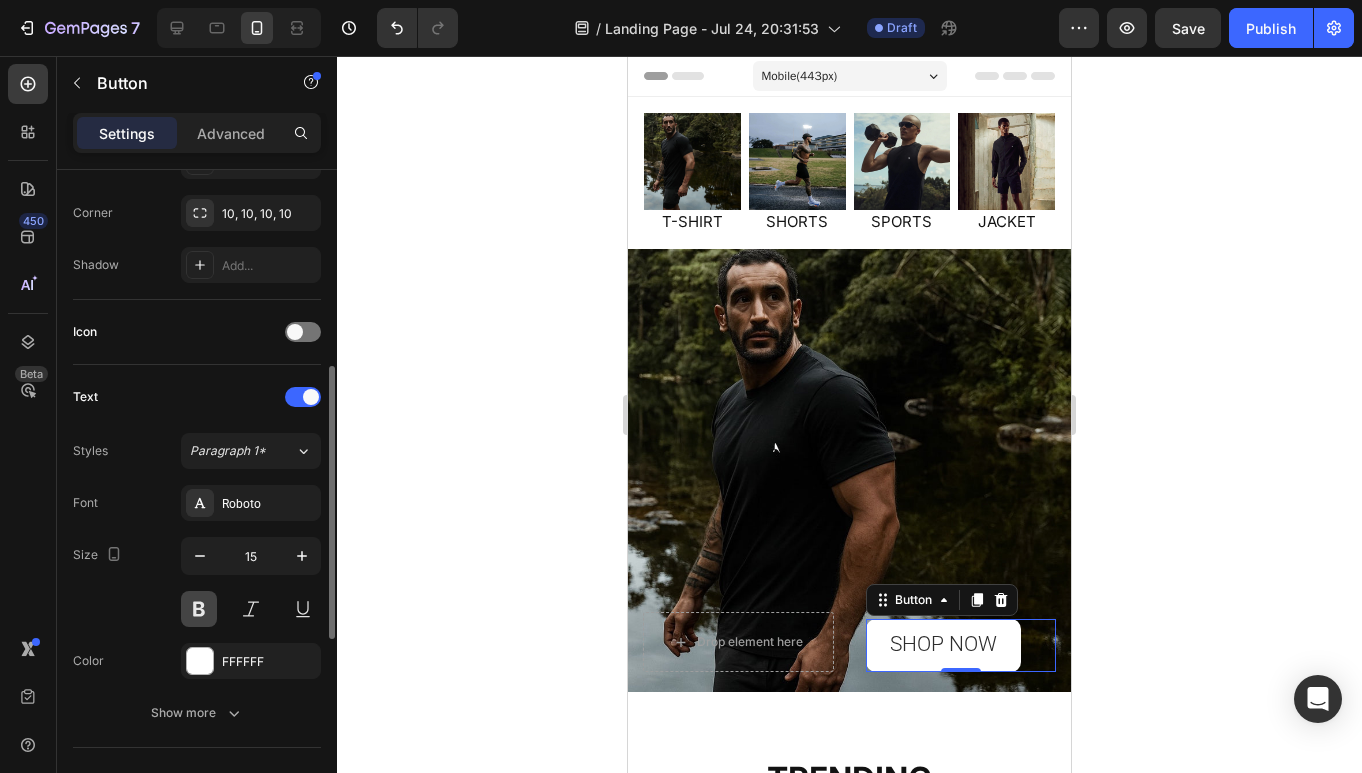 click at bounding box center (199, 609) 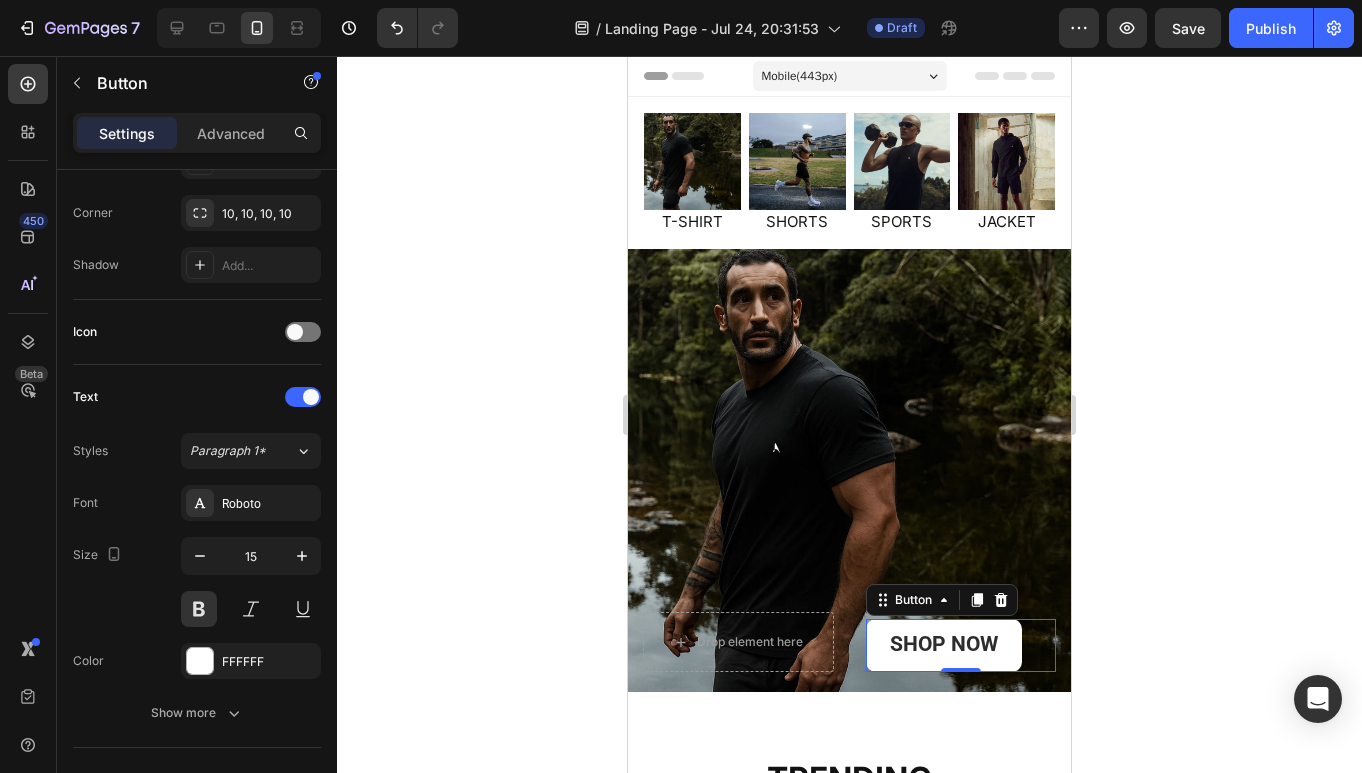 click 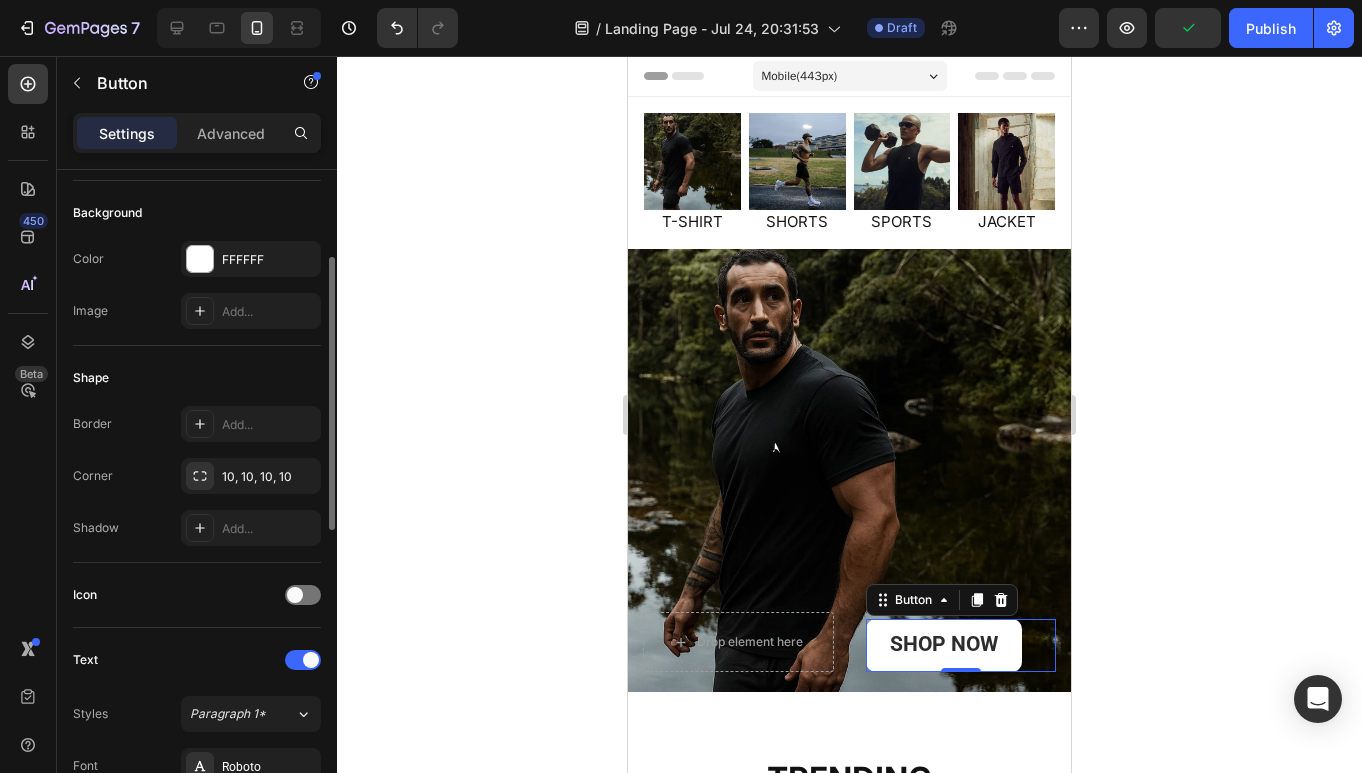 scroll, scrollTop: 212, scrollLeft: 0, axis: vertical 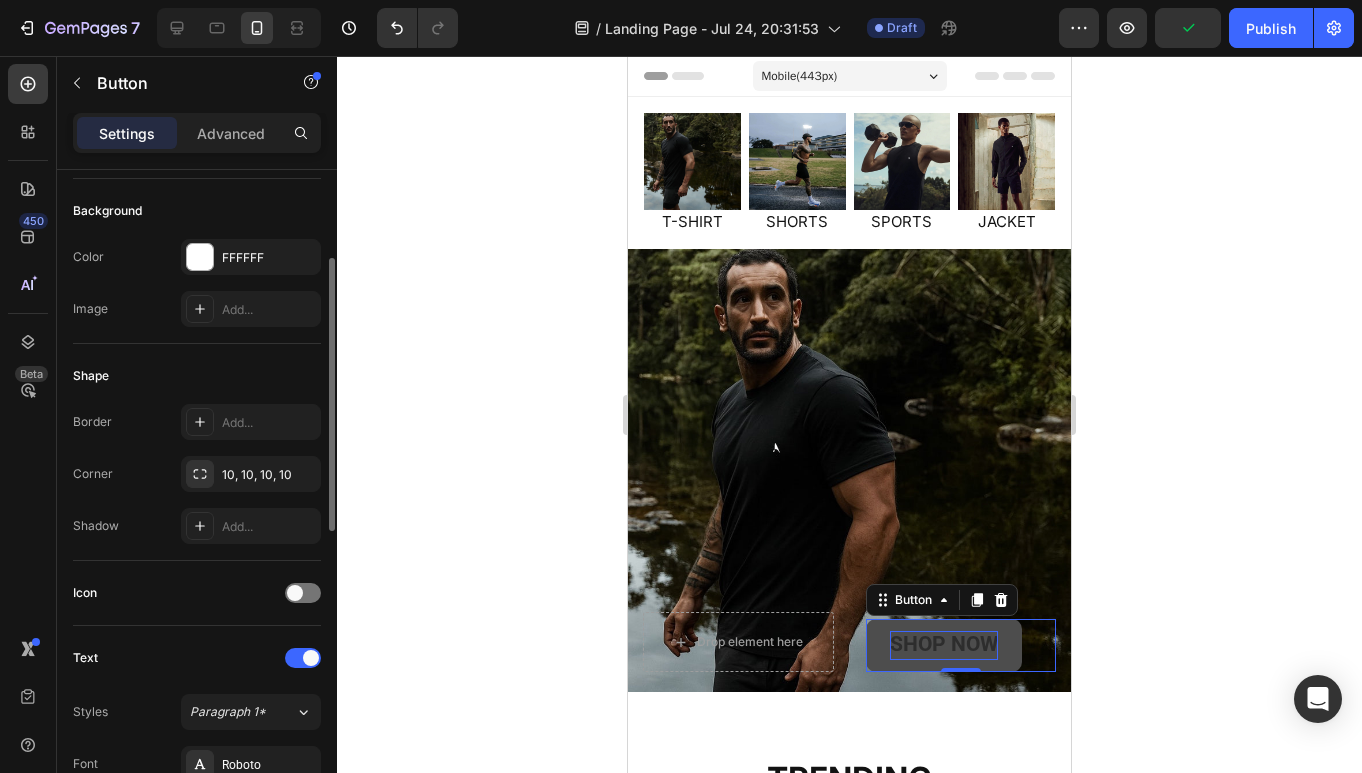 click on "SHOP NOW" at bounding box center [944, 644] 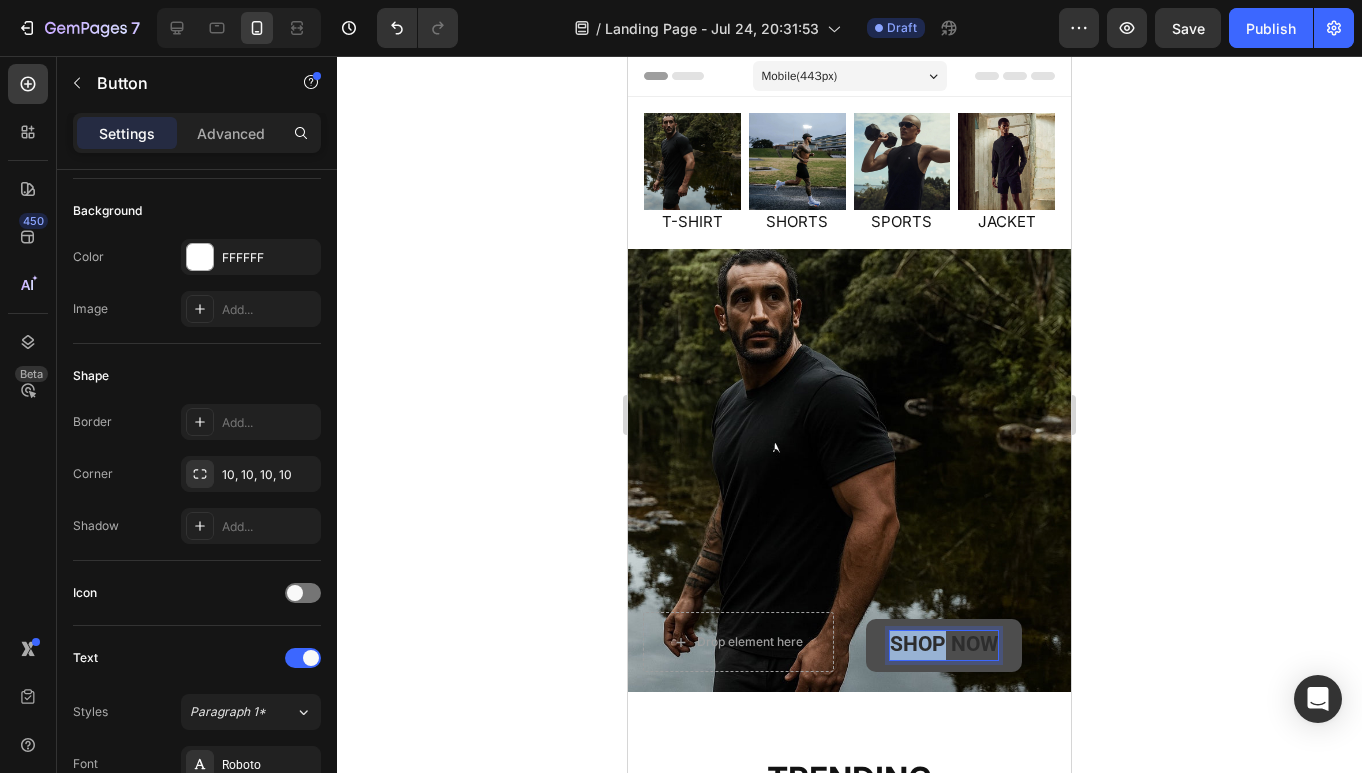 click on "SHOP NOW" at bounding box center [944, 644] 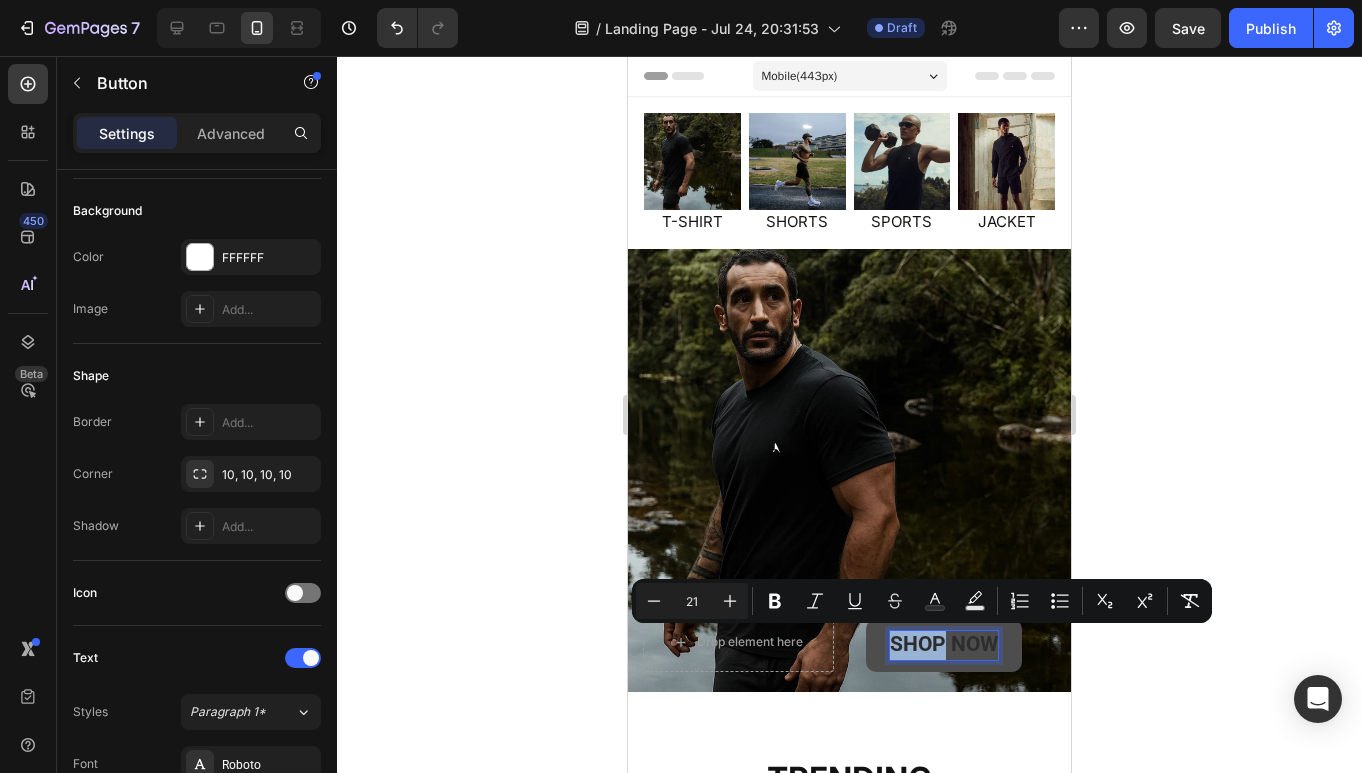 click on "SHOP NOW" at bounding box center (944, 644) 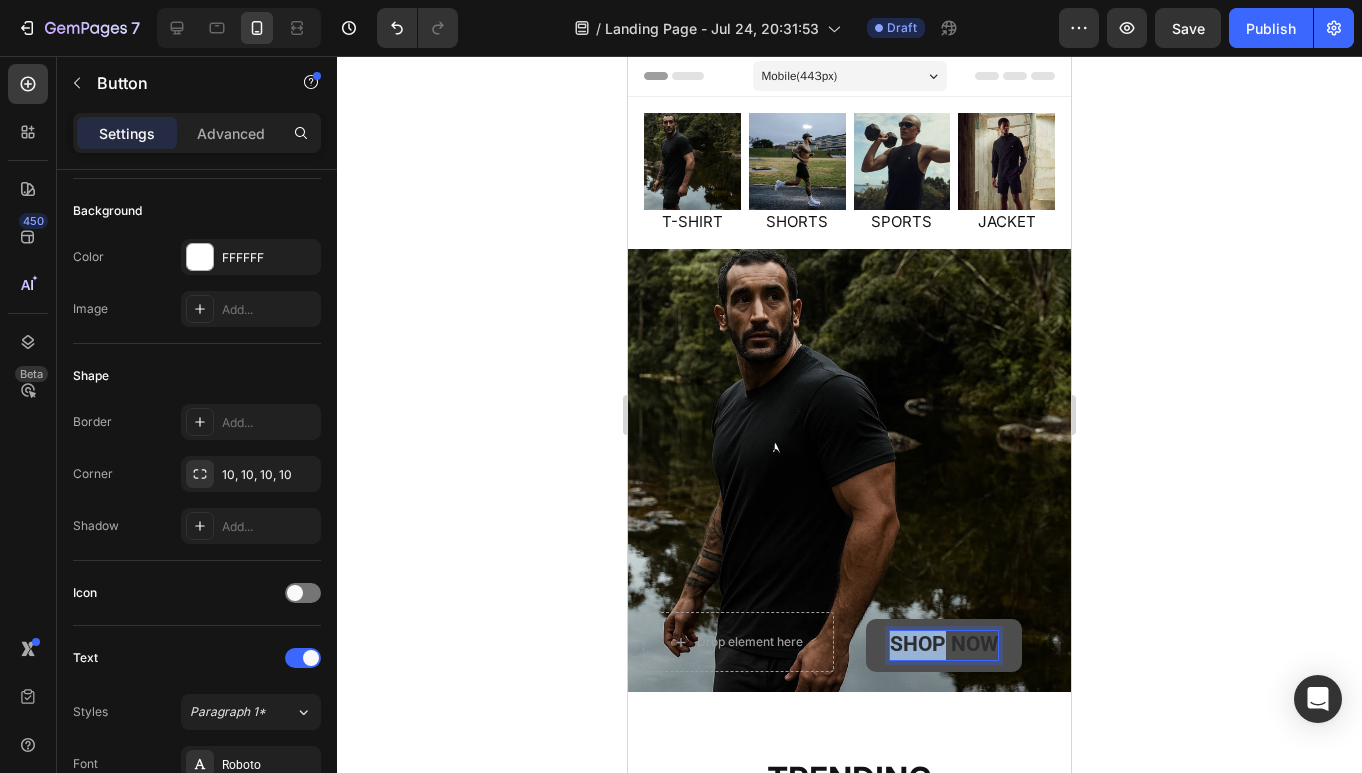 click on "SHOP NOW" at bounding box center (944, 644) 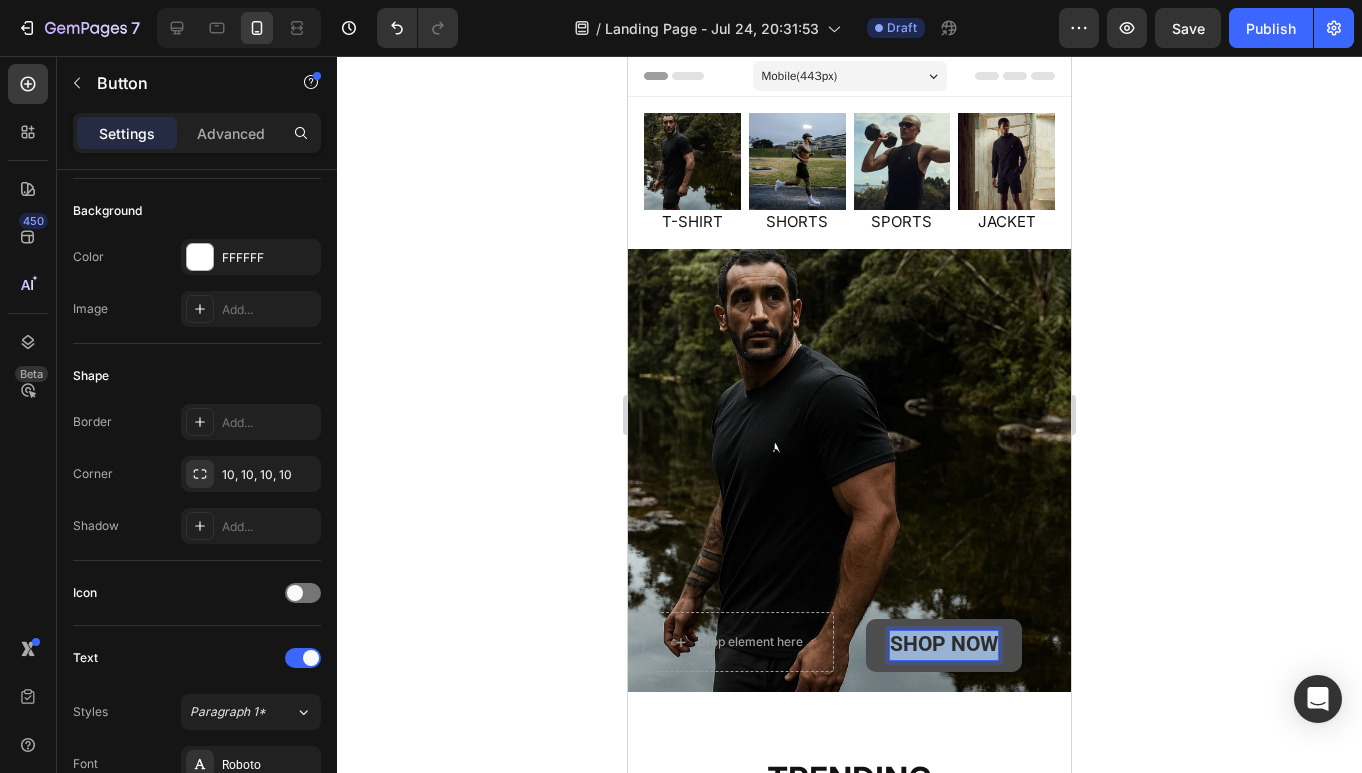 click on "SHOP NOW" at bounding box center (944, 644) 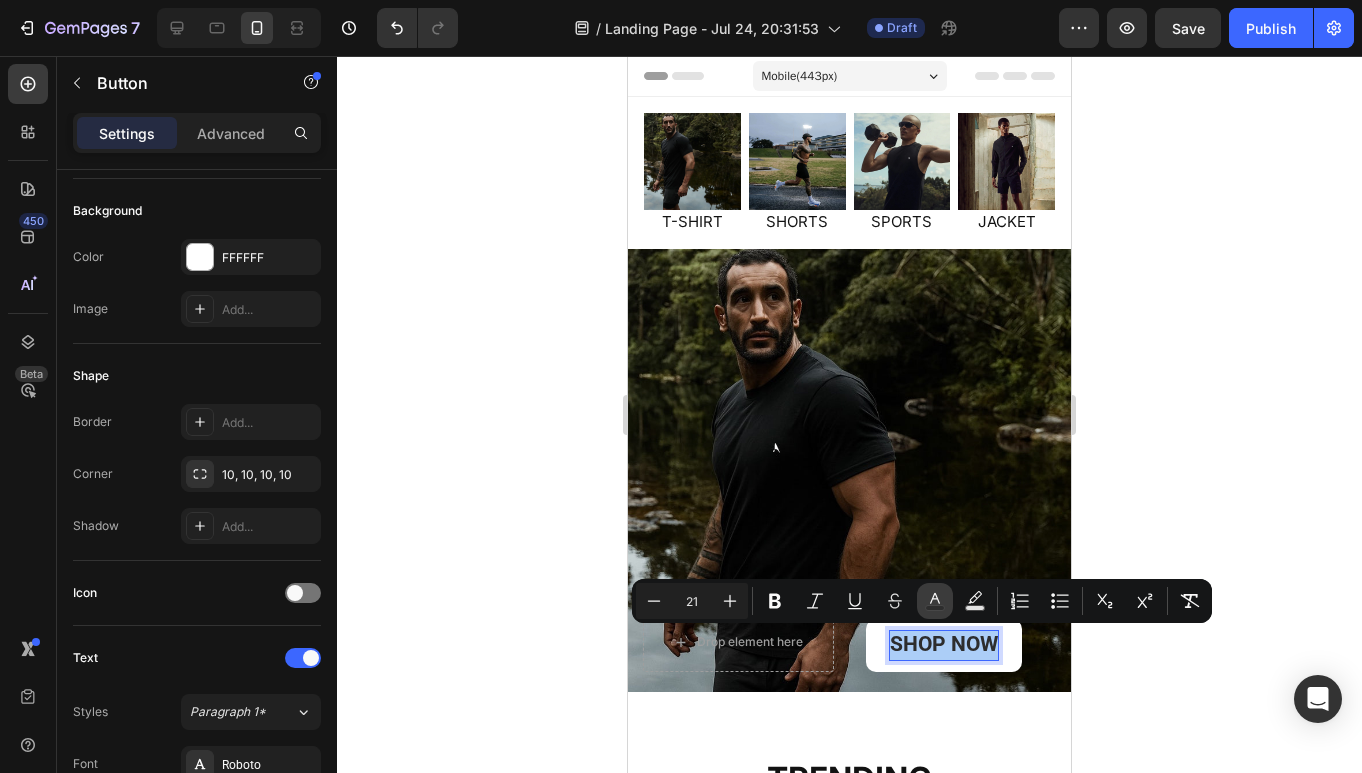 click on "color" at bounding box center (935, 601) 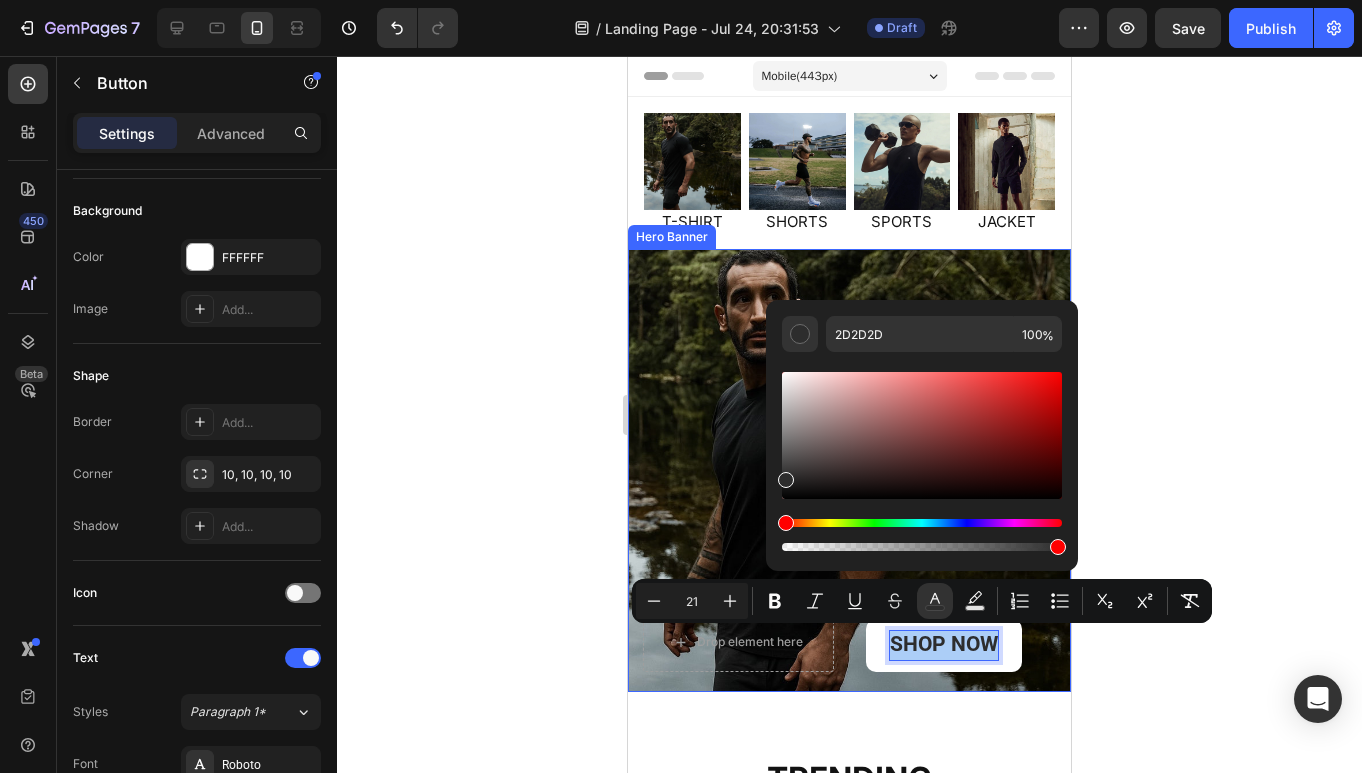 click 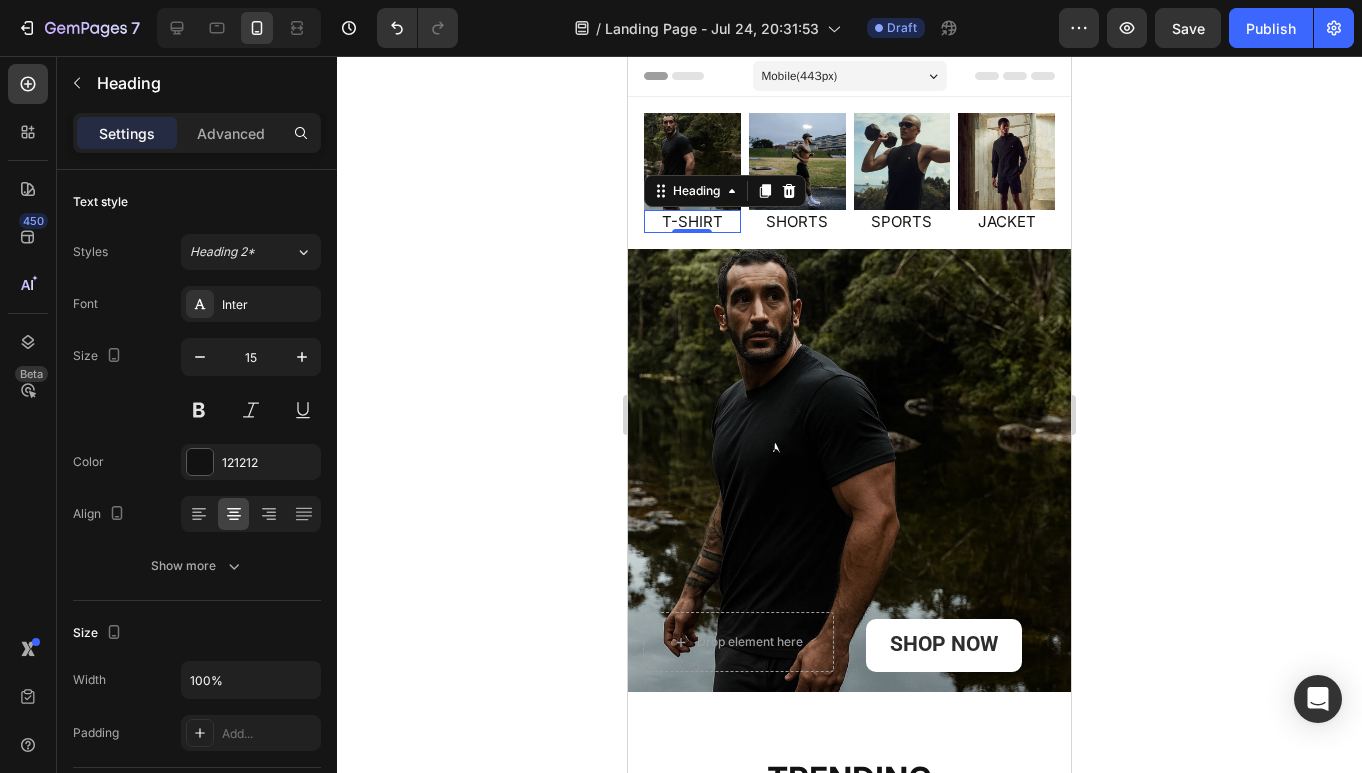 click 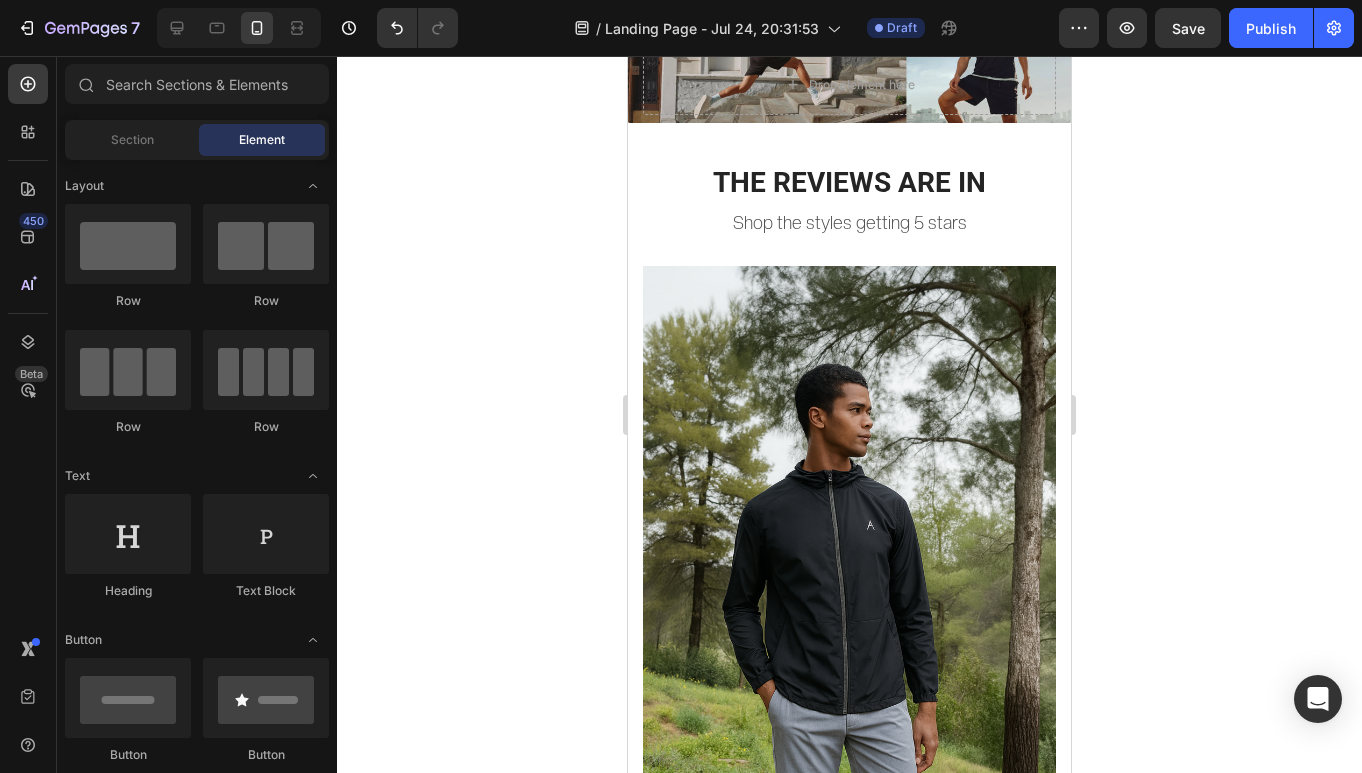 scroll, scrollTop: 1382, scrollLeft: 0, axis: vertical 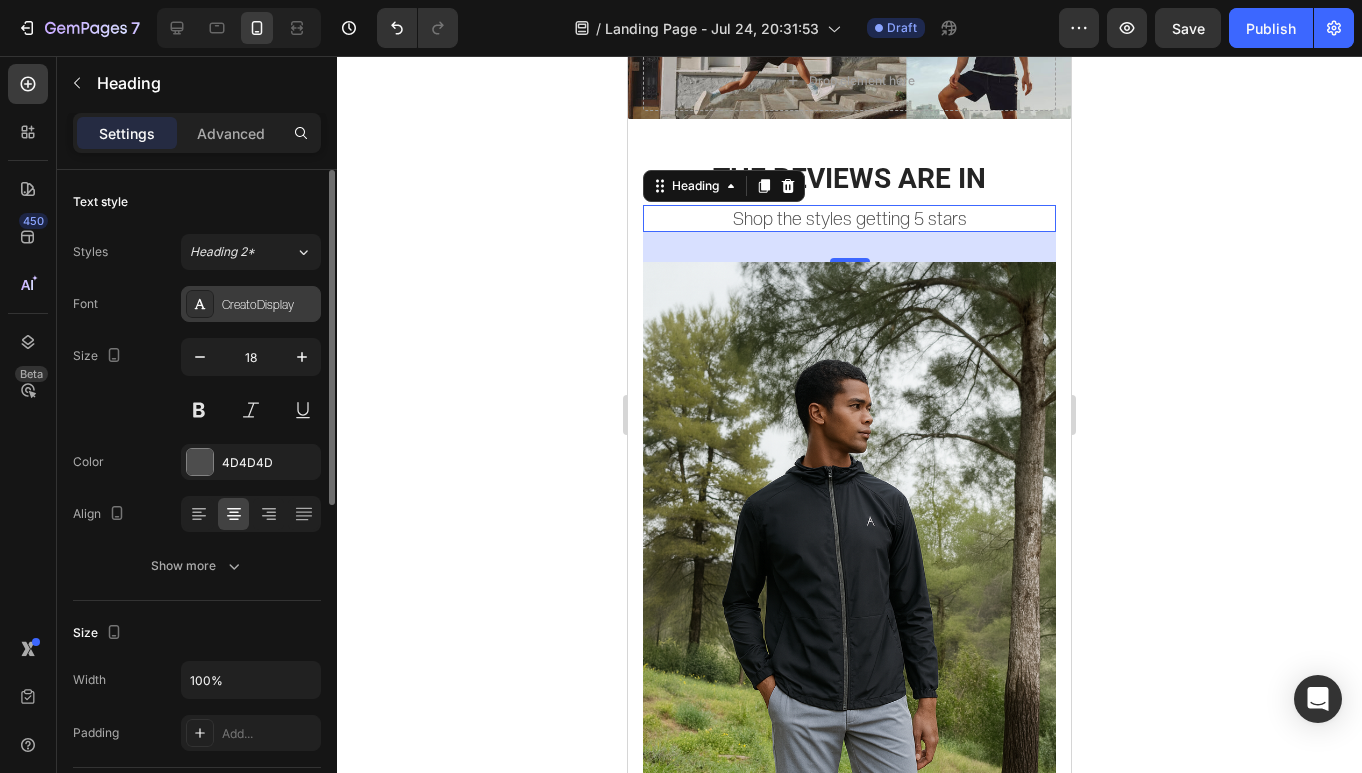 click on "CreatoDisplay" at bounding box center (269, 305) 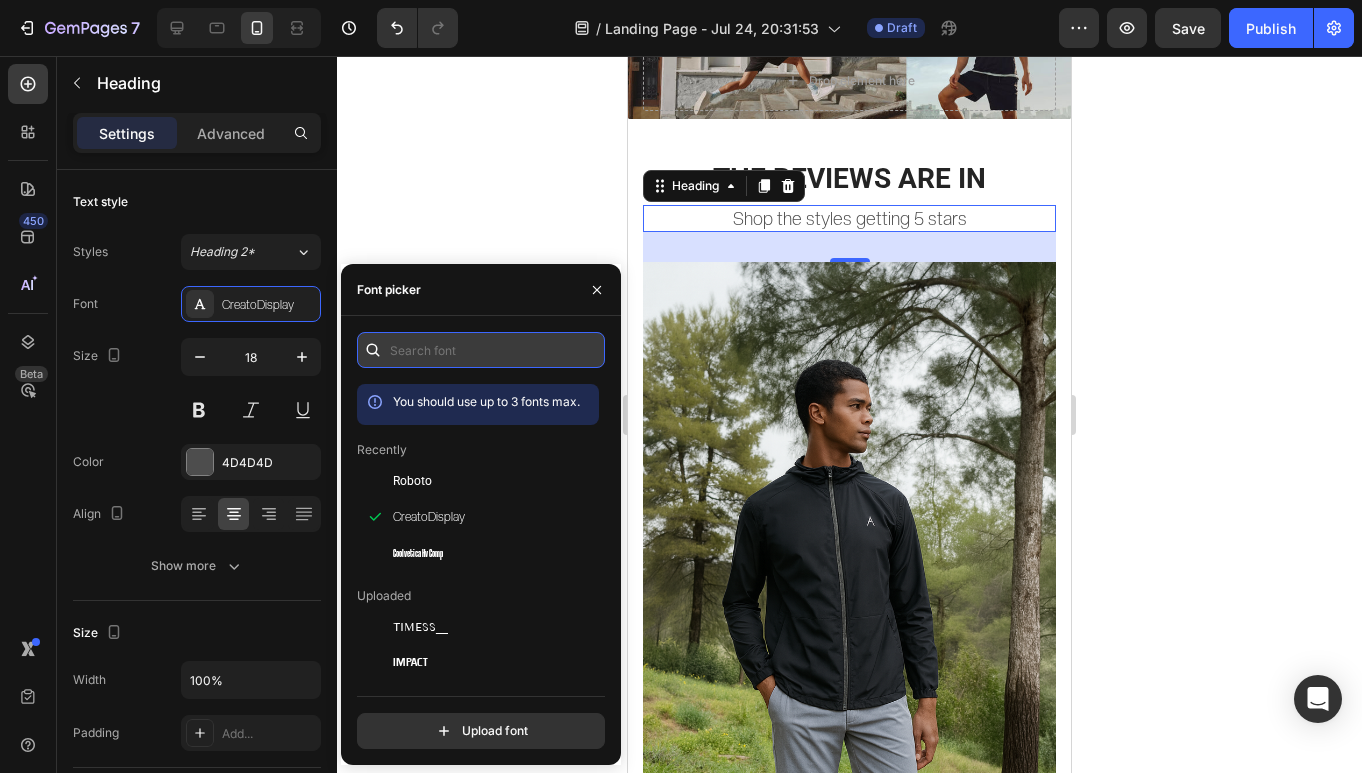 click at bounding box center [481, 350] 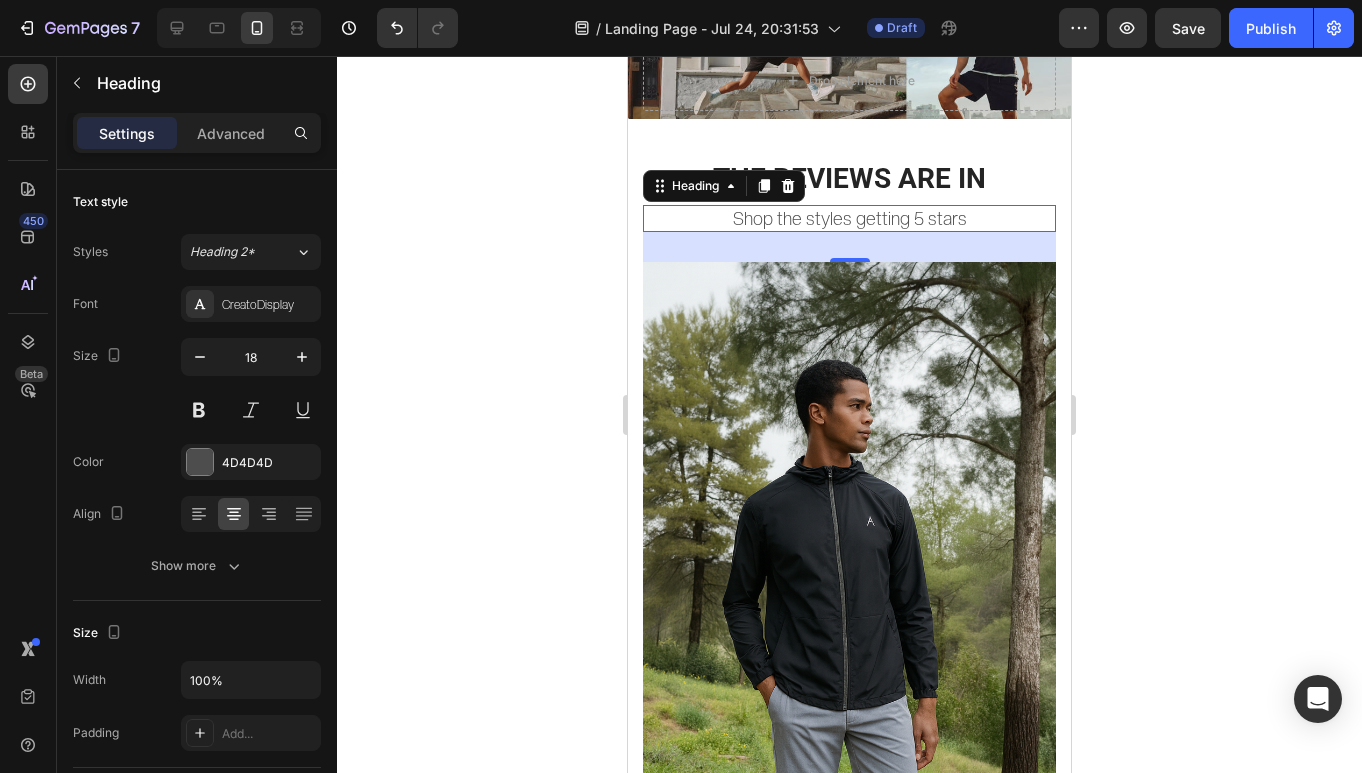 click 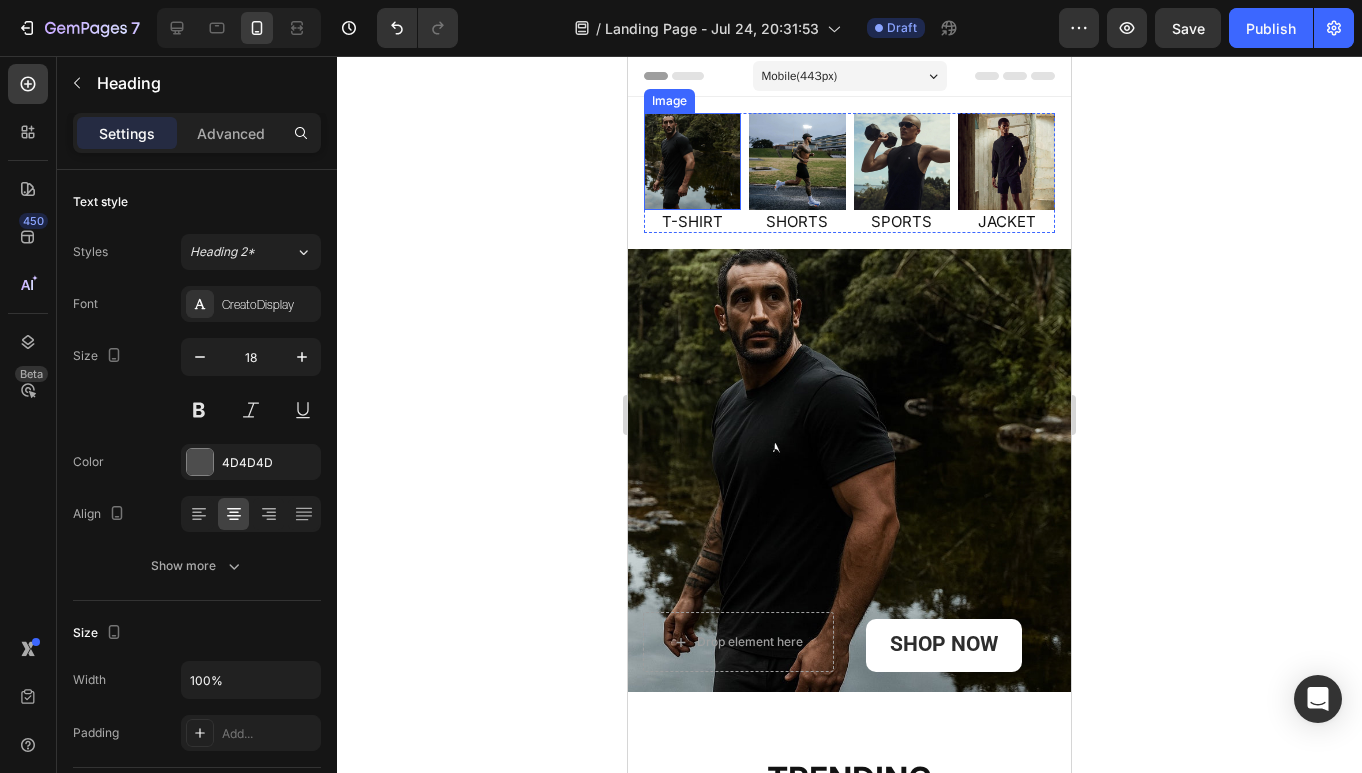 scroll, scrollTop: 0, scrollLeft: 0, axis: both 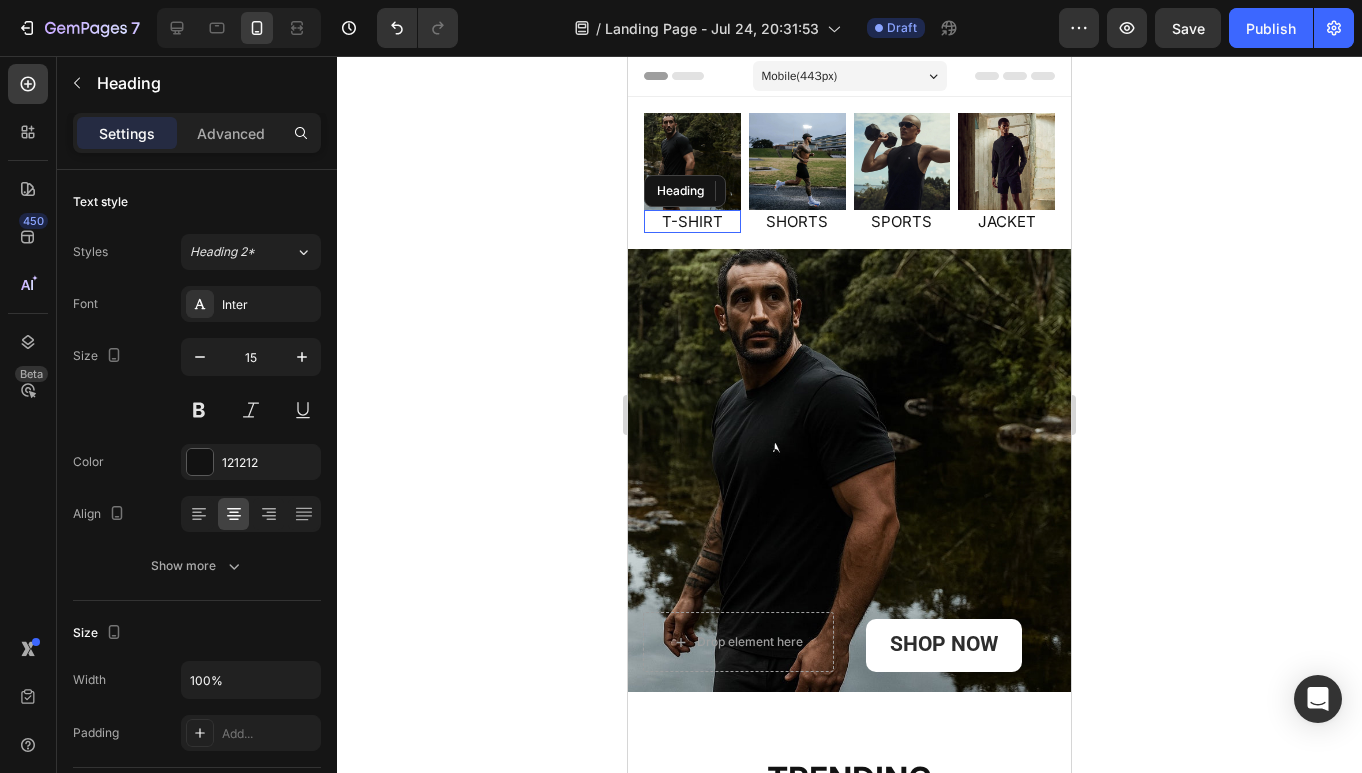 click on "T-SHIRT" at bounding box center [692, 222] 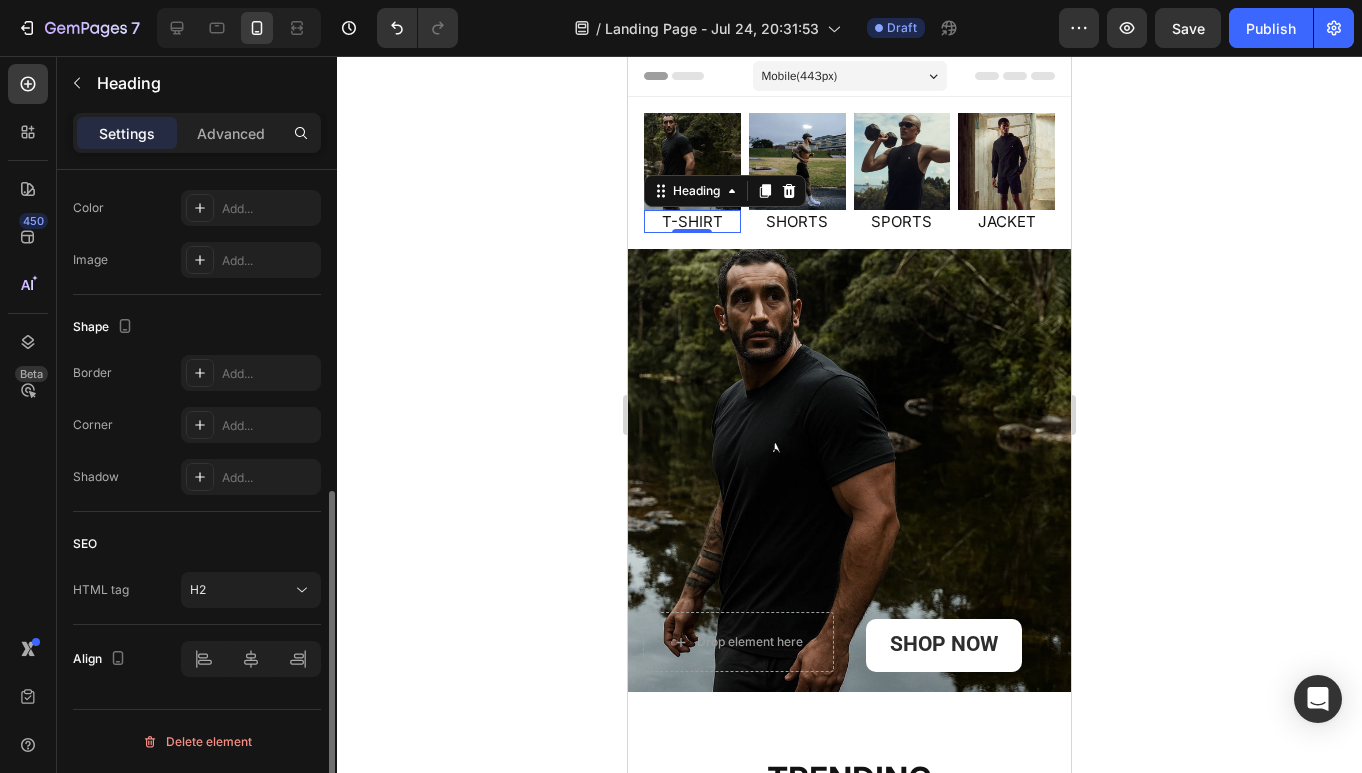 scroll, scrollTop: 0, scrollLeft: 0, axis: both 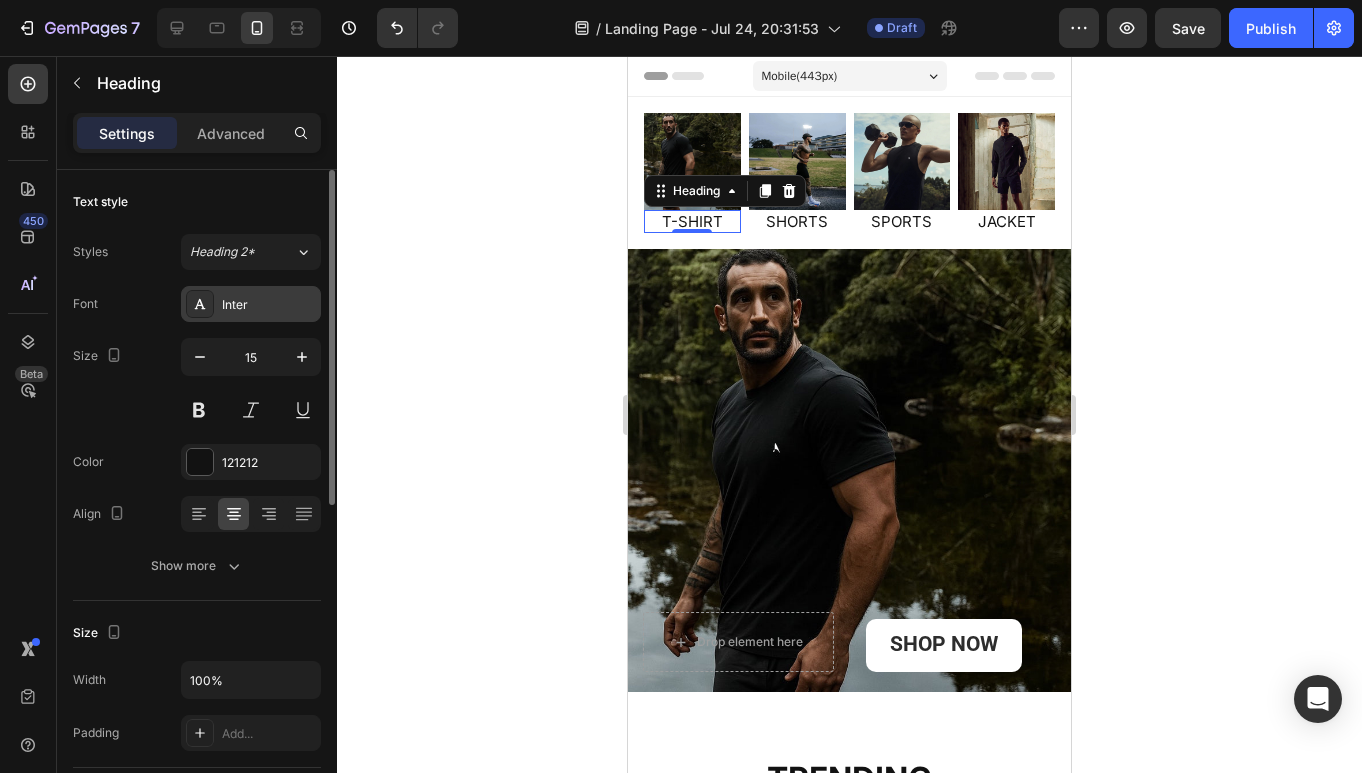 click on "Inter" at bounding box center (251, 304) 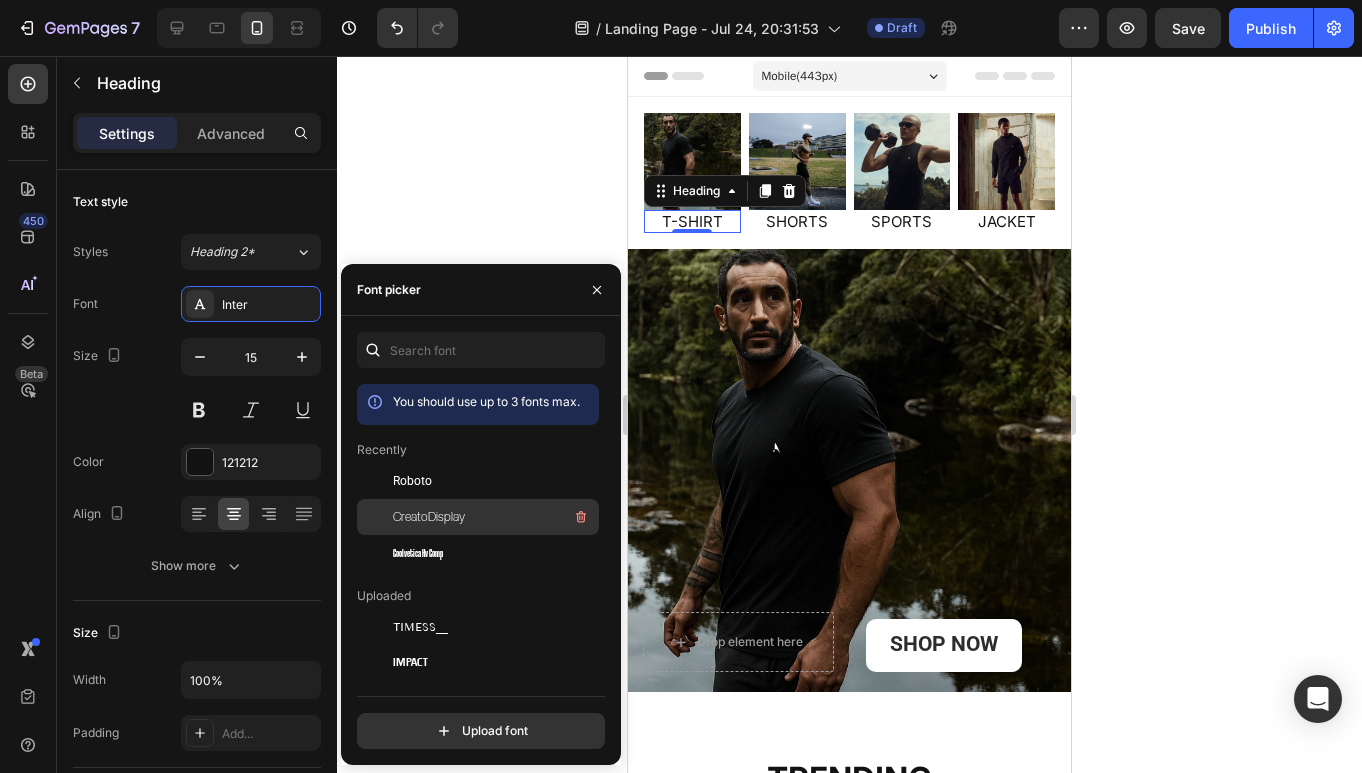 click on "CreatoDisplay" at bounding box center [429, 517] 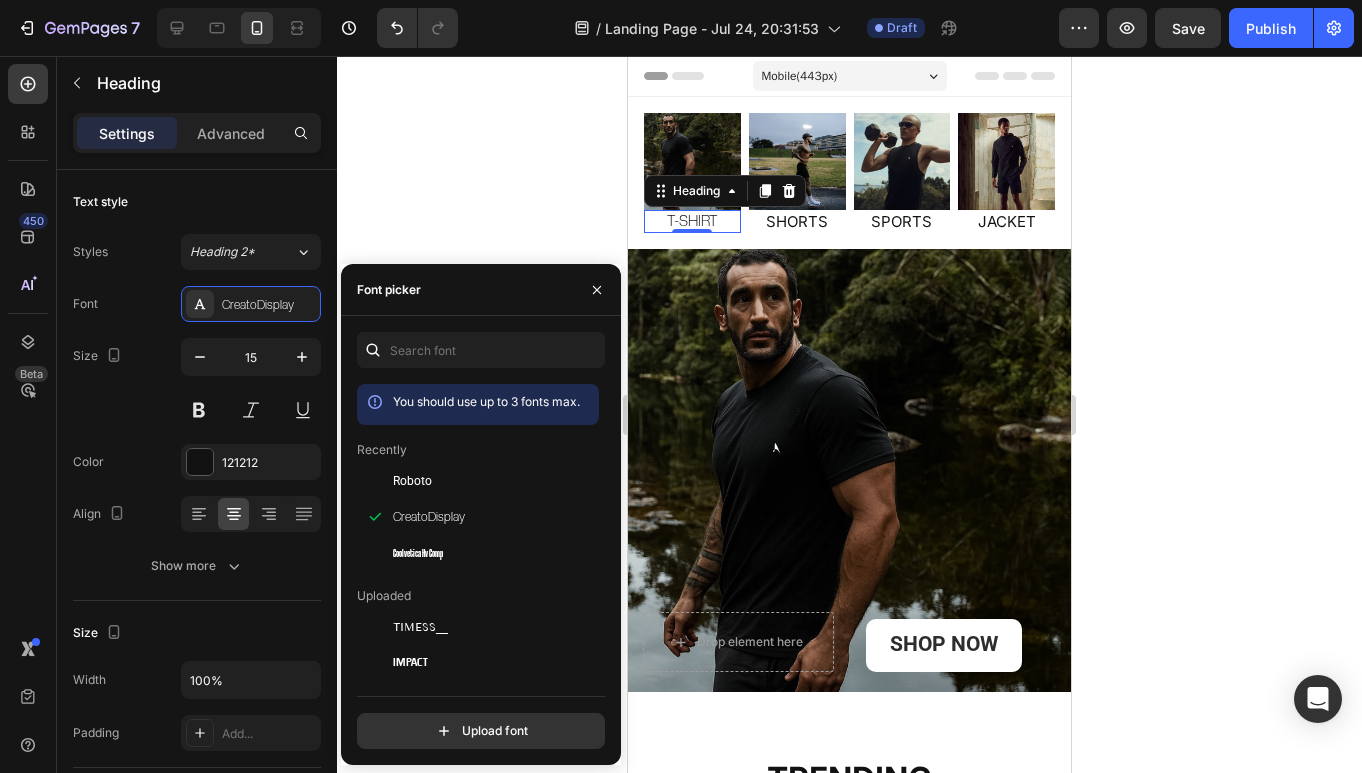 click 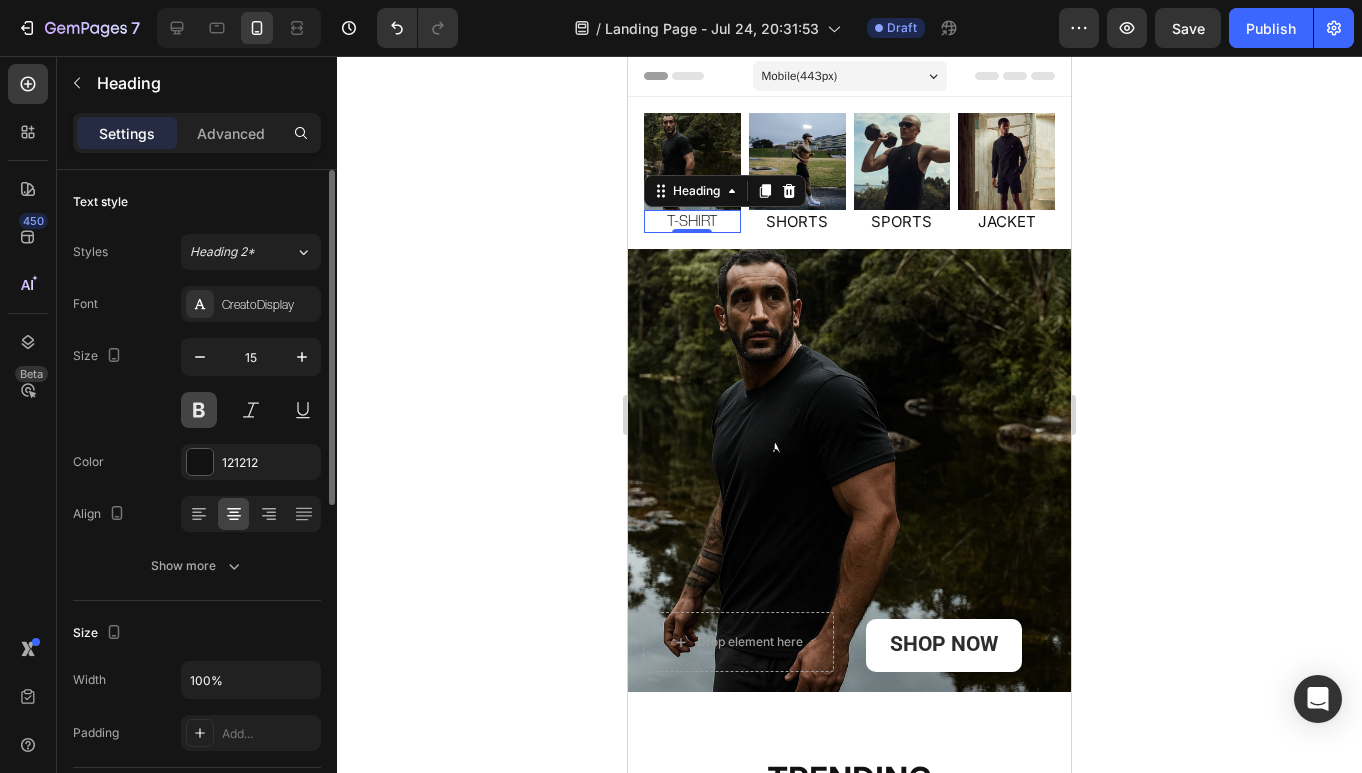 click at bounding box center [199, 410] 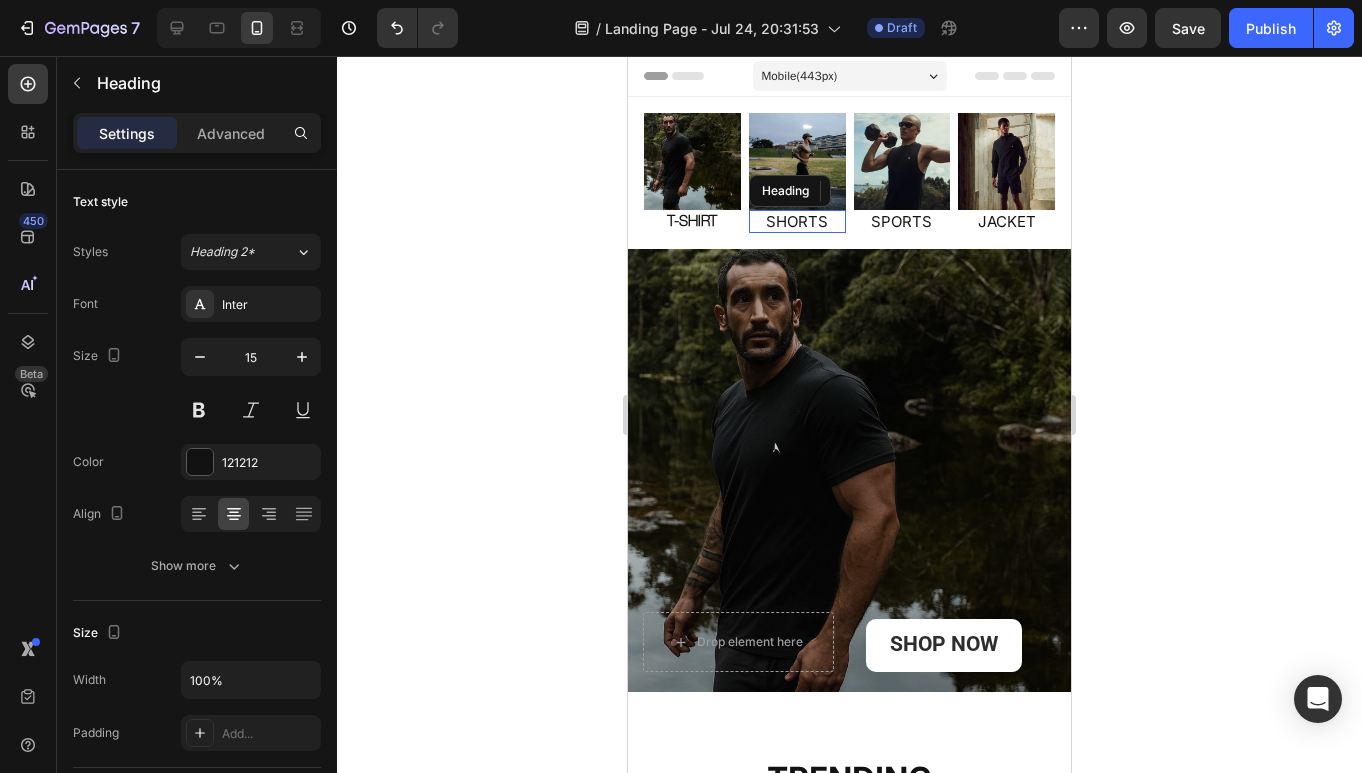 drag, startPoint x: 815, startPoint y: 223, endPoint x: 838, endPoint y: 270, distance: 52.3259 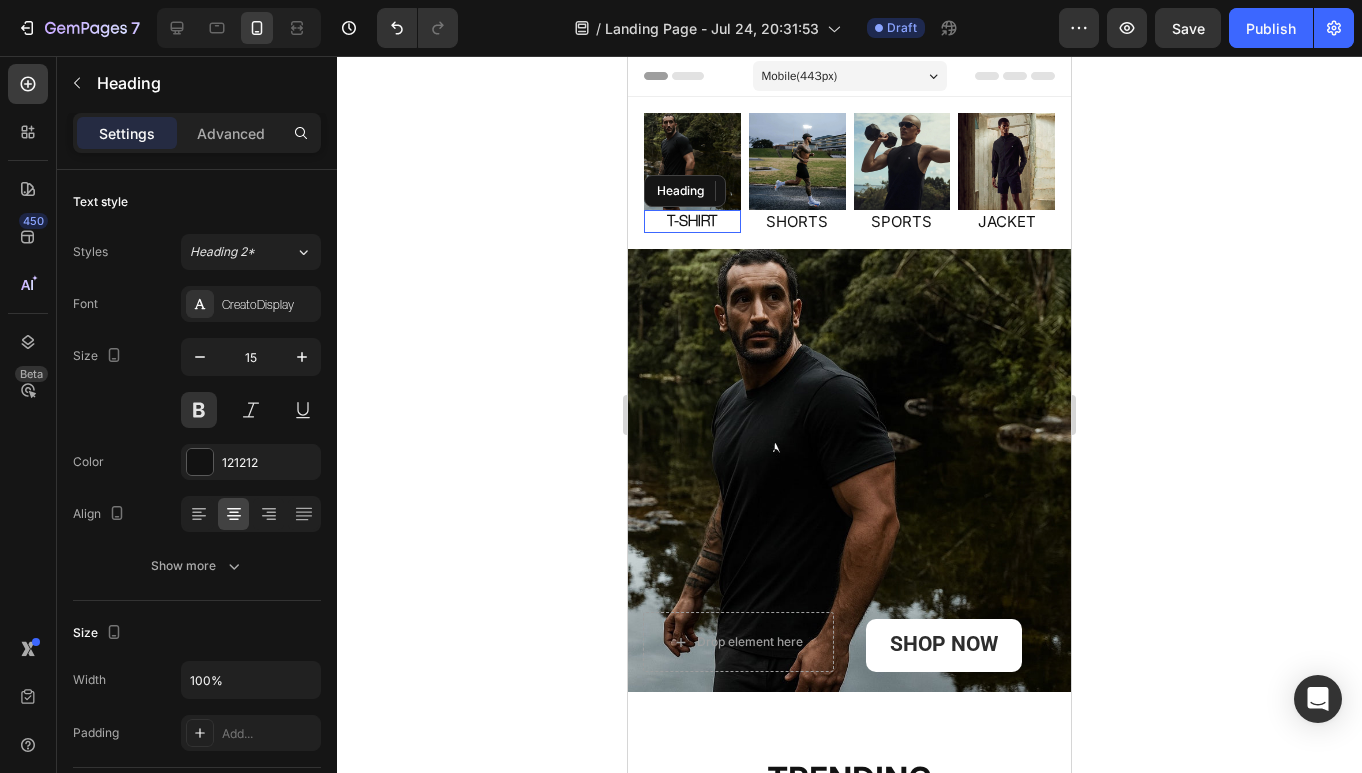 click on "T-SHIRT" at bounding box center (692, 222) 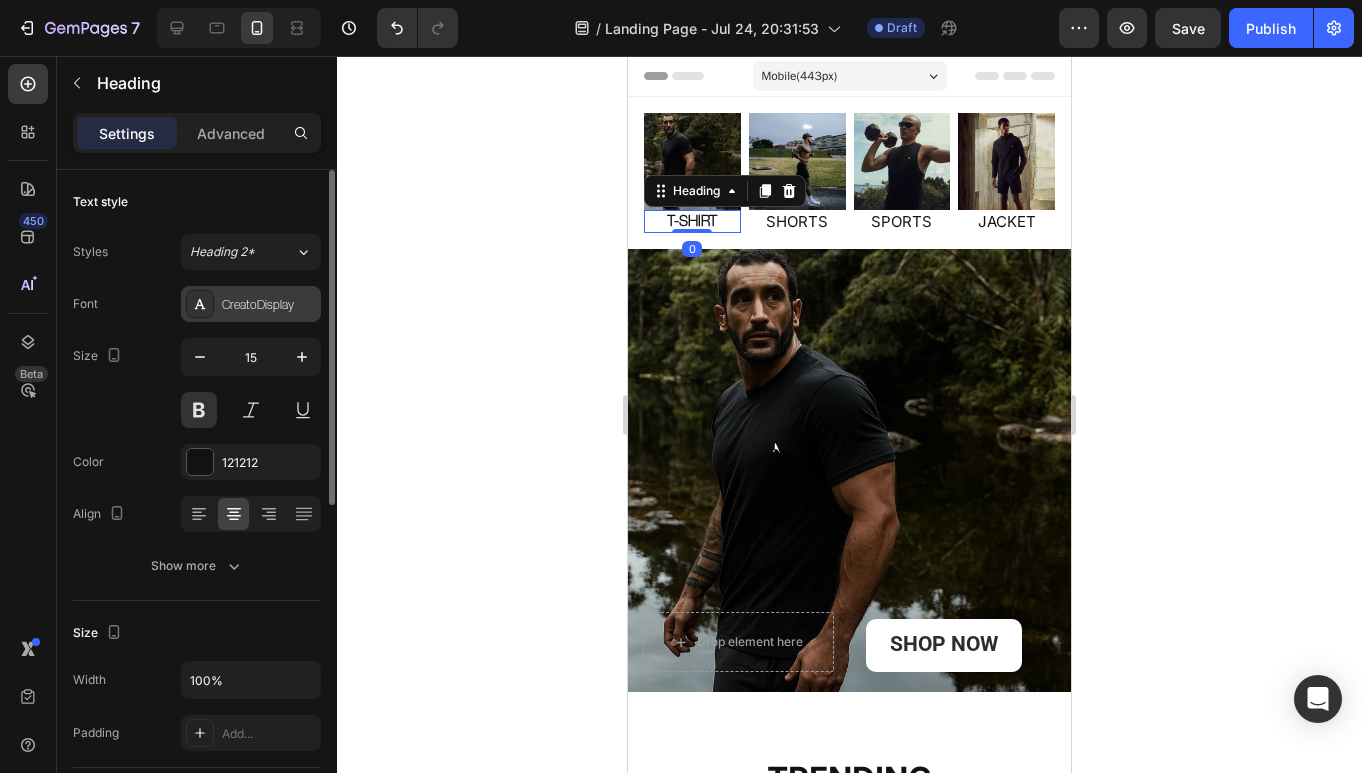 click on "CreatoDisplay" at bounding box center (269, 305) 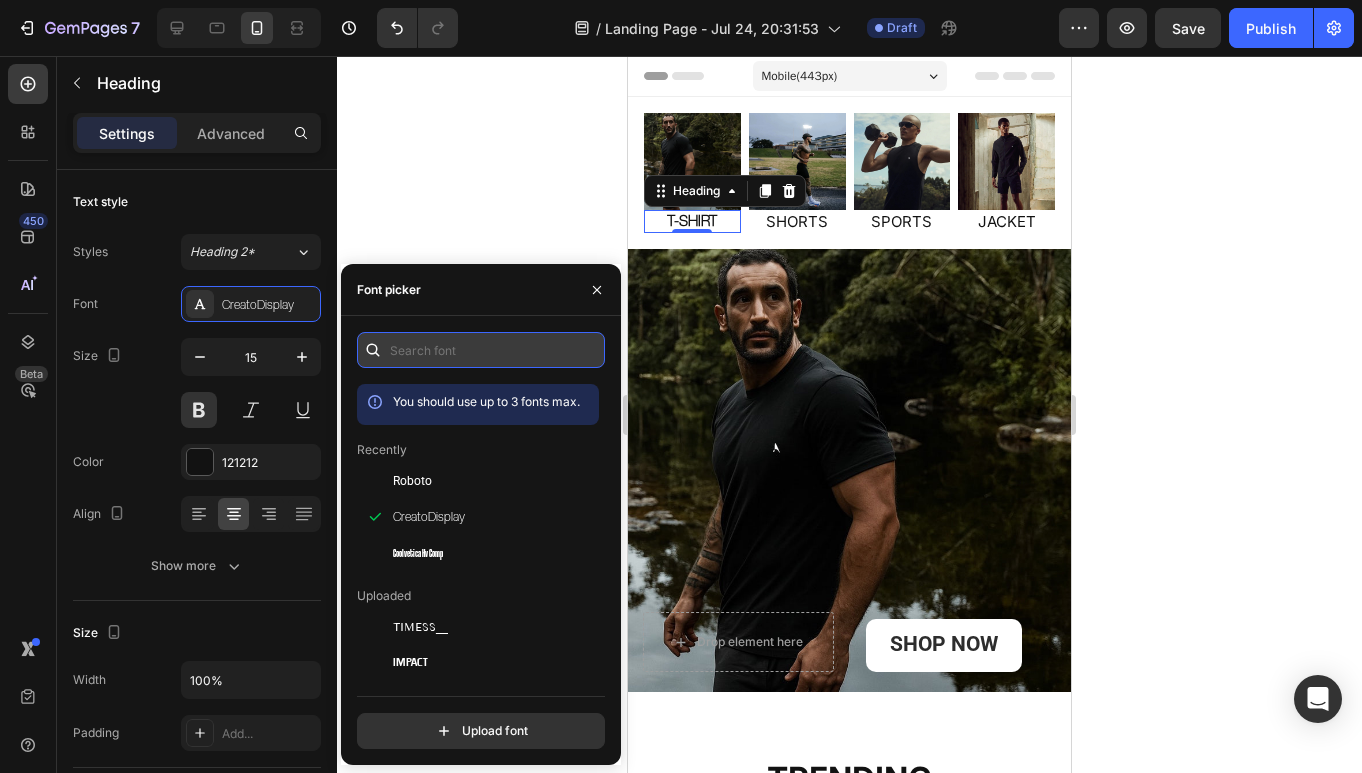 click at bounding box center [481, 350] 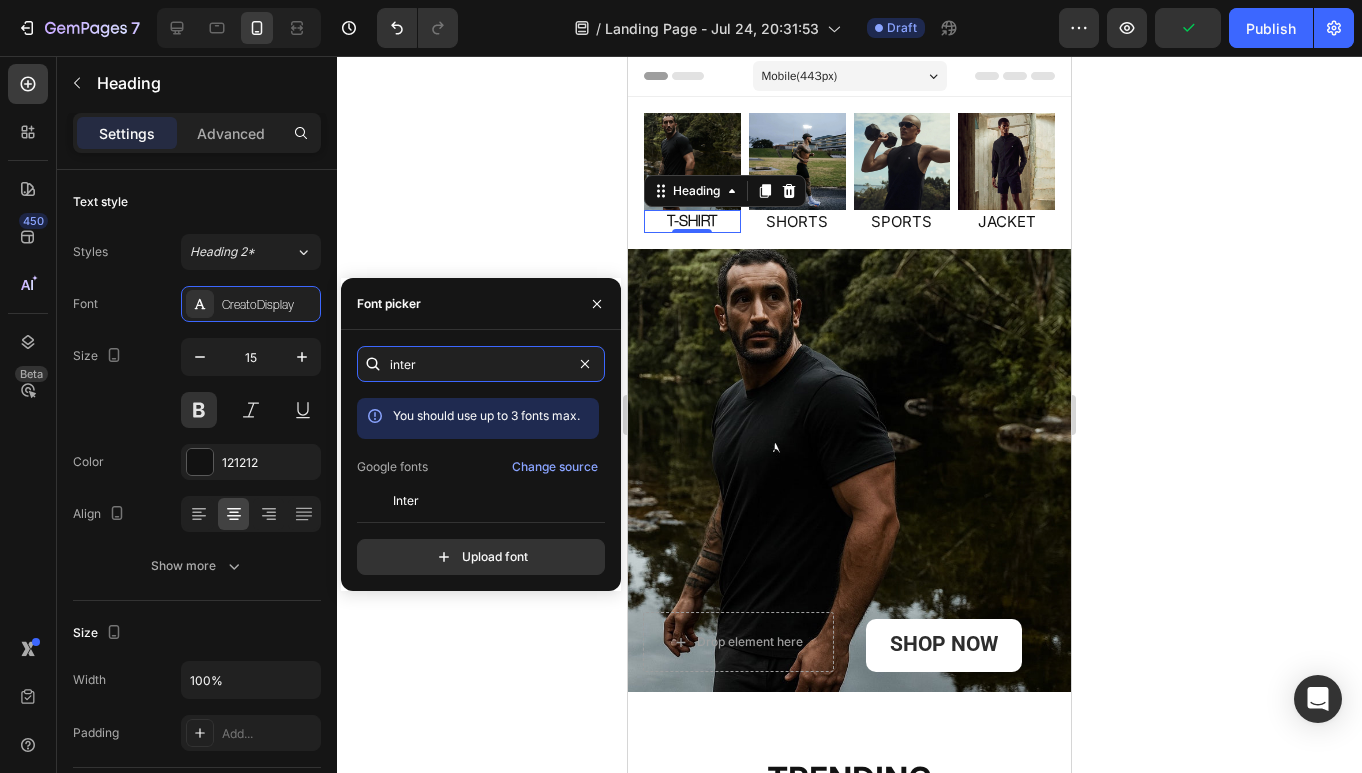 type on "inter" 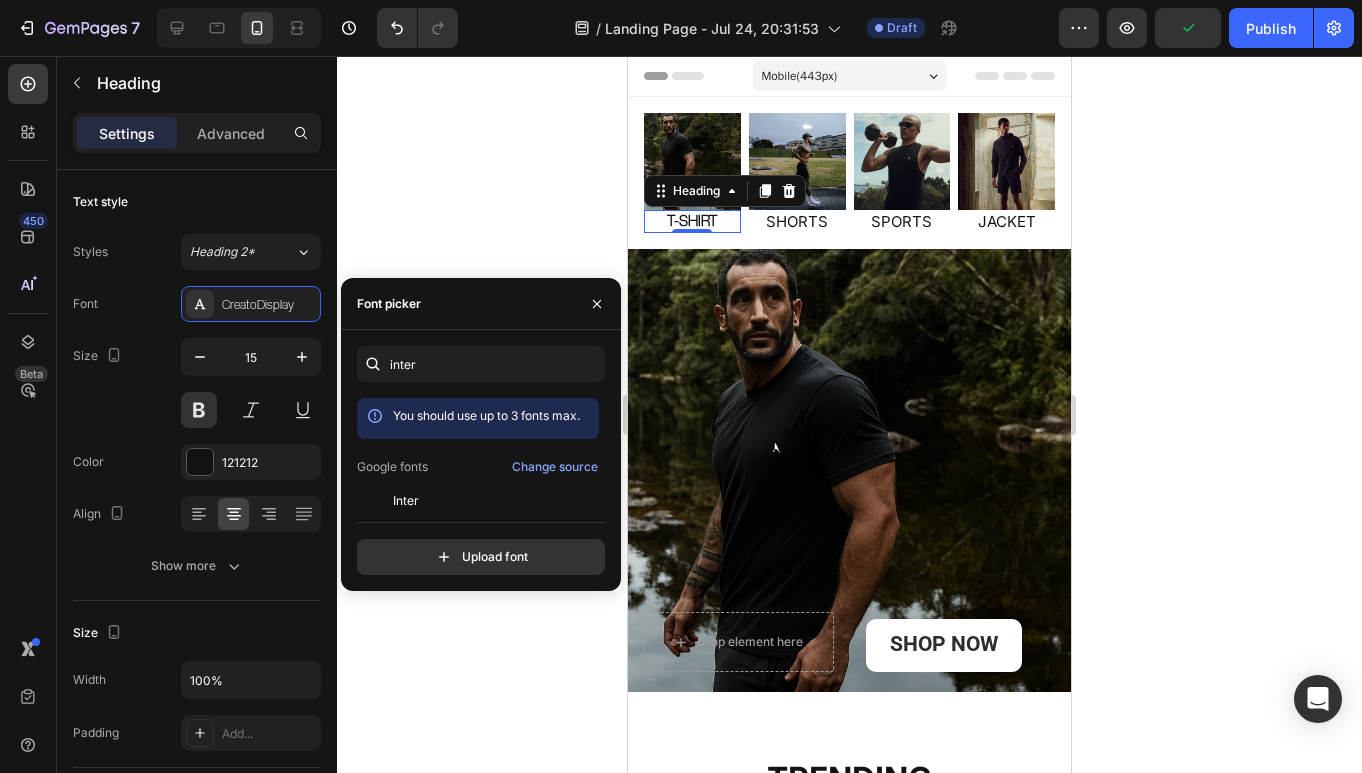 click on "inter You should use up to 3 fonts max. Google fonts Change source Inter Inter Tight  Upload font" 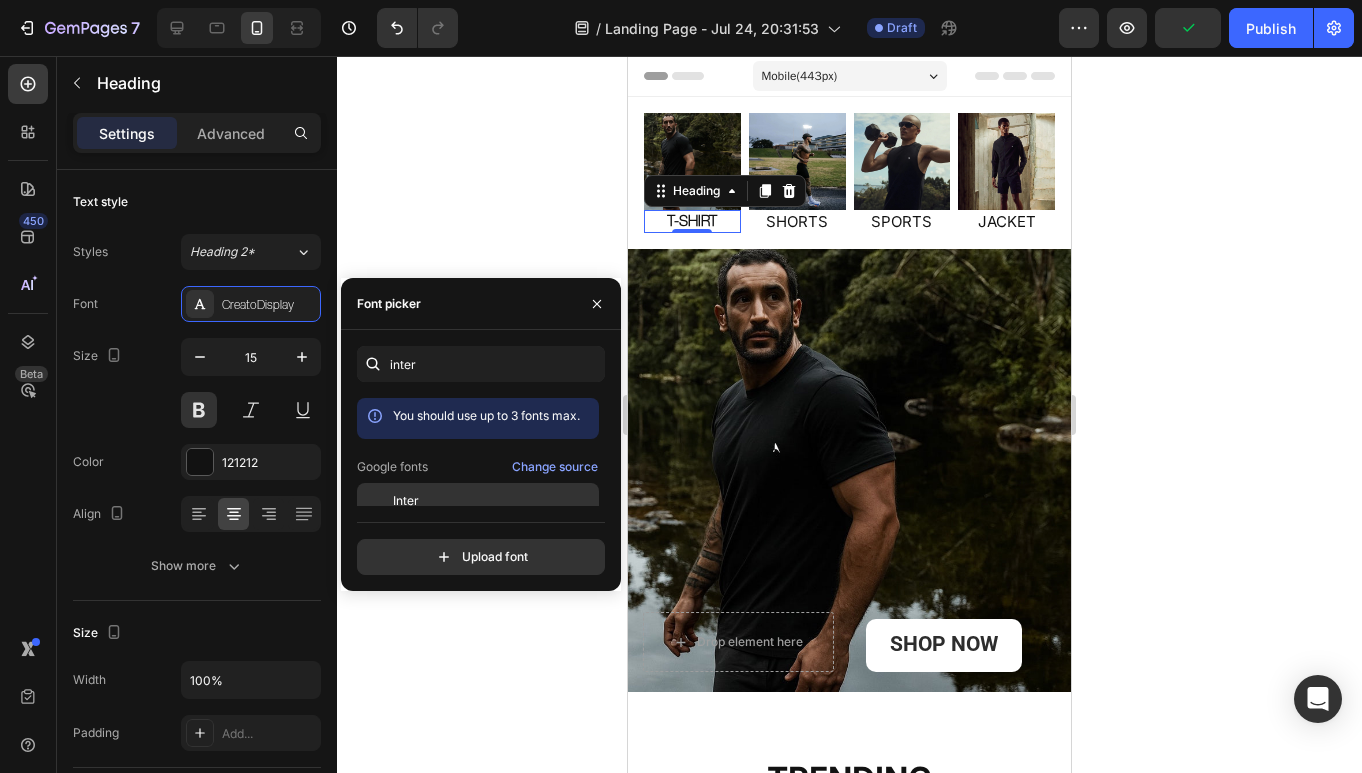 click on "Inter" at bounding box center [494, 501] 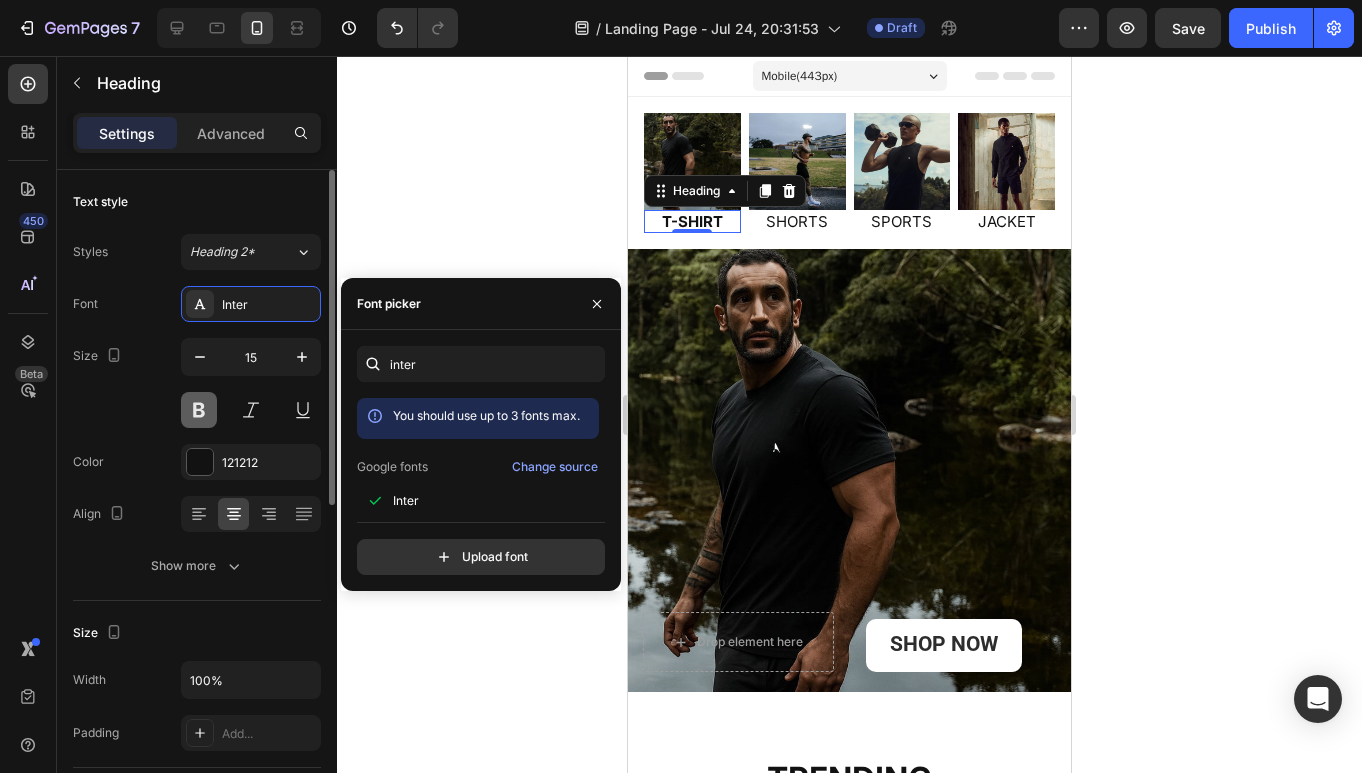 click at bounding box center (199, 410) 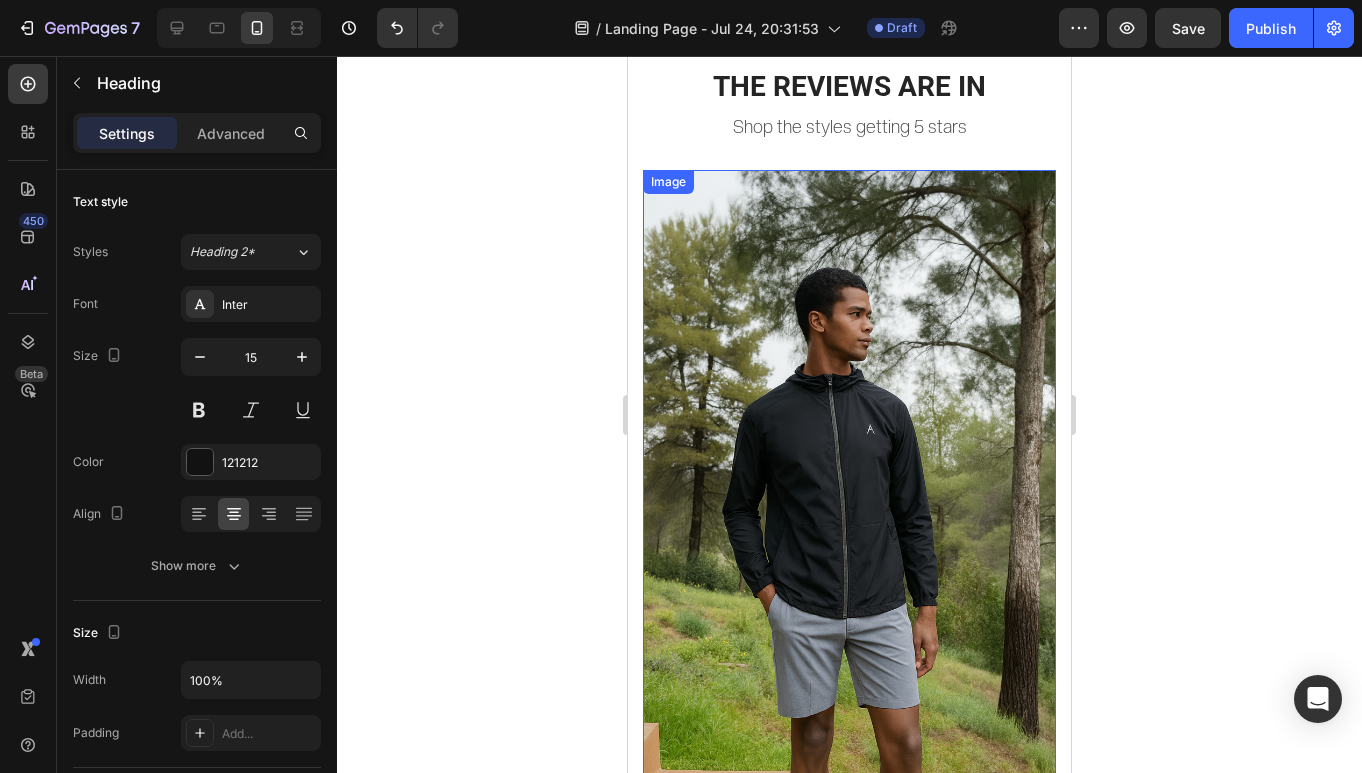 scroll, scrollTop: 1239, scrollLeft: 0, axis: vertical 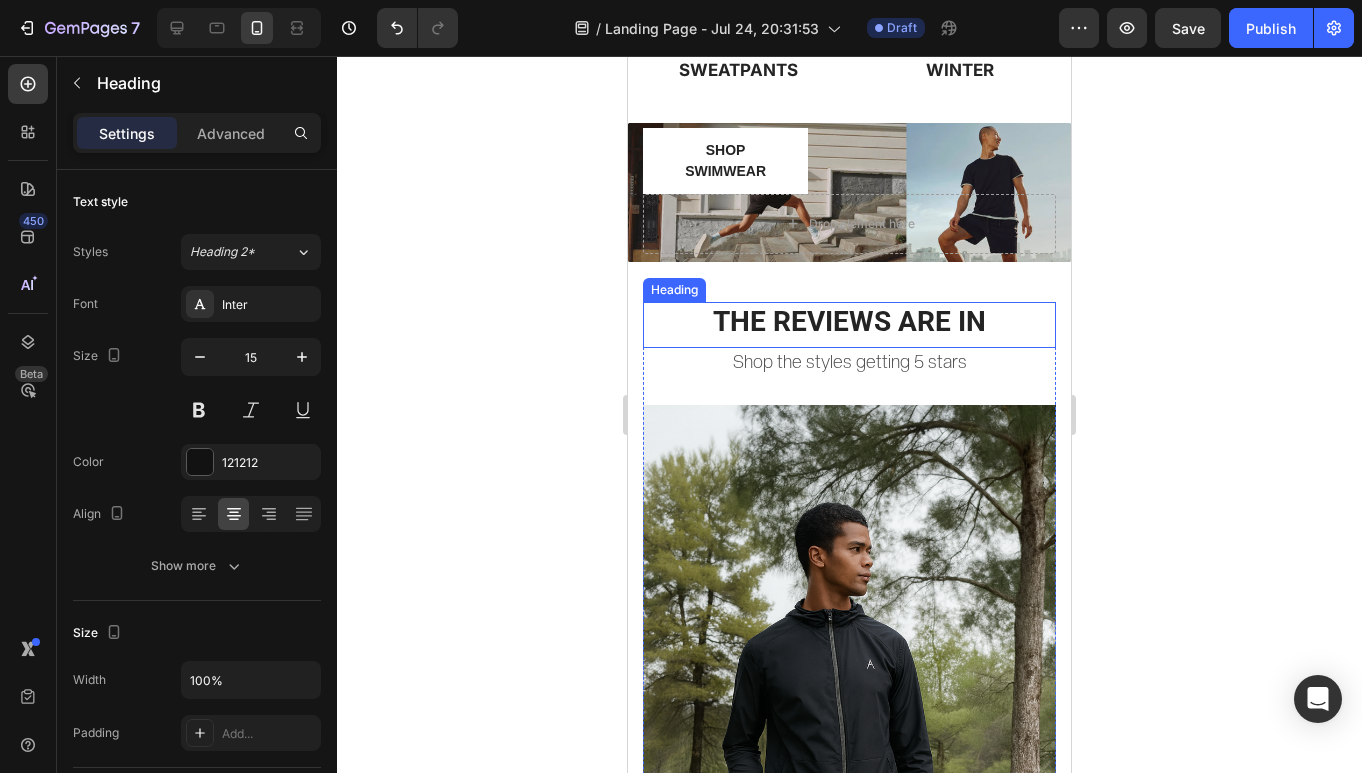click on "THE REVIEWS ARE IN" at bounding box center [849, 322] 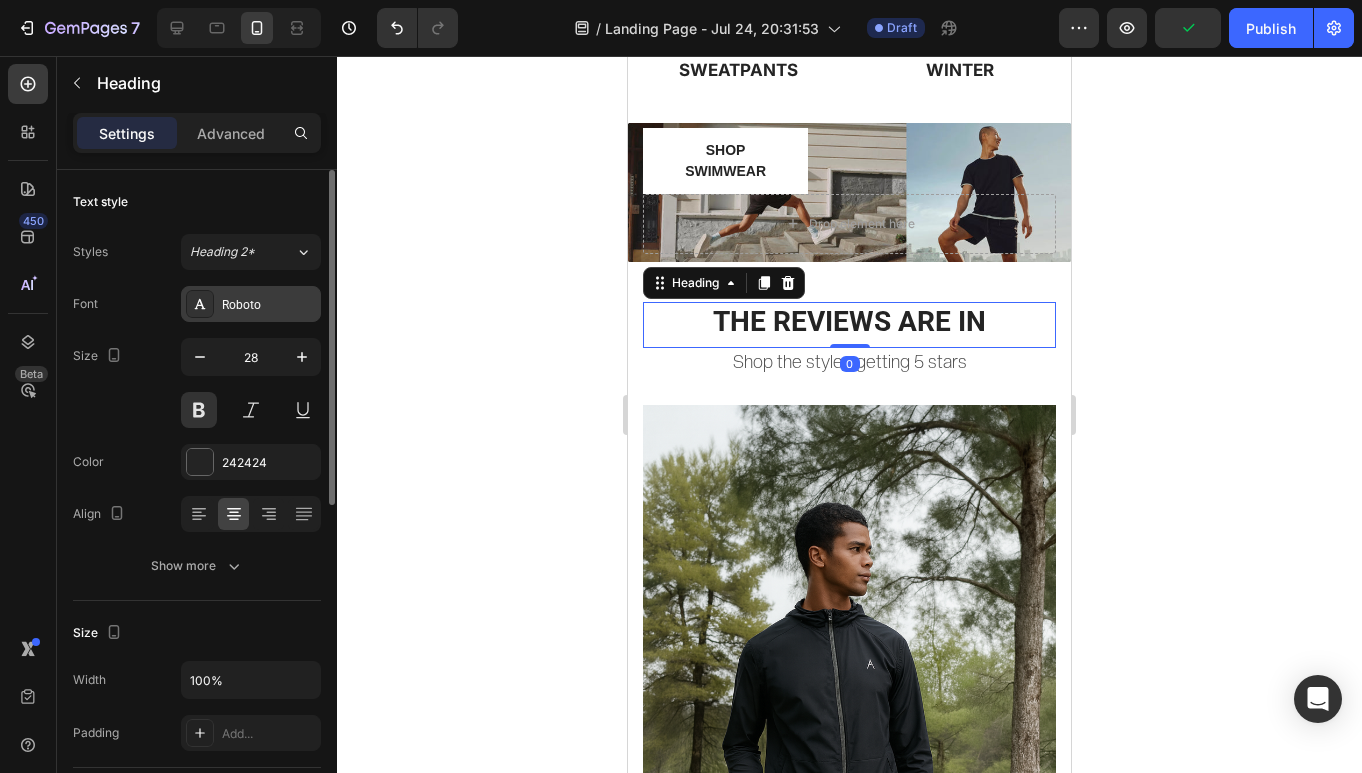 click on "Roboto" at bounding box center [269, 305] 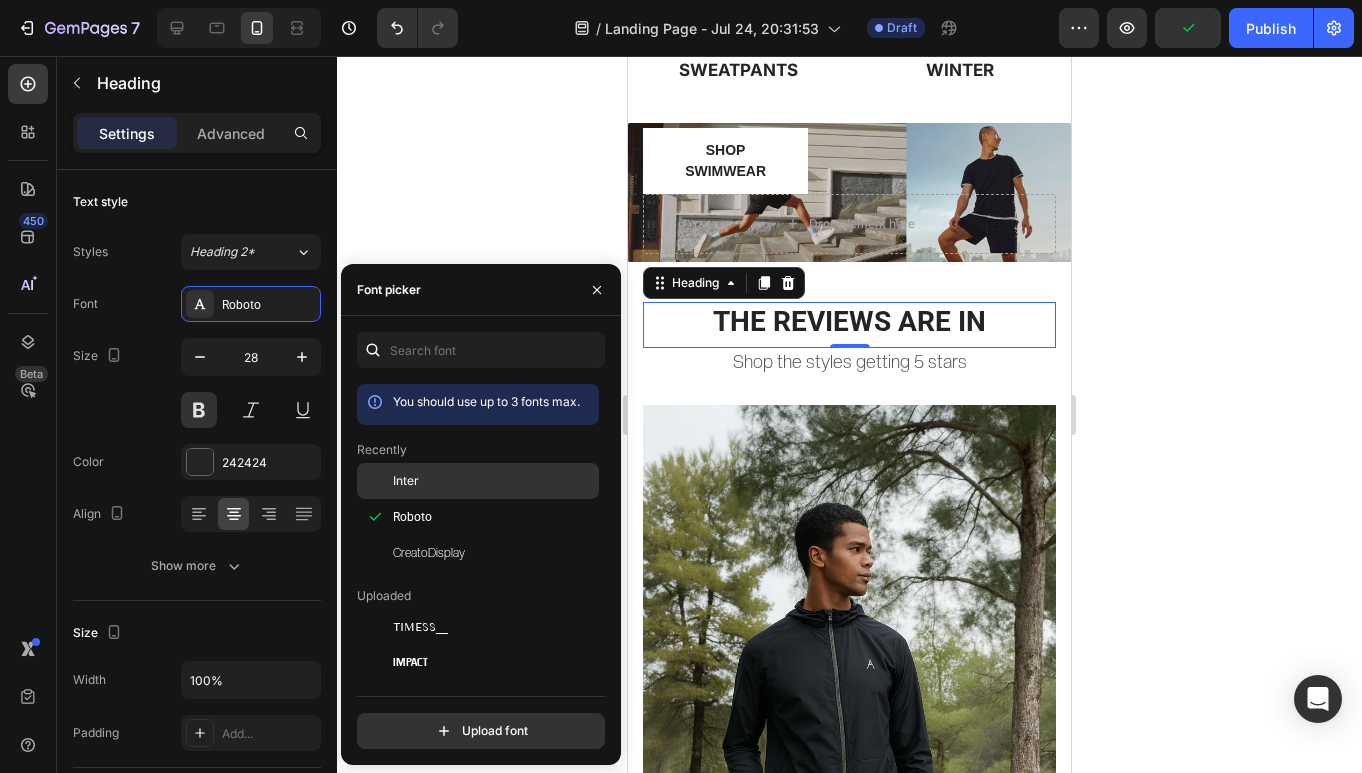 click on "Inter" at bounding box center (494, 481) 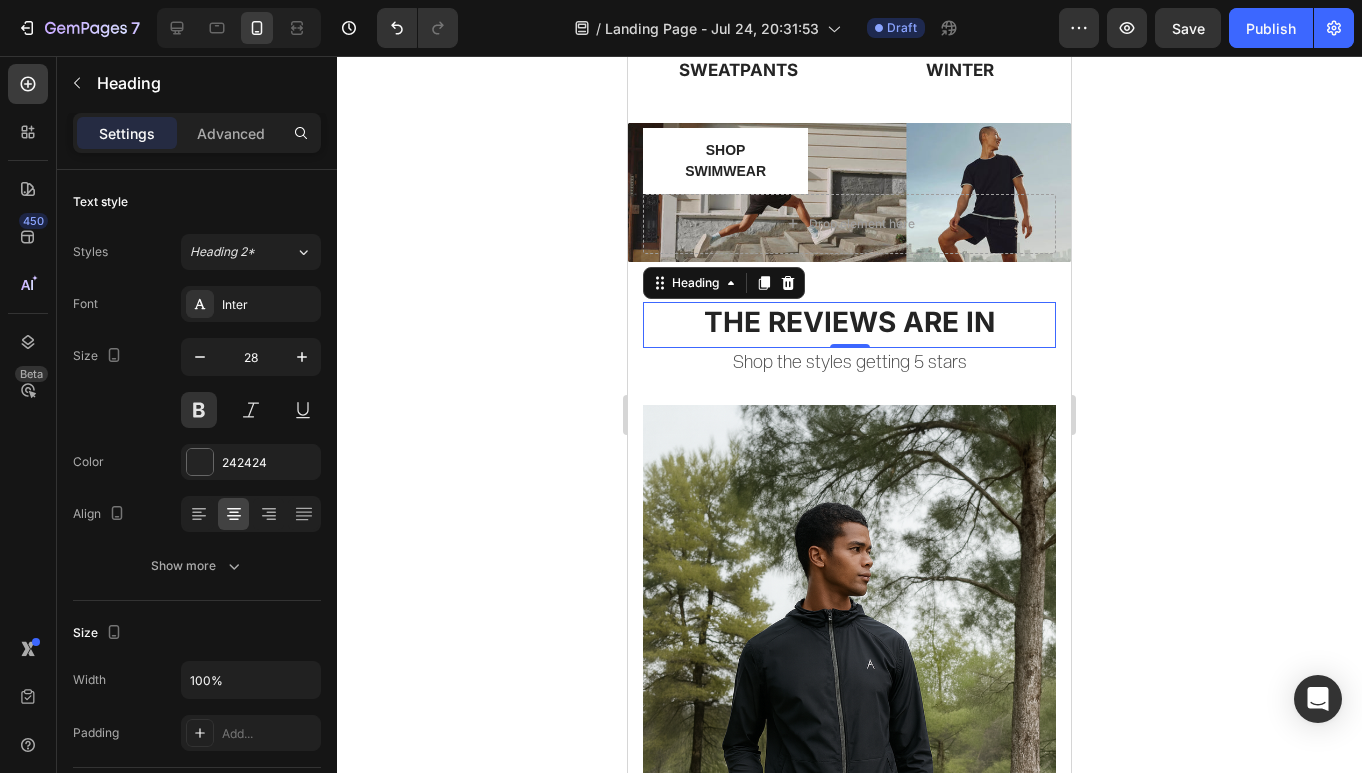click 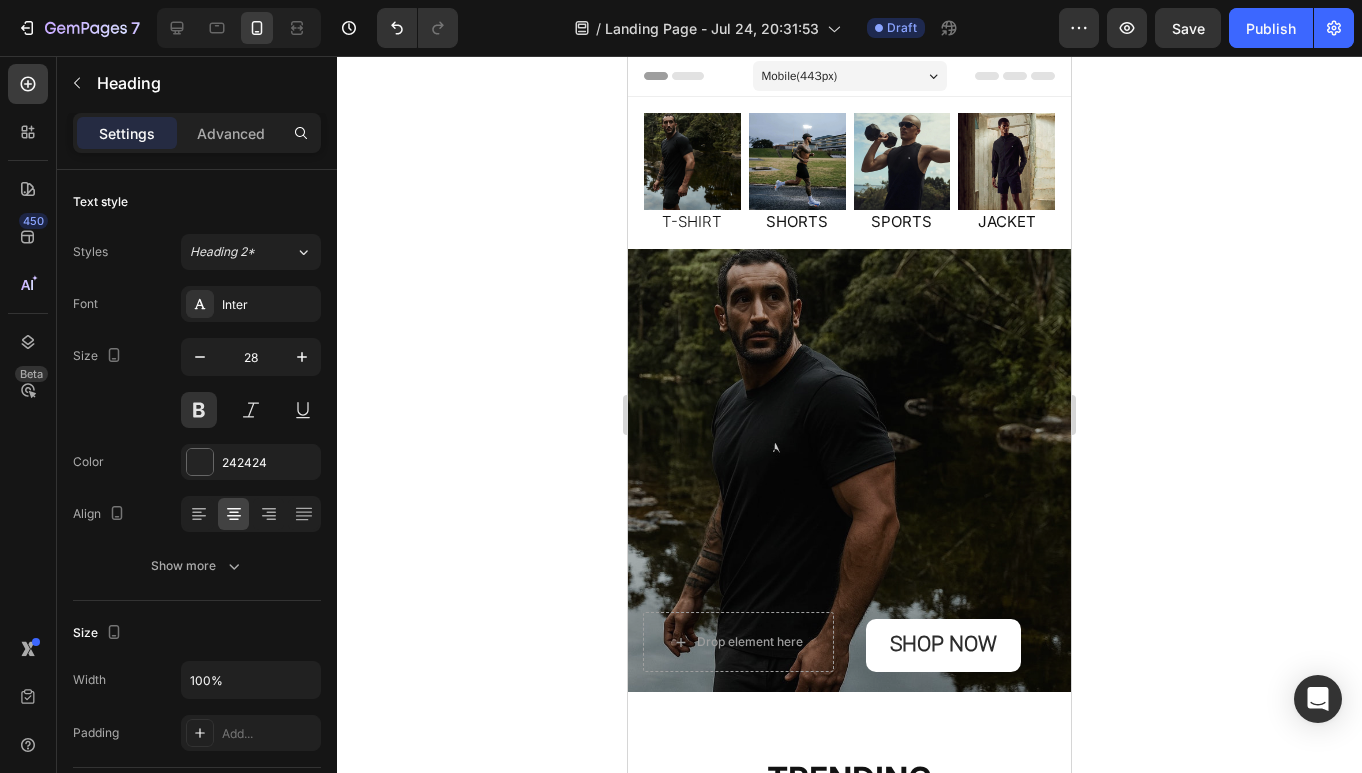scroll, scrollTop: 0, scrollLeft: 0, axis: both 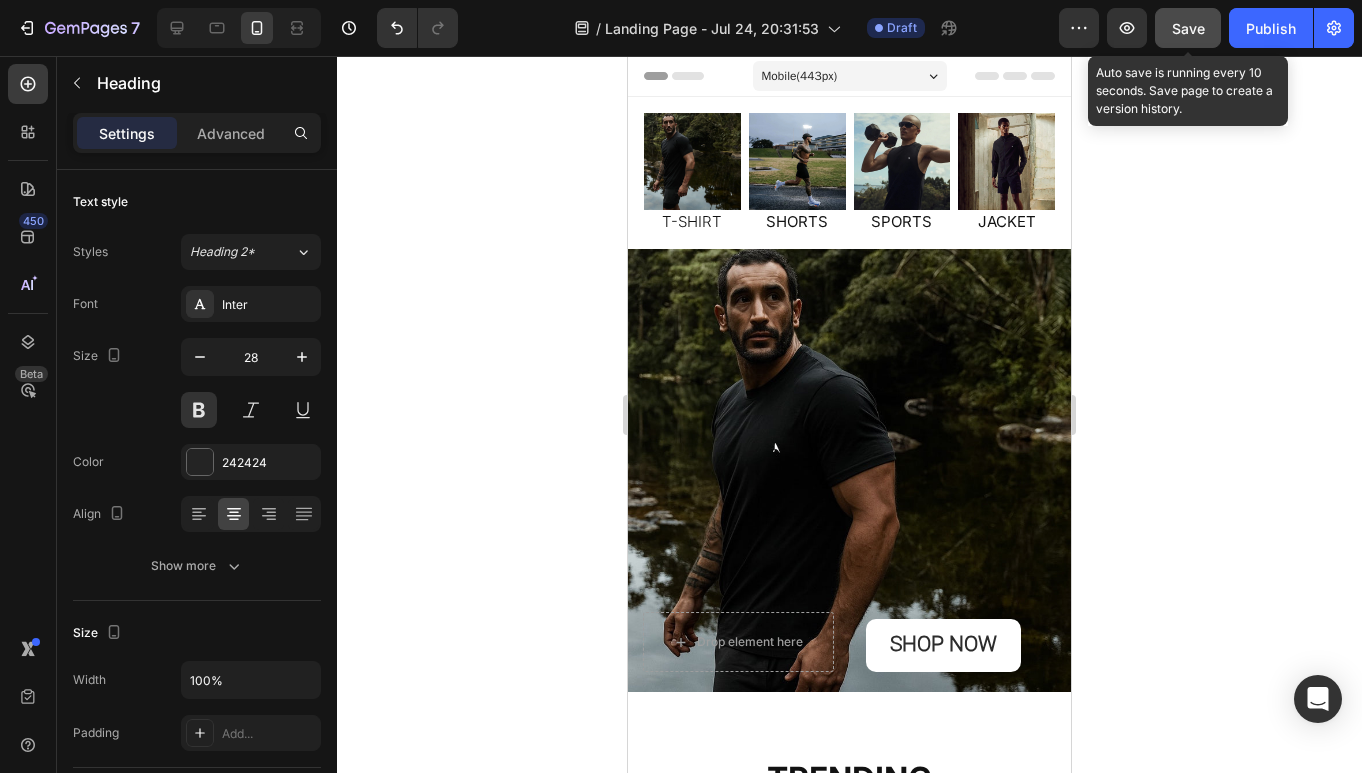 click on "Save" 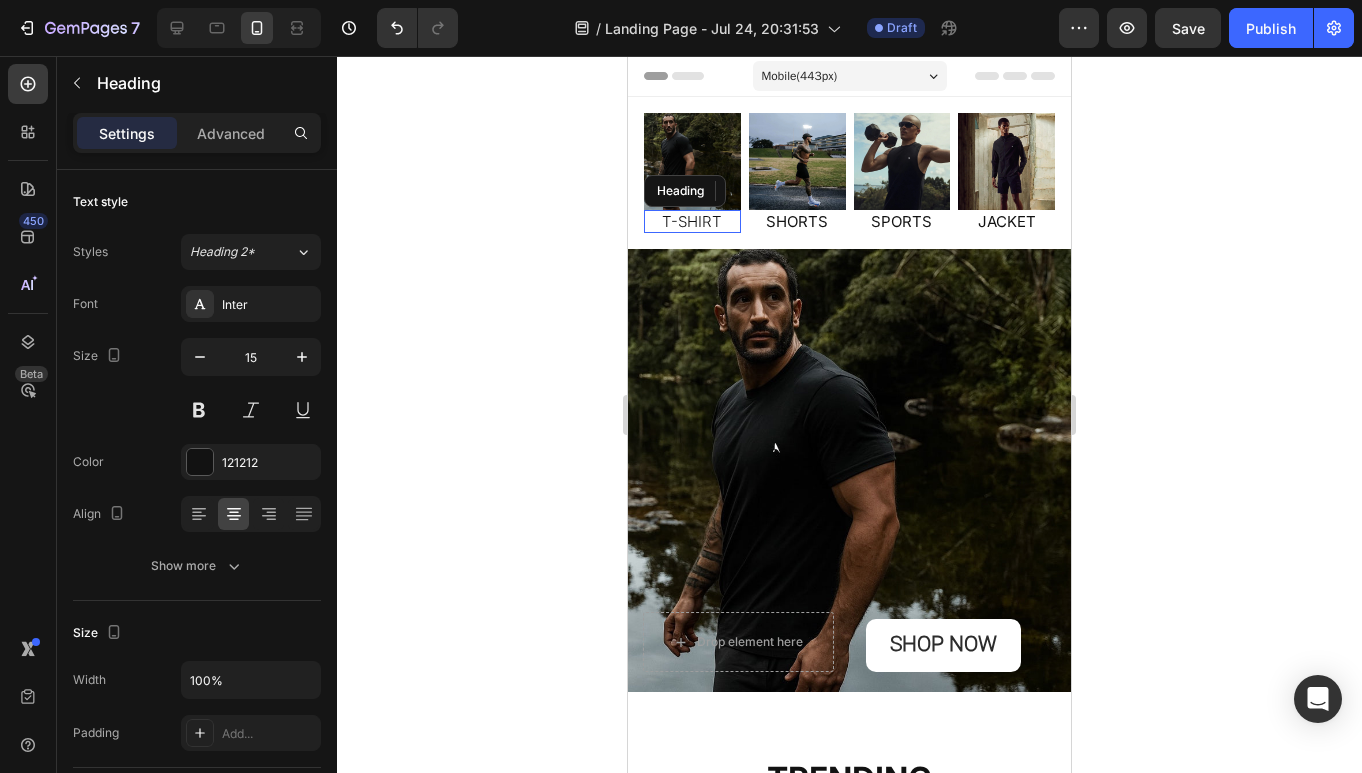 drag, startPoint x: 703, startPoint y: 220, endPoint x: 690, endPoint y: 220, distance: 13 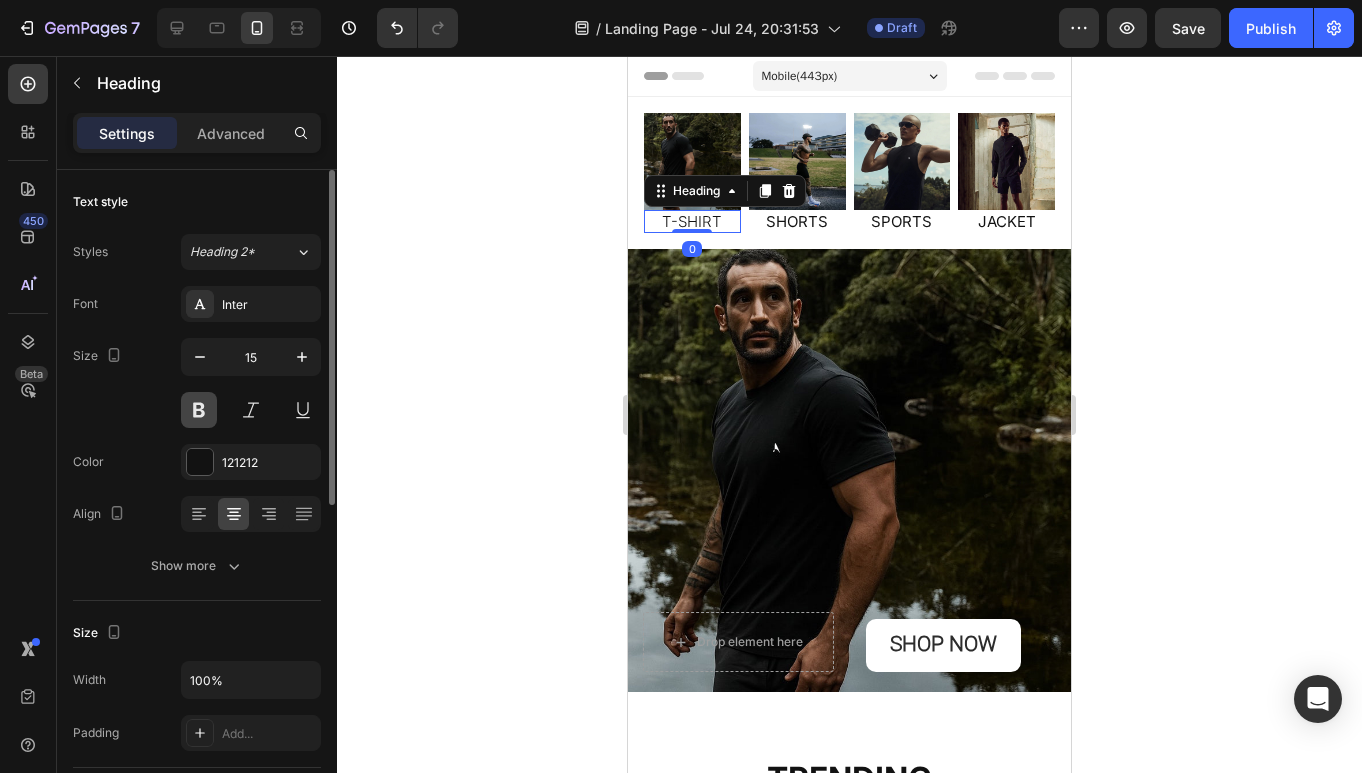 click at bounding box center [199, 410] 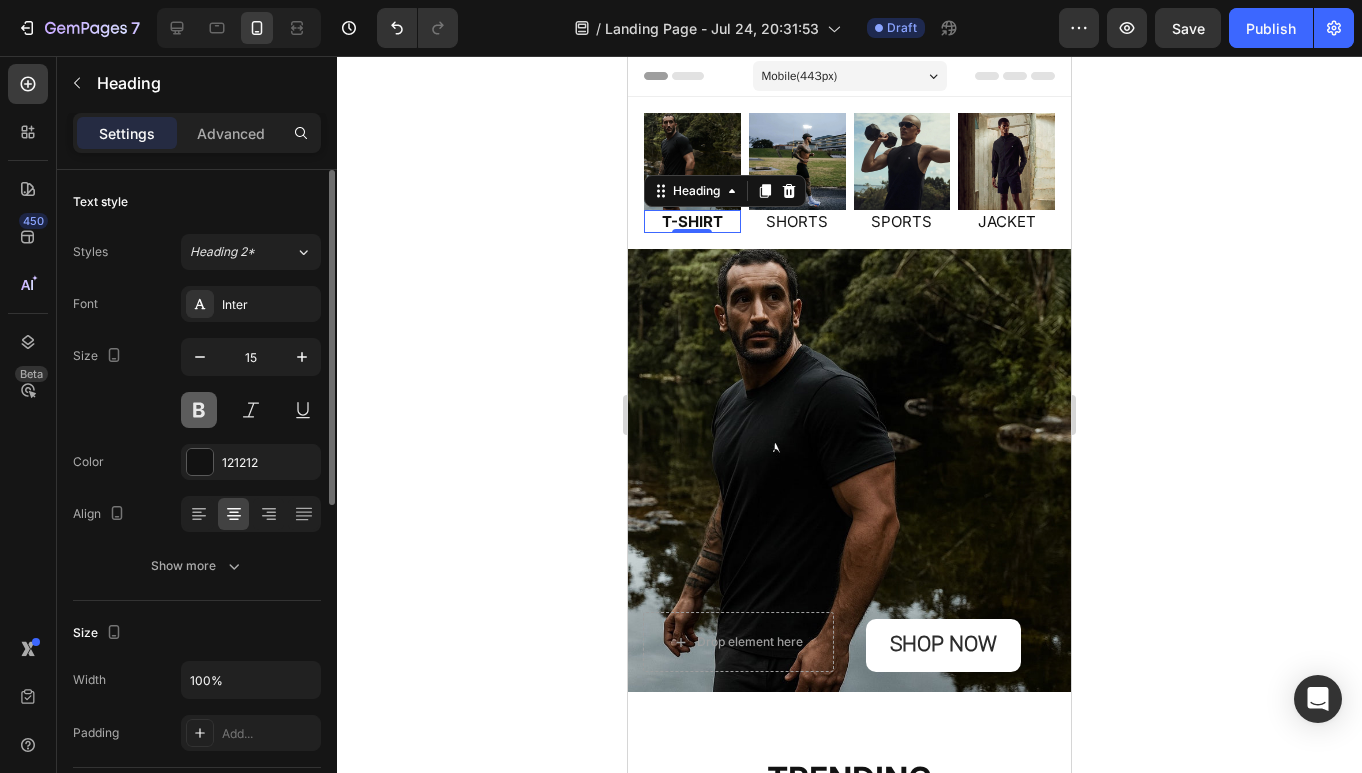 click at bounding box center (199, 410) 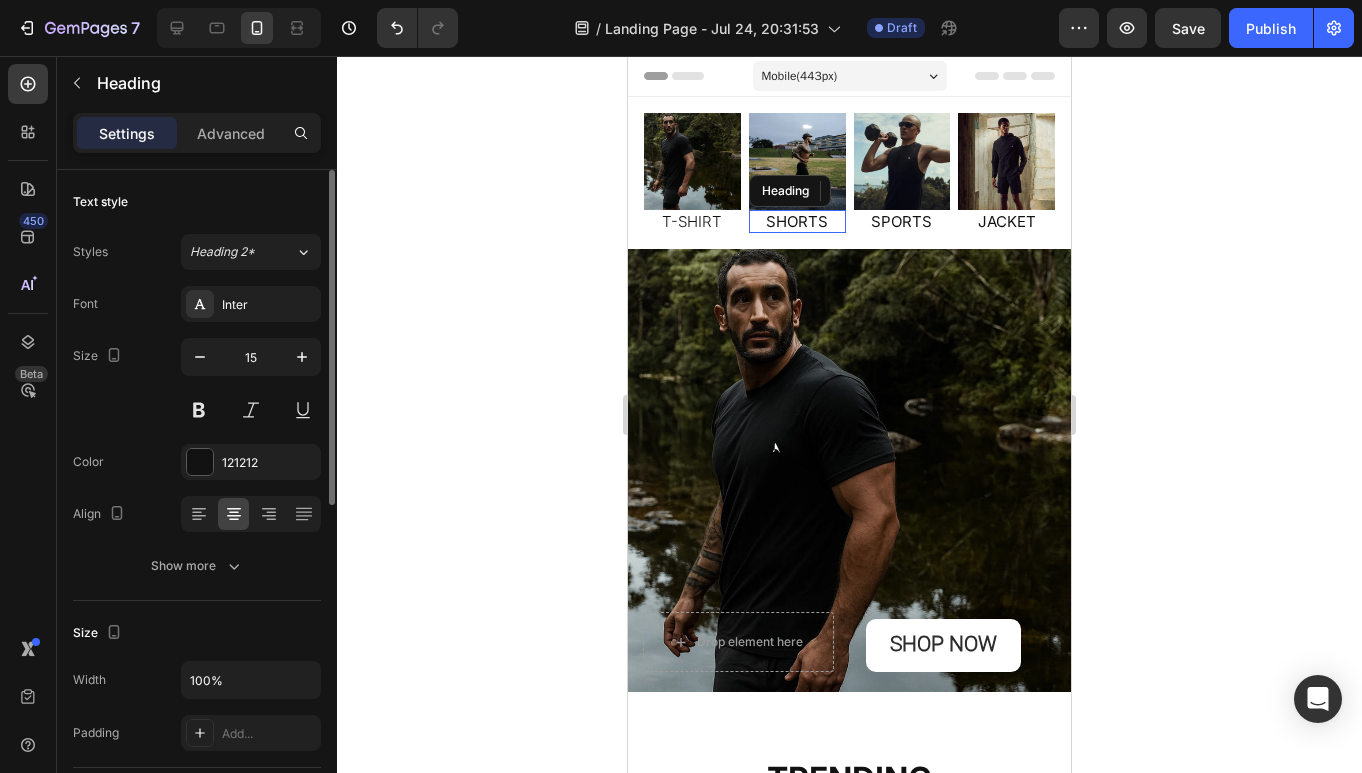 click on "SHORTS" at bounding box center [797, 222] 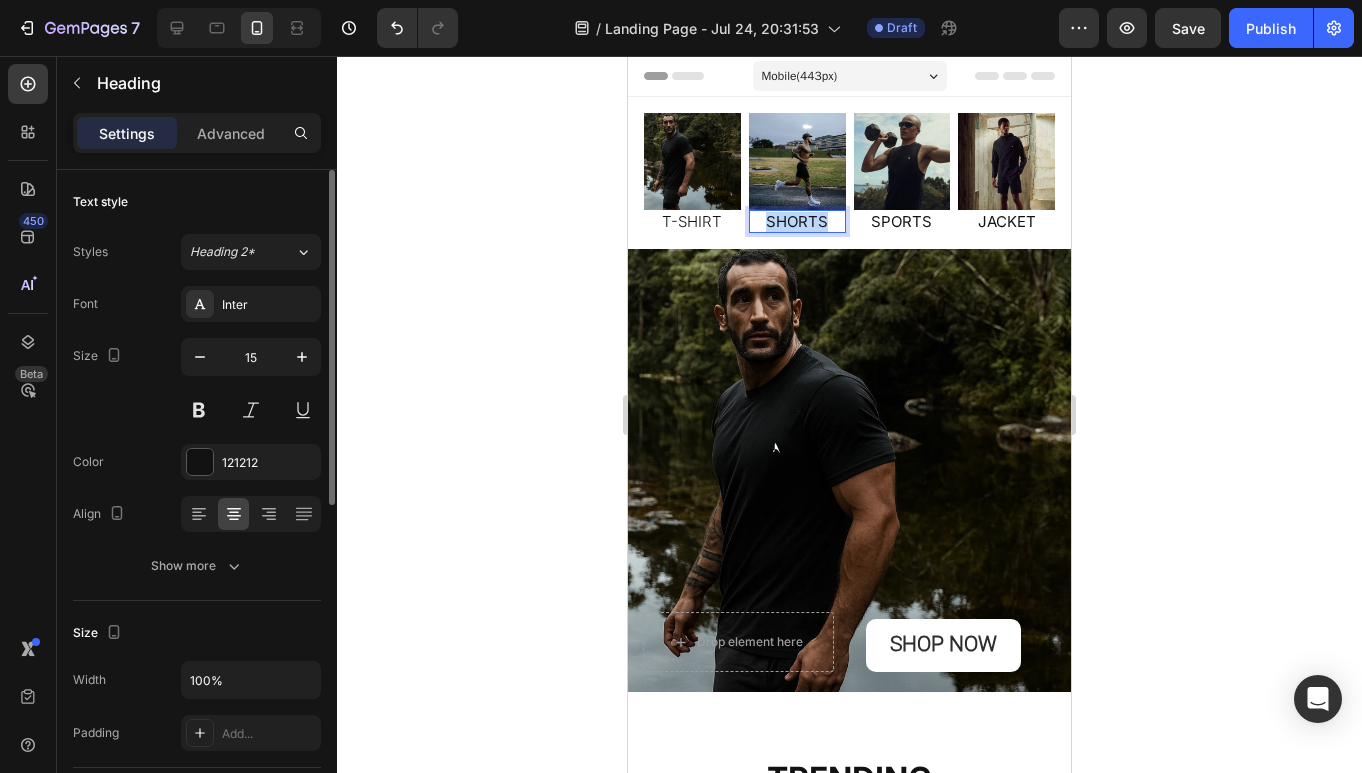 click on "SHORTS" at bounding box center (797, 222) 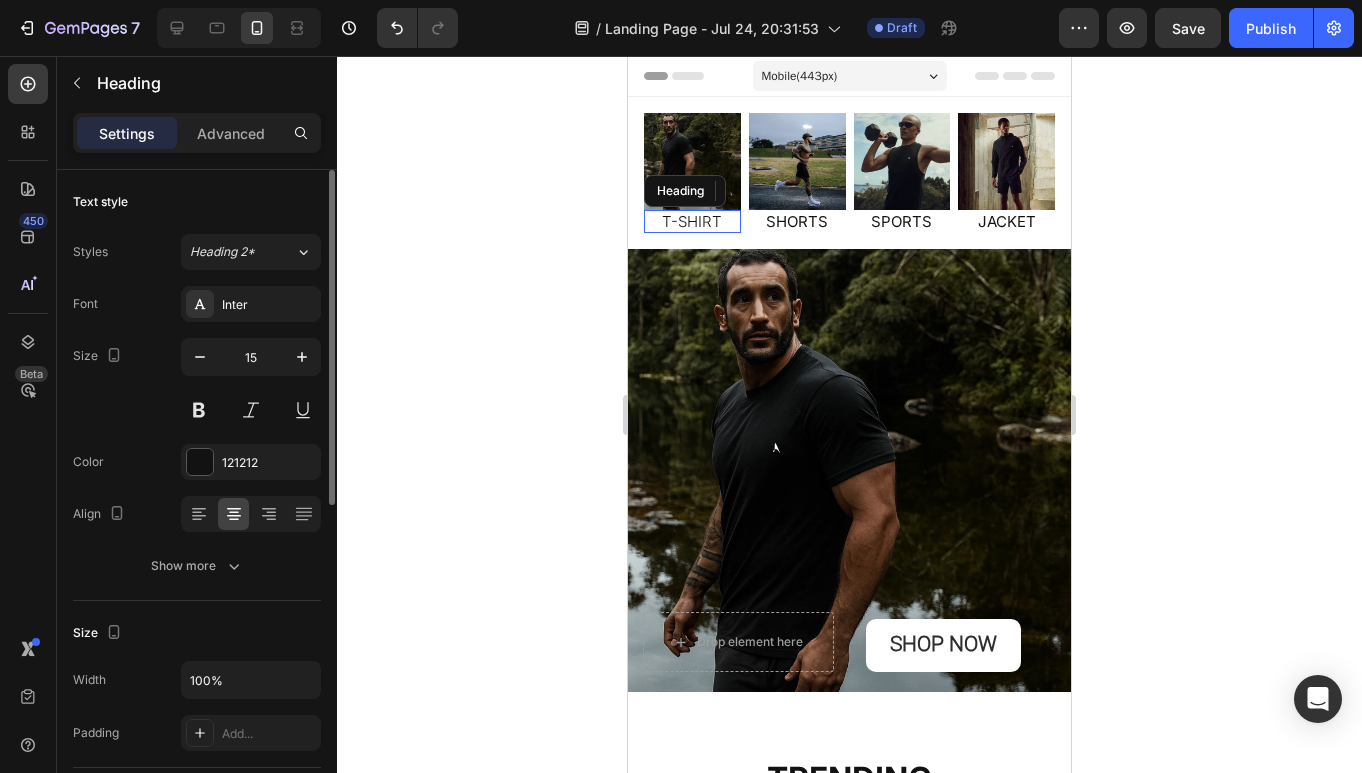click on "T-SHIRT" at bounding box center [692, 222] 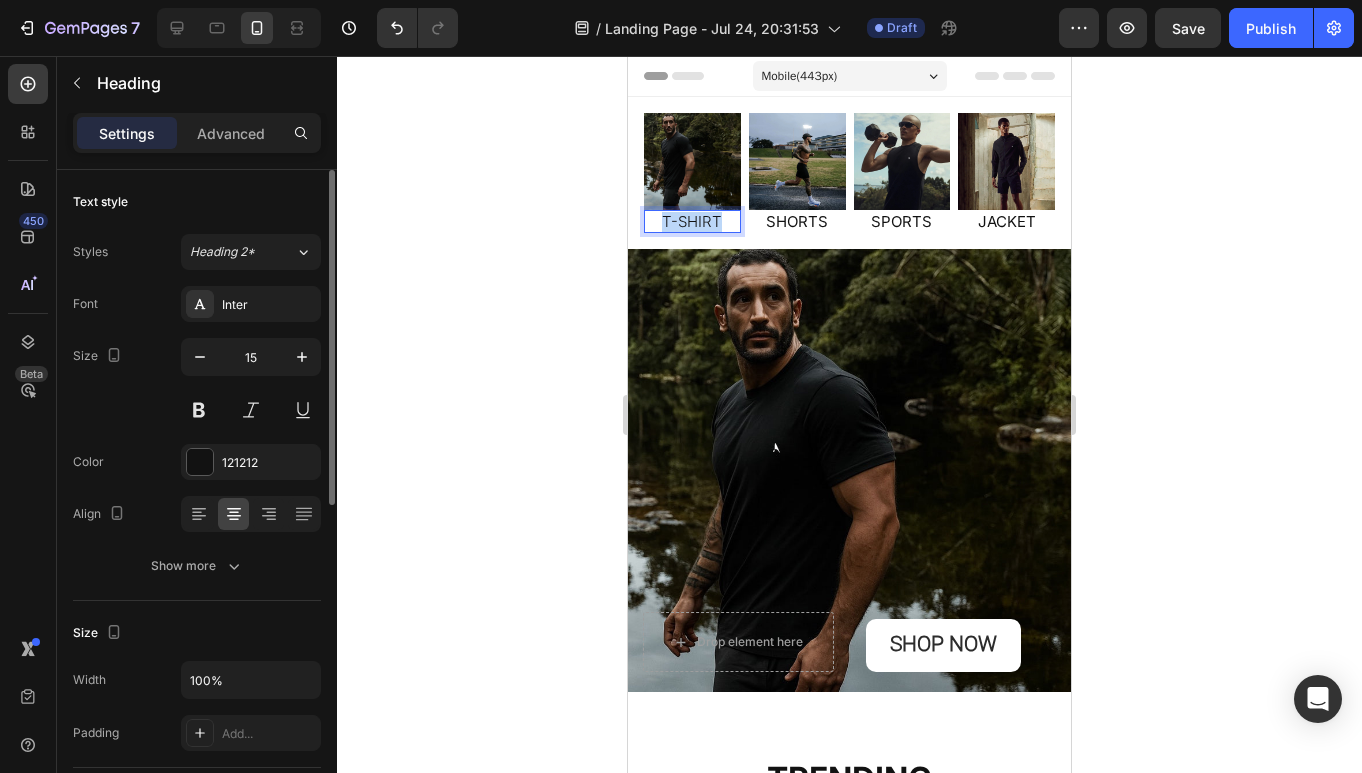 click on "T-SHIRT" at bounding box center (692, 222) 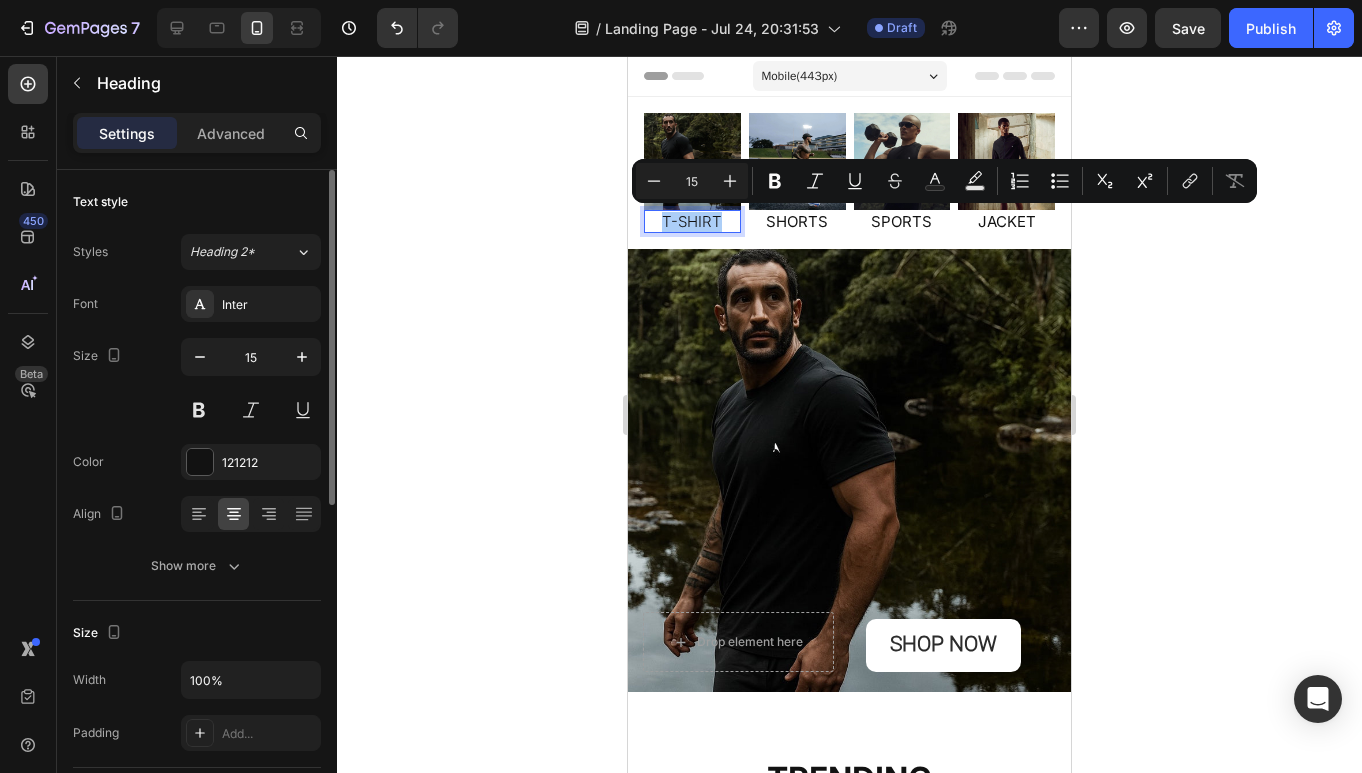 click 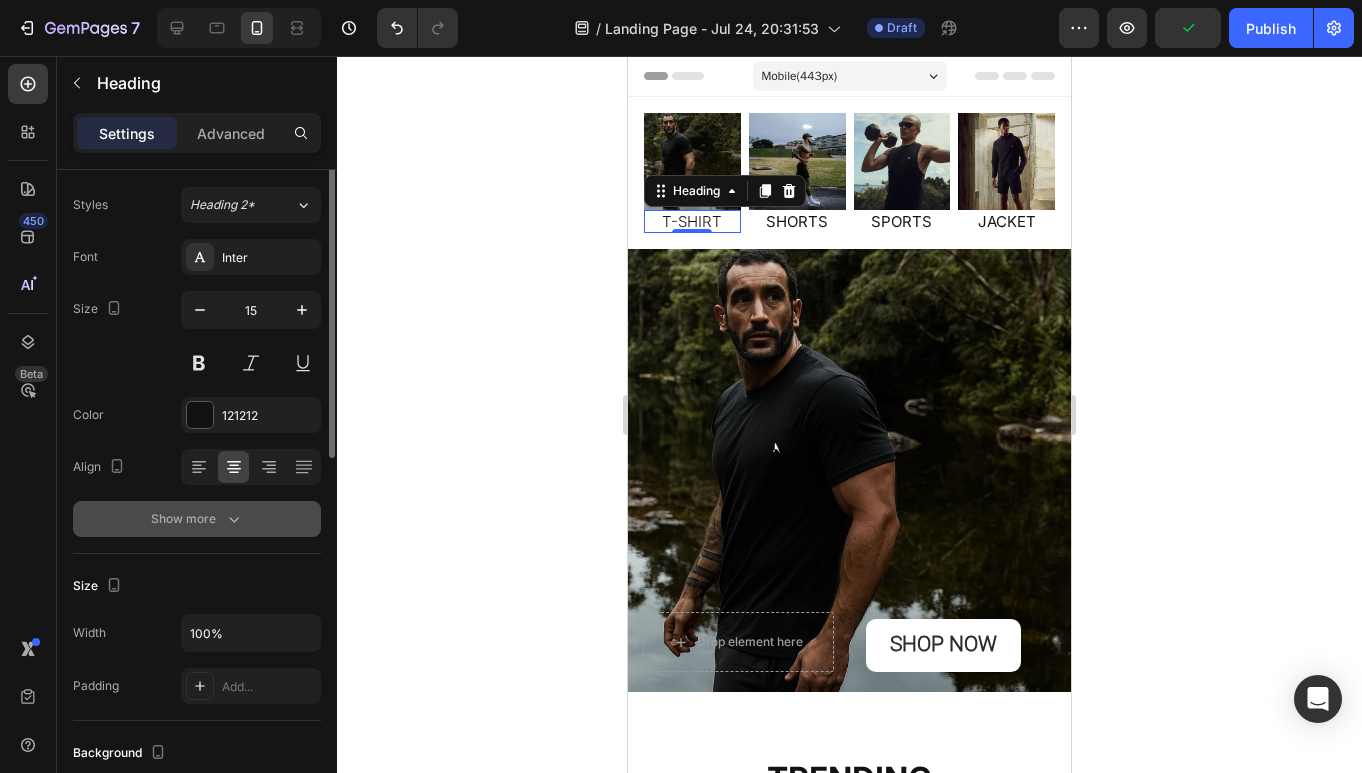 scroll, scrollTop: 0, scrollLeft: 0, axis: both 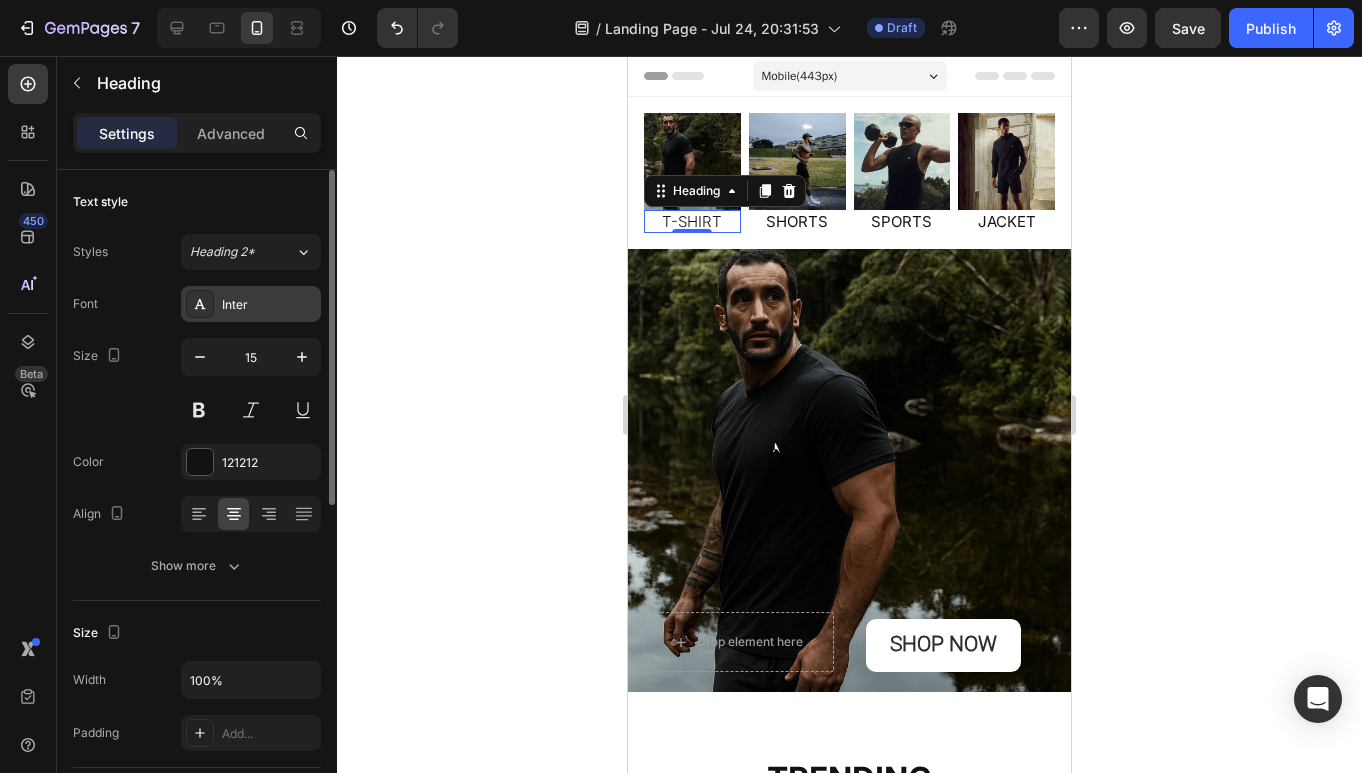 click on "Inter" at bounding box center (251, 304) 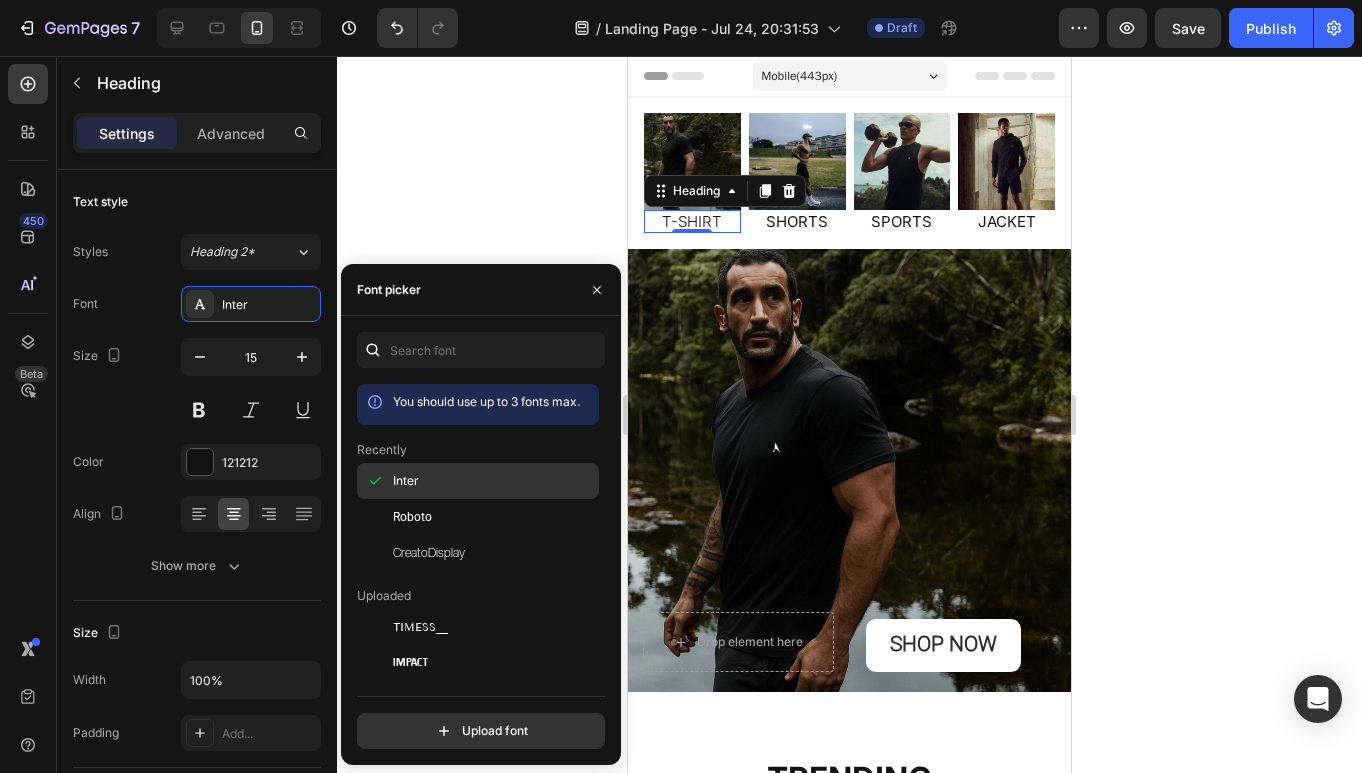 click on "Inter" 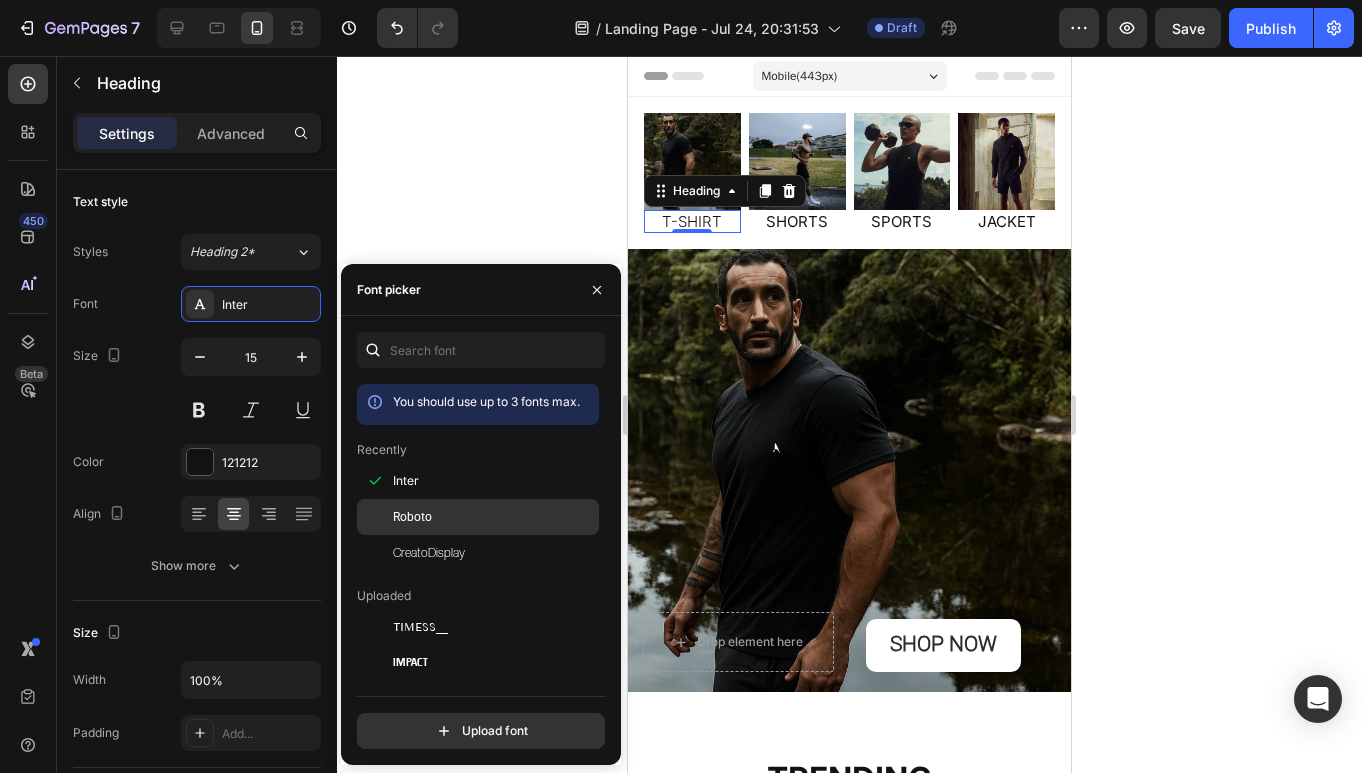 click on "Roboto" at bounding box center [494, 517] 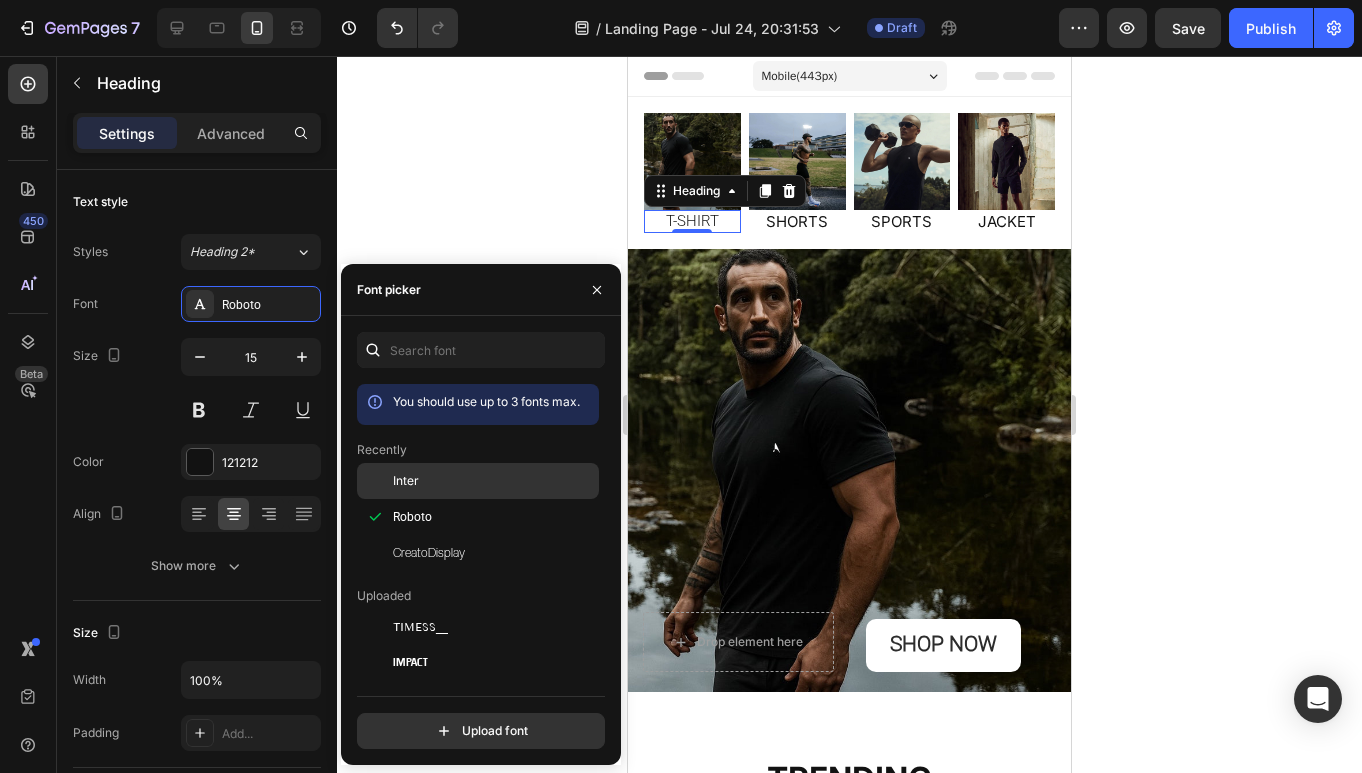 click on "Inter" at bounding box center [494, 481] 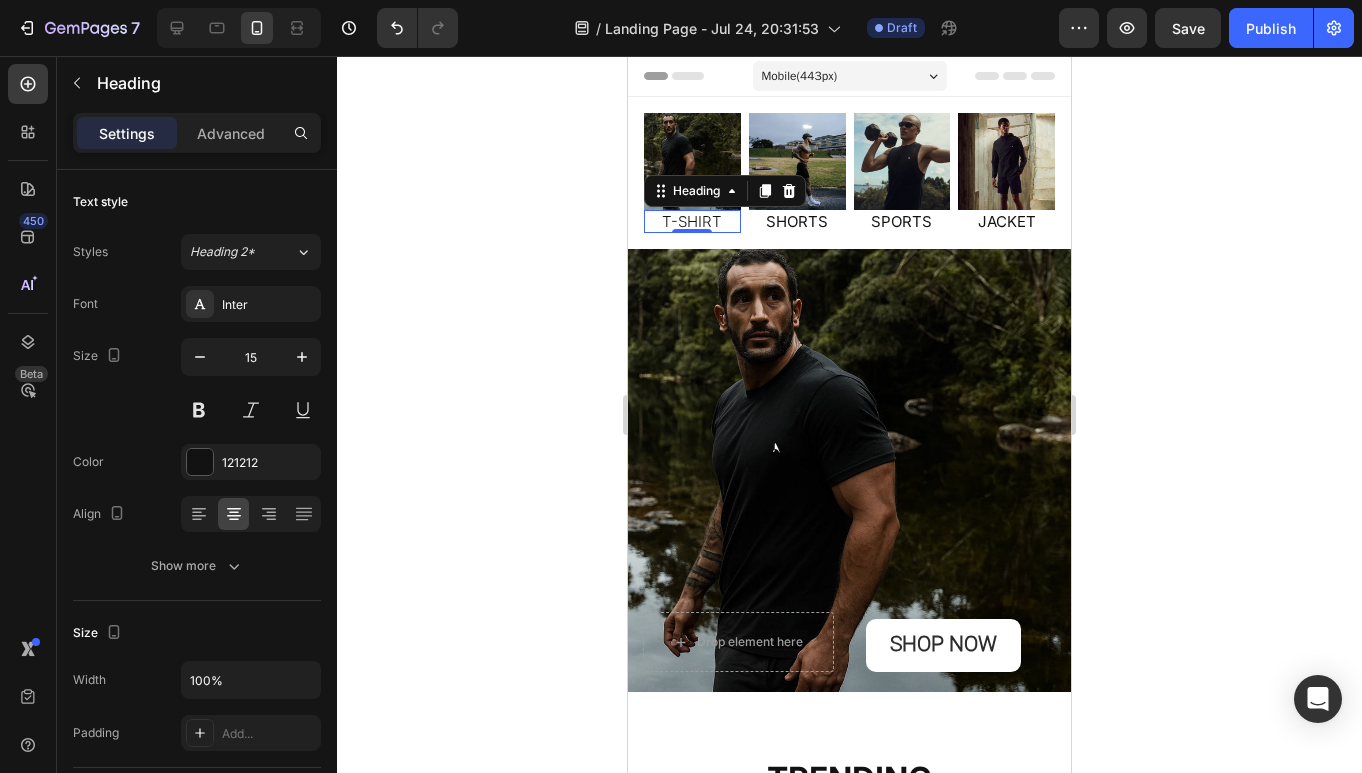 click 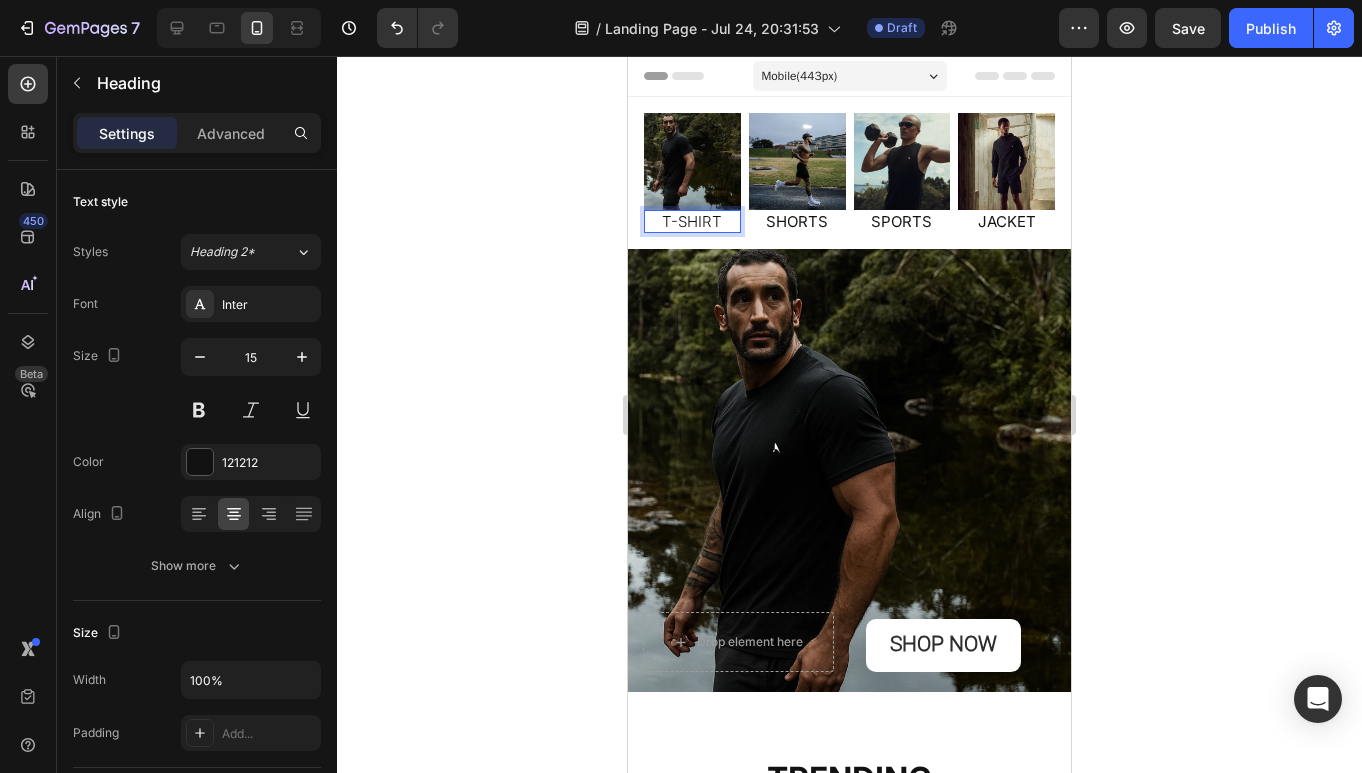 click on "T-SHIRT" at bounding box center [692, 222] 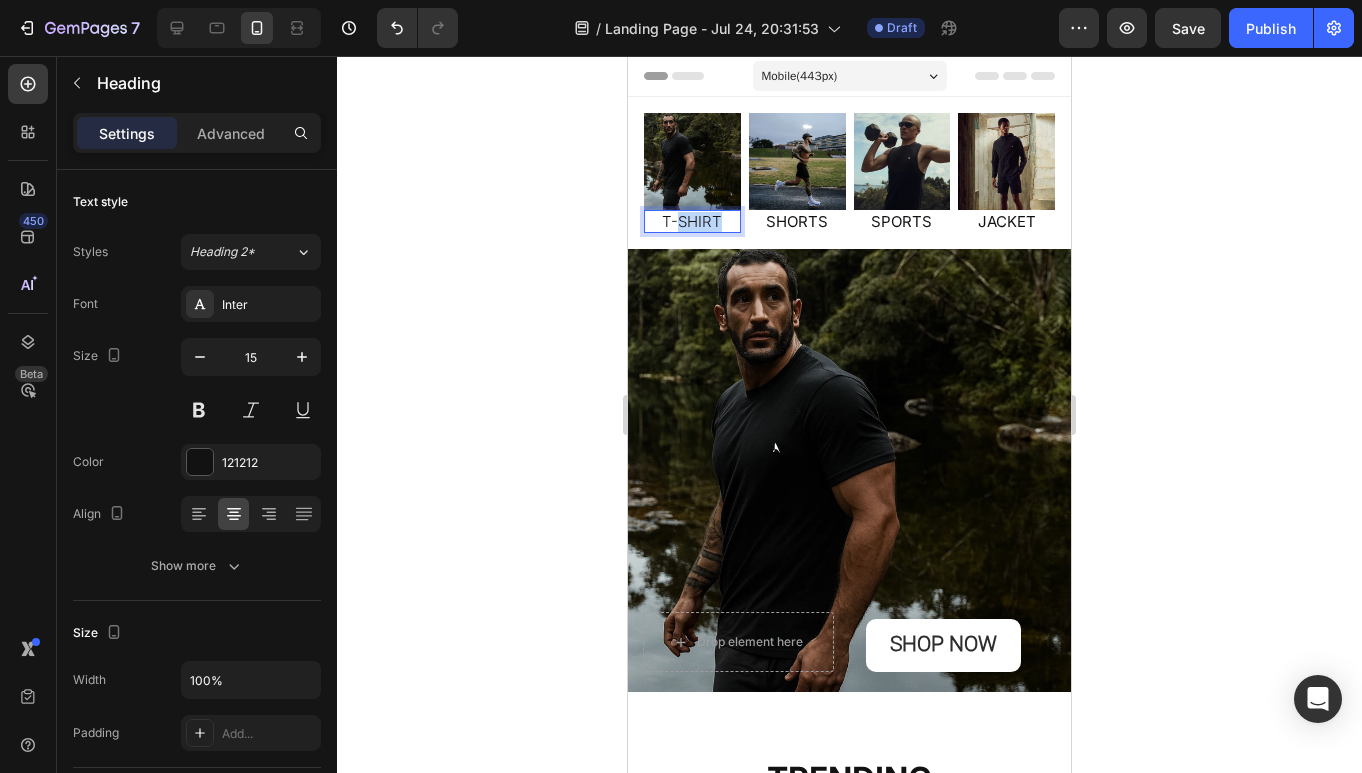 click on "T-SHIRT" at bounding box center [692, 222] 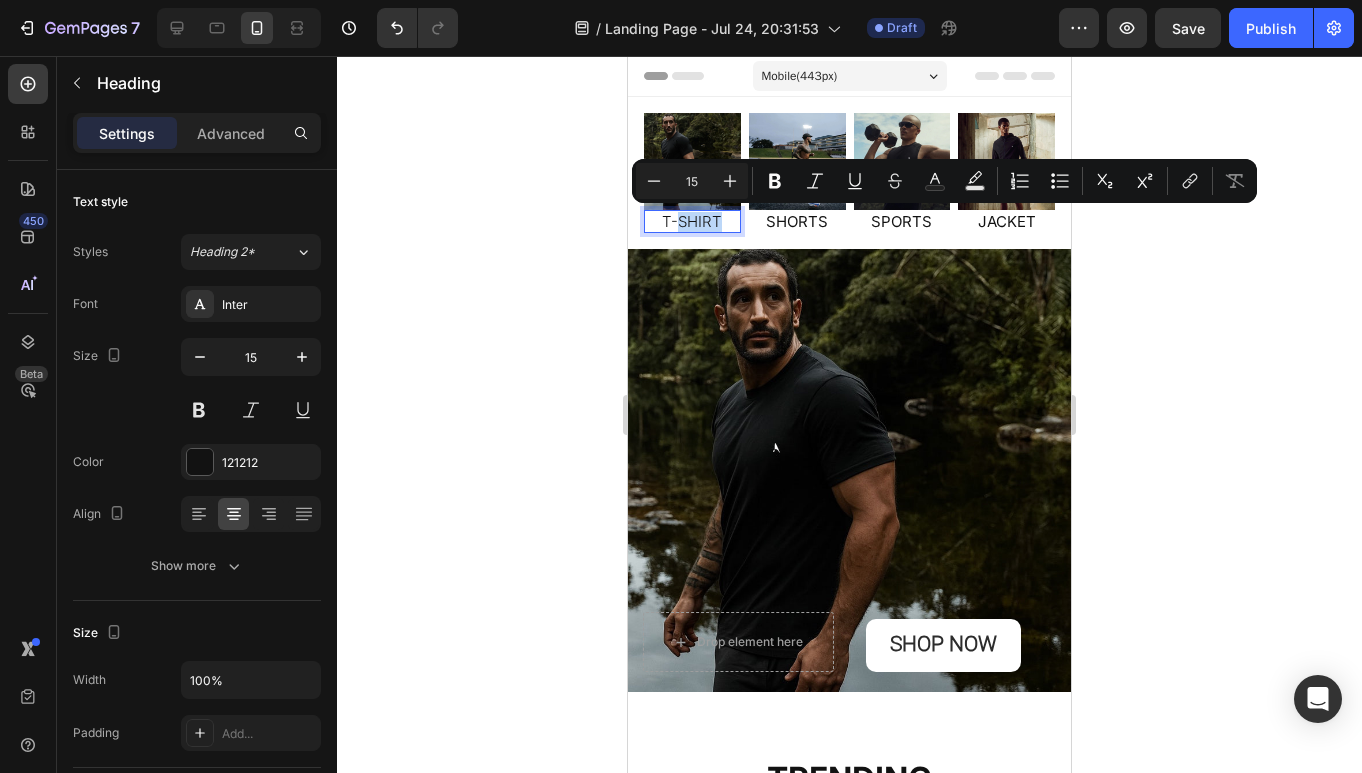 click on "T-SHIRT" at bounding box center [692, 222] 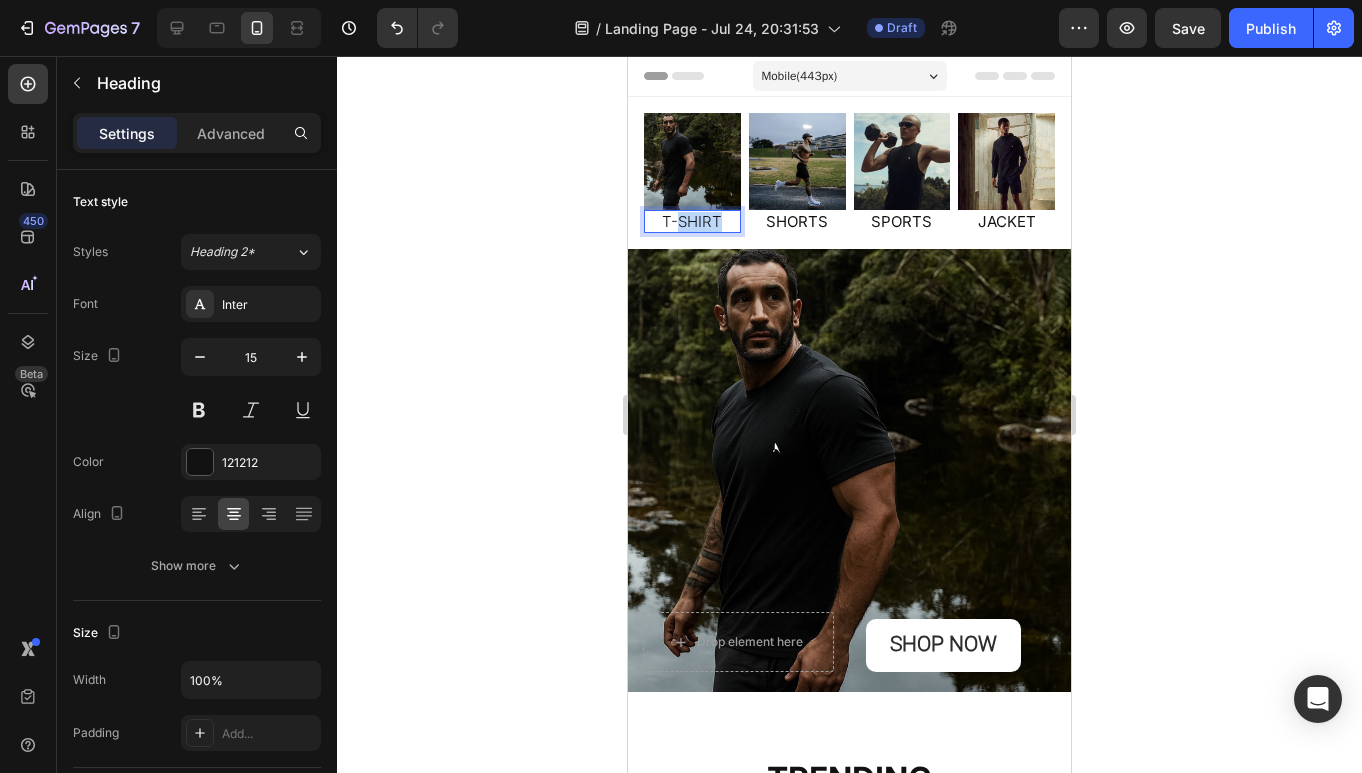 click on "T-SHIRT" at bounding box center [692, 222] 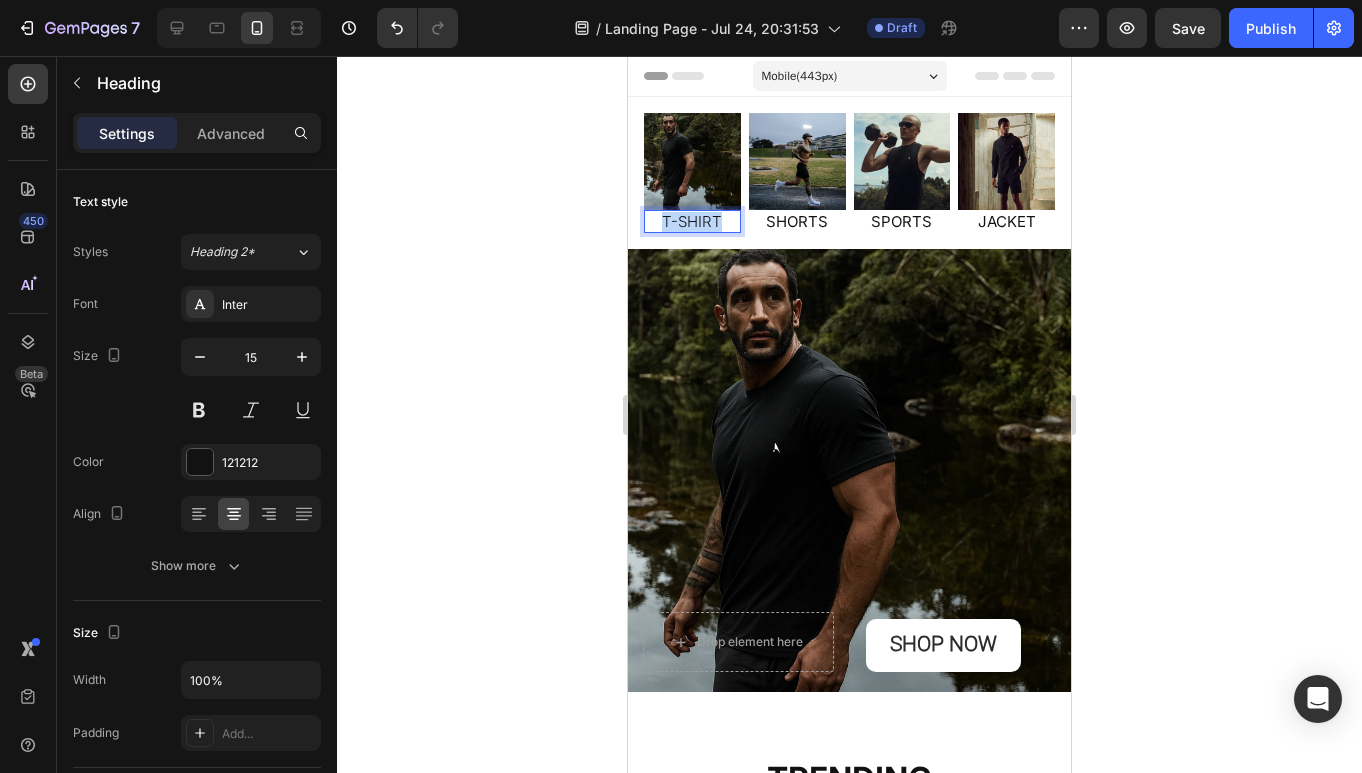 click on "T-SHIRT" at bounding box center [692, 222] 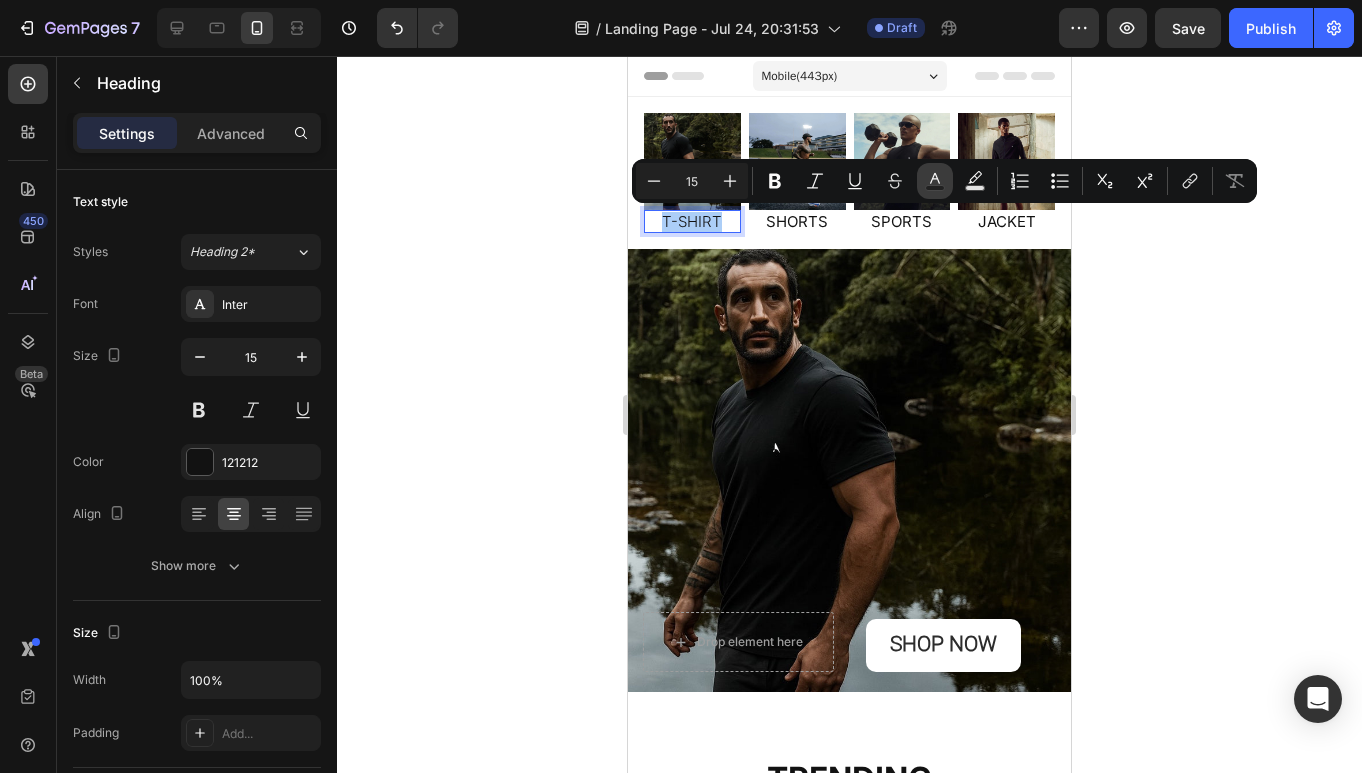 click on "Text Color" at bounding box center (935, 181) 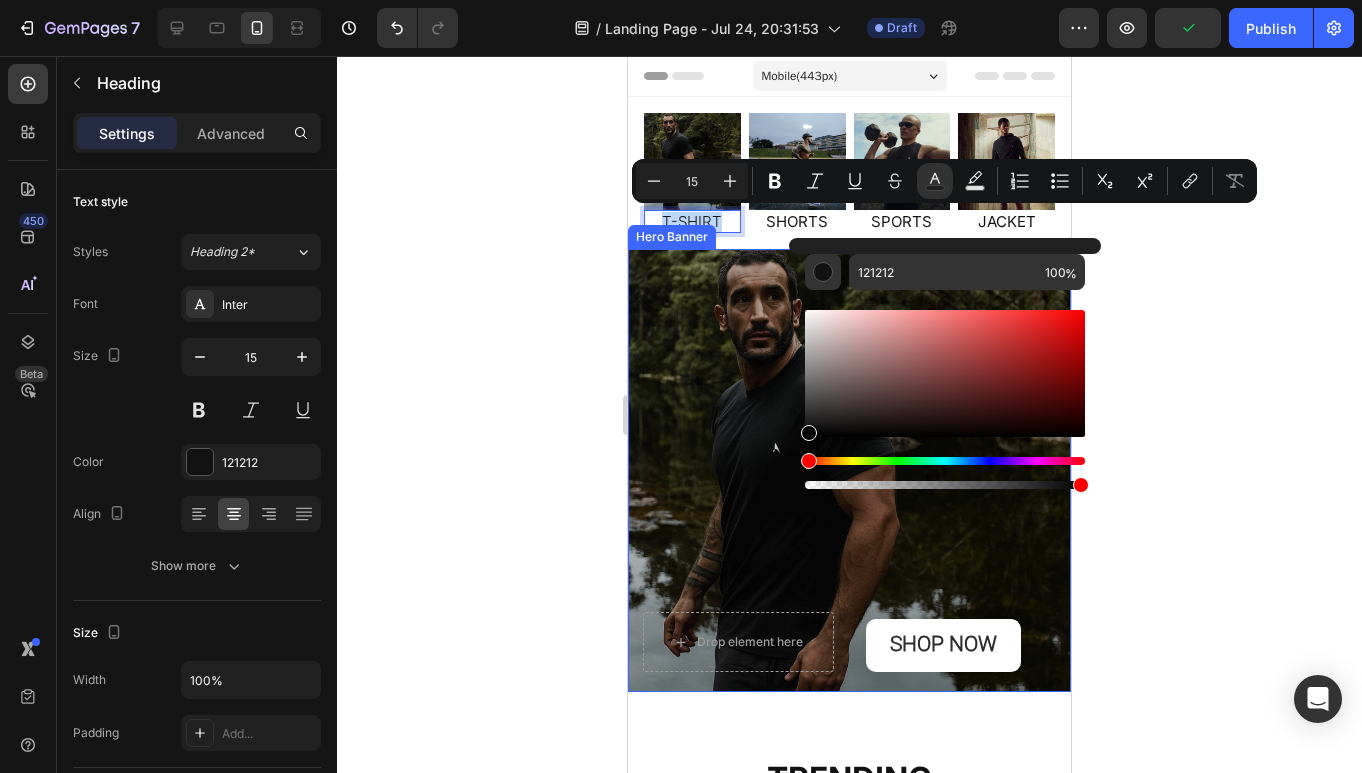 type on "000000" 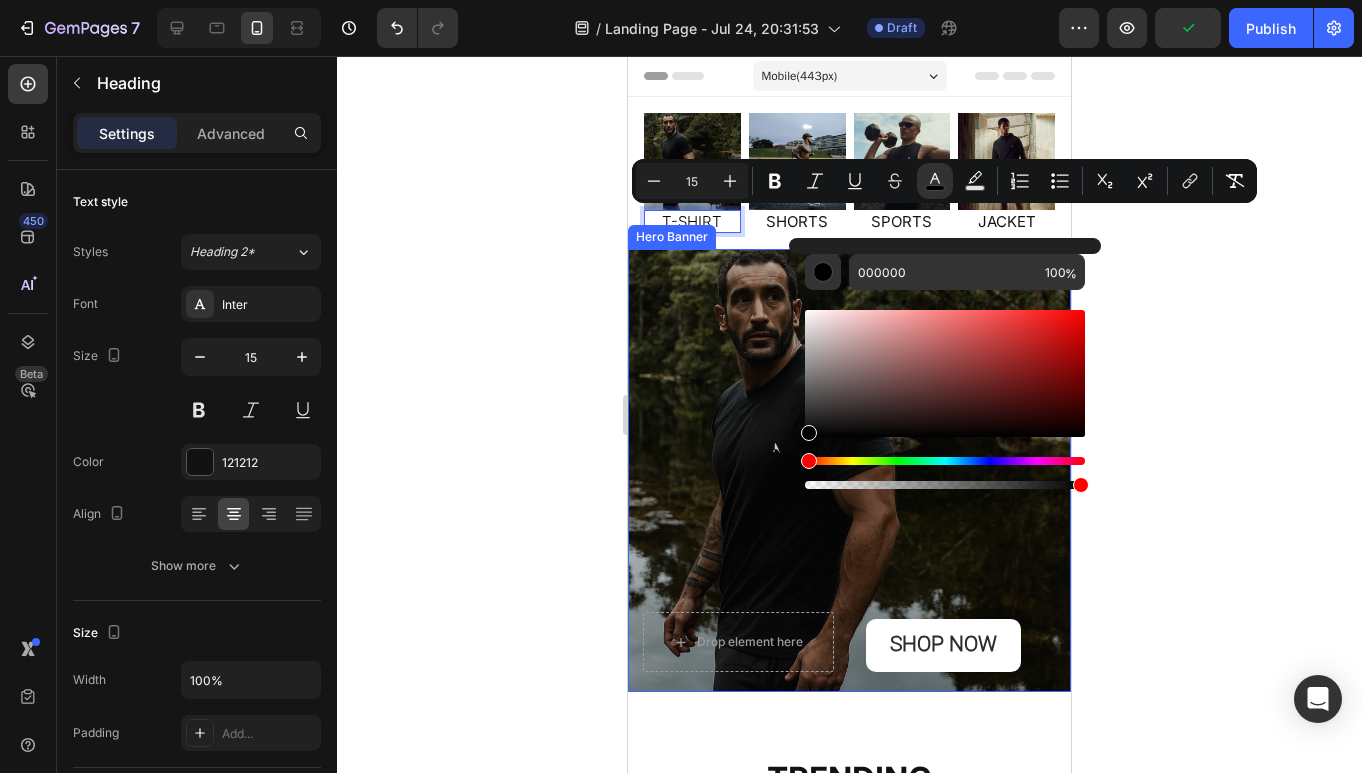 drag, startPoint x: 1458, startPoint y: 432, endPoint x: 781, endPoint y: 483, distance: 678.9183 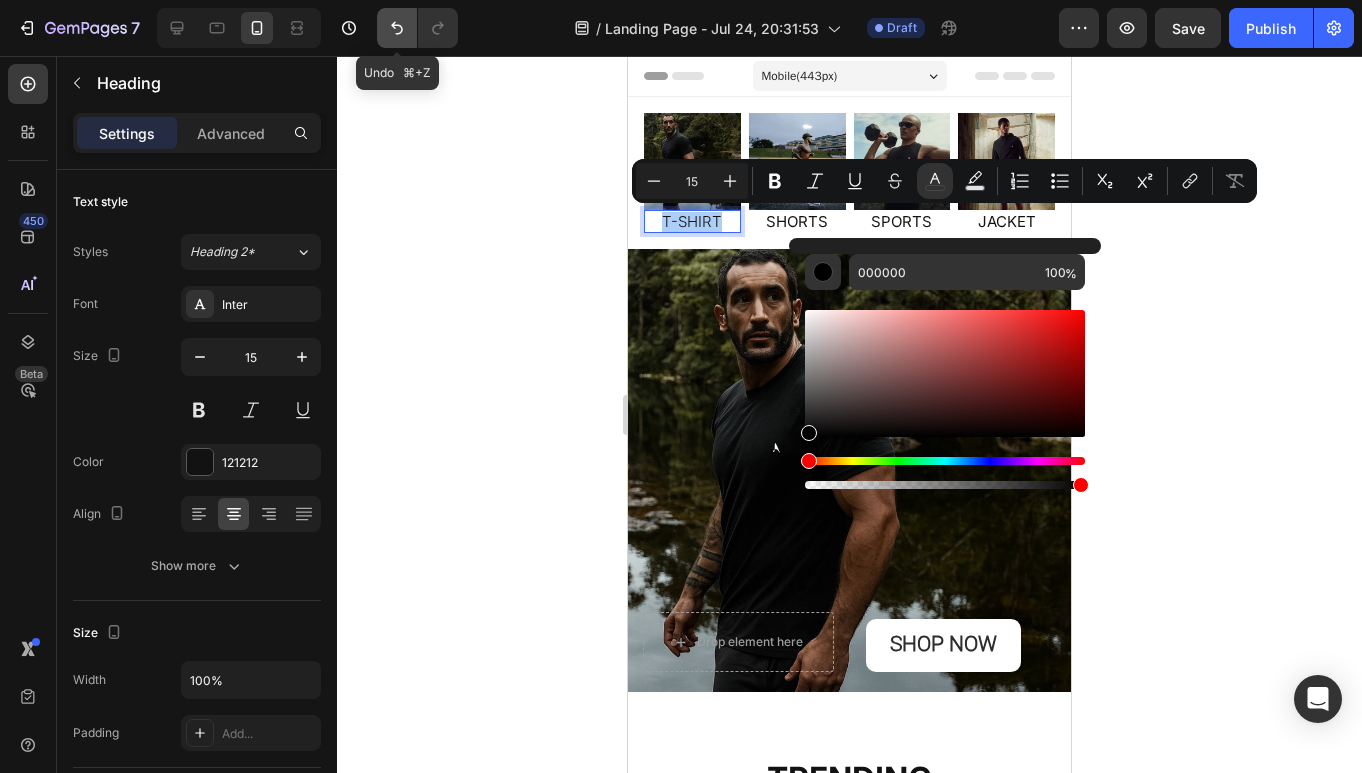 click 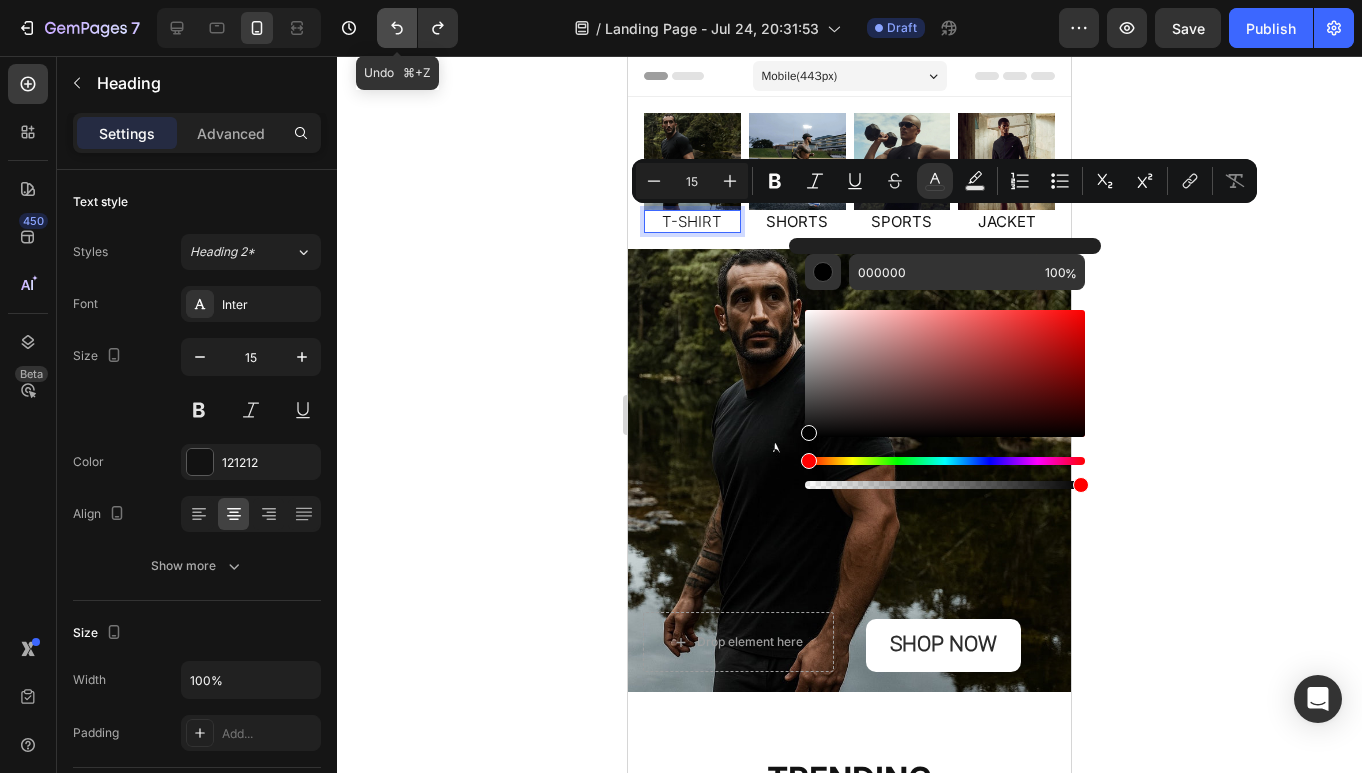type on "16" 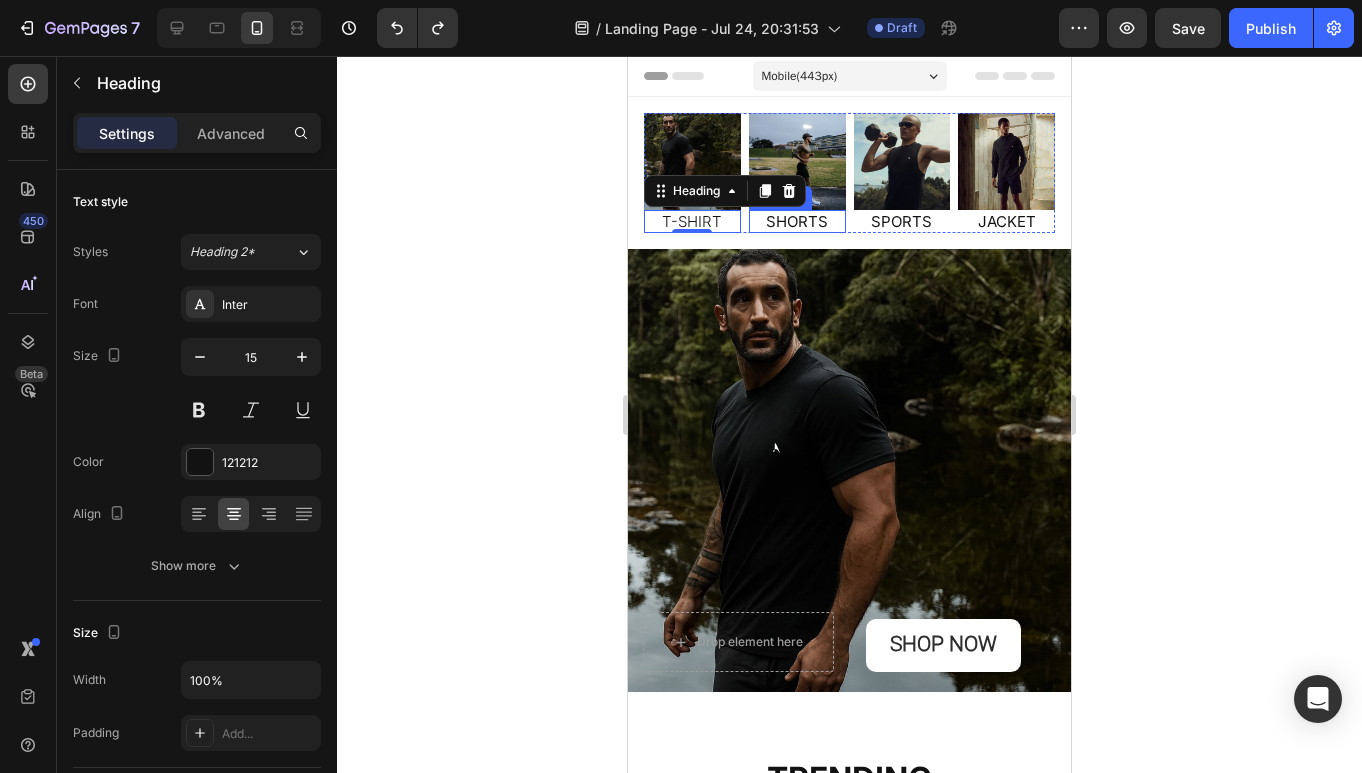 click on "SHORTS" at bounding box center (797, 222) 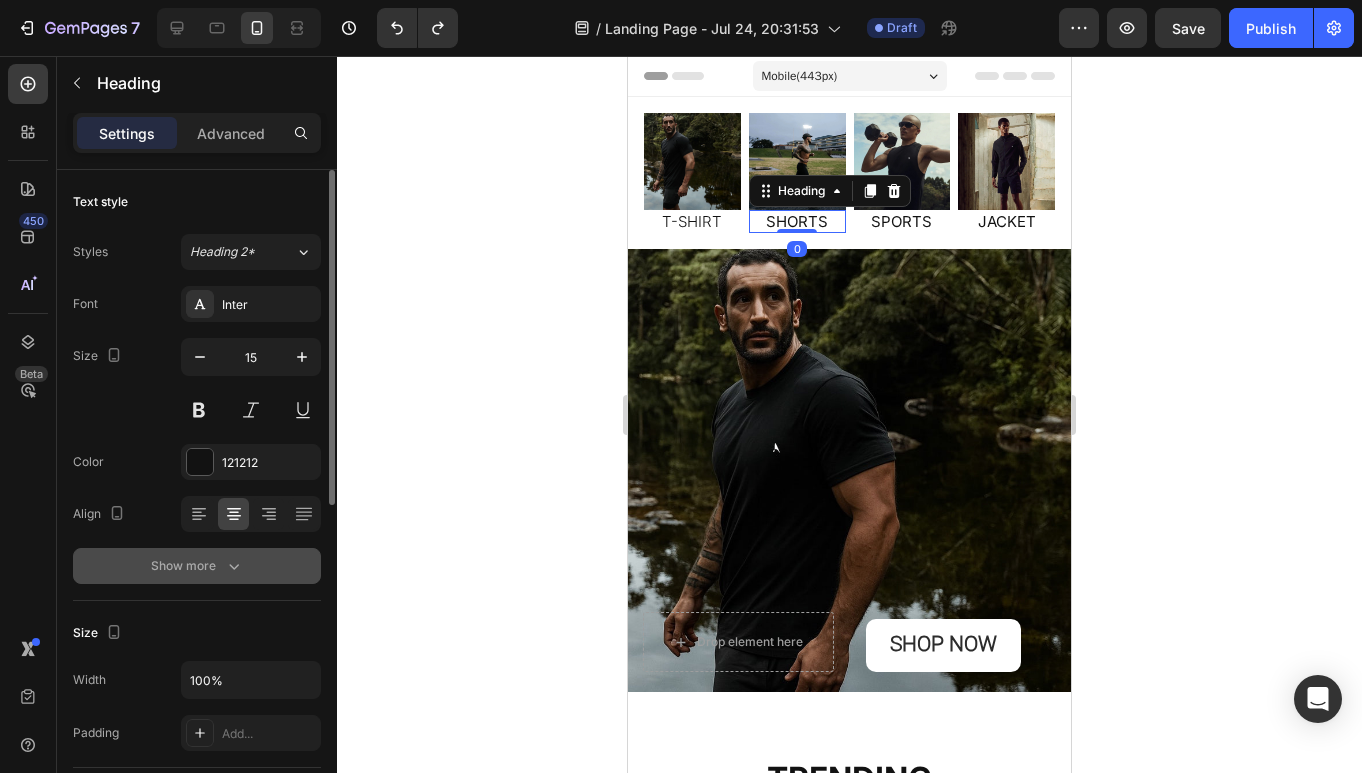 click 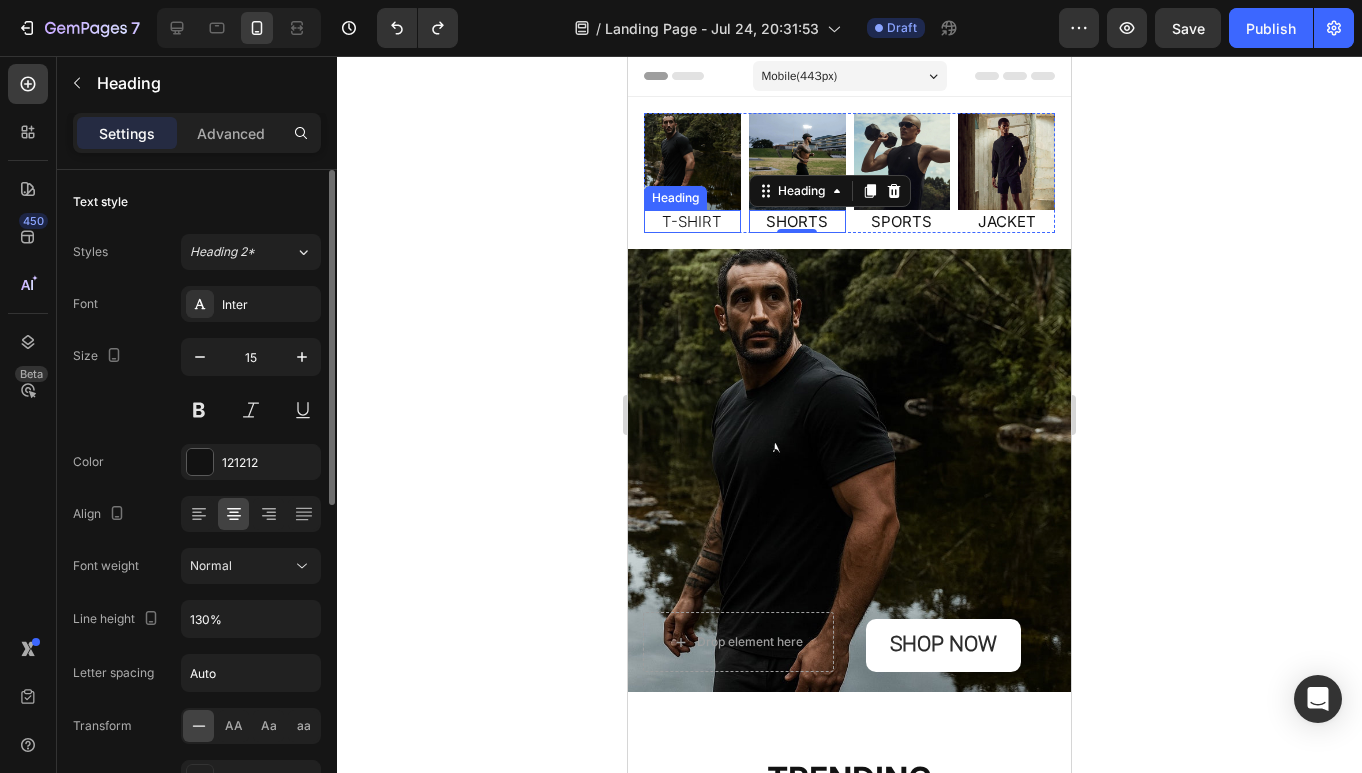 click on "T-SHIRT" at bounding box center [692, 222] 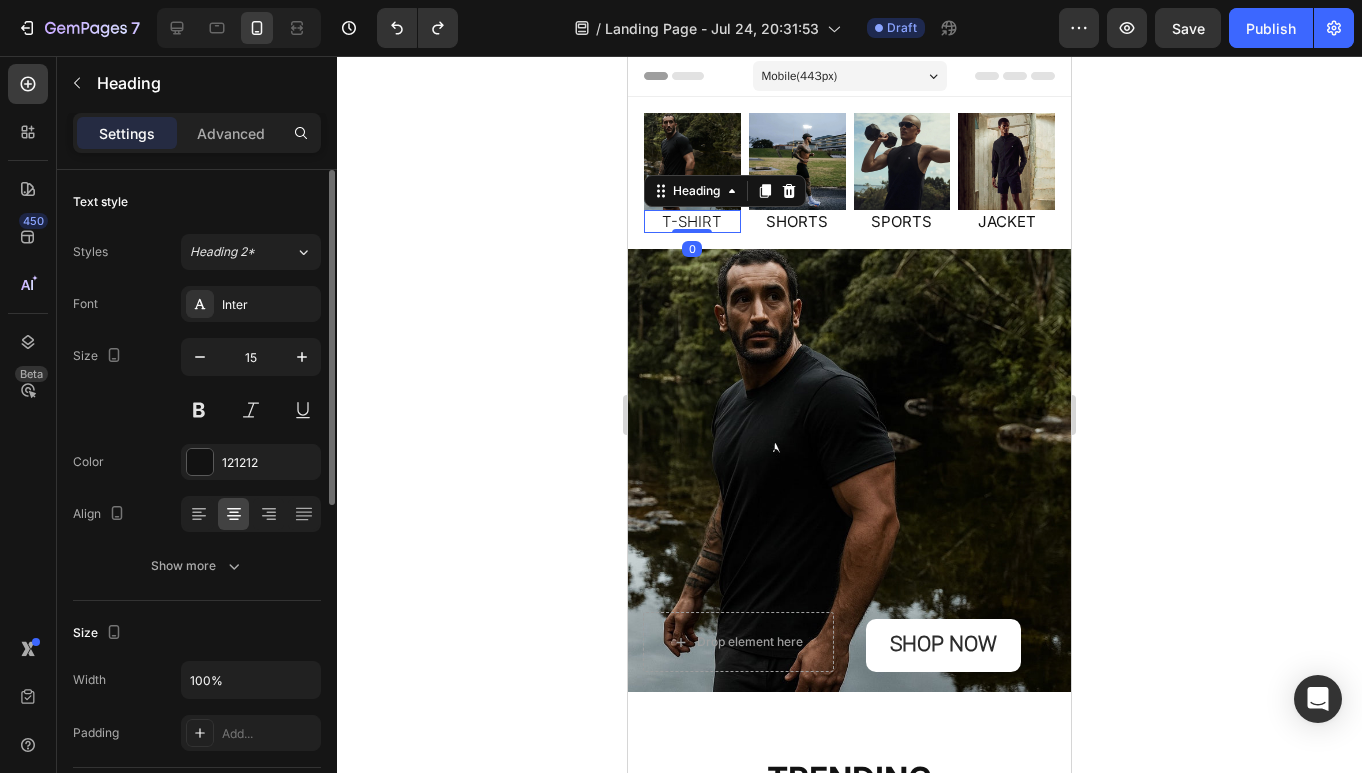 click on "Text style Styles Heading 2* Font Inter Size 15 Color 121212 Align Show more" 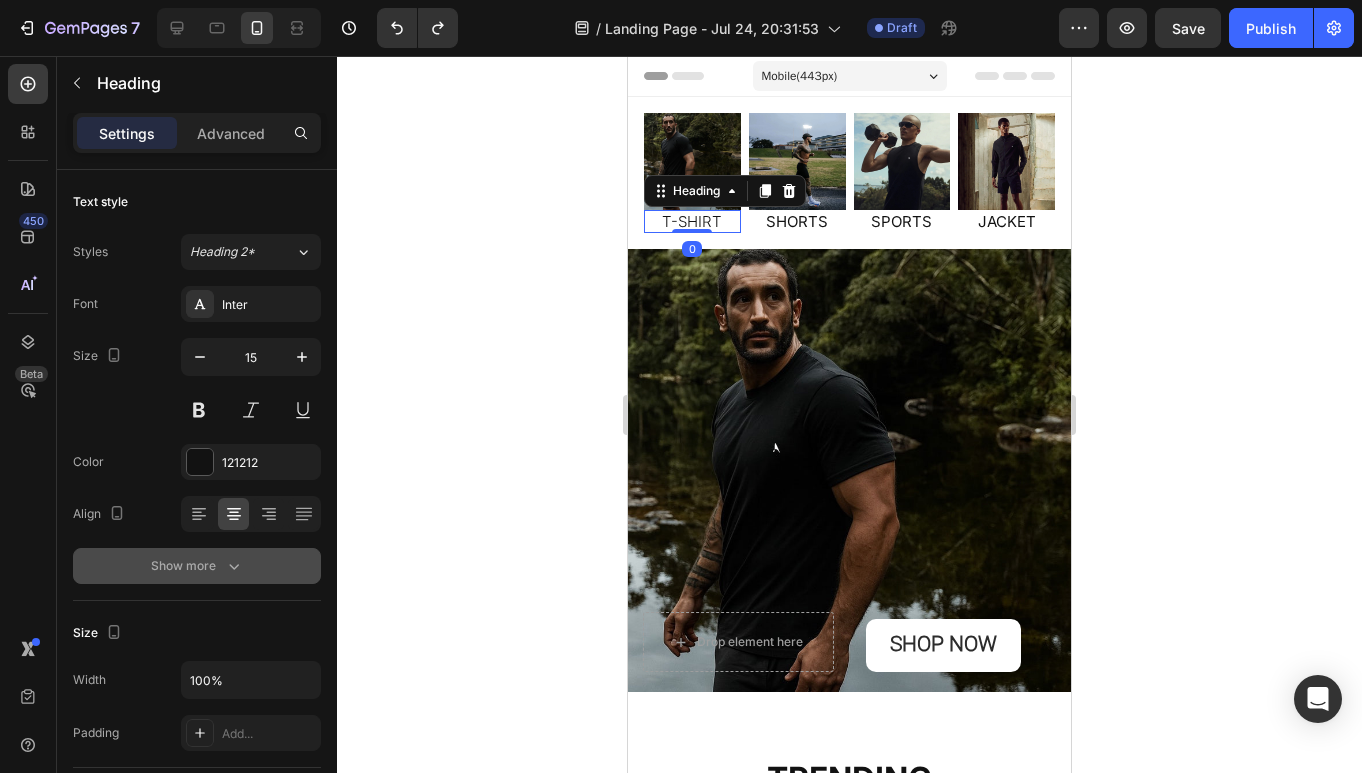 click on "Show more" at bounding box center [197, 566] 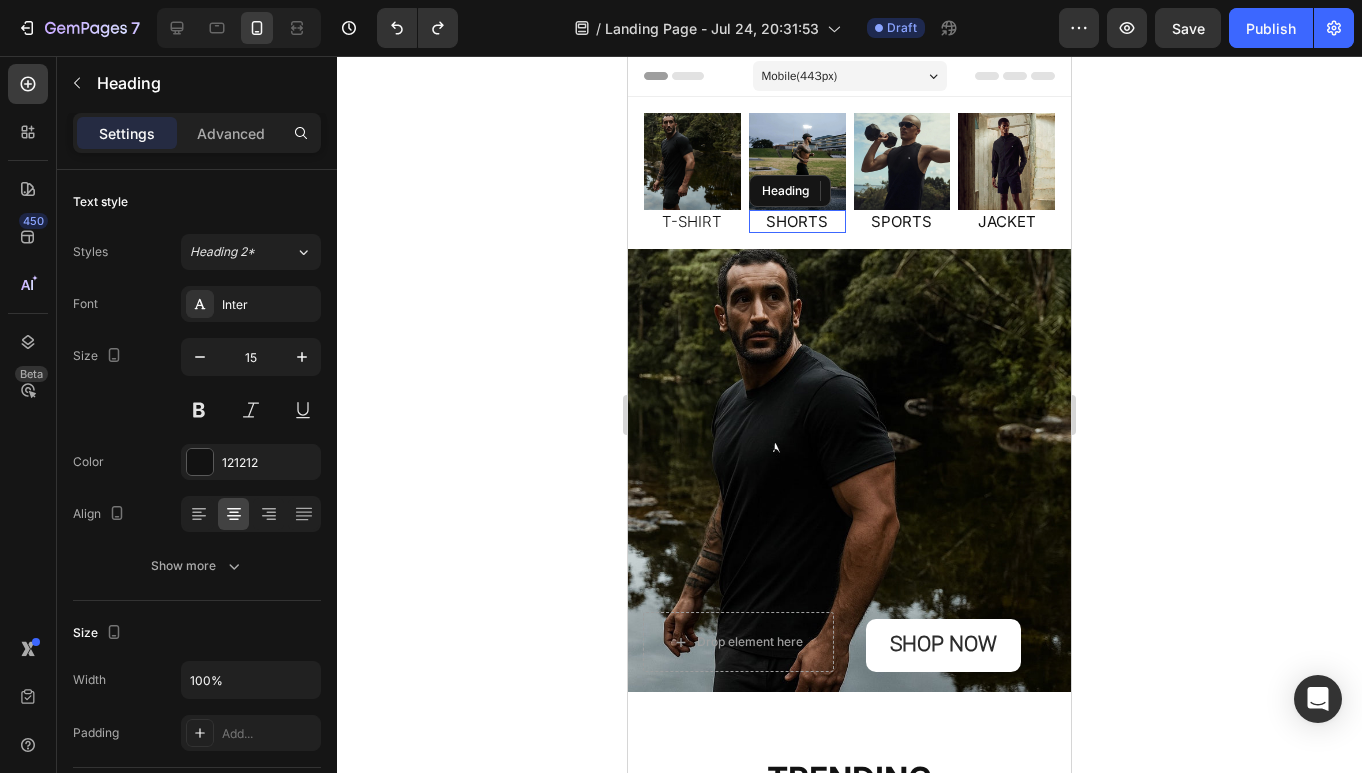 click on "SHORTS" at bounding box center [797, 222] 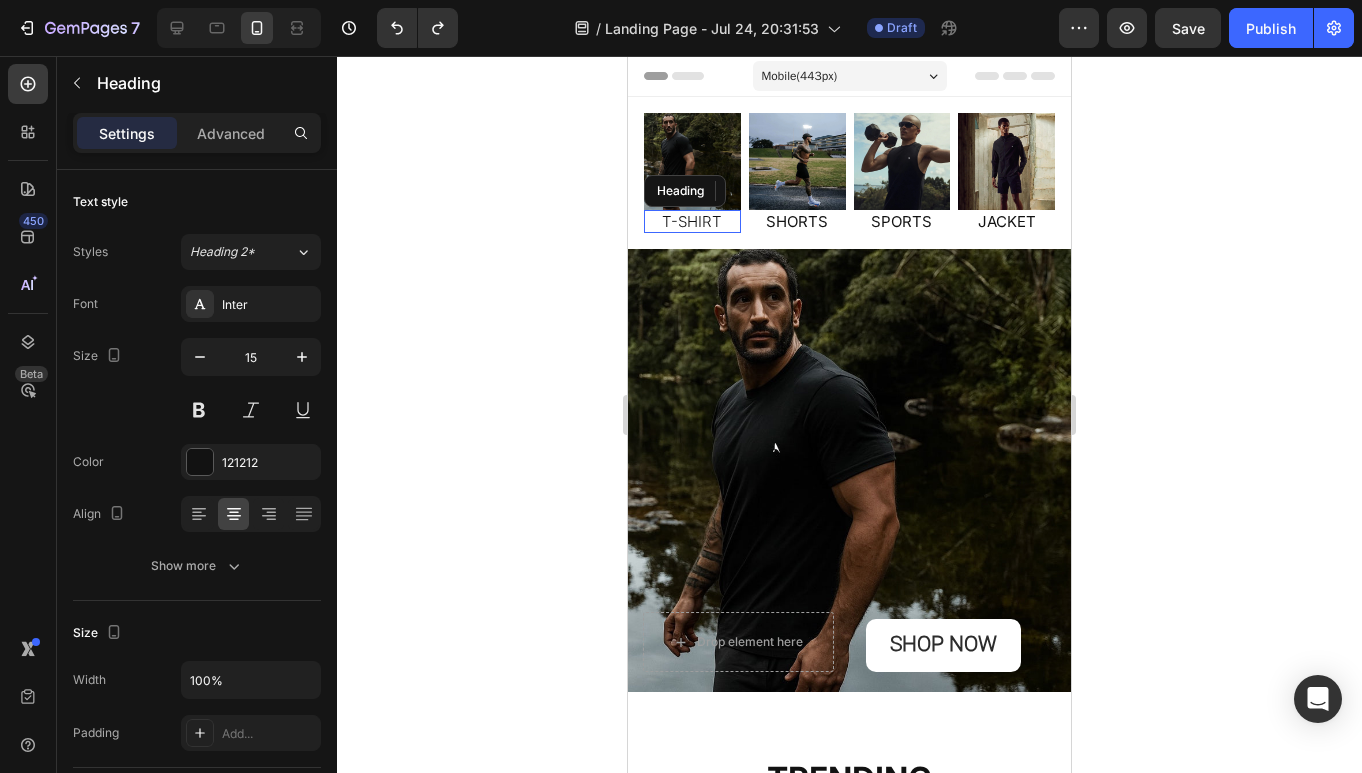 click on "T-SHIRT" at bounding box center (692, 222) 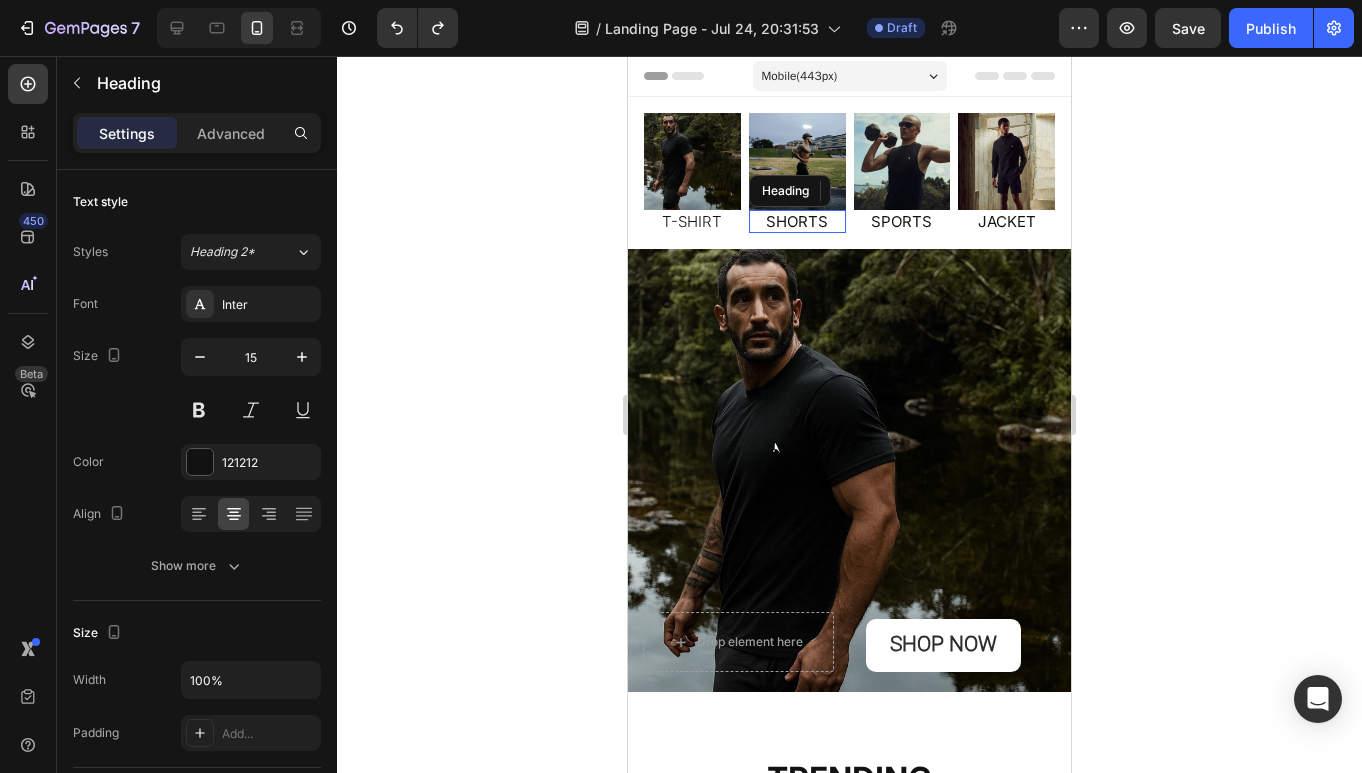 click on "SHORTS" at bounding box center (797, 222) 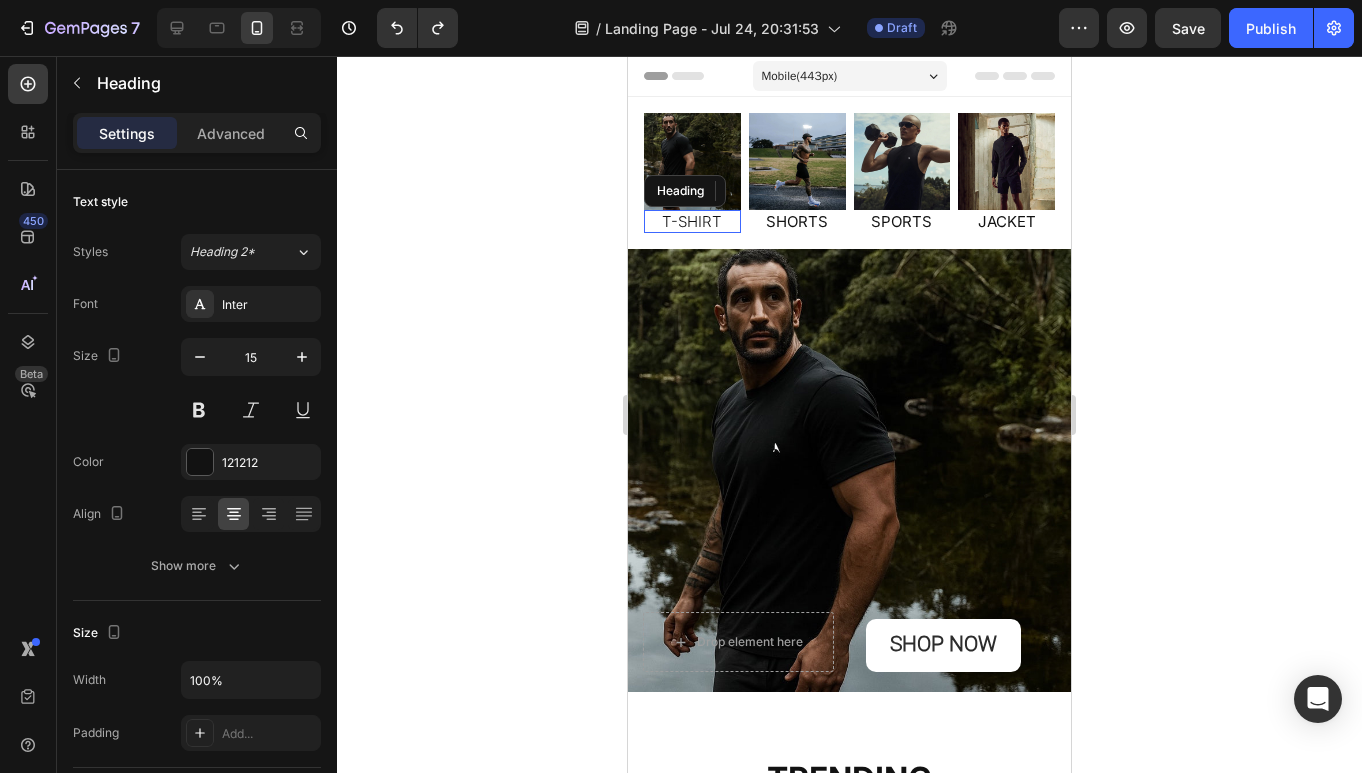 click on "T-SHIRT" at bounding box center (692, 222) 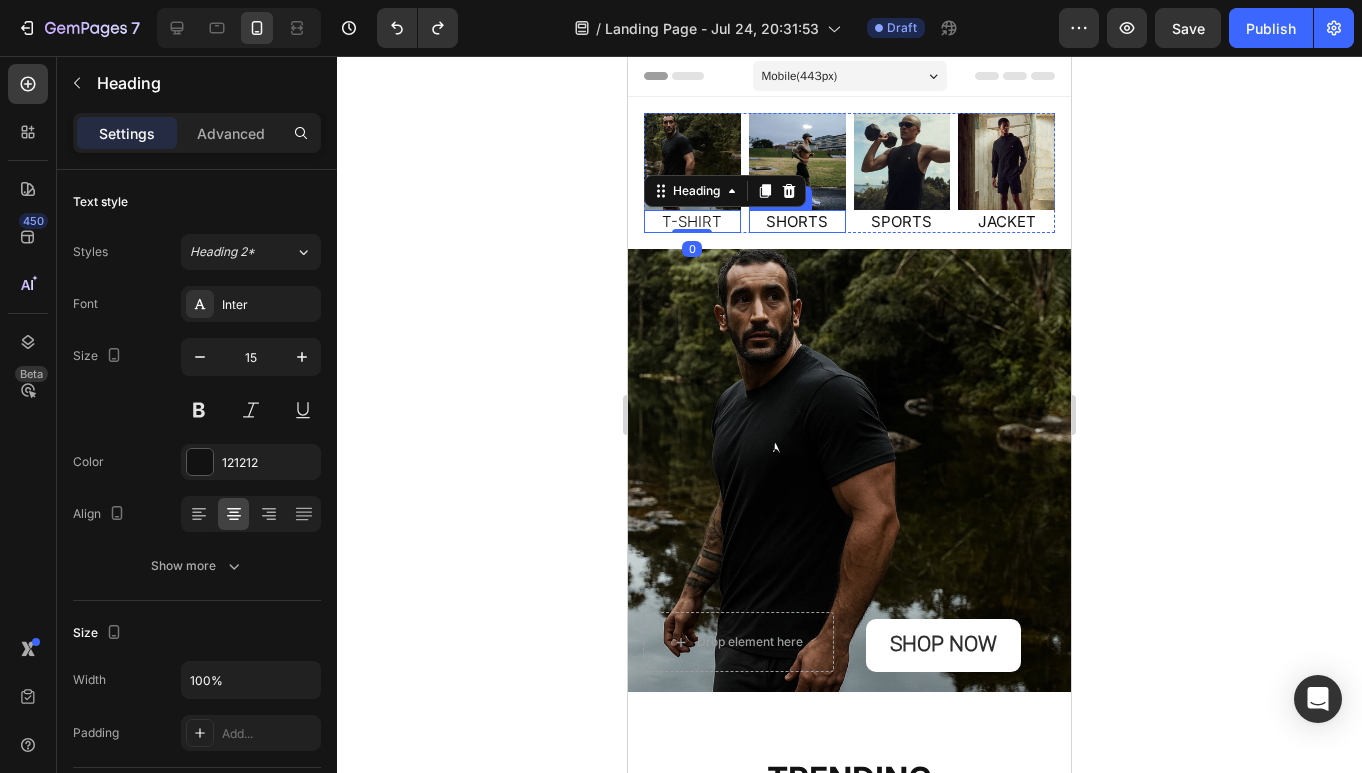 click on "SHORTS" at bounding box center (797, 222) 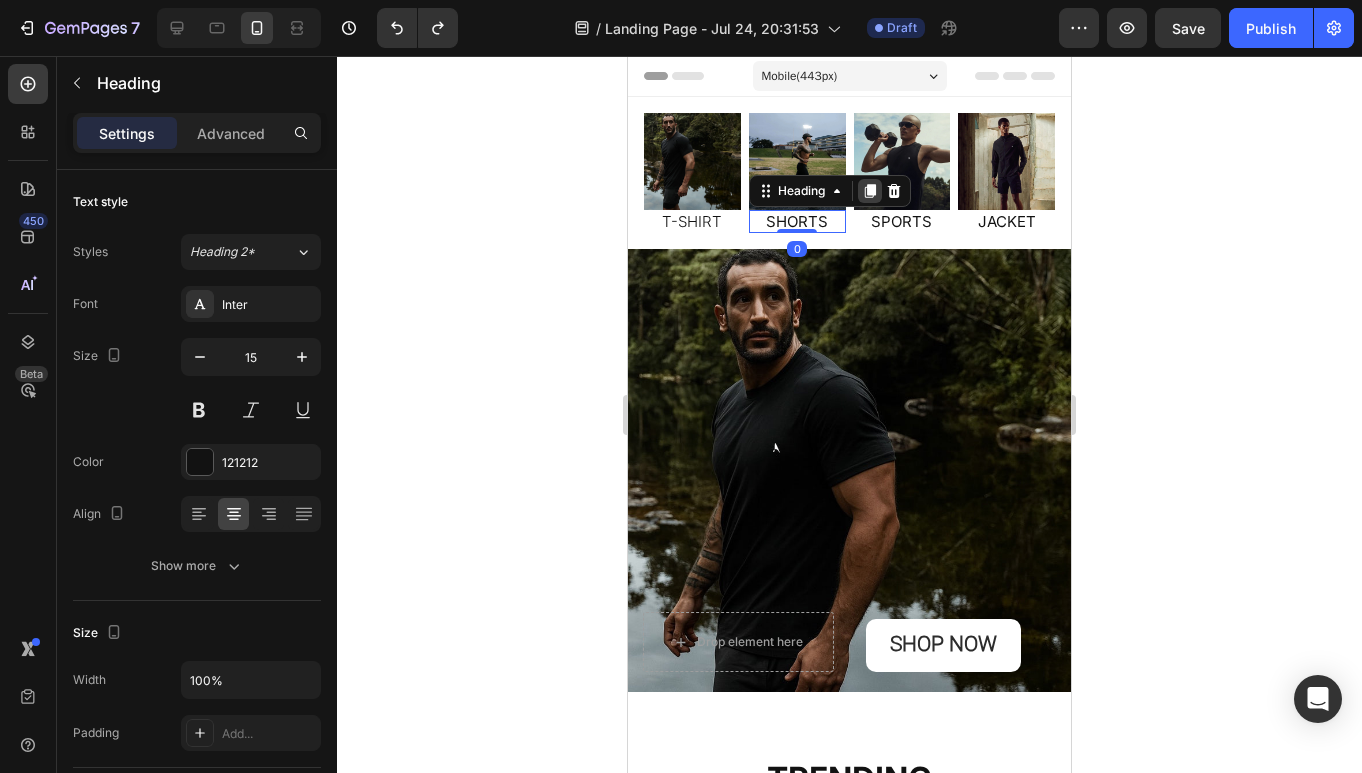 click 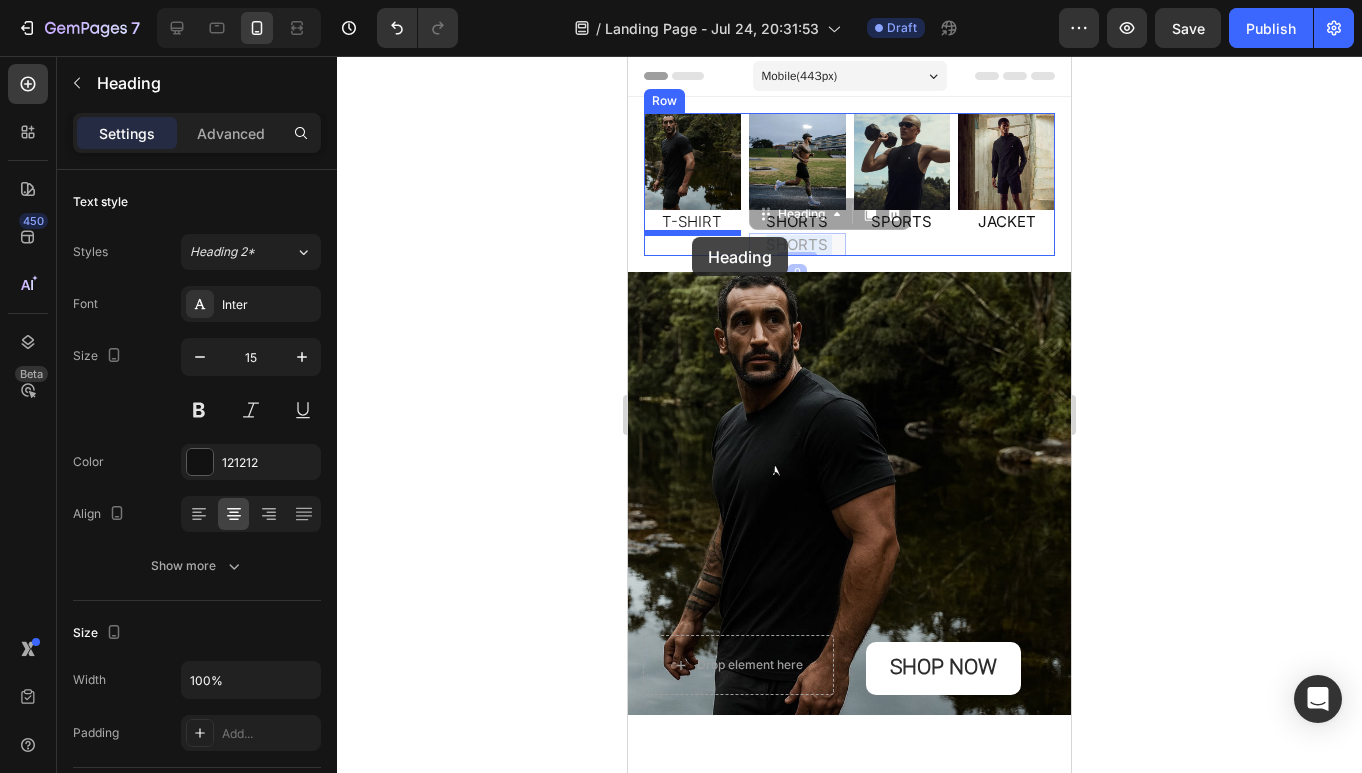 drag, startPoint x: 794, startPoint y: 250, endPoint x: 692, endPoint y: 237, distance: 102.825096 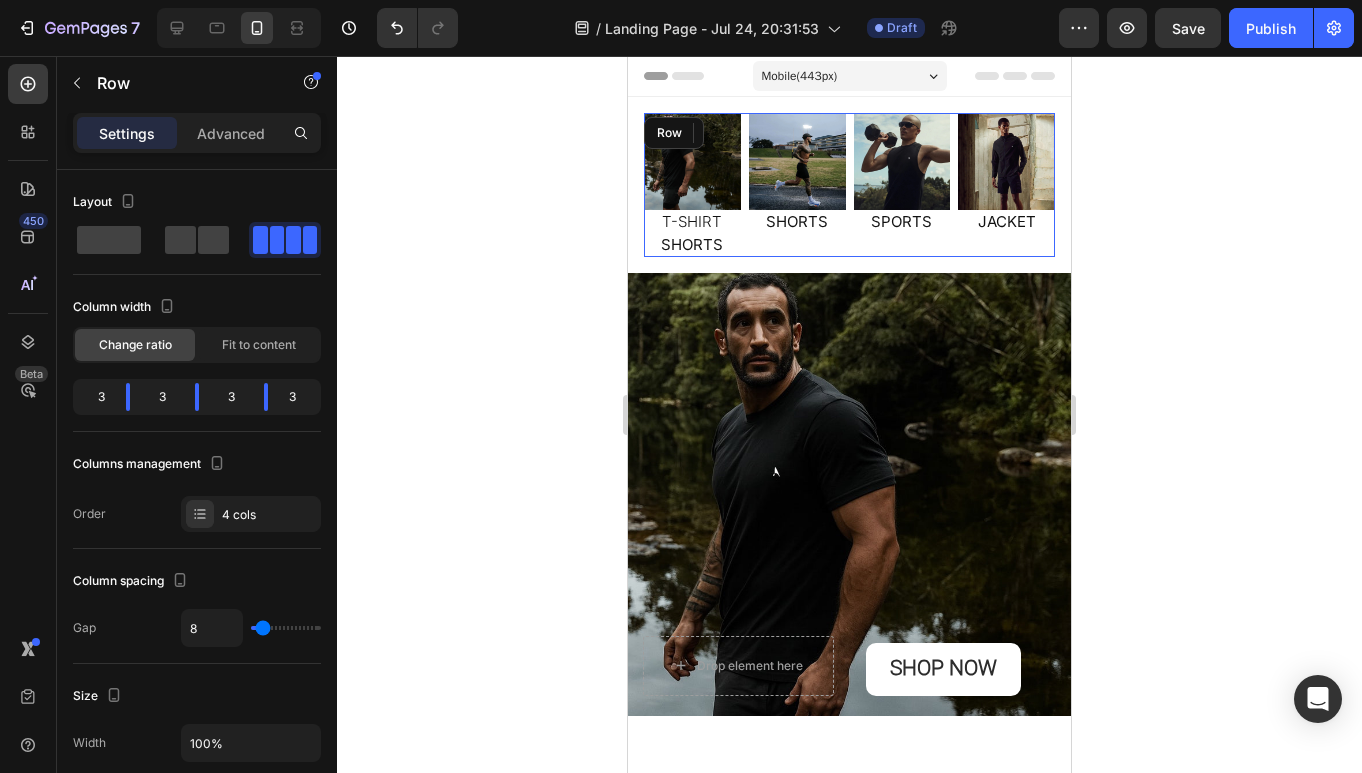 click on "Image SHORTS Heading" at bounding box center [797, 185] 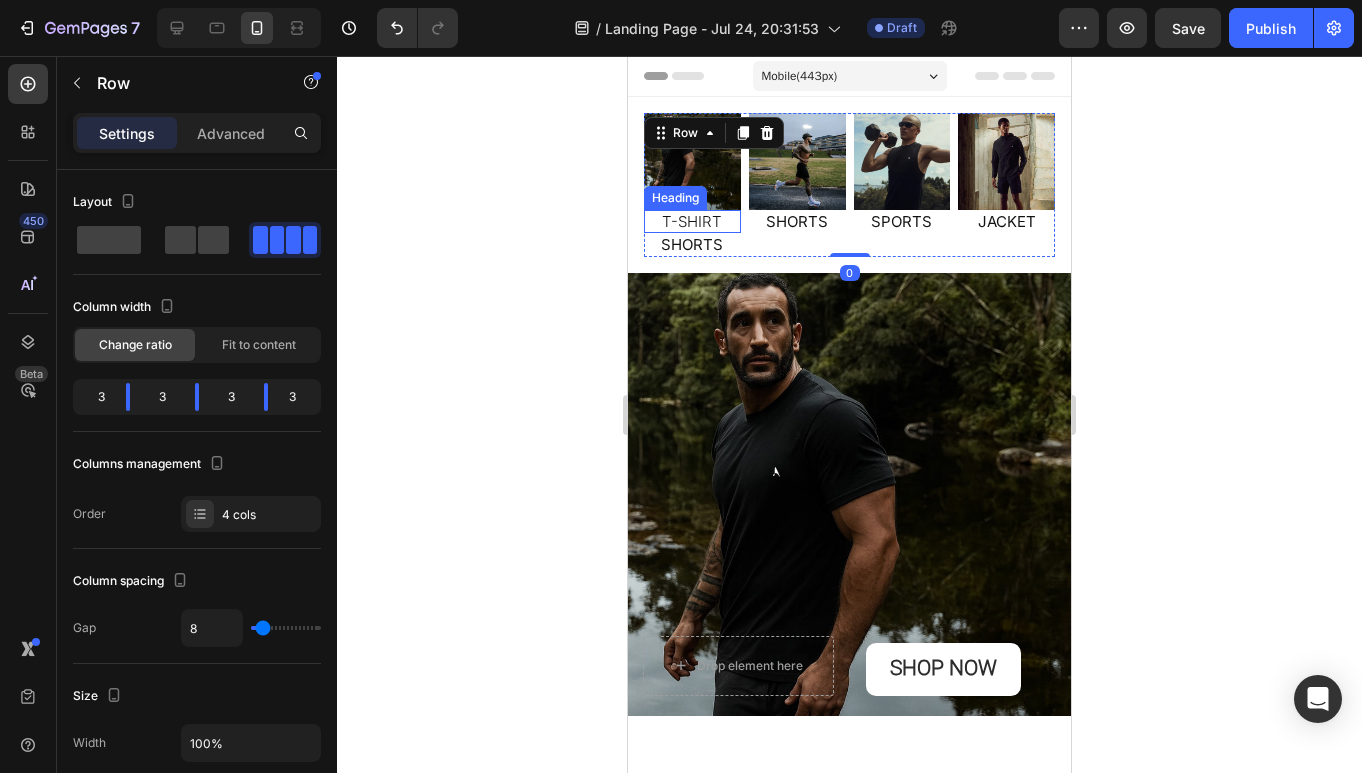 click on "T-SHIRT" at bounding box center [692, 222] 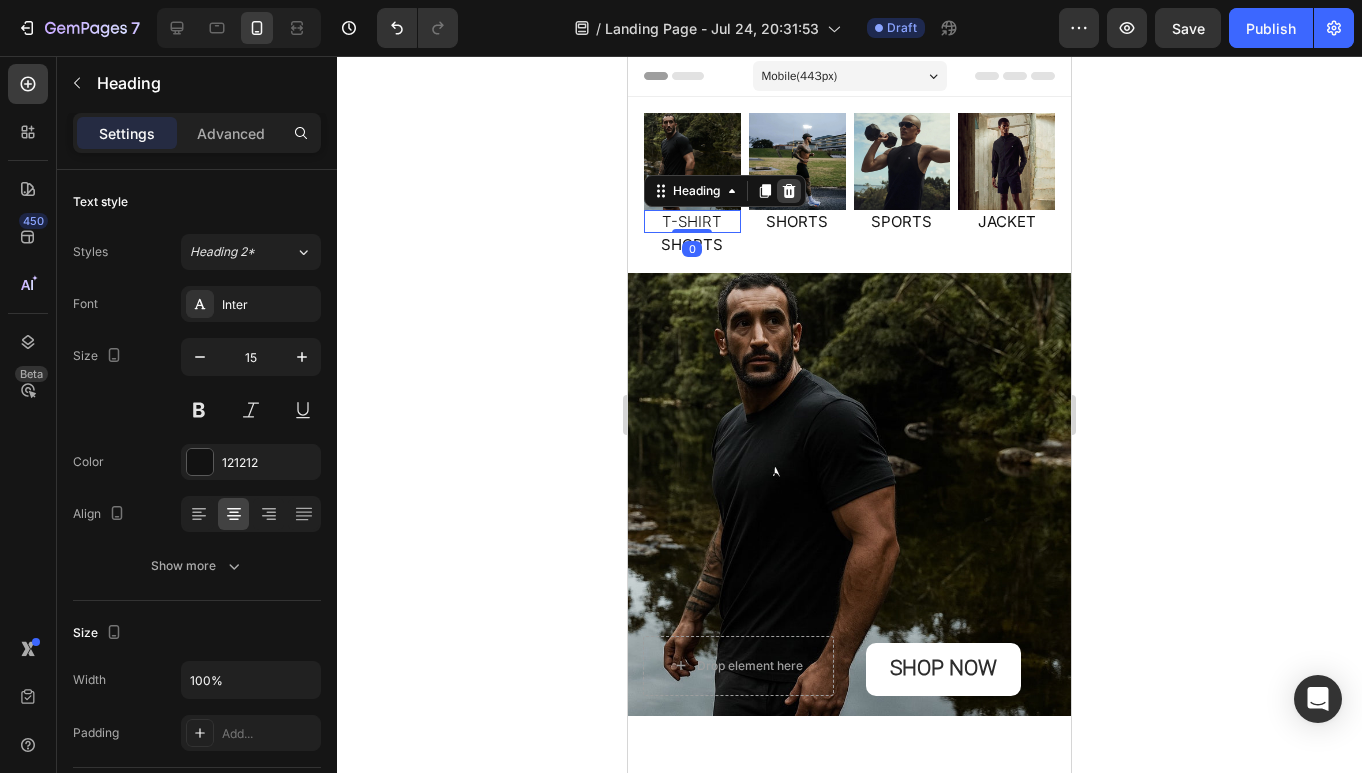 click 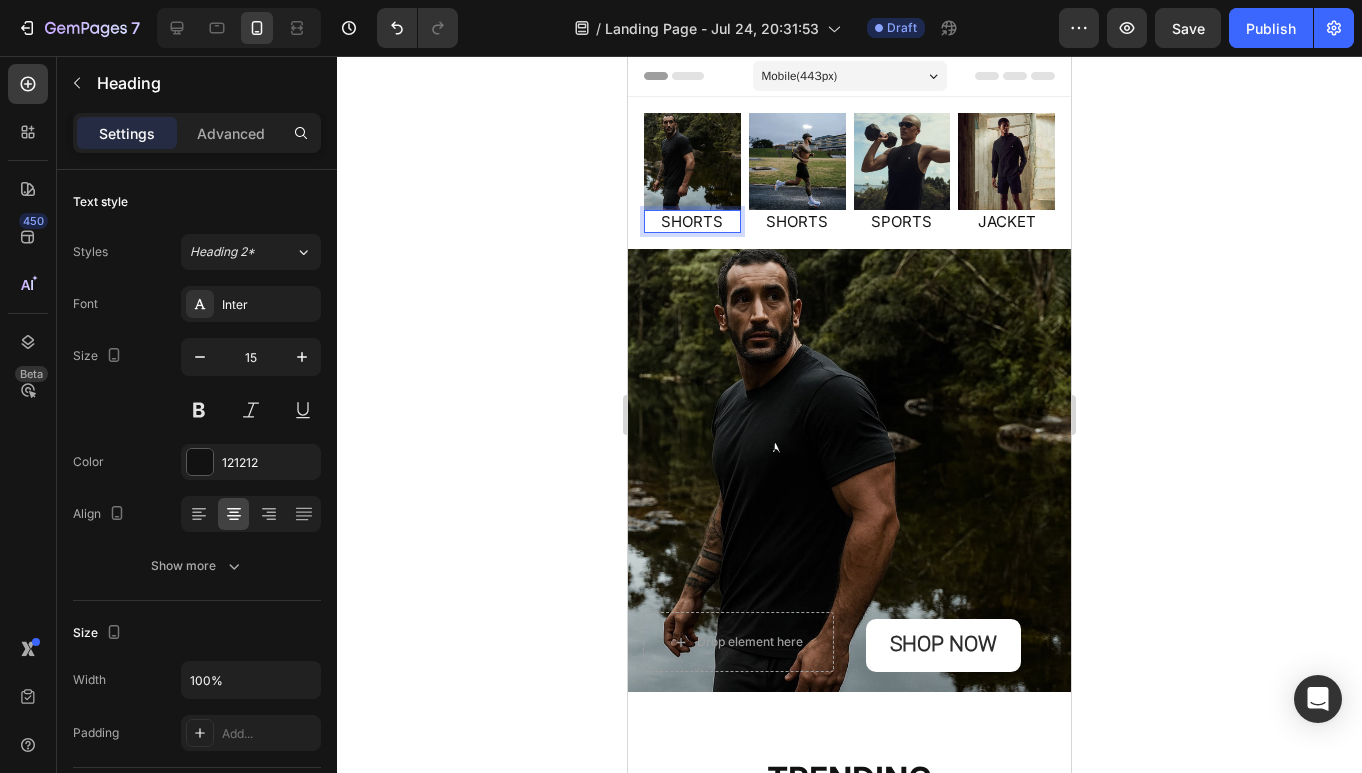 click on "SHORTS" at bounding box center [692, 222] 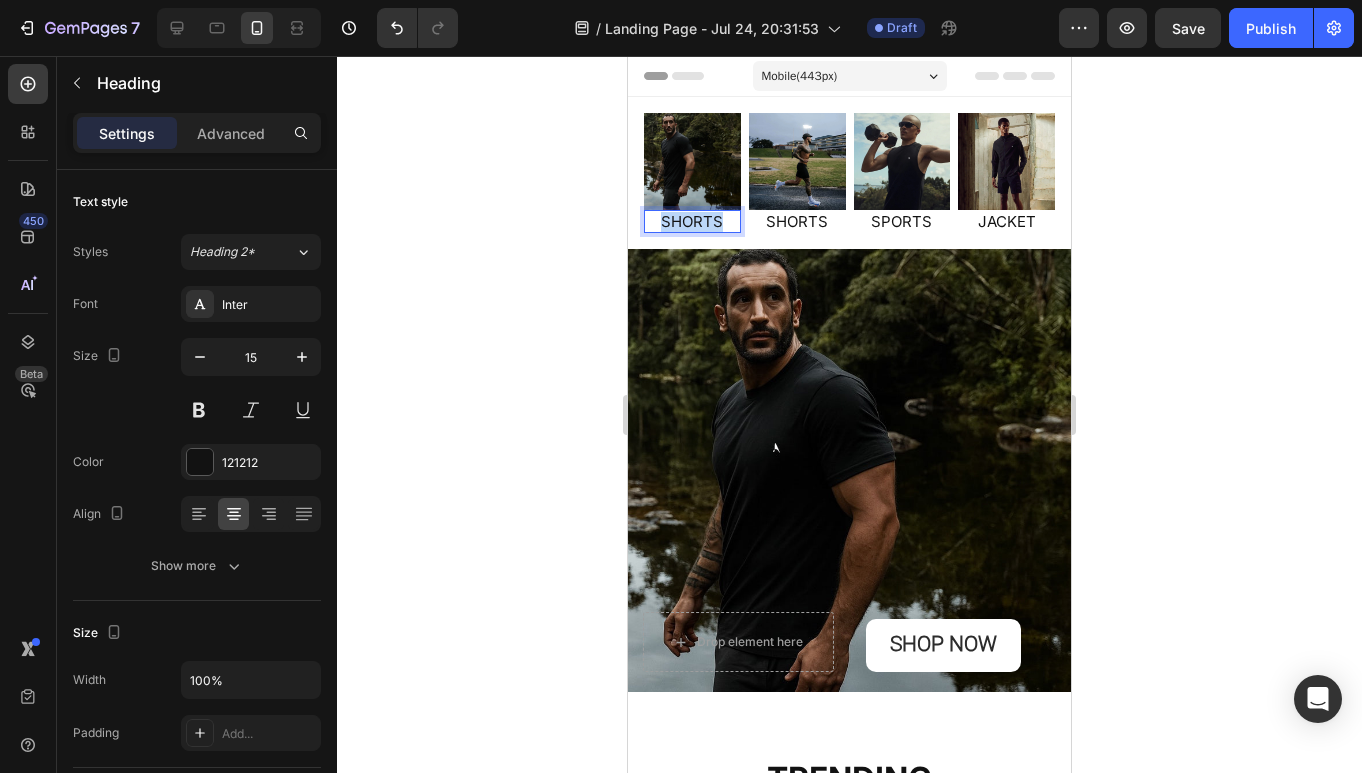 click on "SHORTS" at bounding box center [692, 222] 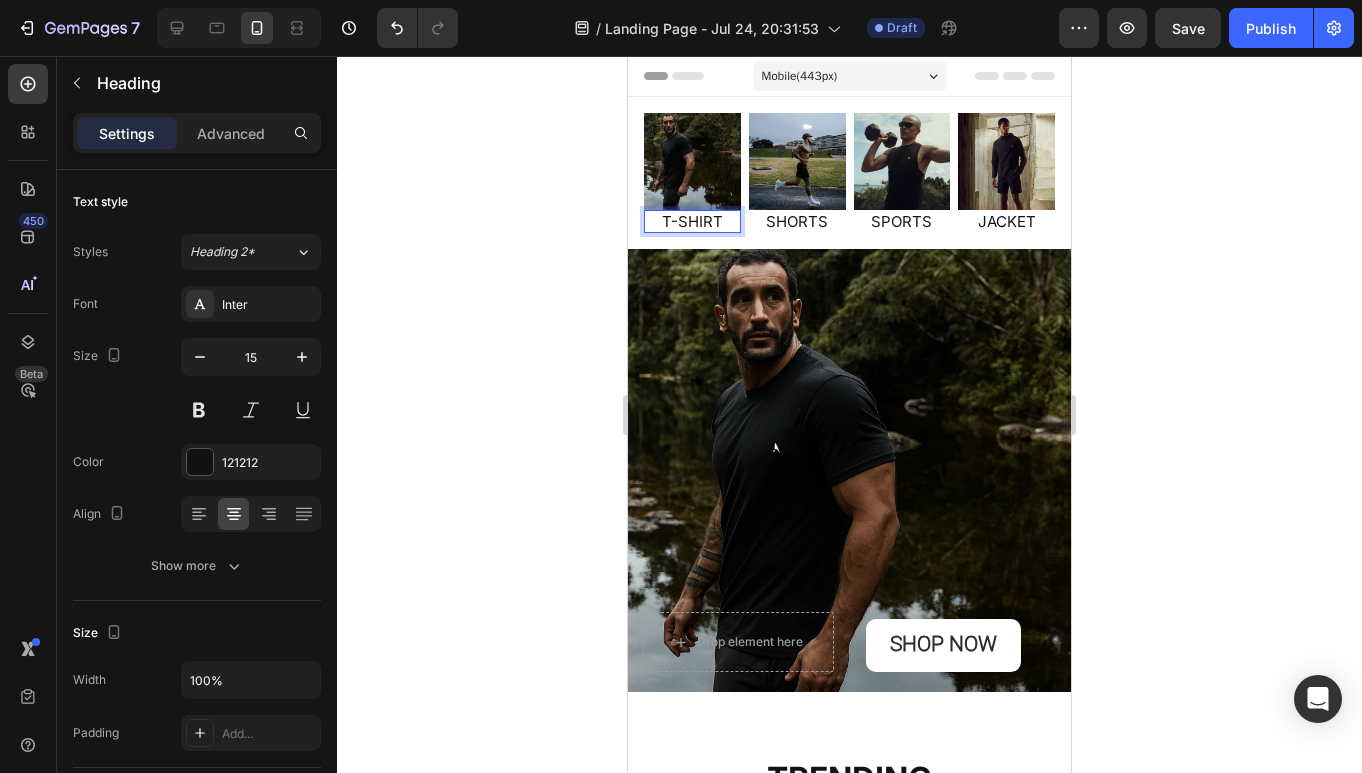 click 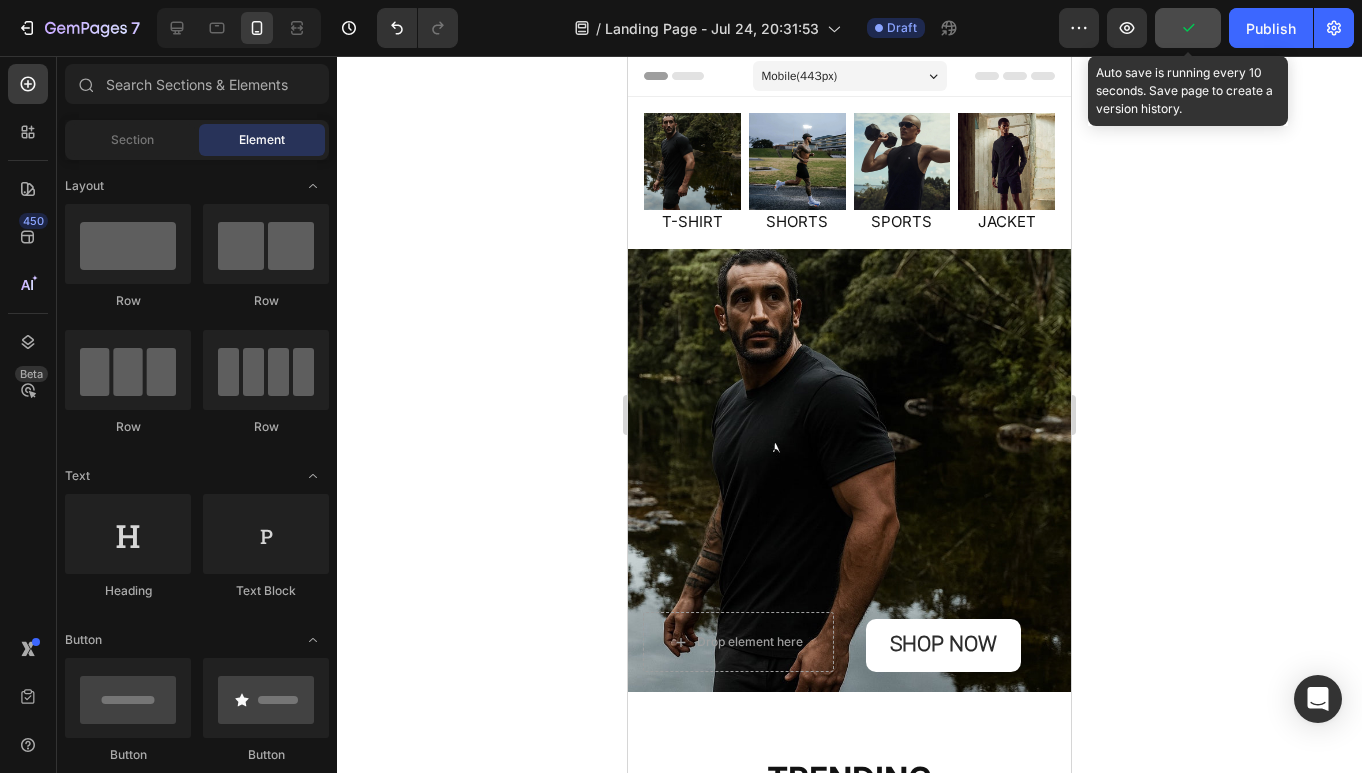 click 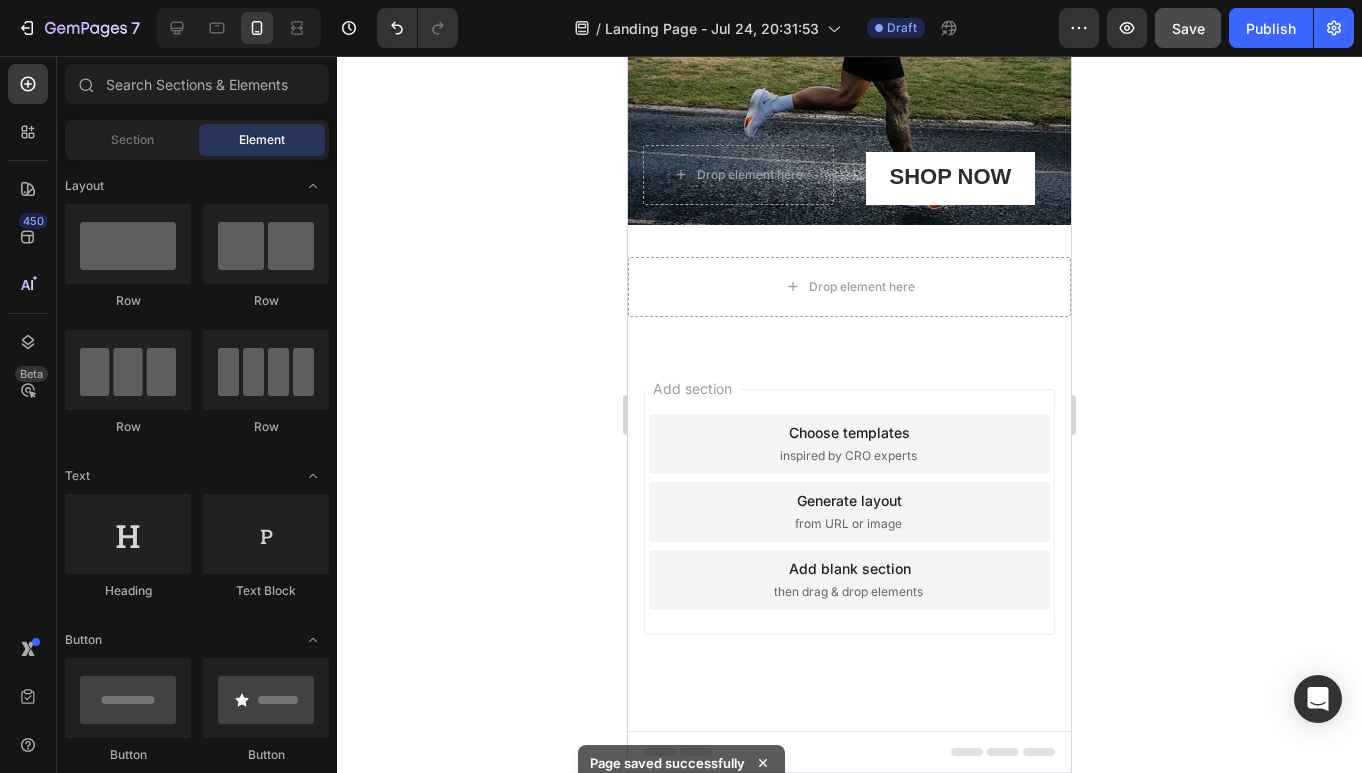 scroll, scrollTop: 3131, scrollLeft: 0, axis: vertical 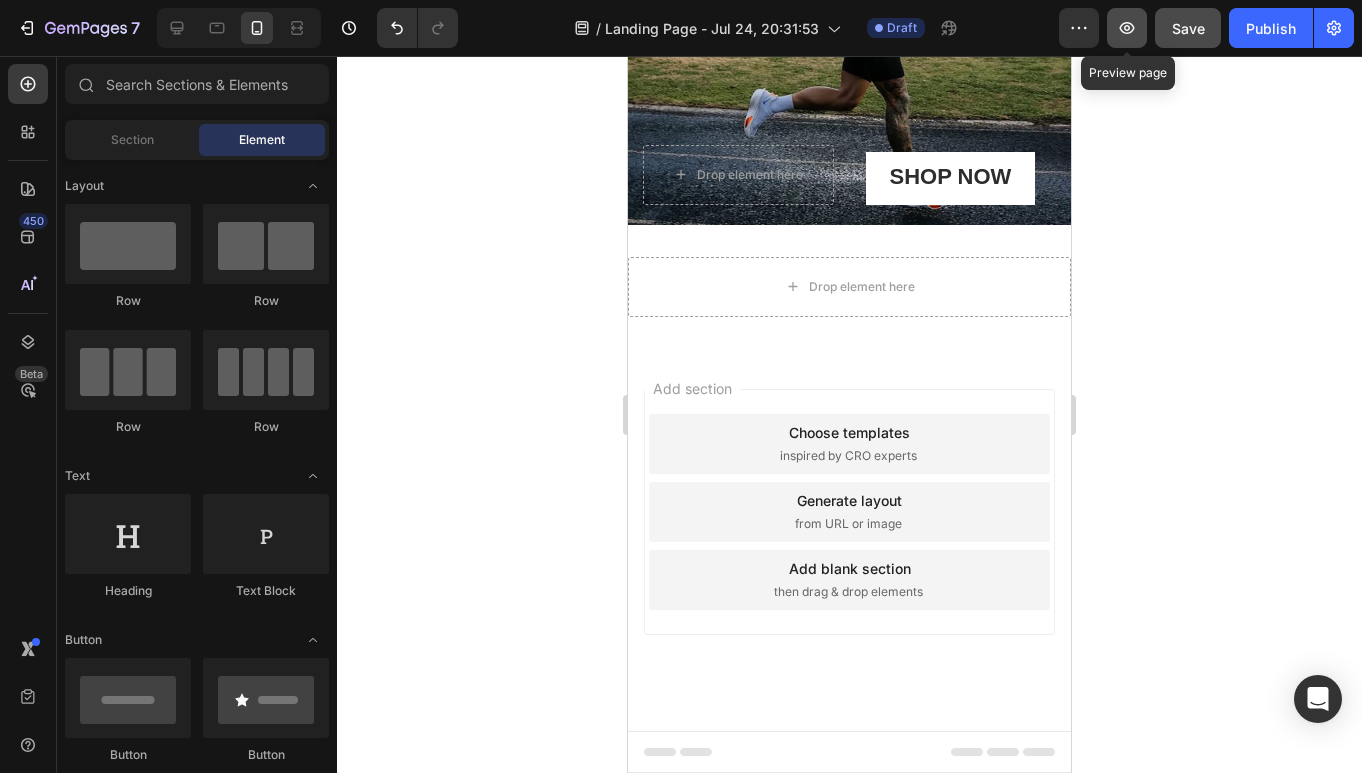 click 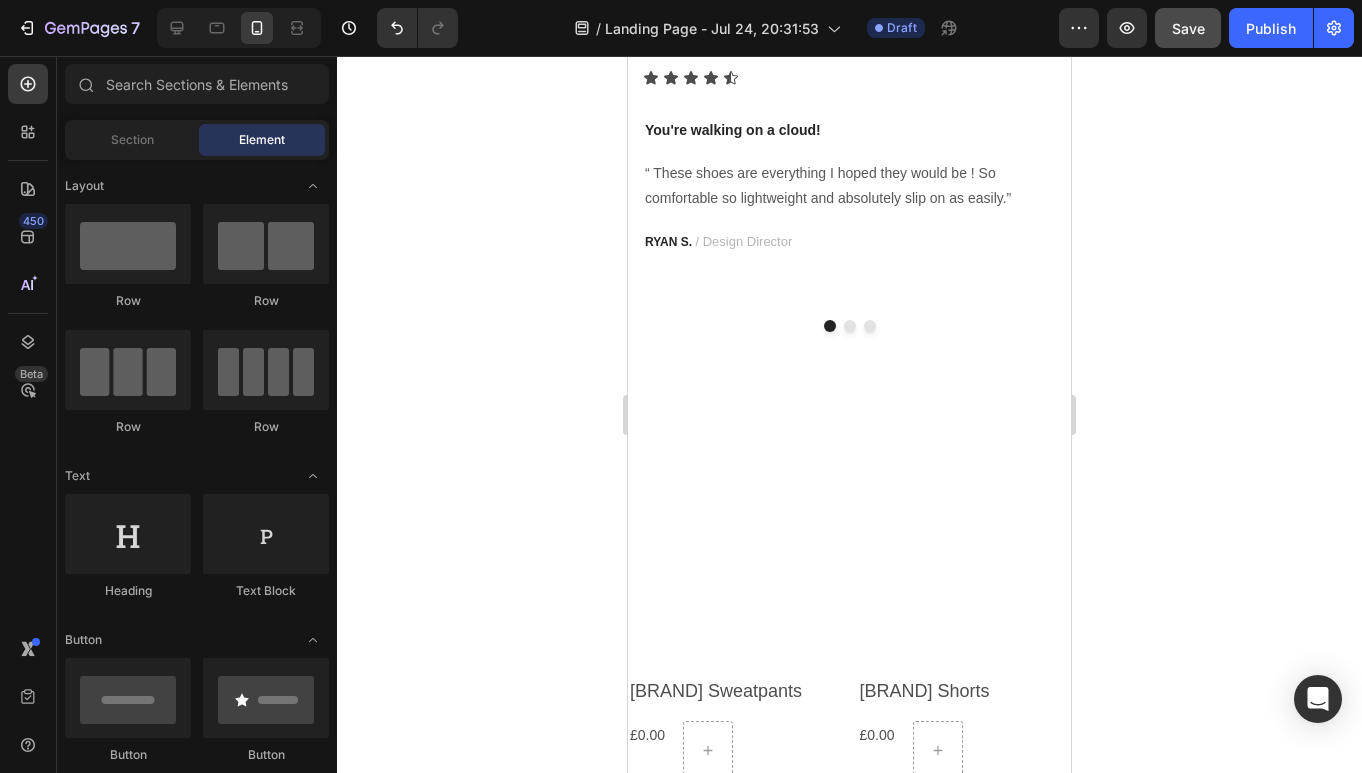 scroll, scrollTop: 2261, scrollLeft: 0, axis: vertical 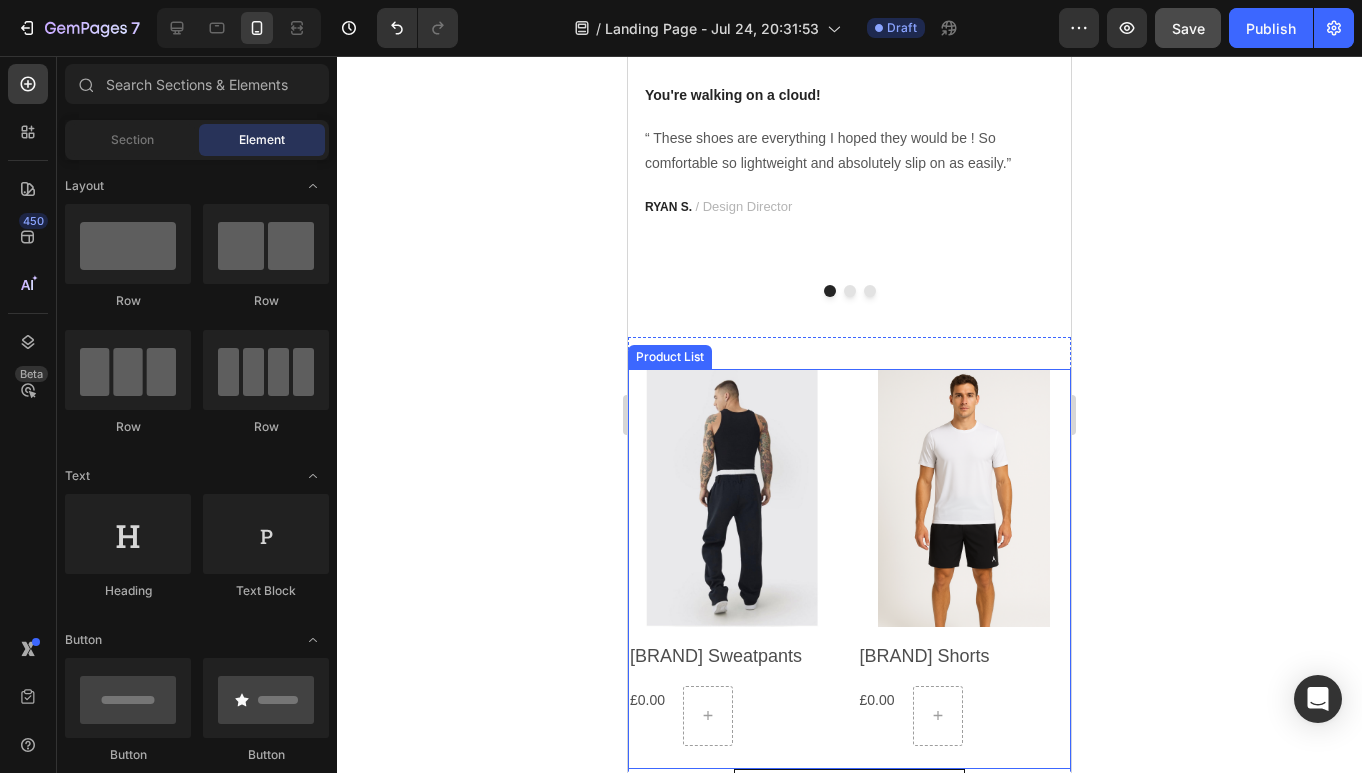 click on "Product Images [BRAND] Sweatpants Product Title £0.00 Product Price Product Price
Row Row Product List Product Images [BRAND] Shorts Product Title £0.00 Product Price Product Price
Row Row Product List Product Images [BRAND] Wind Breaker Product Title £0.00 Product Price Product Price
Row Row Product List Product Images [BRAND] black sleeveless Shirt Product Title £0.00 Product Price Product Price
Row Row Product List" at bounding box center [849, 569] 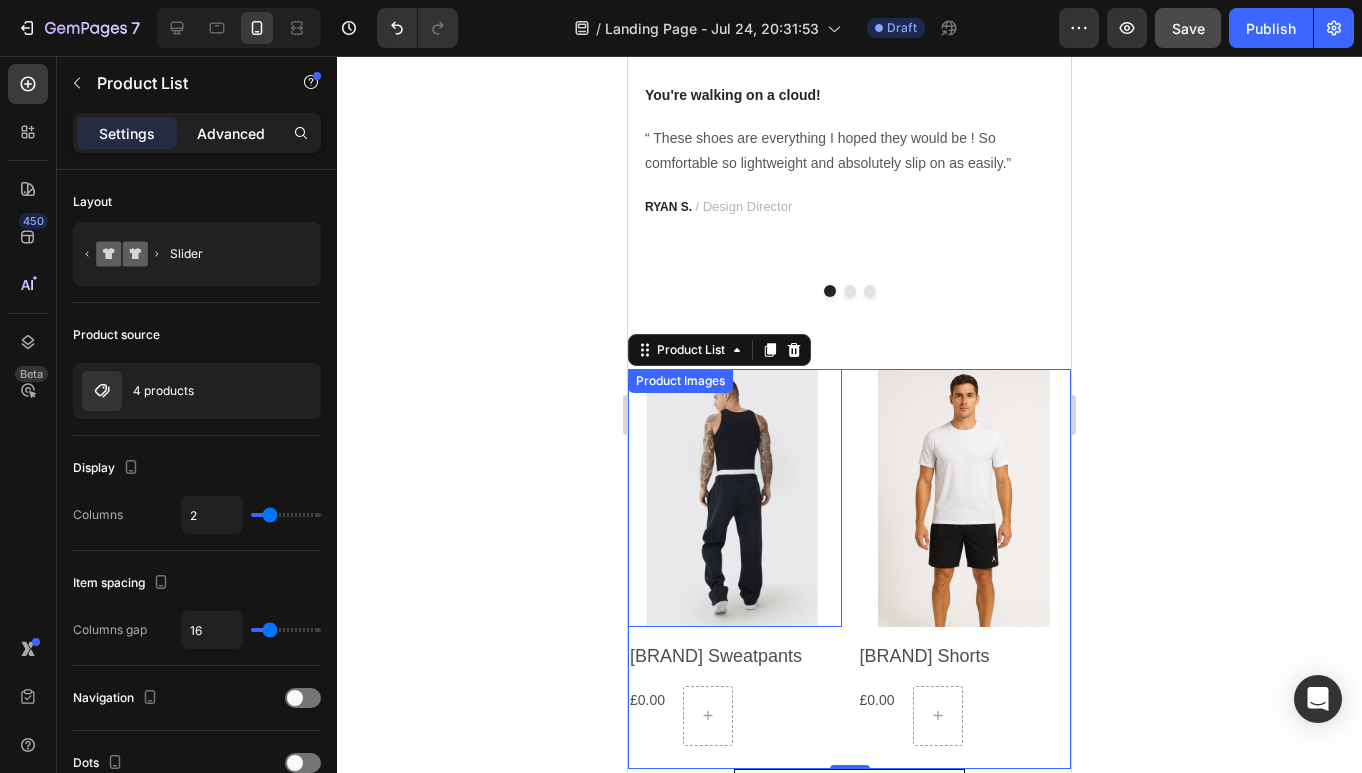 click on "Advanced" at bounding box center (231, 133) 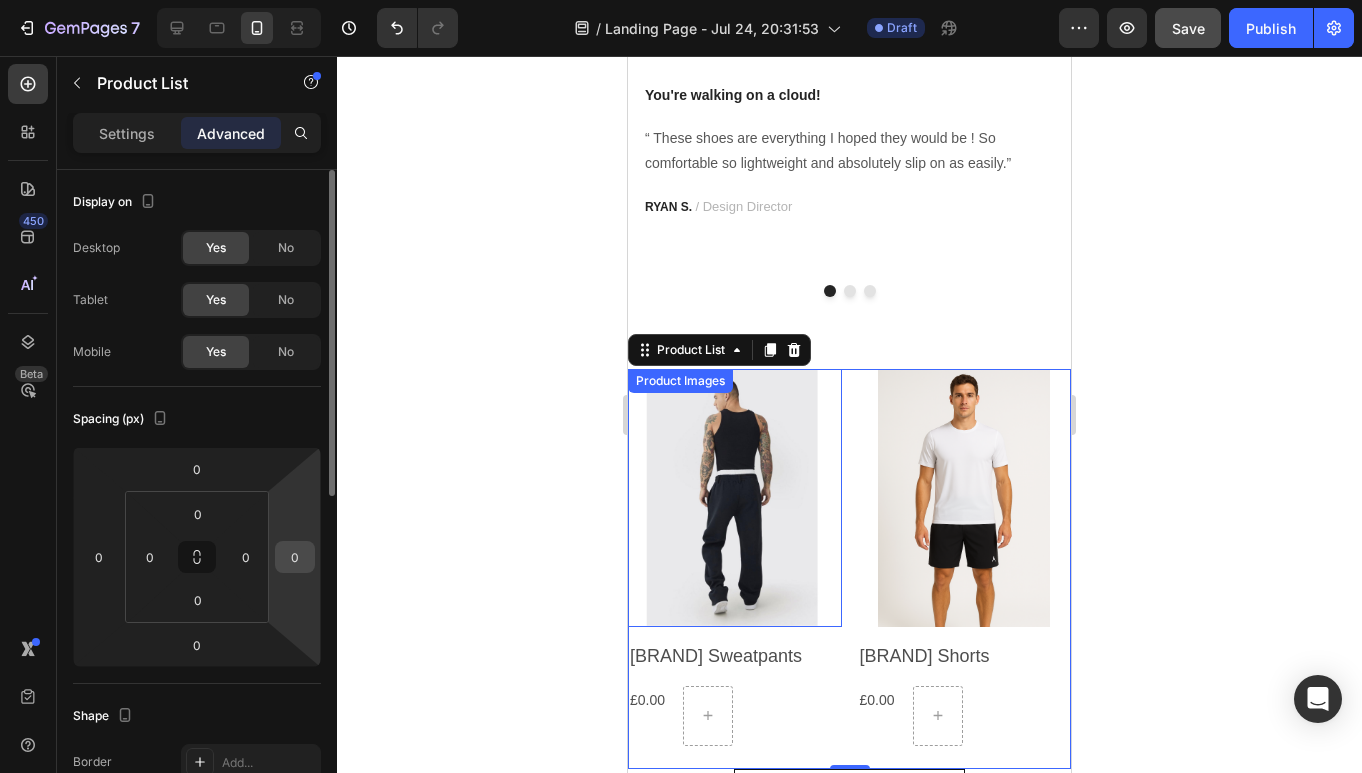 click on "0" at bounding box center [295, 557] 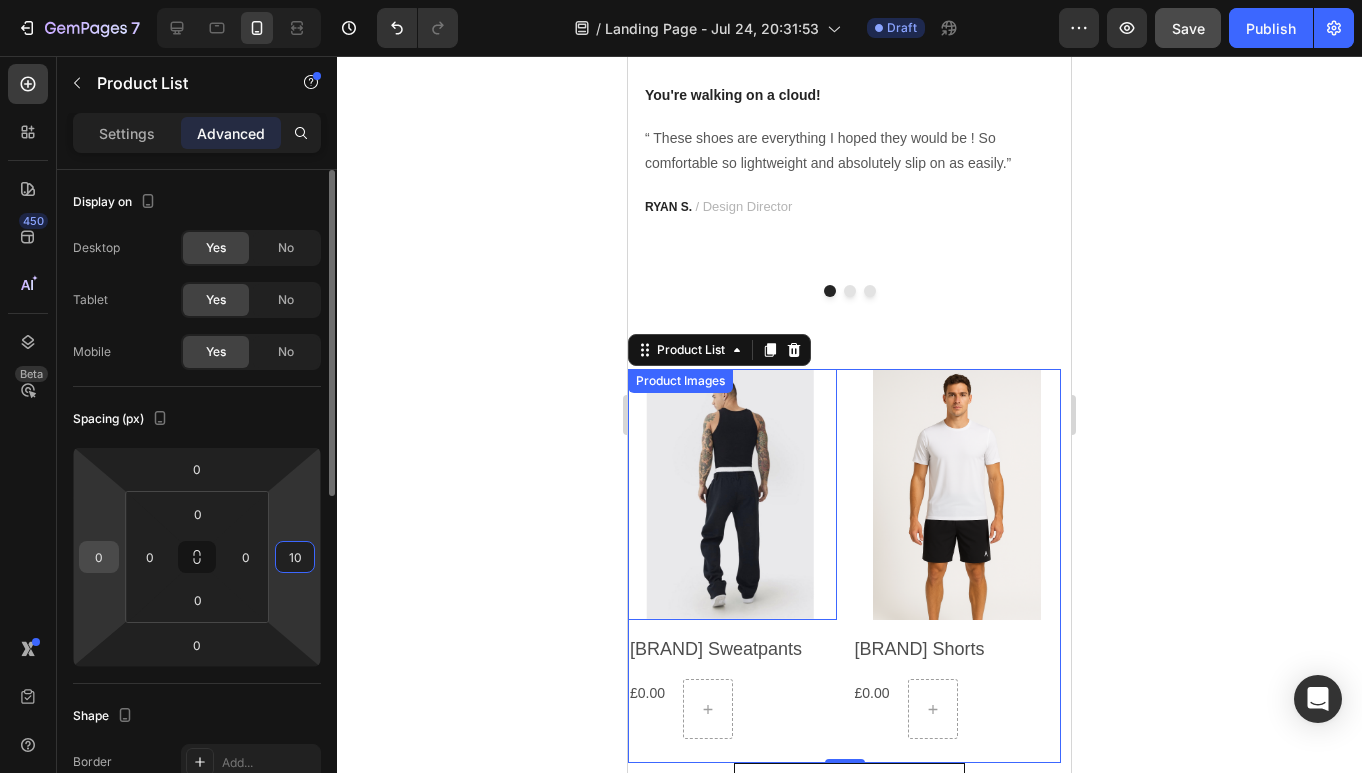 type on "10" 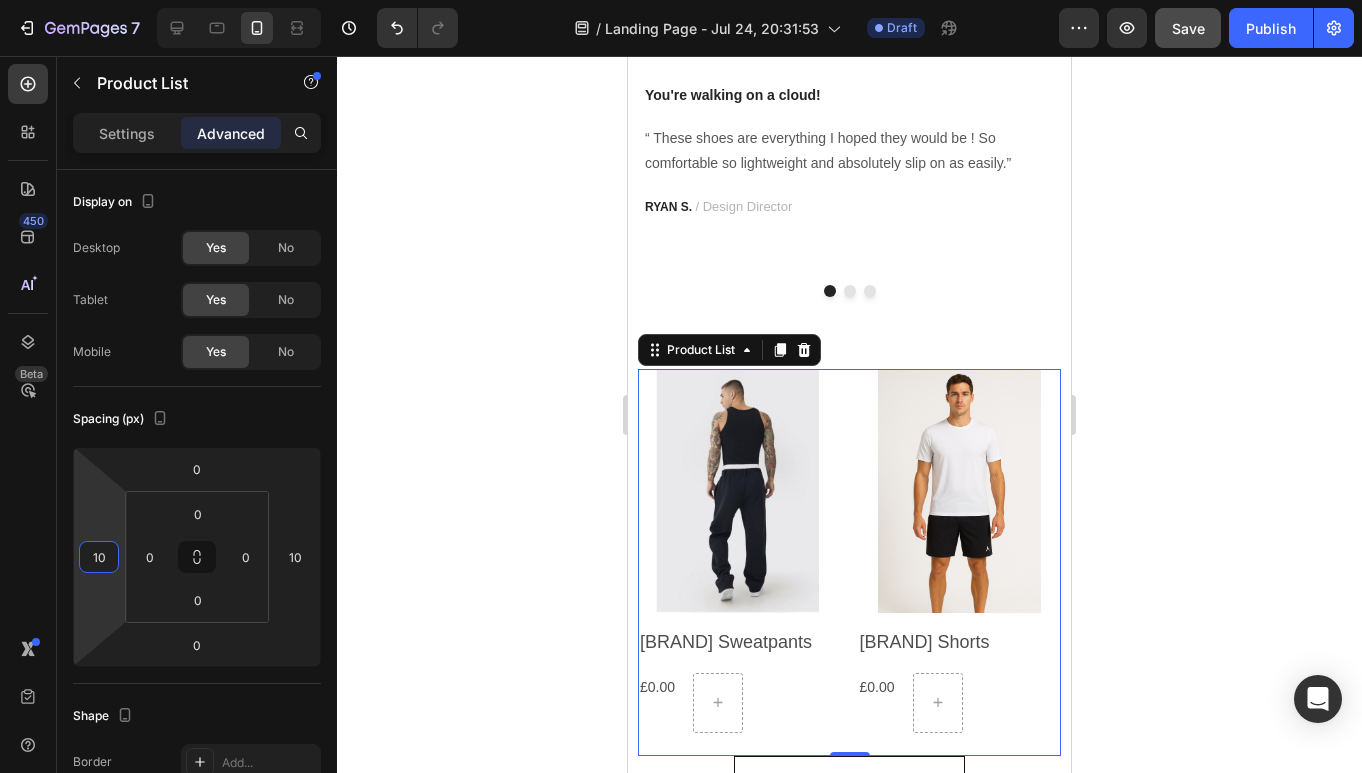 type on "10" 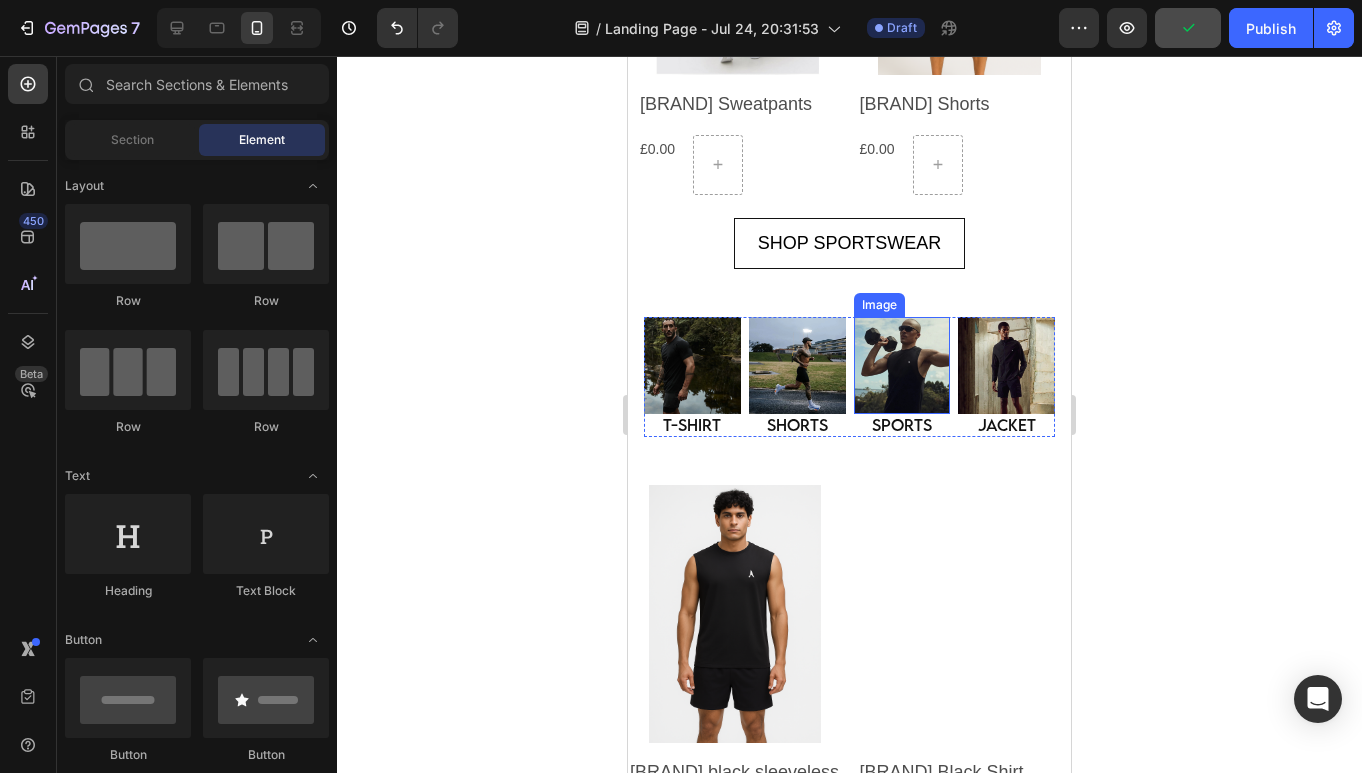 scroll, scrollTop: 2819, scrollLeft: 0, axis: vertical 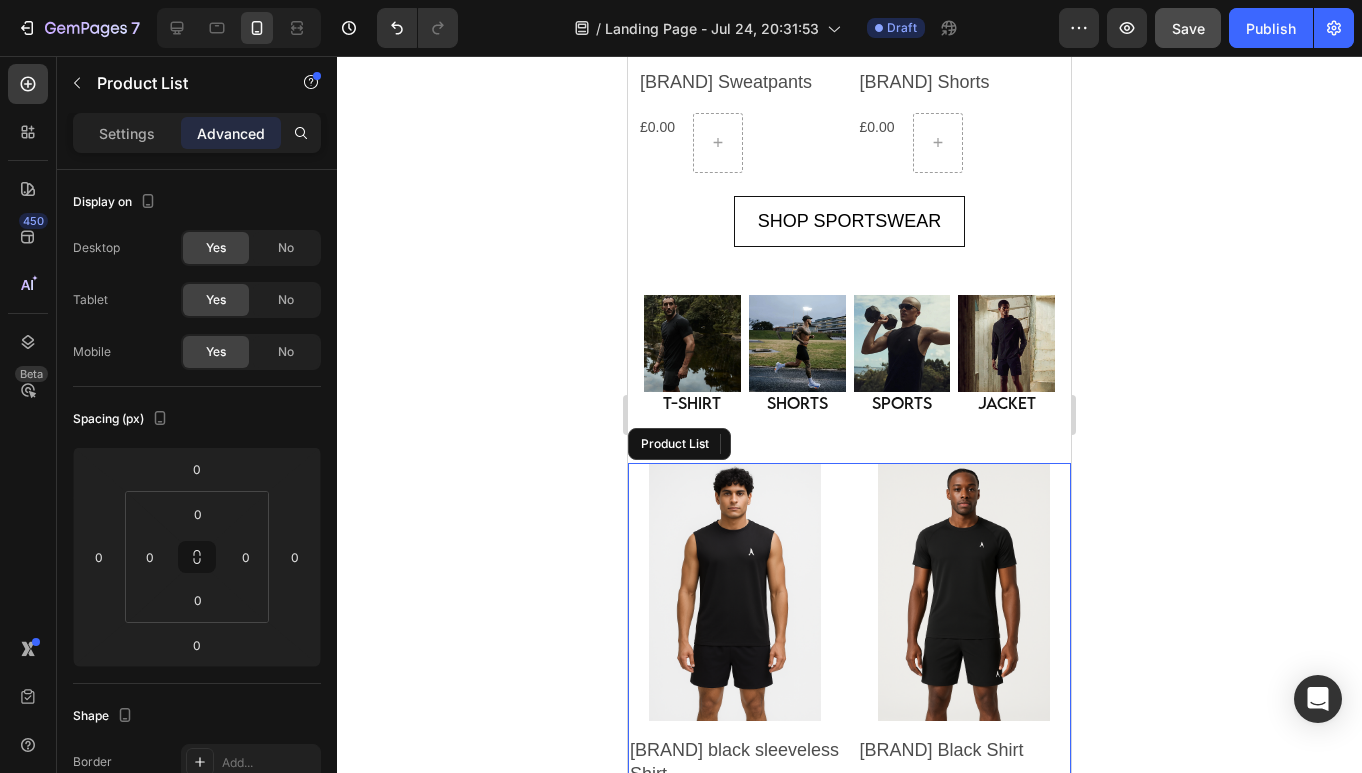 click on "Product Images [BRAND] black sleeveless Shirt Product Title £0.00 Product Price Product Price
Row Row Product List Product Images [BRAND] Black Shirt Product Title £0.00 Product Price Product Price
Row Row Product List Product Images [BRAND] Shorts Product Title £0.00 Product Price Product Price
Row Row Product List Product Images [BRAND] Wind Breaker Product Title £0.00 Product Price Product Price
Row Row Product List" at bounding box center (849, 663) 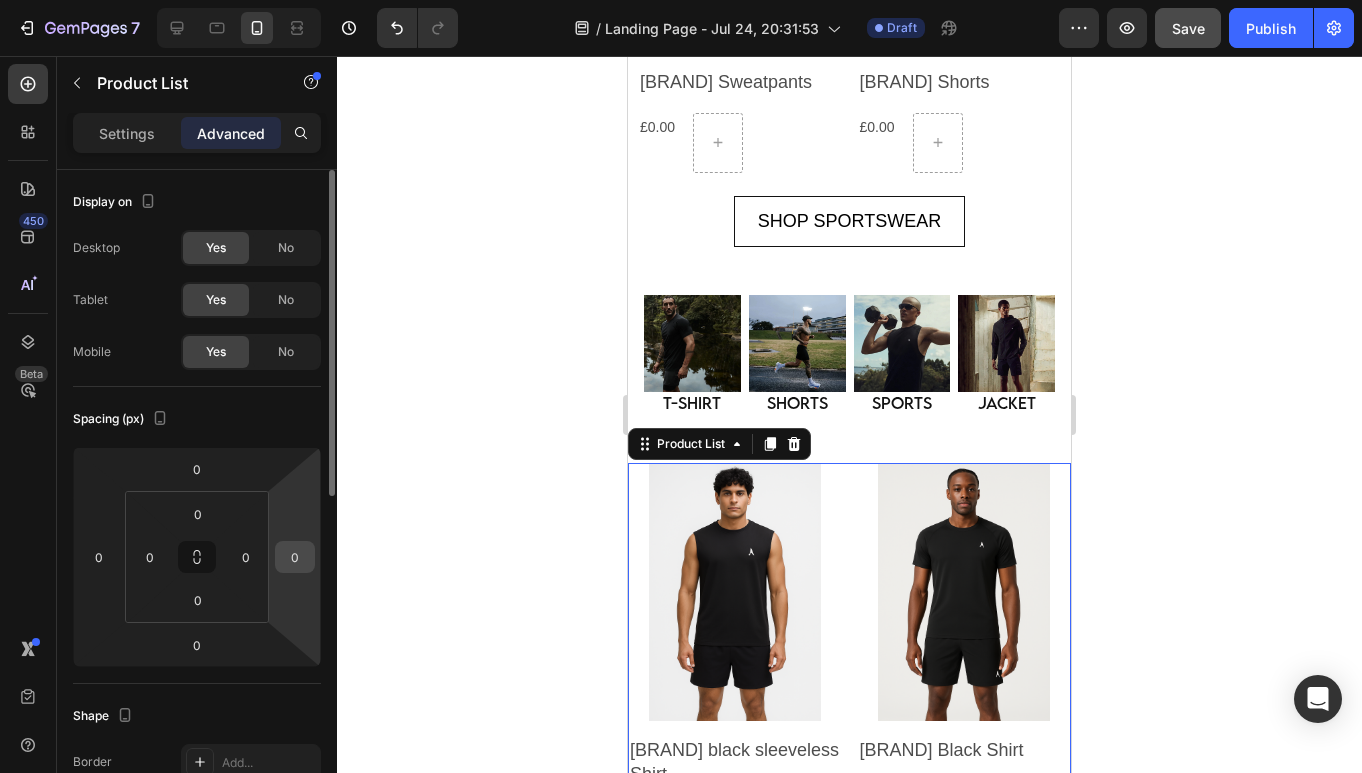 click on "0" at bounding box center [295, 557] 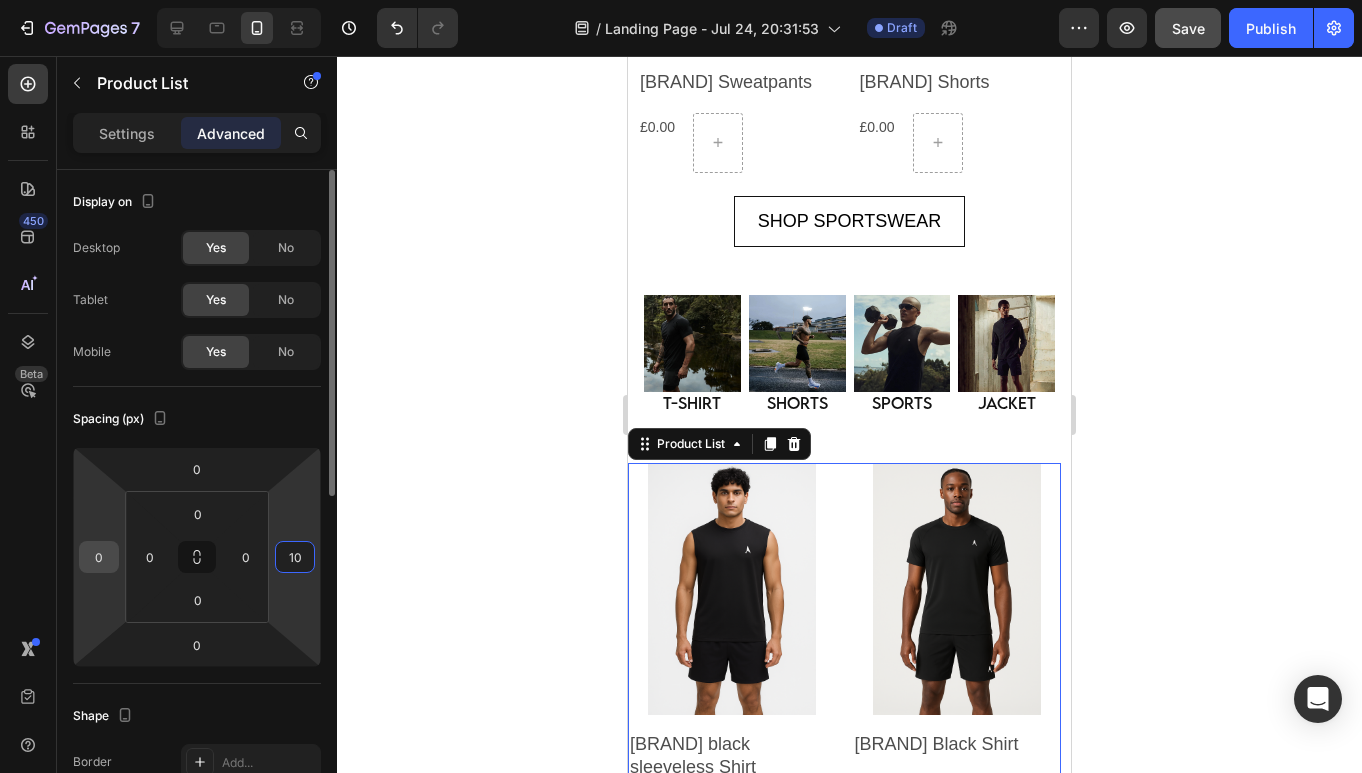 type on "10" 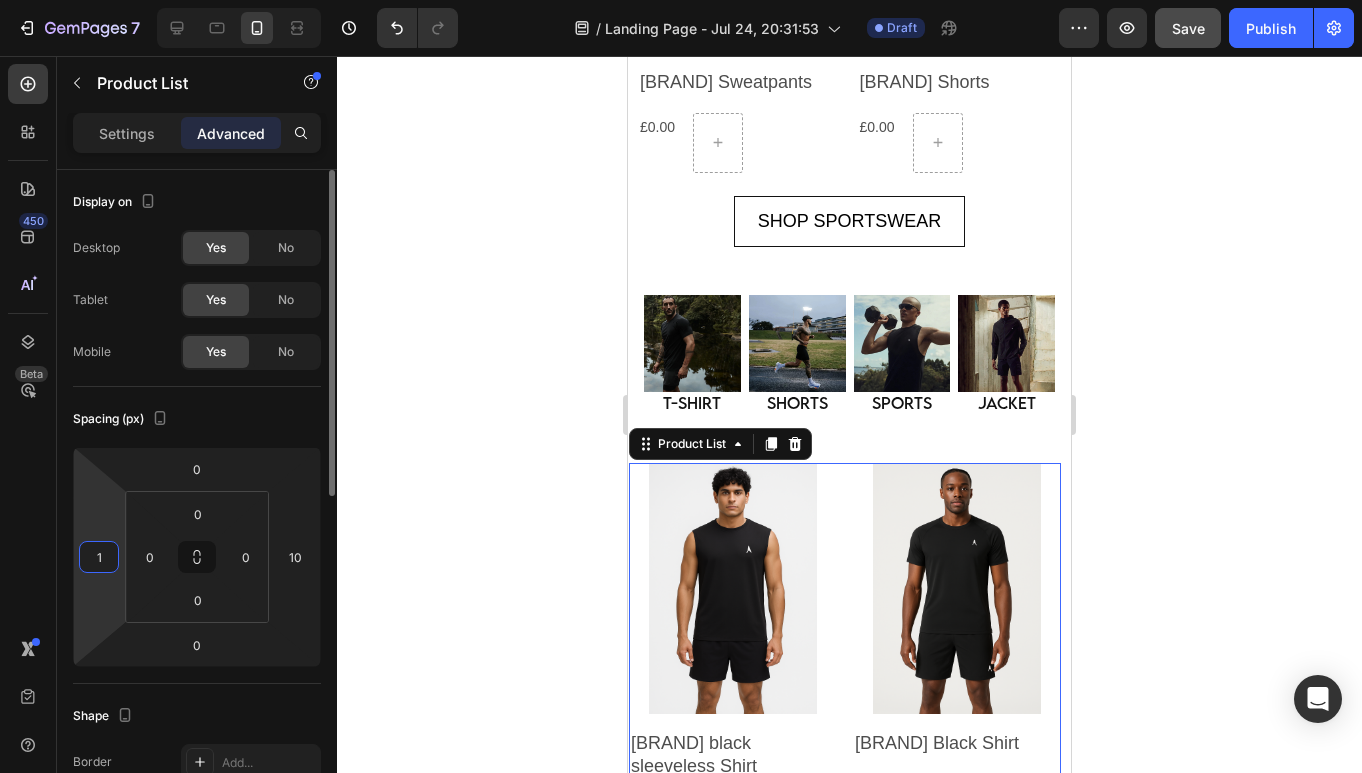 type on "10" 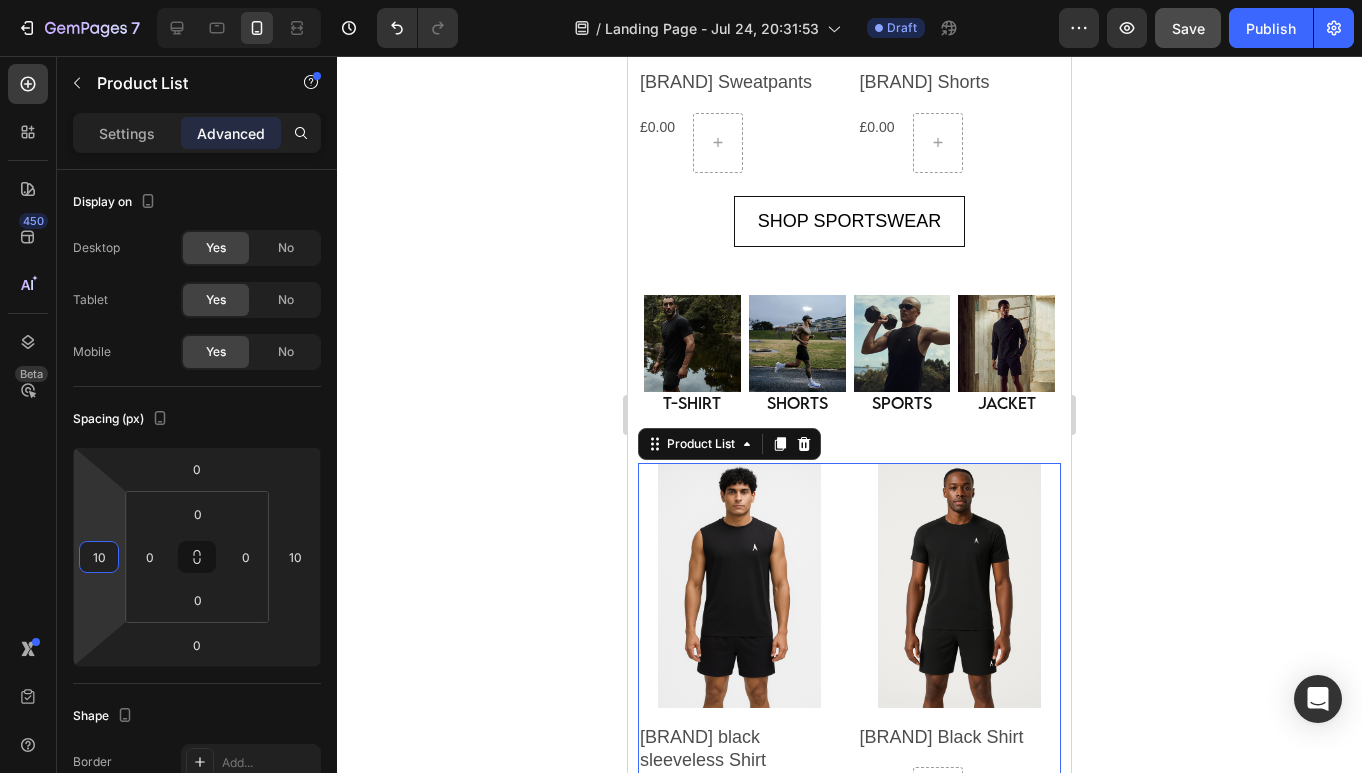 click 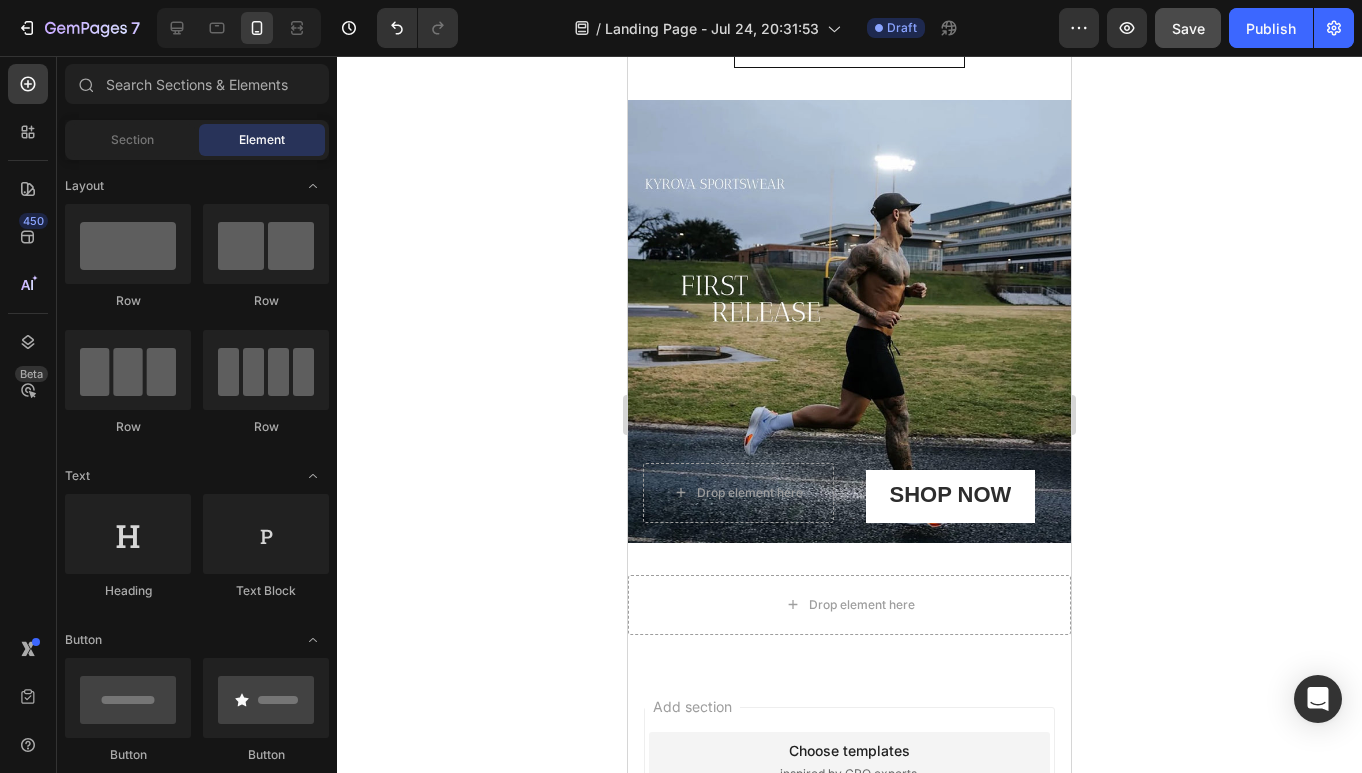 scroll, scrollTop: 3637, scrollLeft: 0, axis: vertical 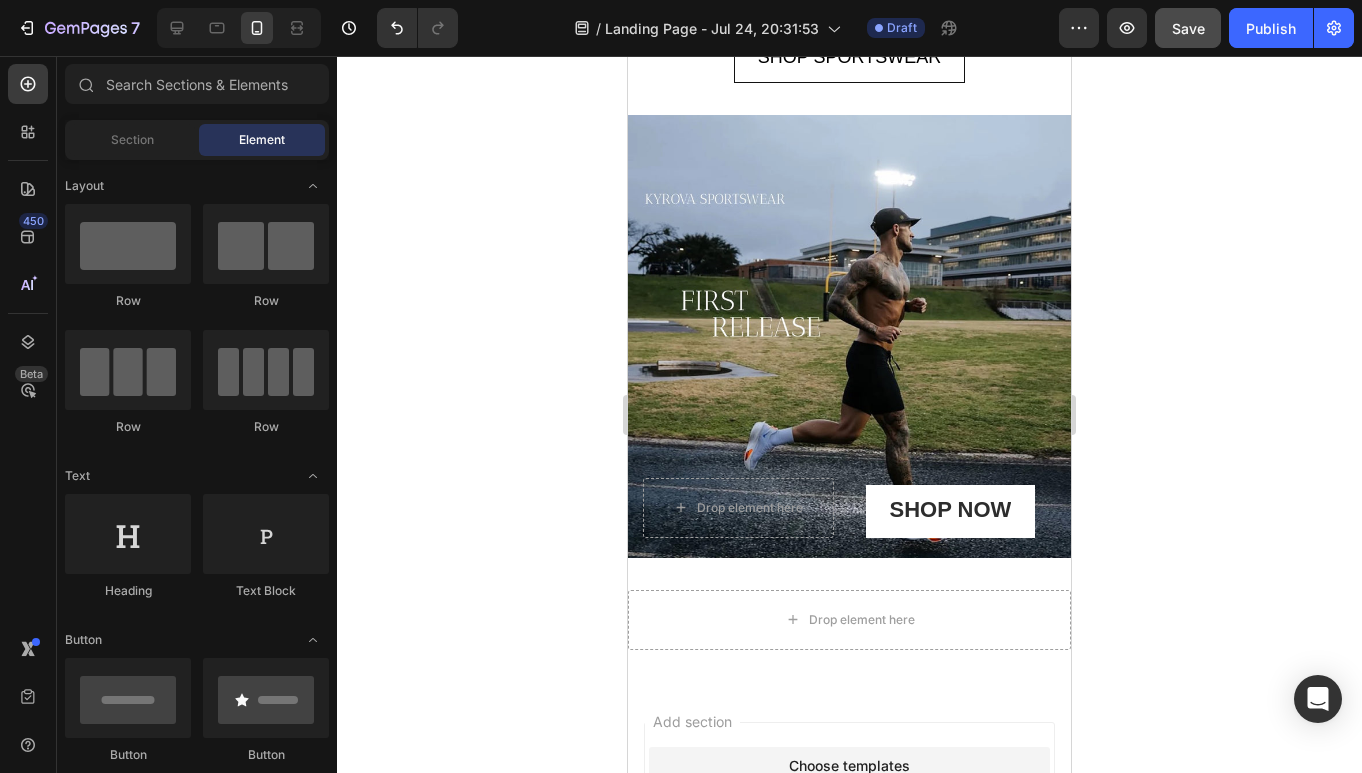 click on "7  Version history  /  Landing Page - Jul 24, 20:31:53 Draft Preview  Save   Publish" 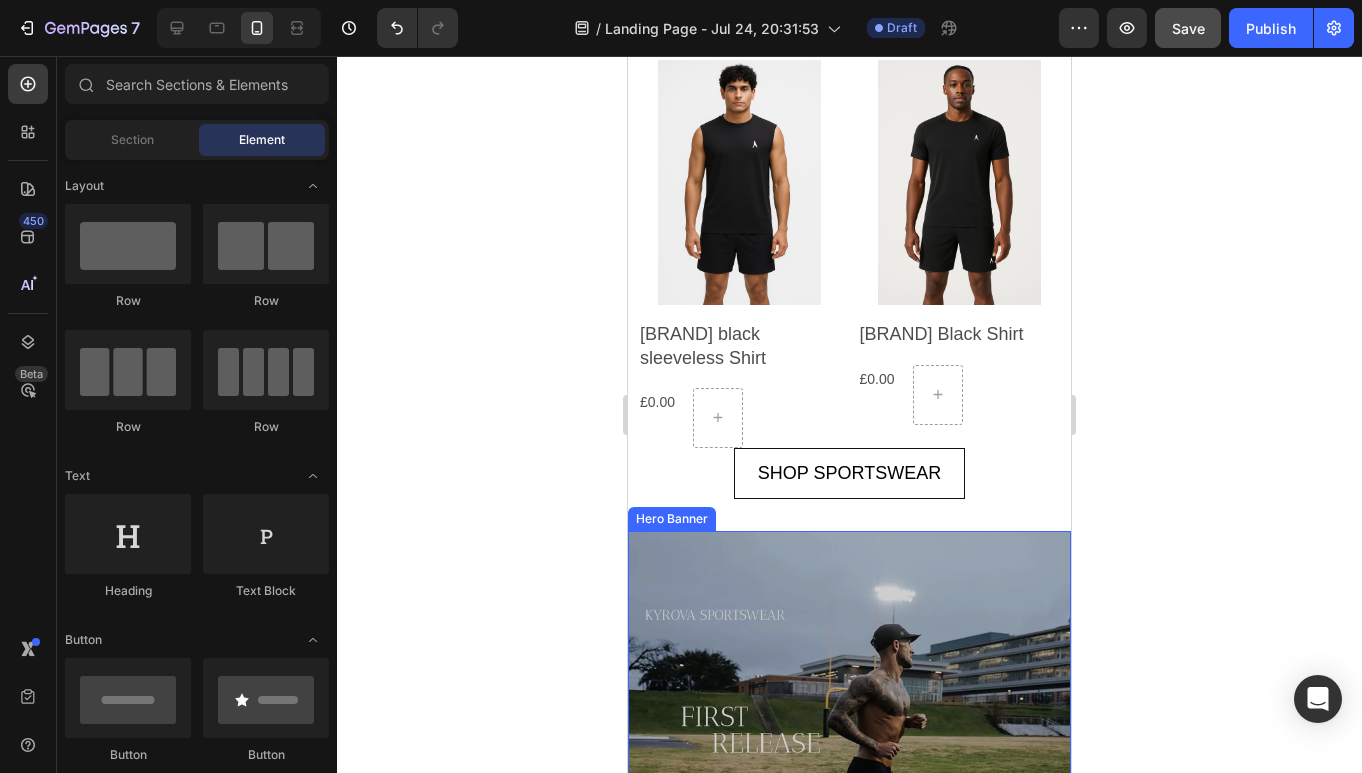 scroll, scrollTop: 2825, scrollLeft: 0, axis: vertical 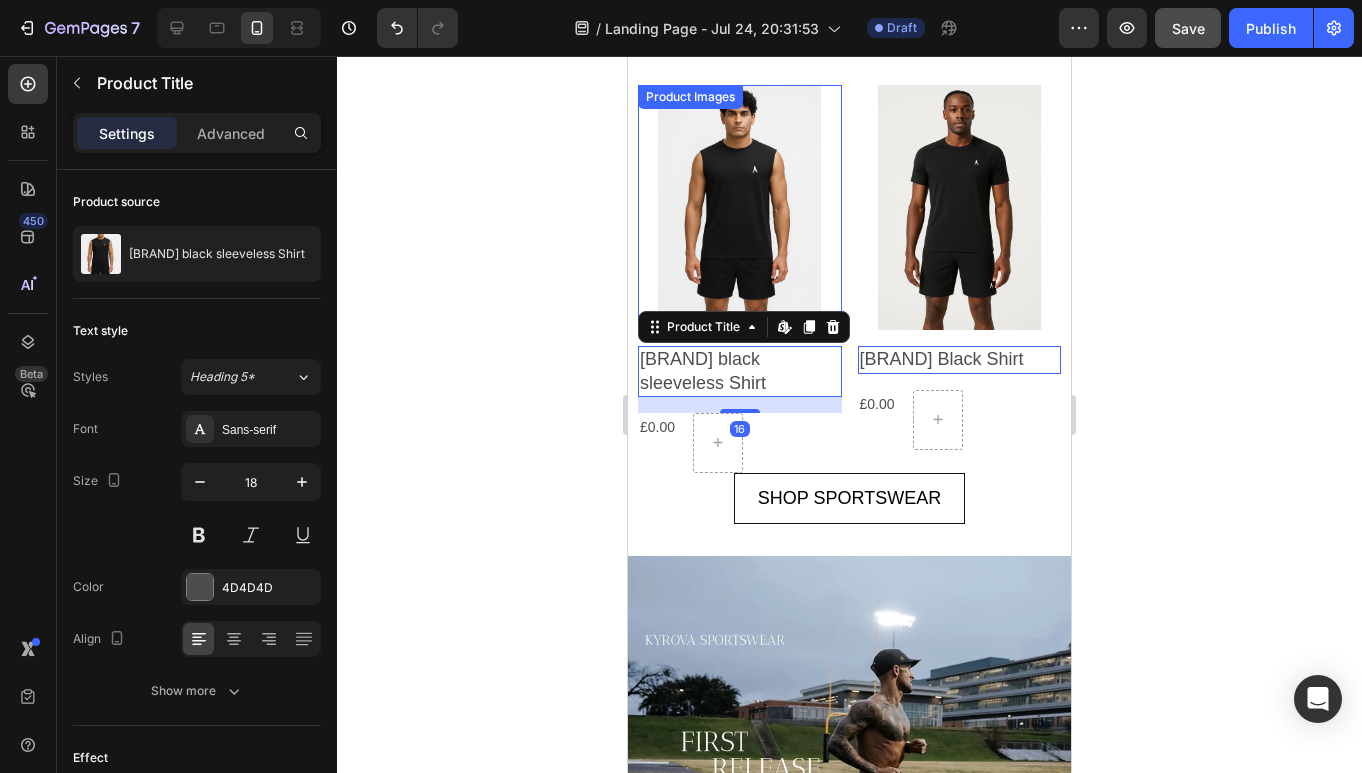 click at bounding box center (740, 207) 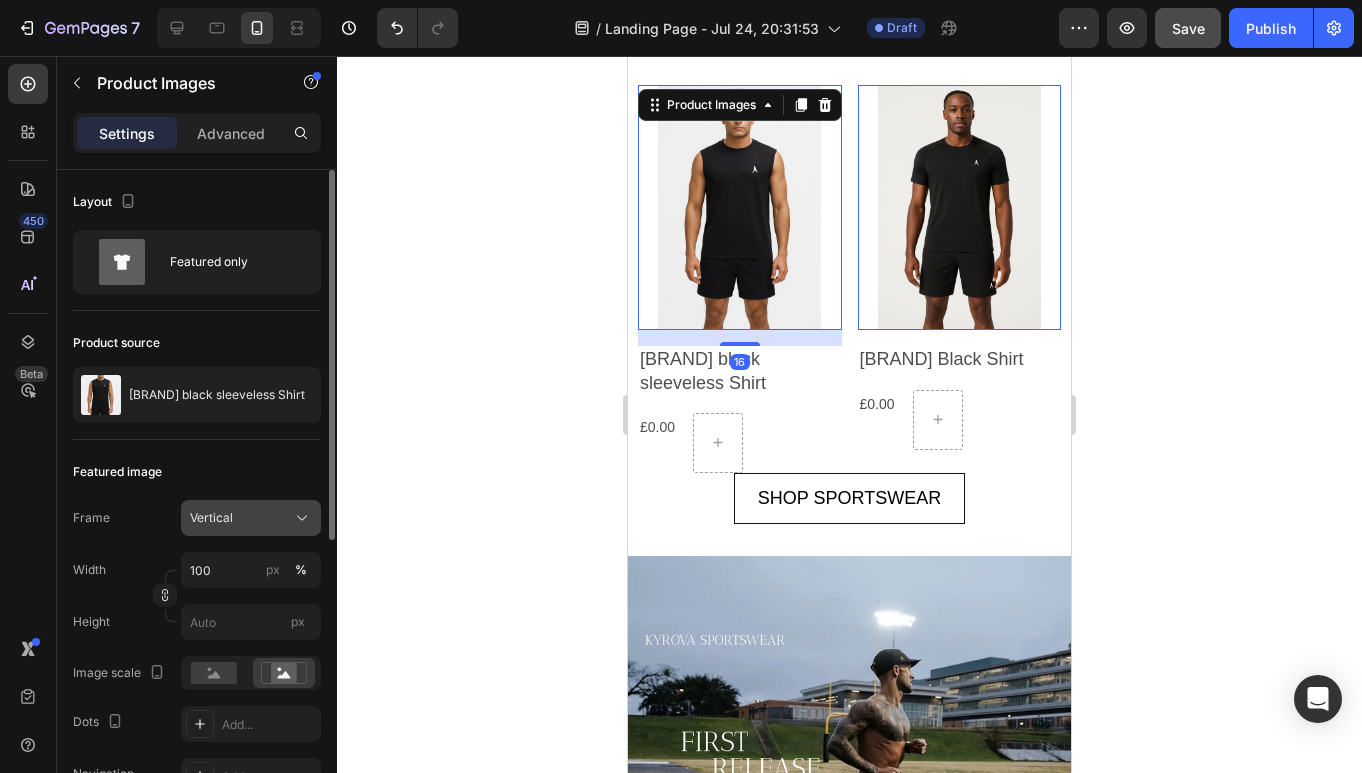 click on "Vertical" 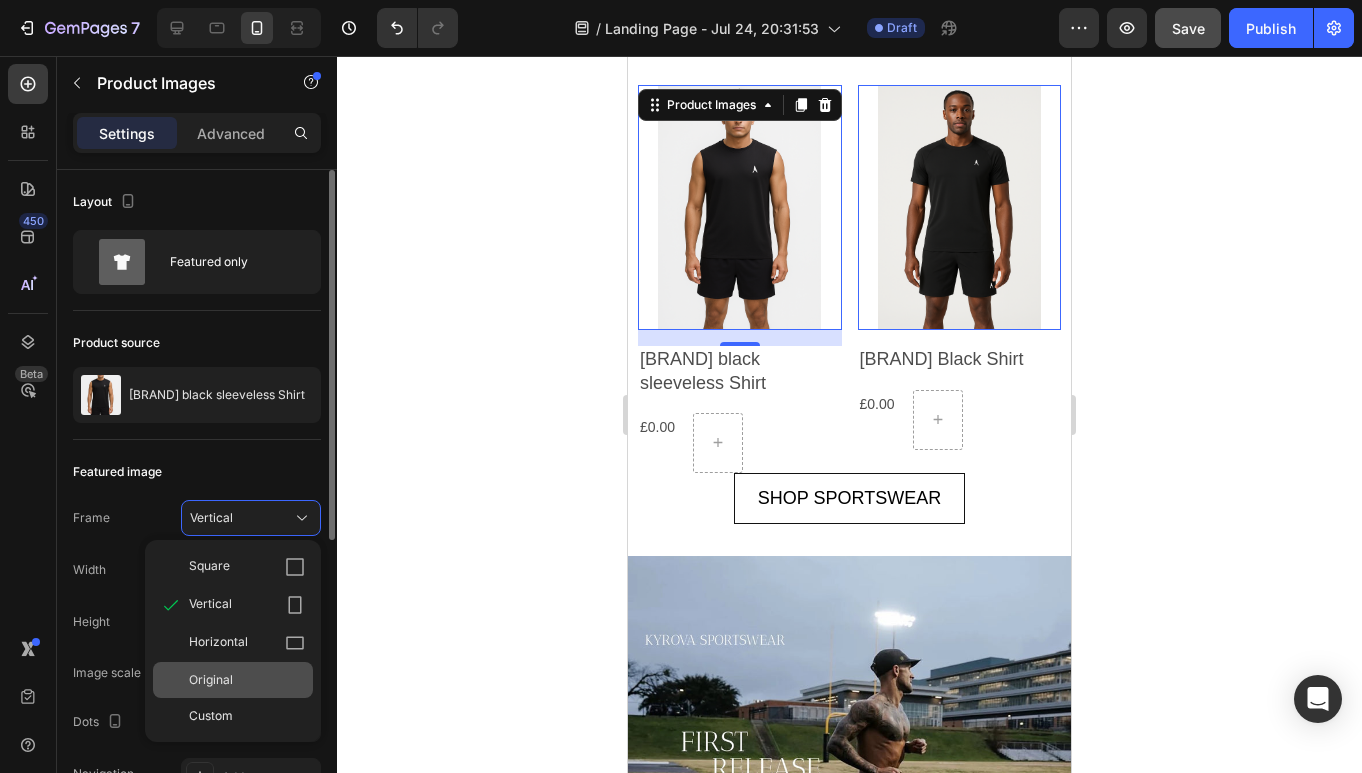 click on "Original" 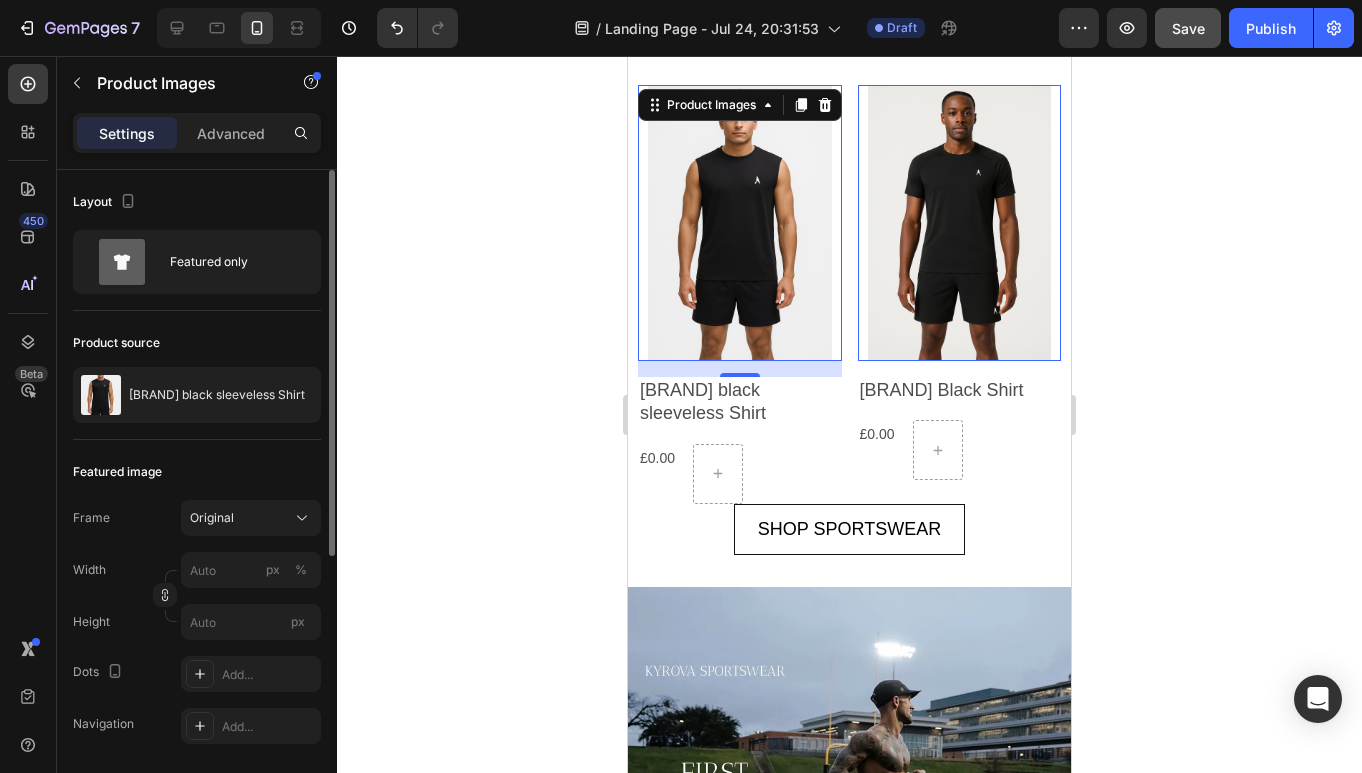 click 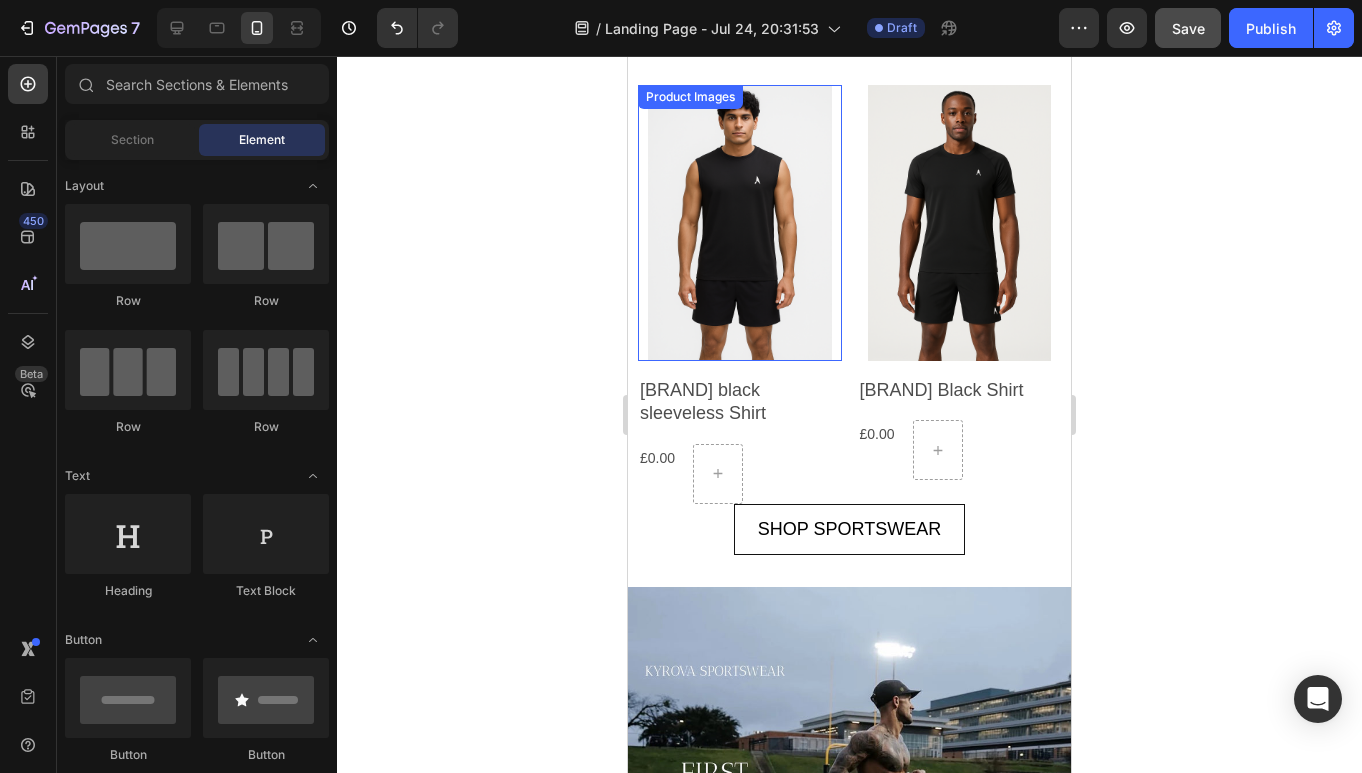 click at bounding box center [740, 222] 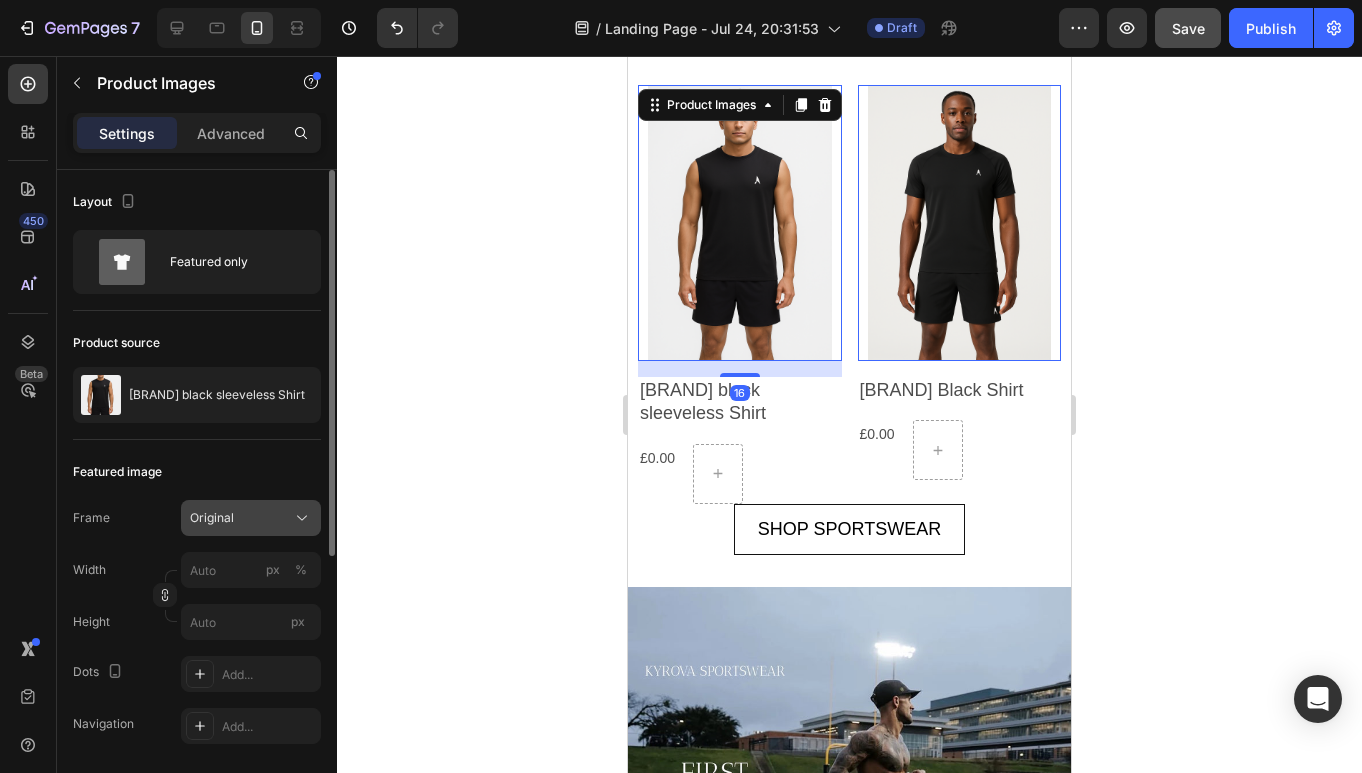 click on "Original" 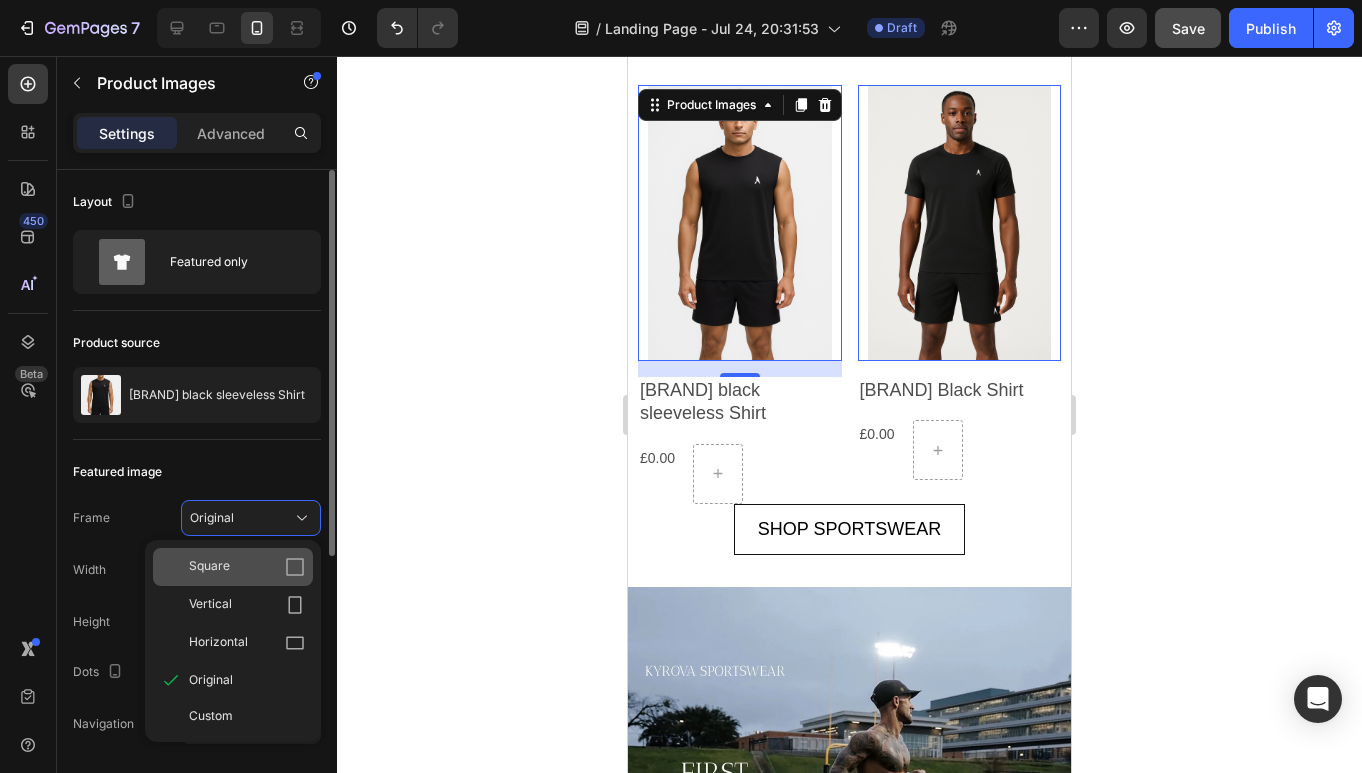 click on "Square" 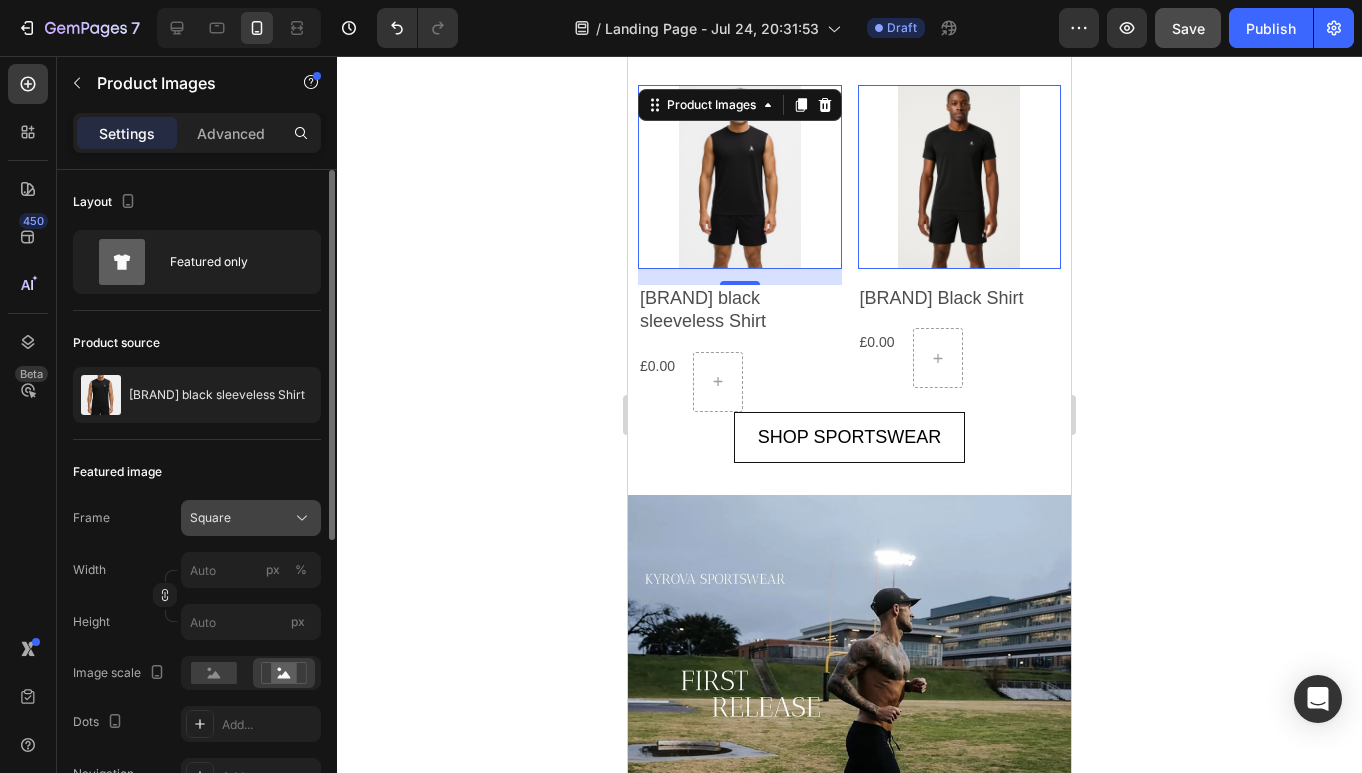 click on "Square" 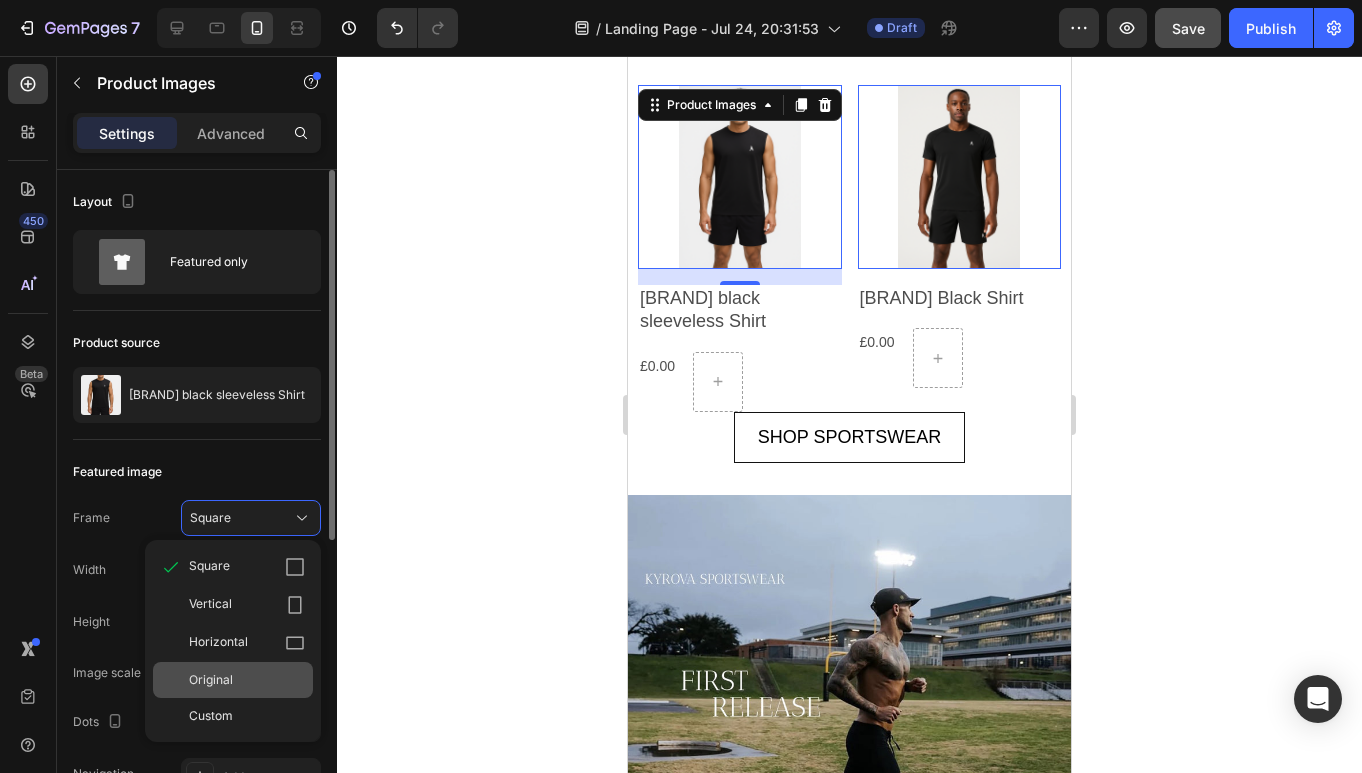 click on "Original" at bounding box center [247, 680] 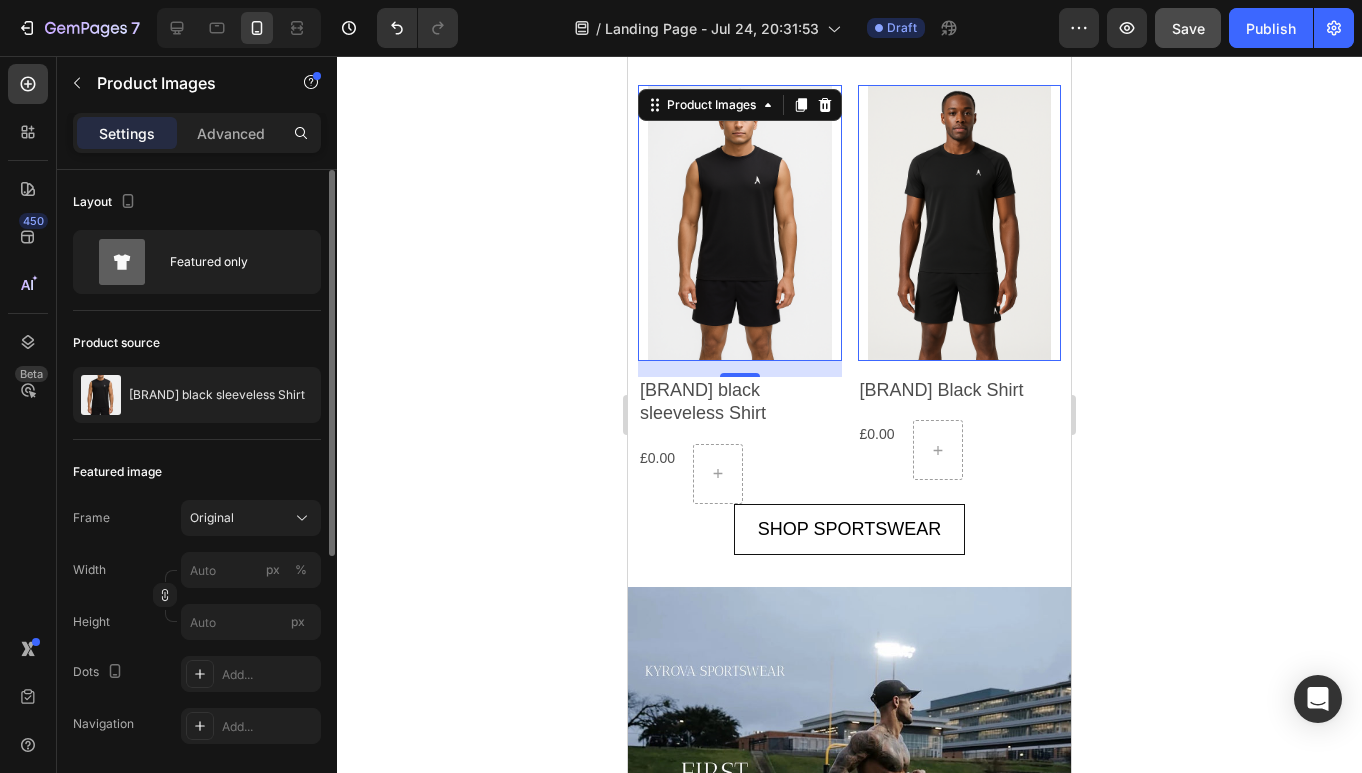 click 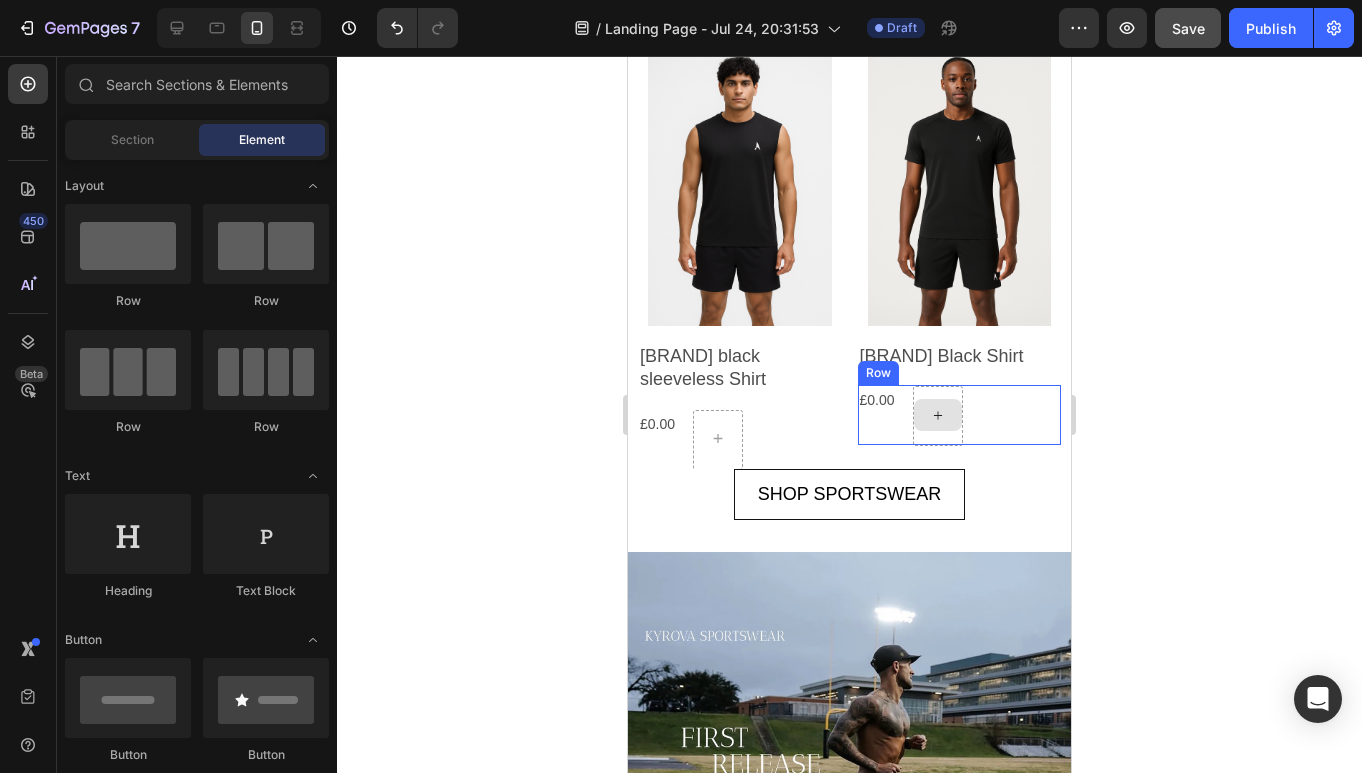 scroll, scrollTop: 2743, scrollLeft: 0, axis: vertical 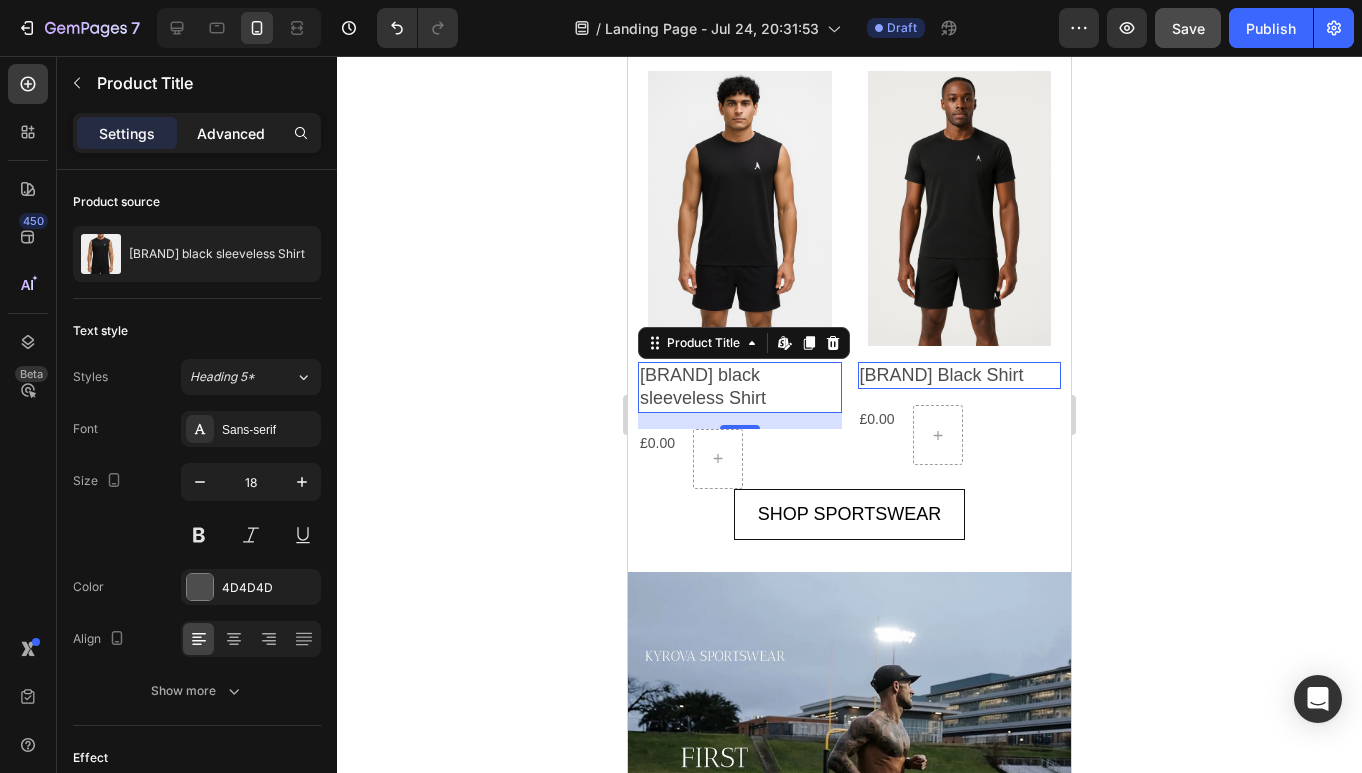 click on "Advanced" at bounding box center [231, 133] 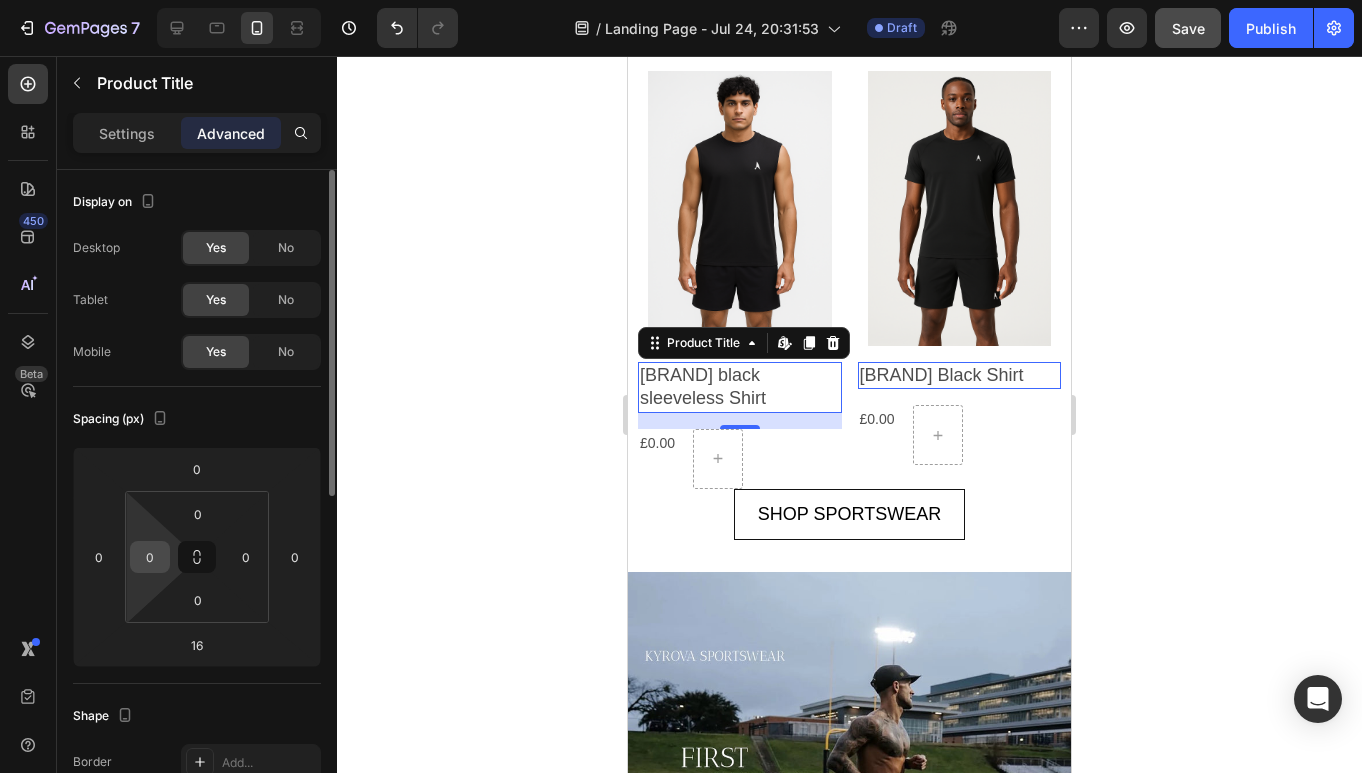 click on "0" at bounding box center [150, 557] 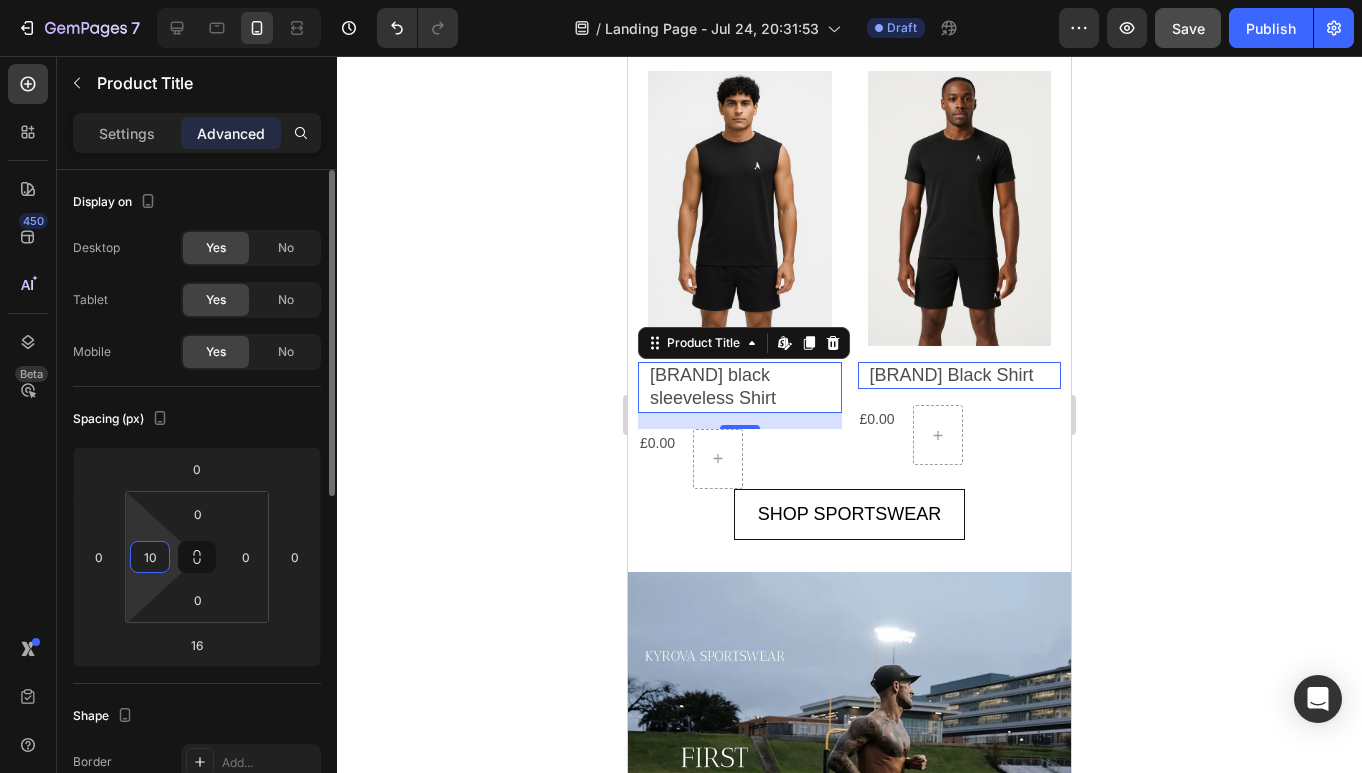 type on "1" 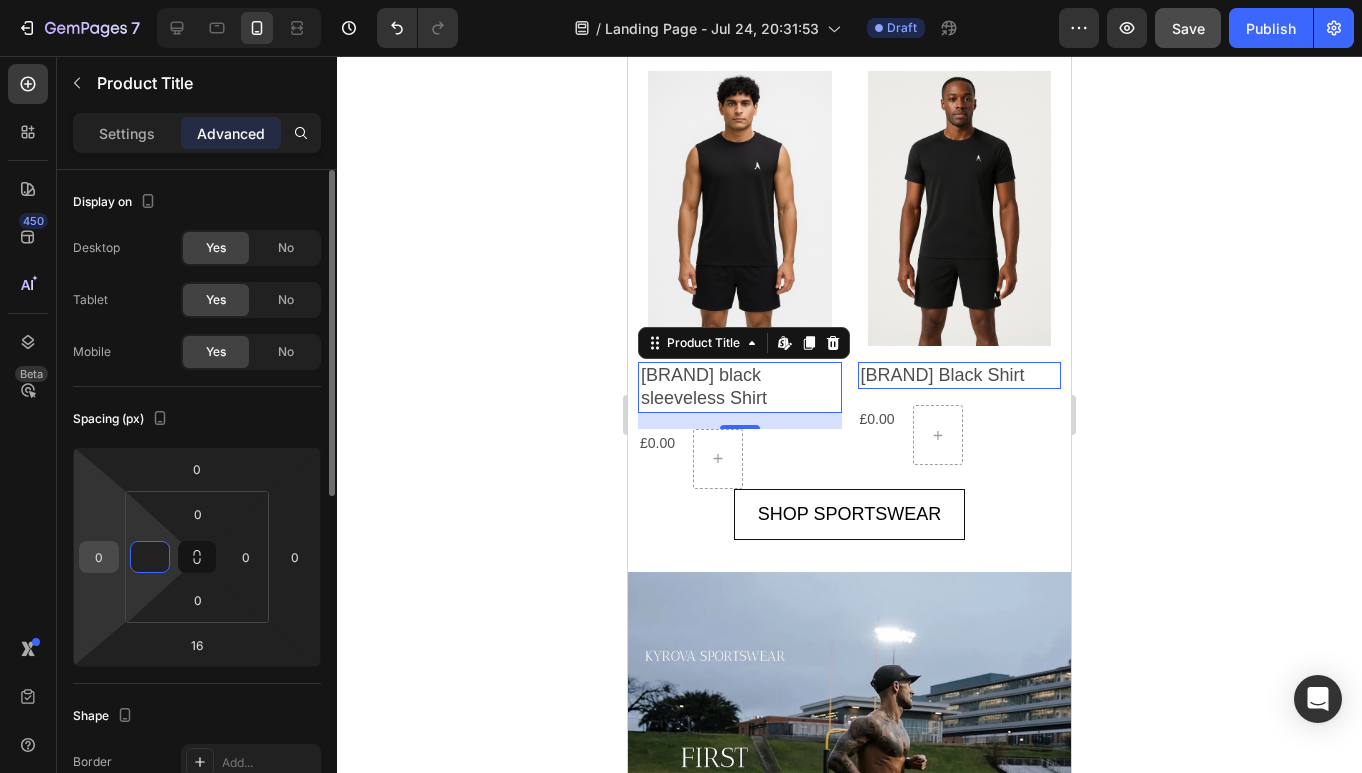 type on "0" 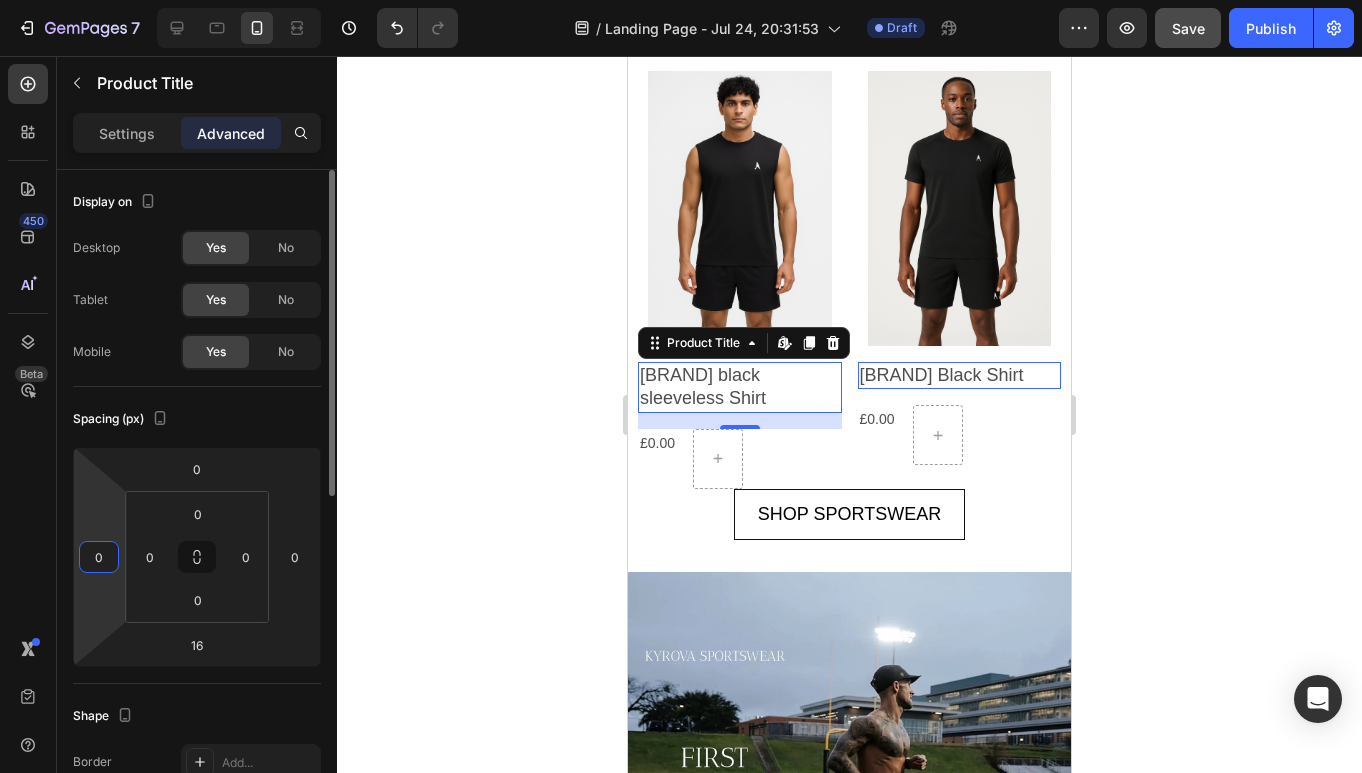 click on "0" at bounding box center [99, 557] 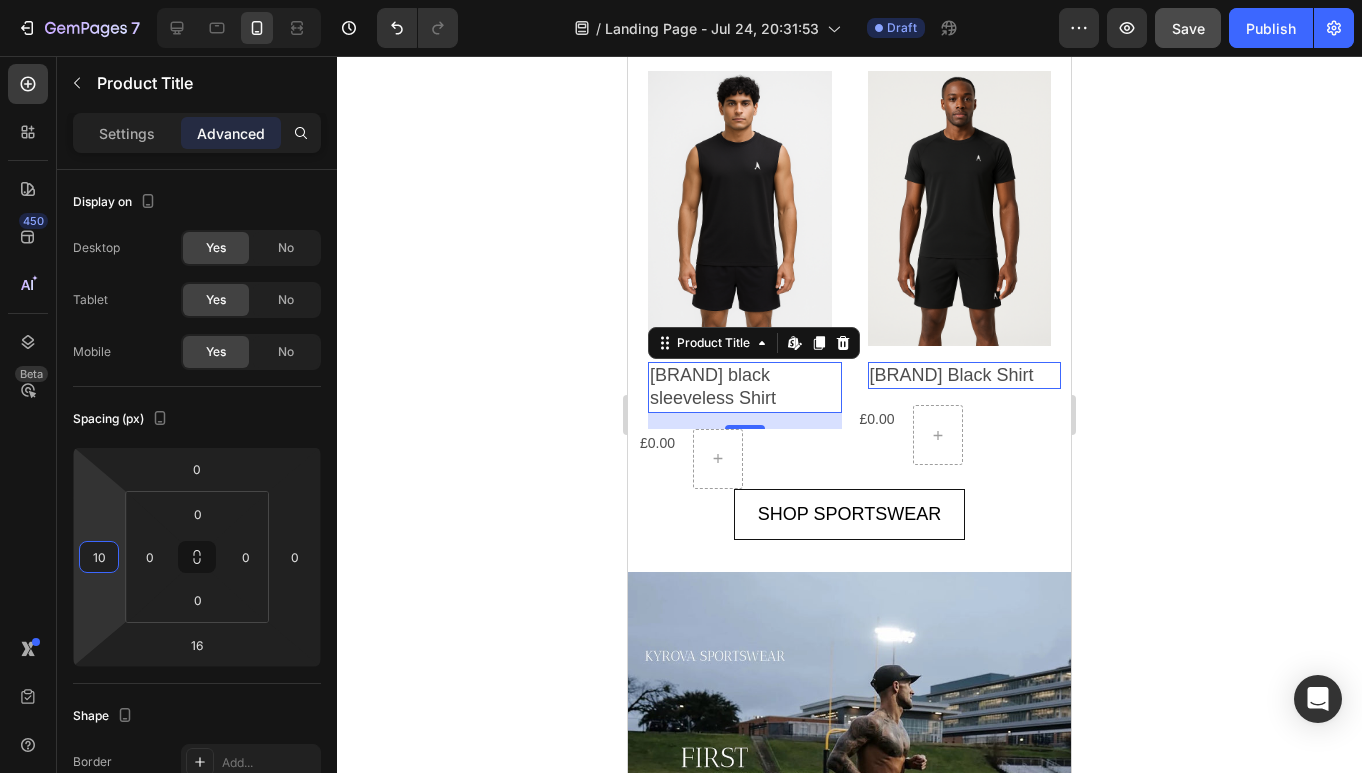 type on "10" 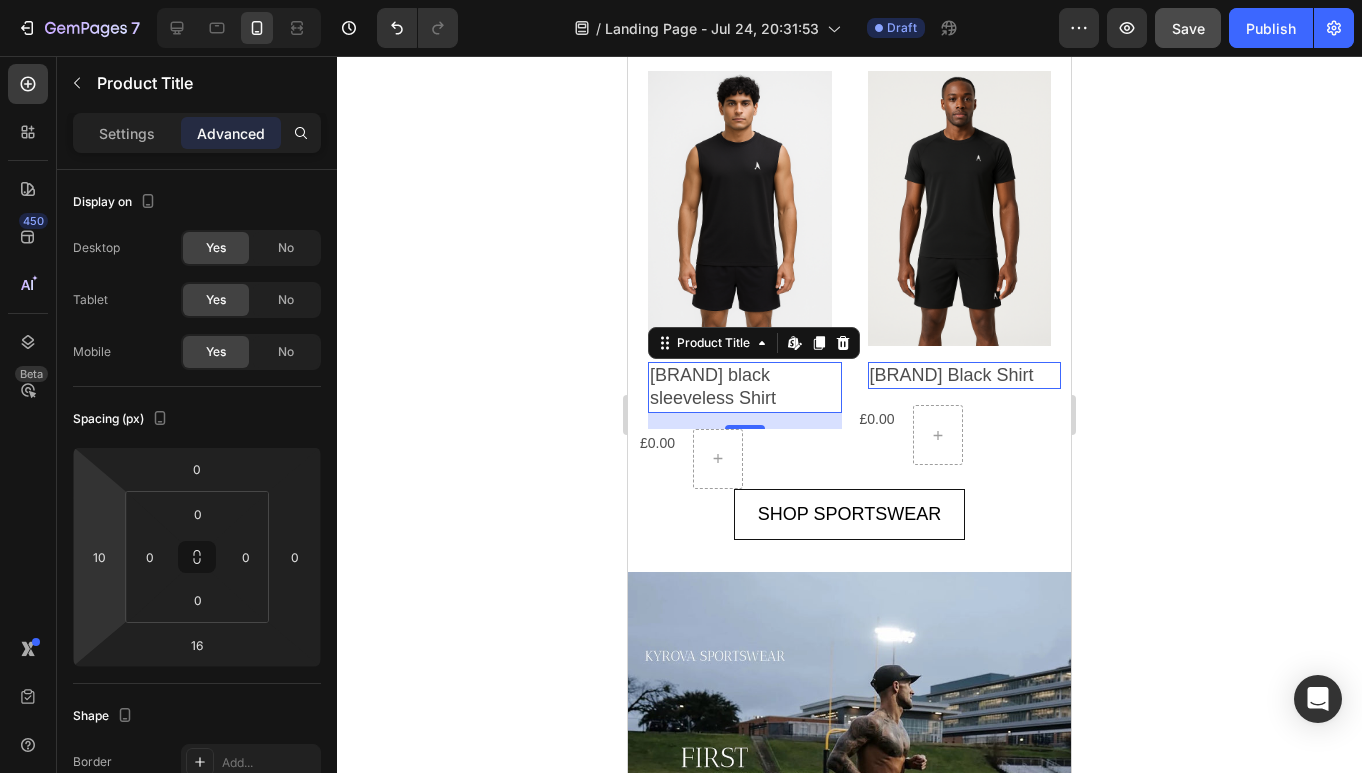 click 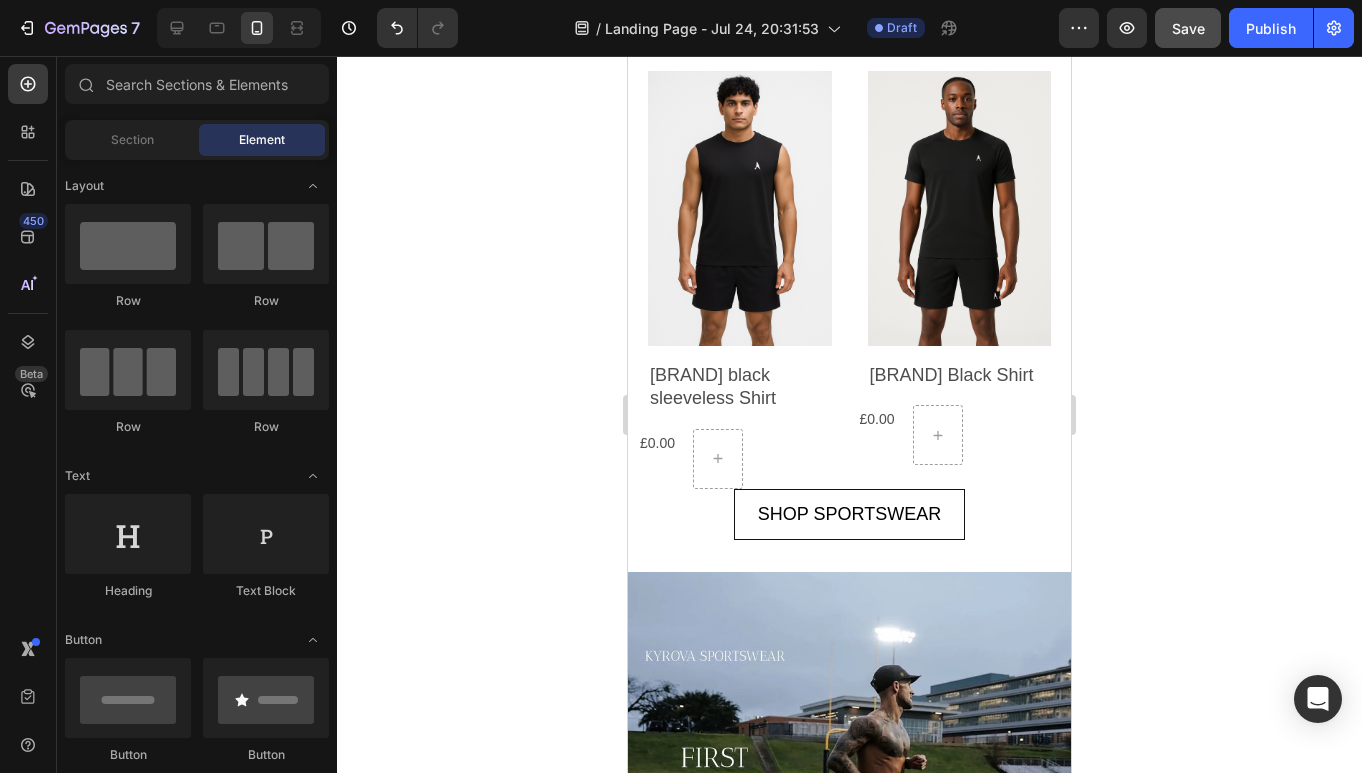 click on "7  Version history  /  Landing Page - Jul 24, 20:31:53 Draft Preview  Save   Publish" 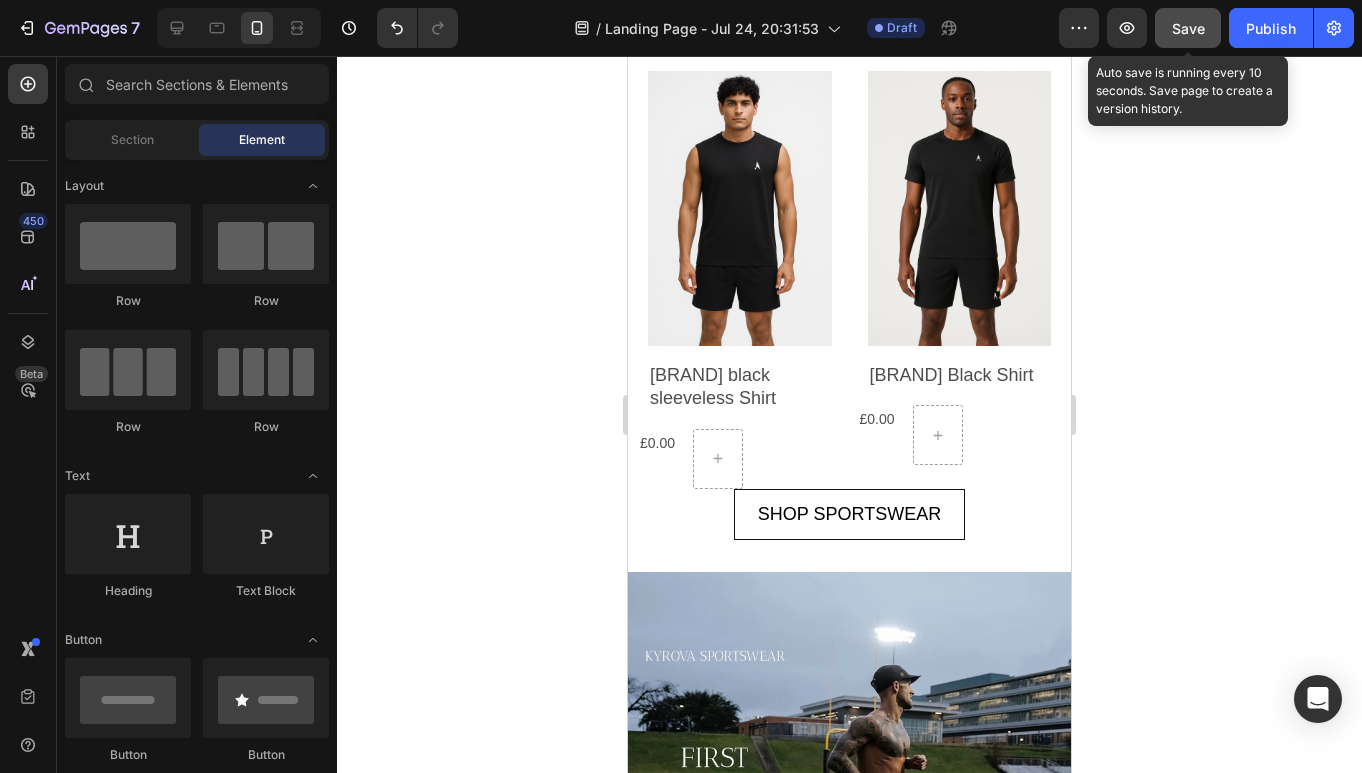 click on "Save" at bounding box center [1188, 28] 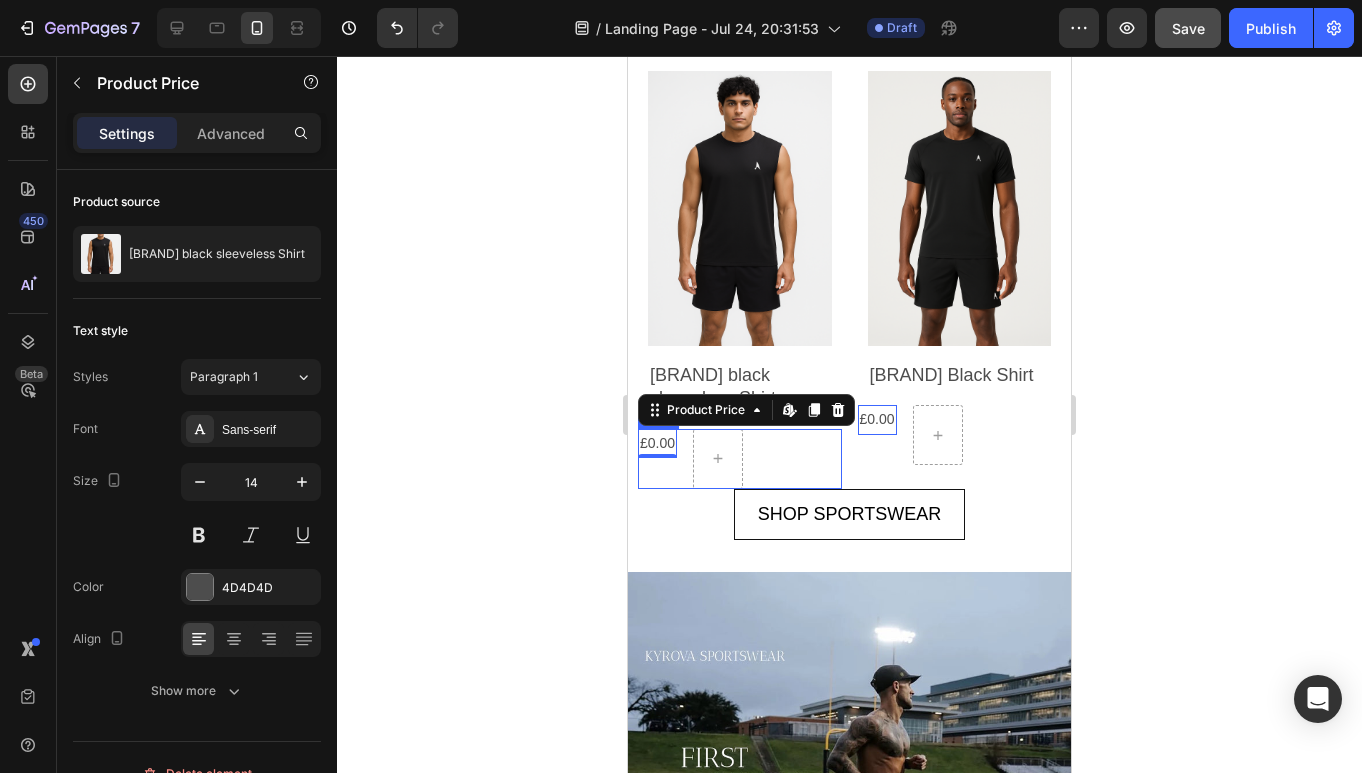 click on "£0.00 Product Price   Edit content in Shopify 0 Product Price   Edit content in Shopify 0
Row" at bounding box center (740, 459) 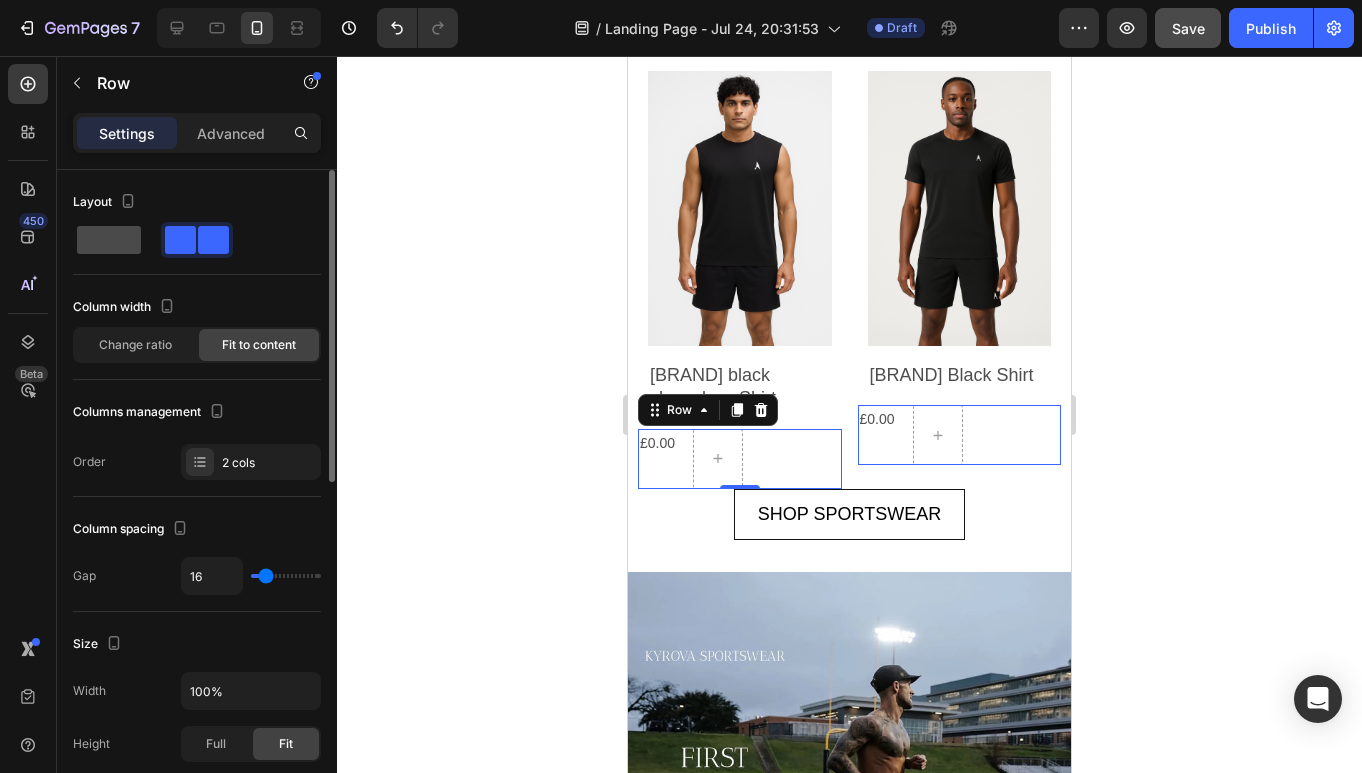 click 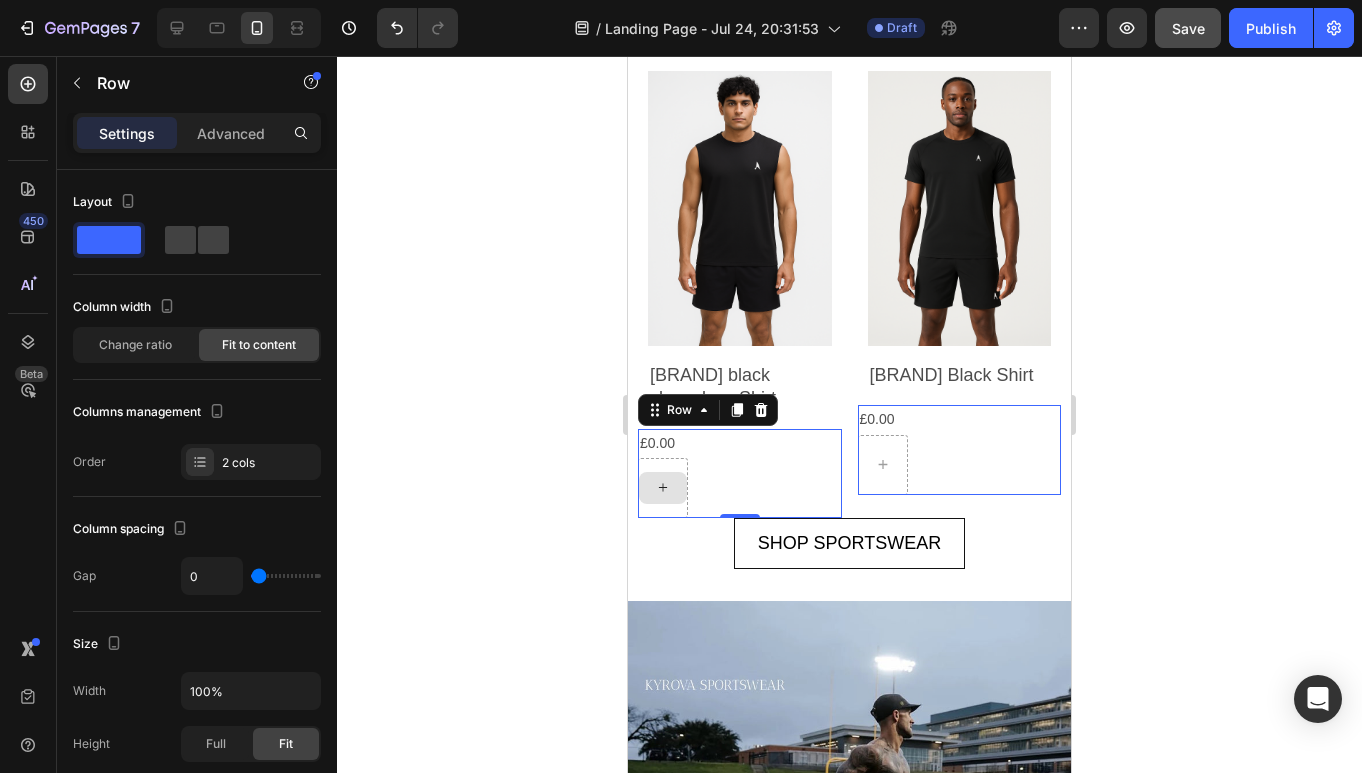click at bounding box center (663, 488) 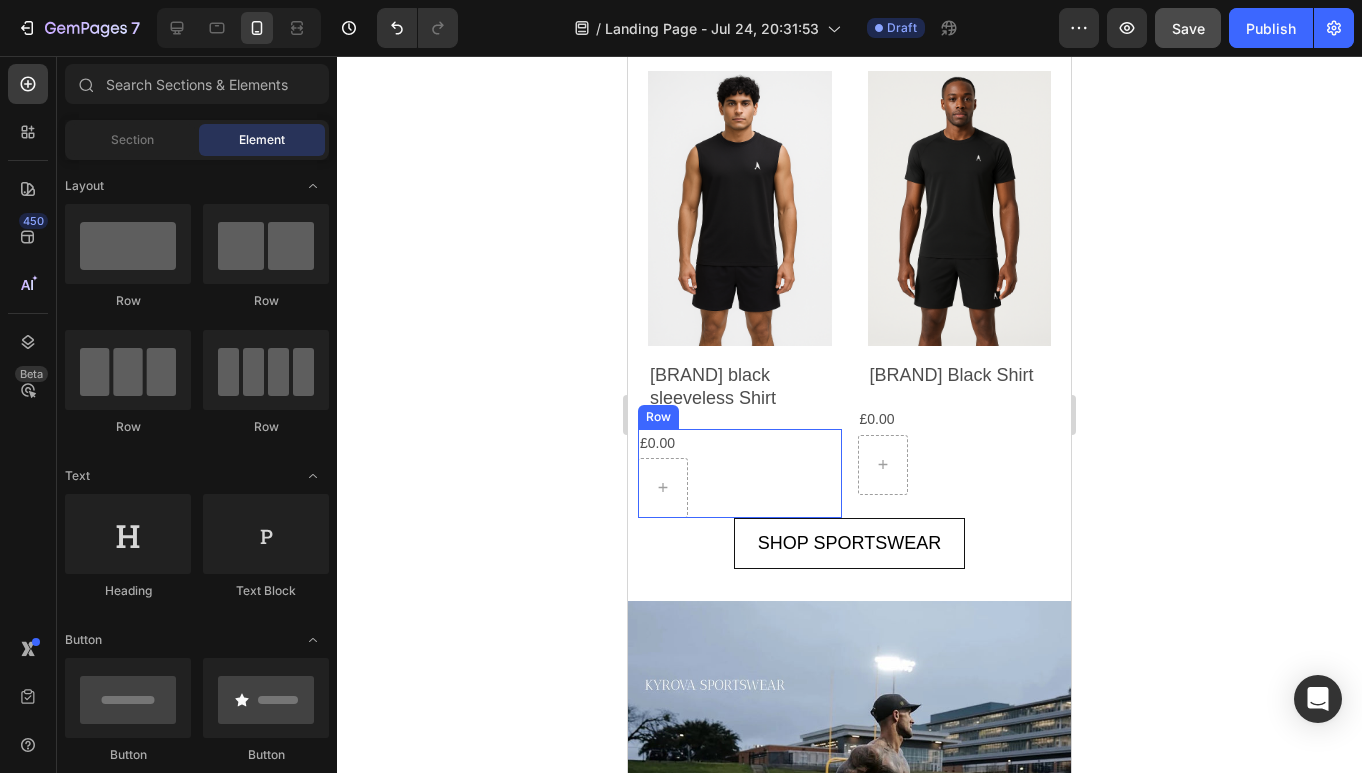 click on "£0.00 Product Price Product Price
Row" at bounding box center [740, 473] 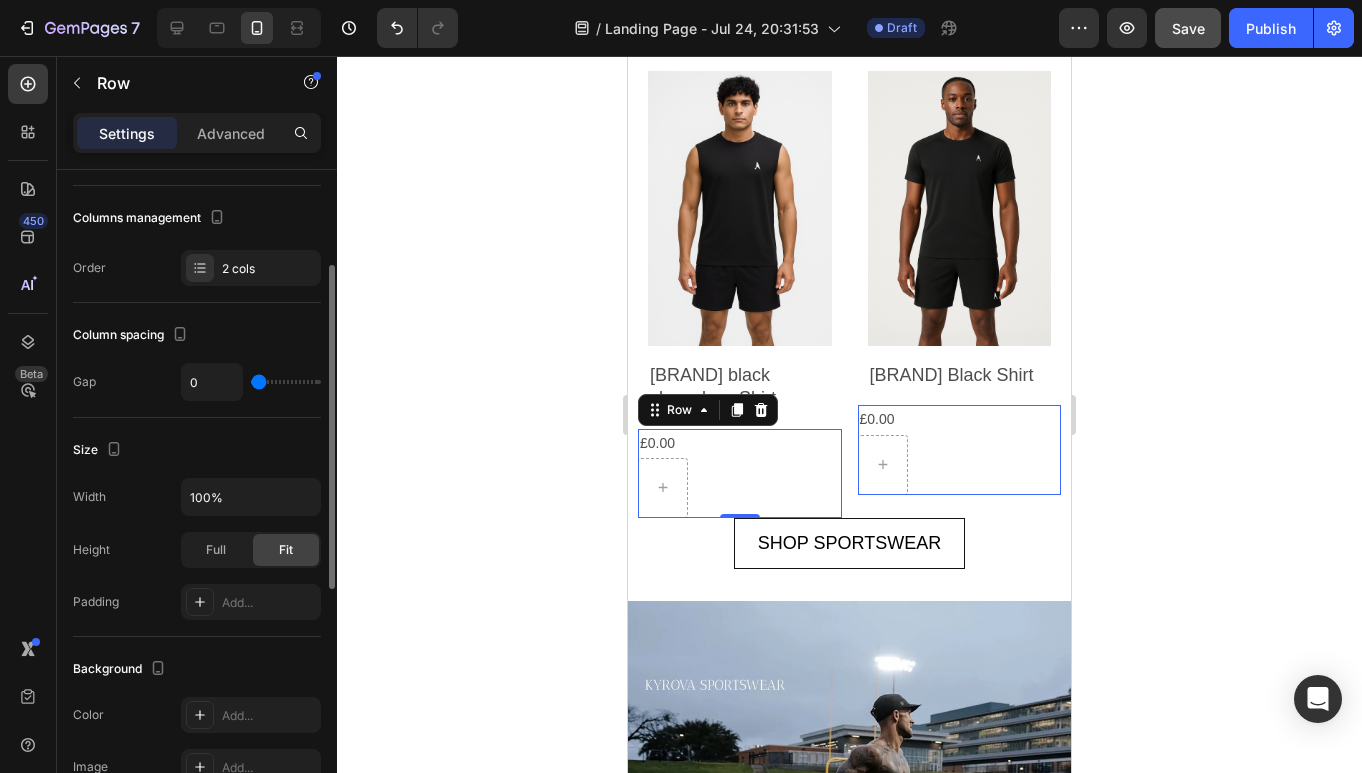 scroll, scrollTop: 188, scrollLeft: 0, axis: vertical 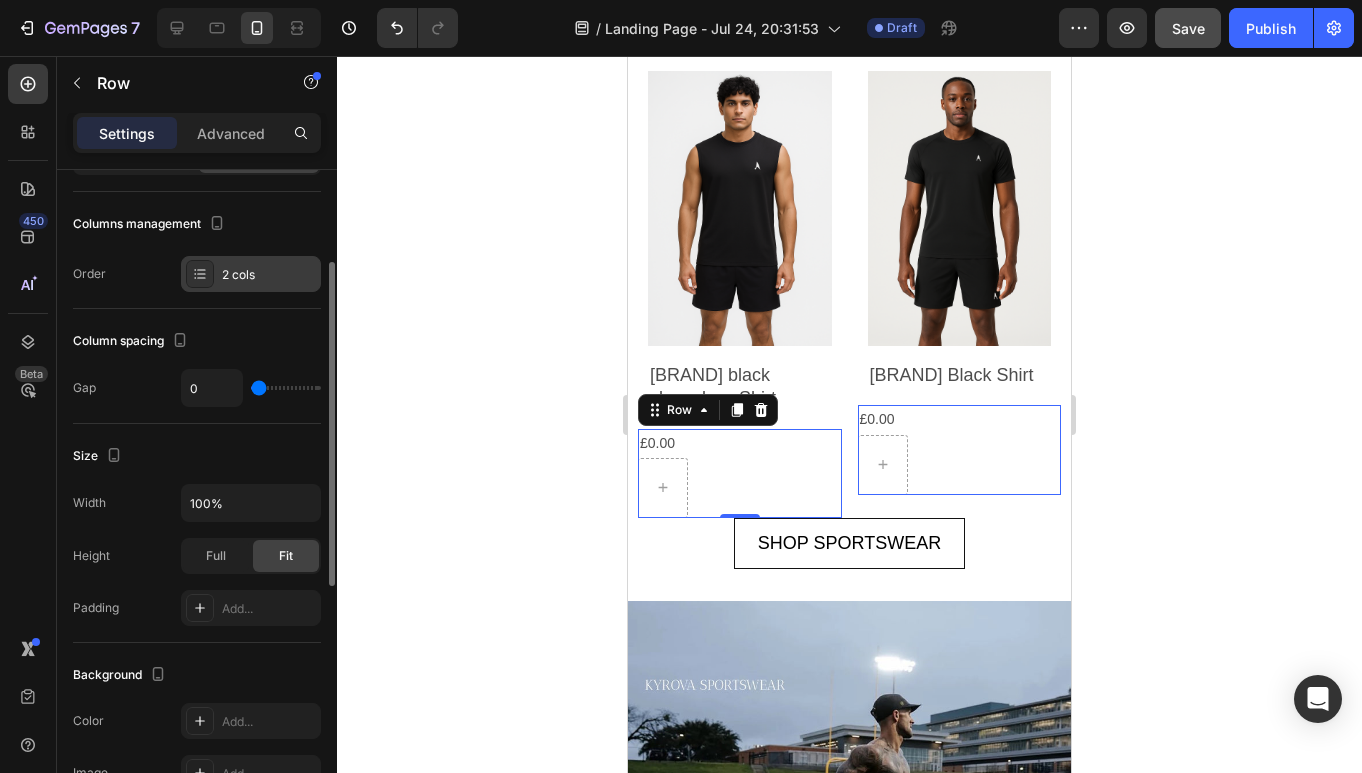 click on "2 cols" at bounding box center [251, 274] 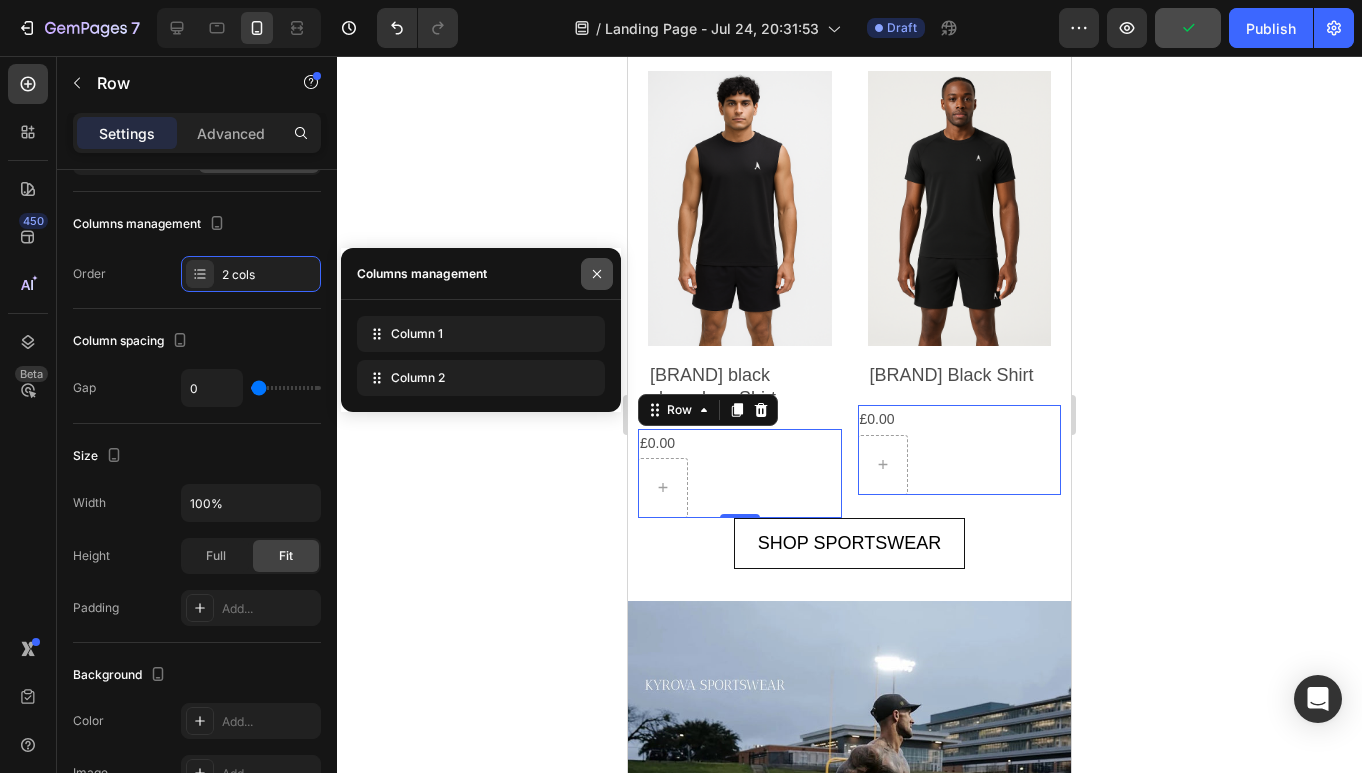 click 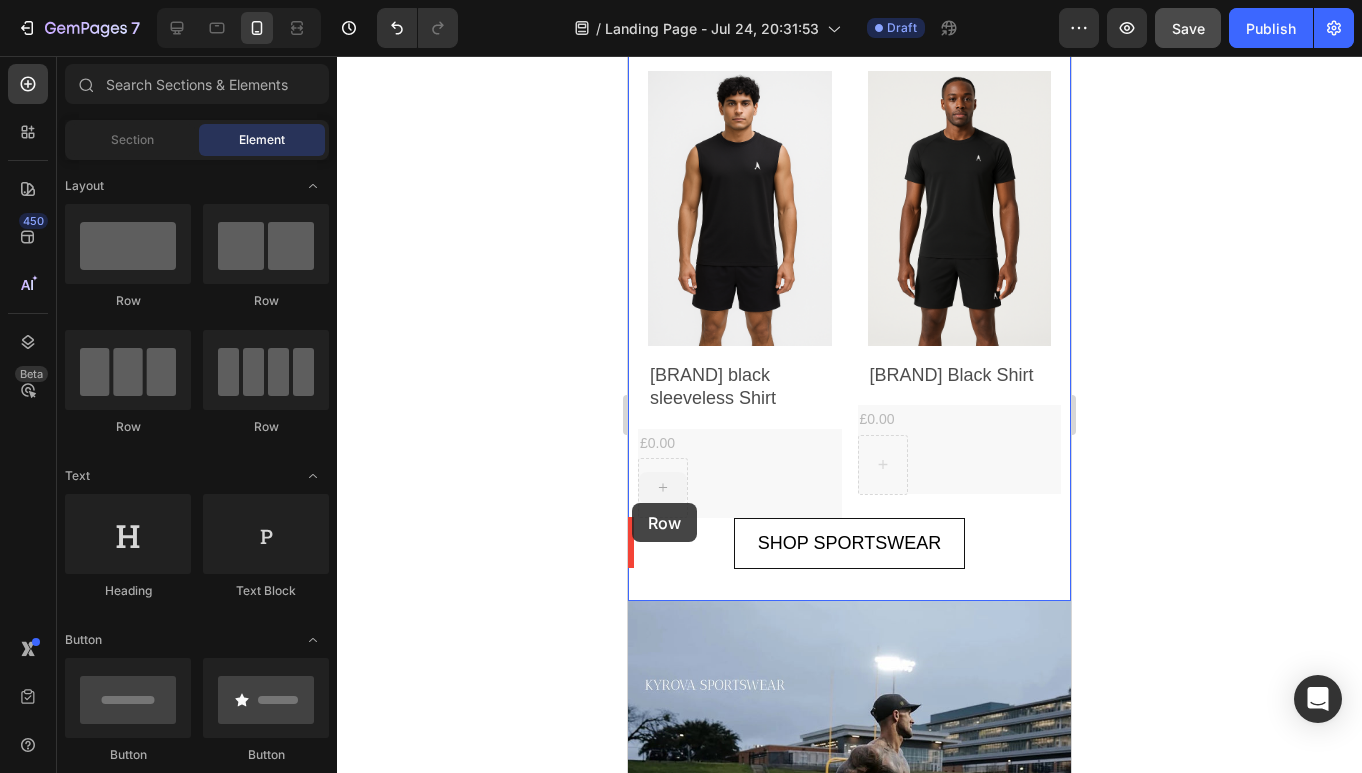 drag, startPoint x: 670, startPoint y: 496, endPoint x: 632, endPoint y: 503, distance: 38.63936 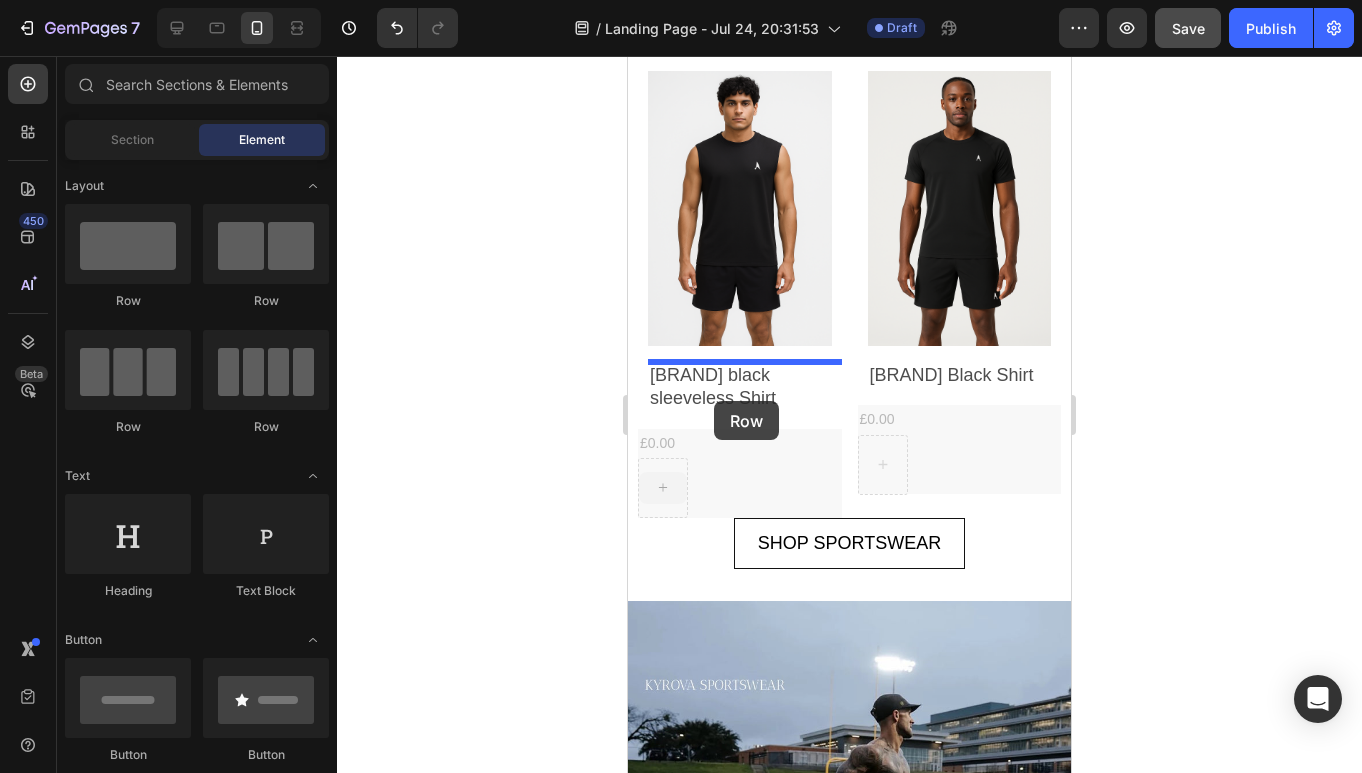 drag, startPoint x: 668, startPoint y: 484, endPoint x: 714, endPoint y: 401, distance: 94.89468 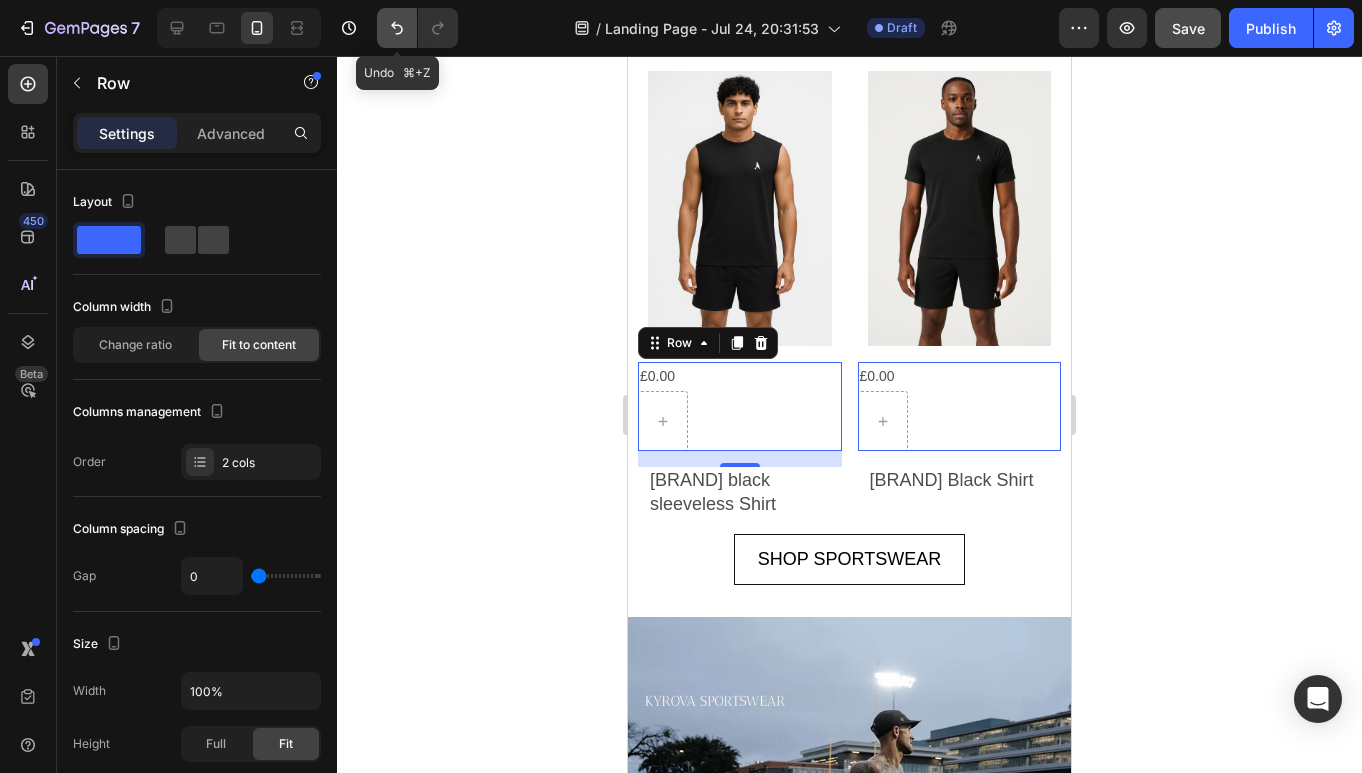 click 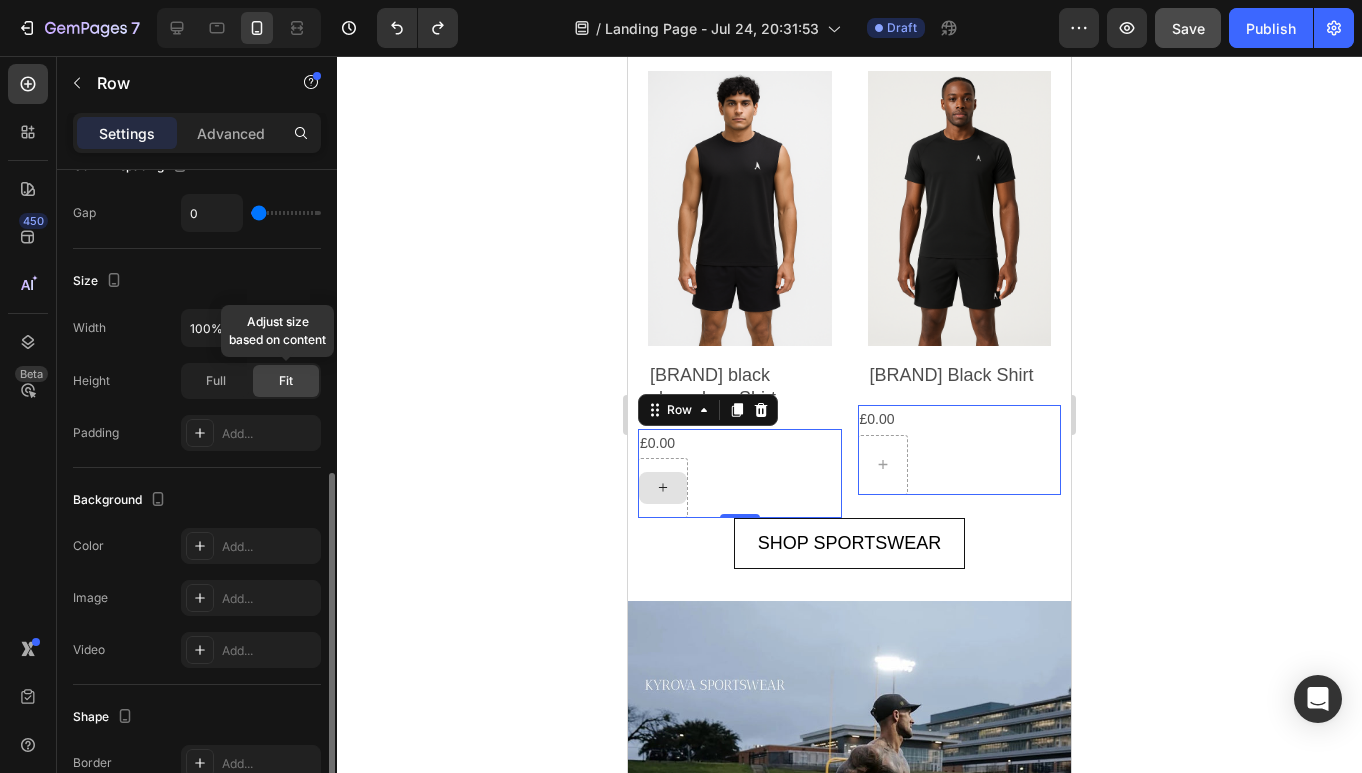 scroll, scrollTop: 458, scrollLeft: 0, axis: vertical 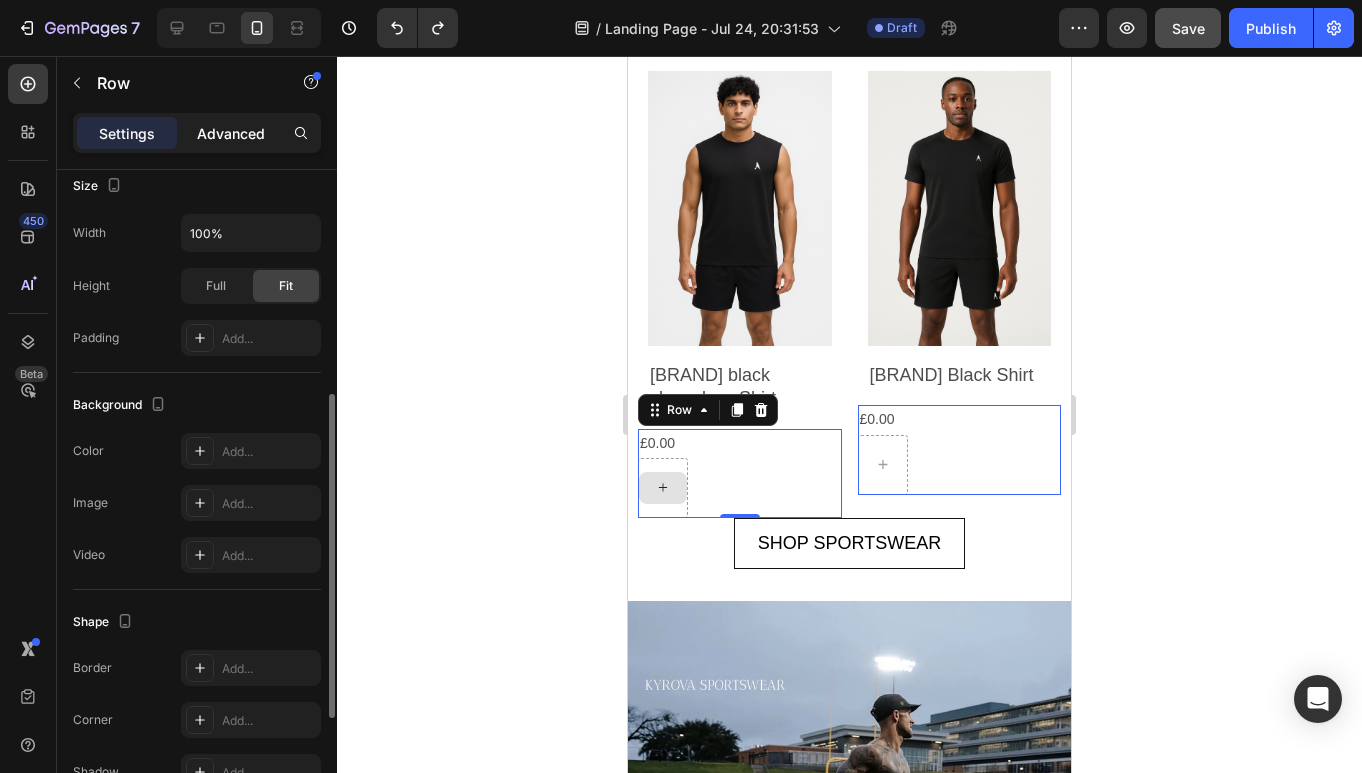 click on "Advanced" at bounding box center [231, 133] 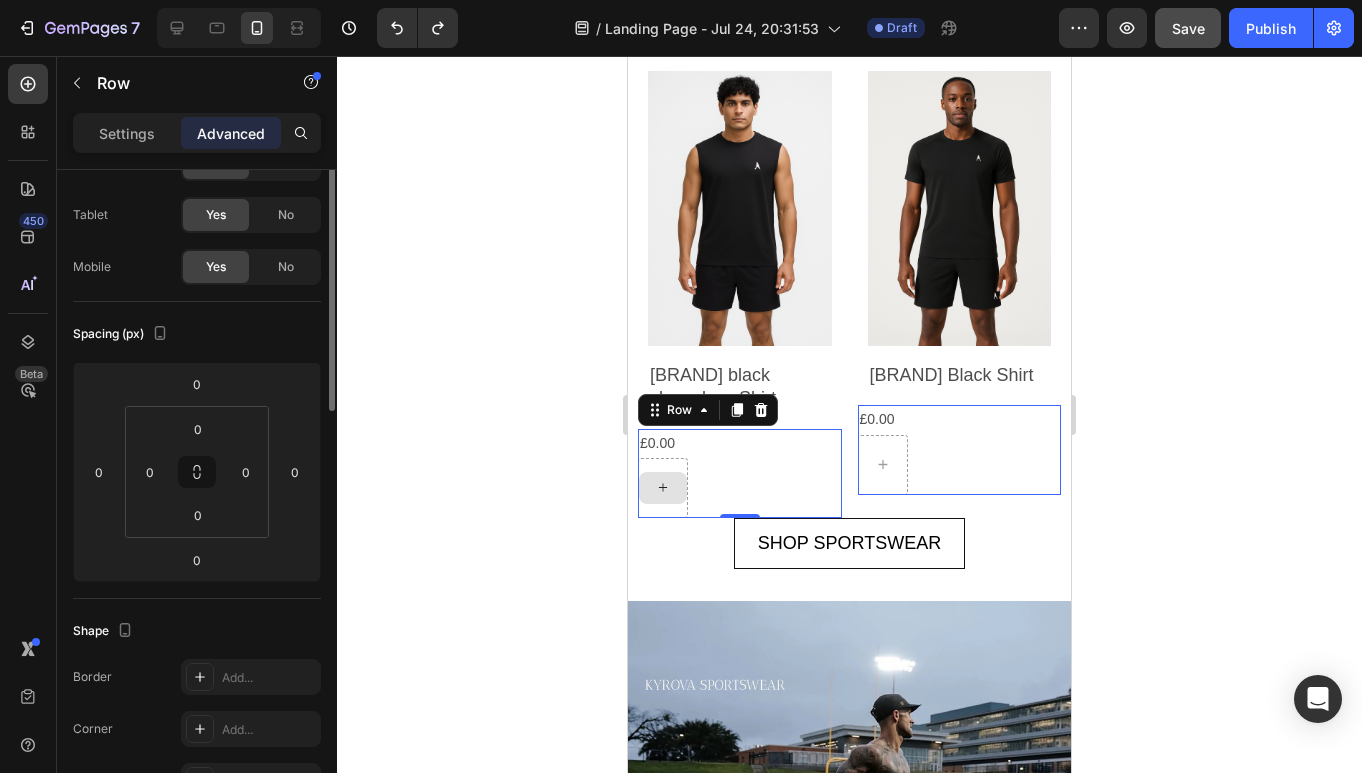 scroll, scrollTop: 0, scrollLeft: 0, axis: both 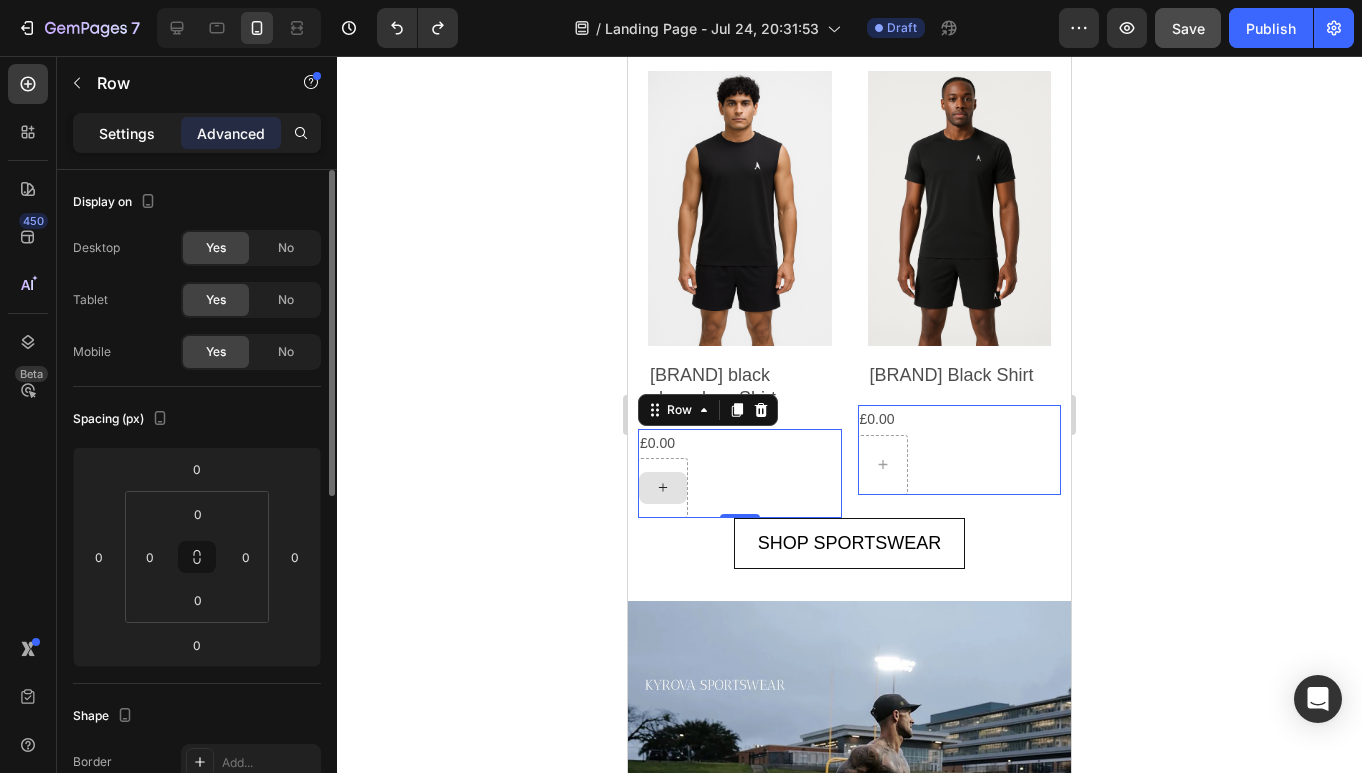click on "Settings" 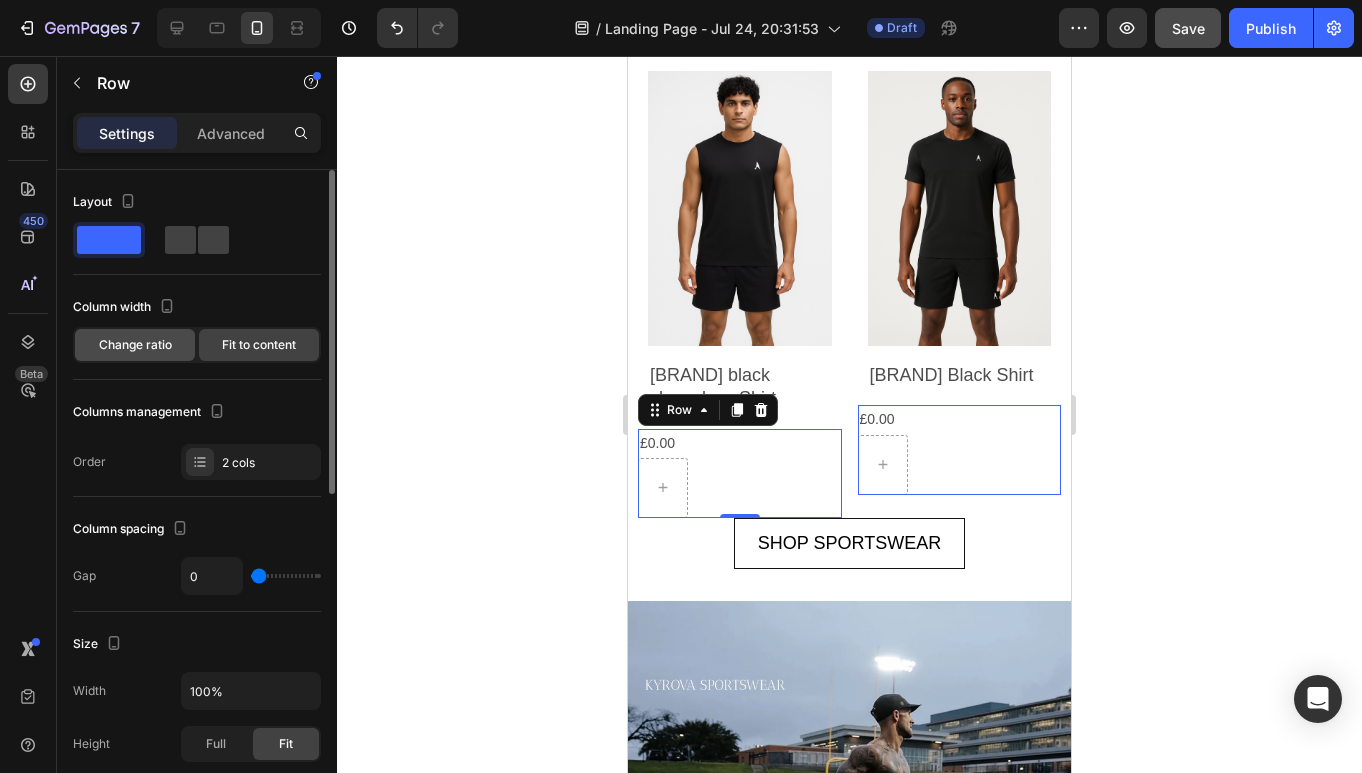 click on "Change ratio" 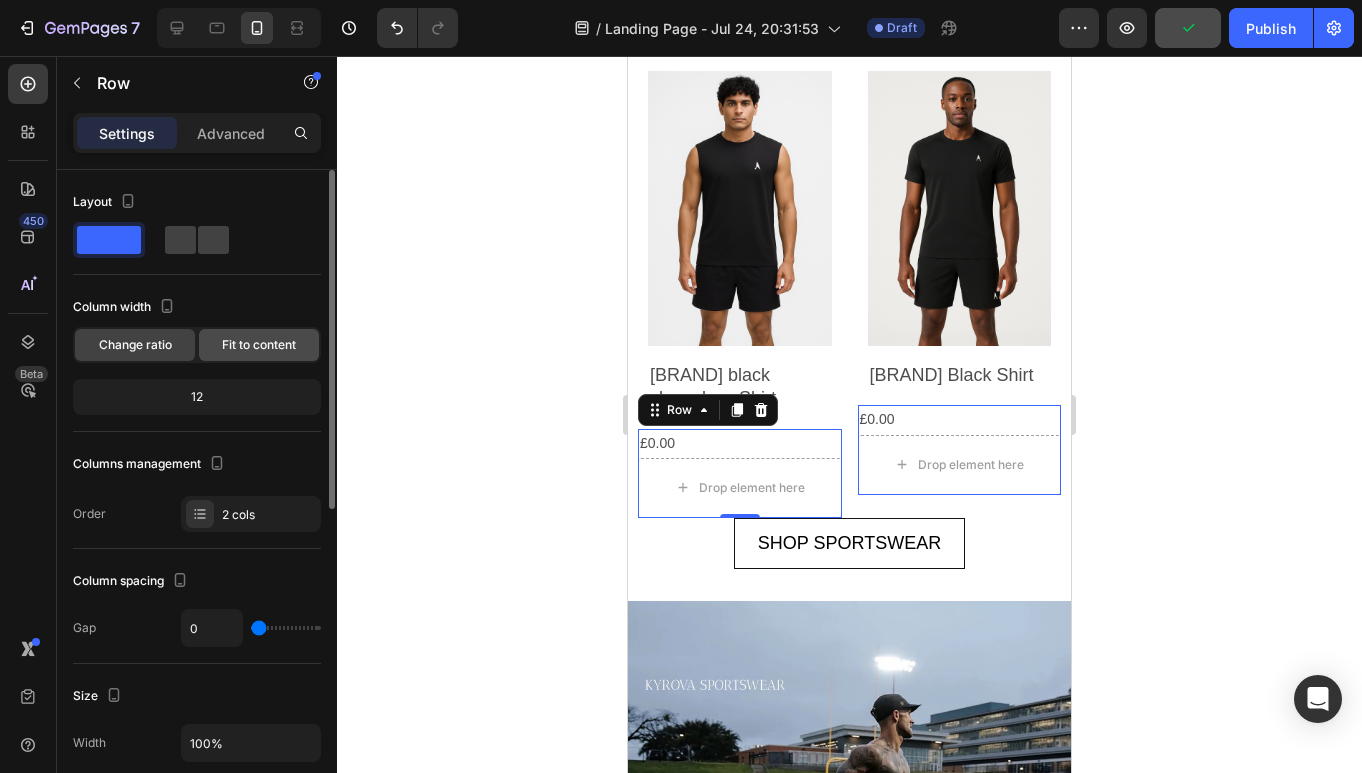 click on "Fit to content" 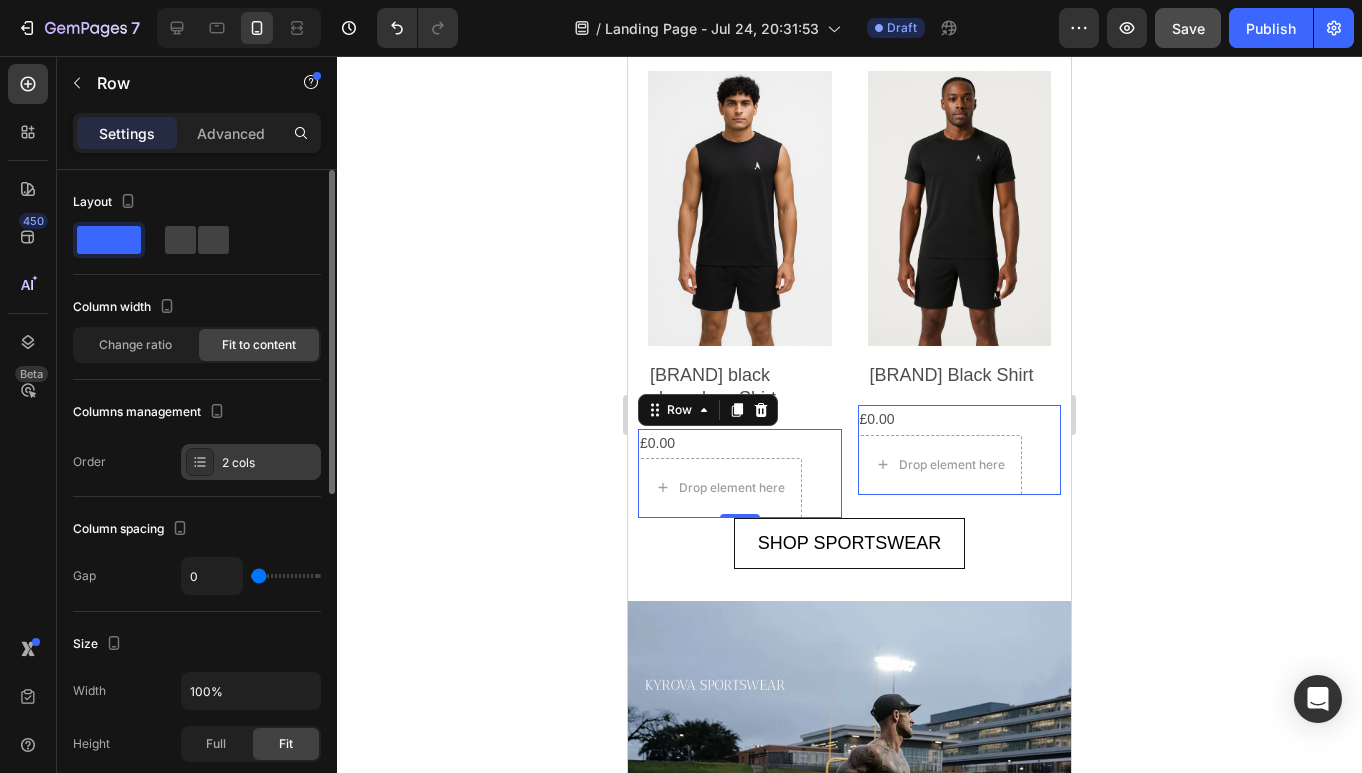 click 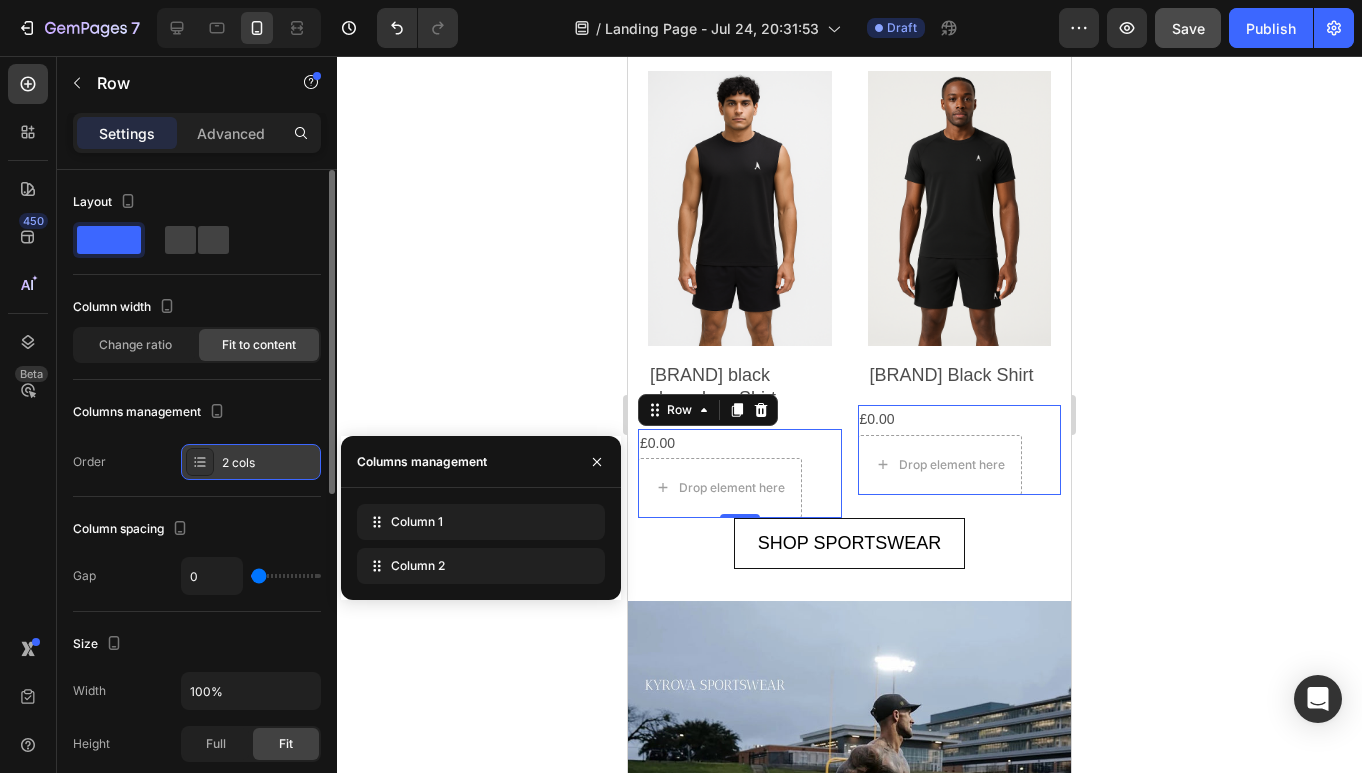 click 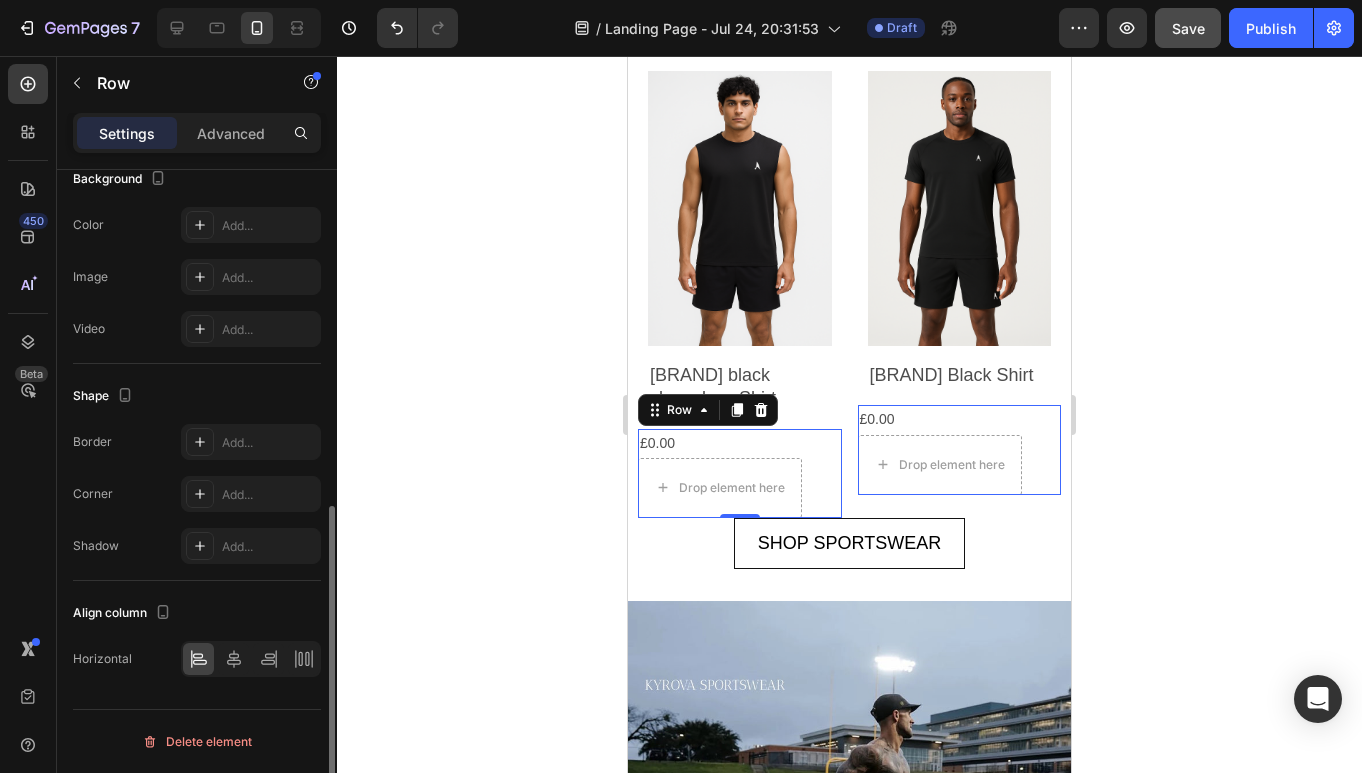 scroll, scrollTop: 0, scrollLeft: 0, axis: both 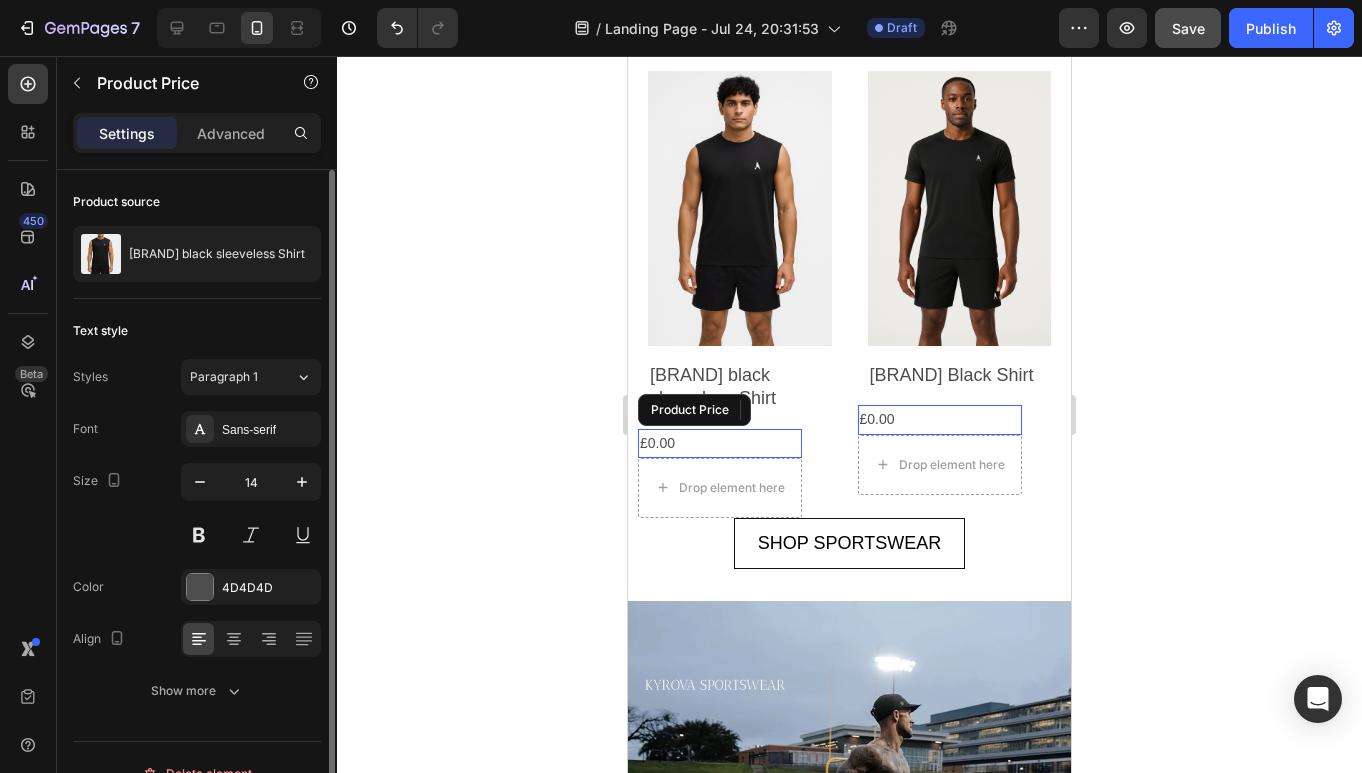 click on "£0.00" at bounding box center (720, 443) 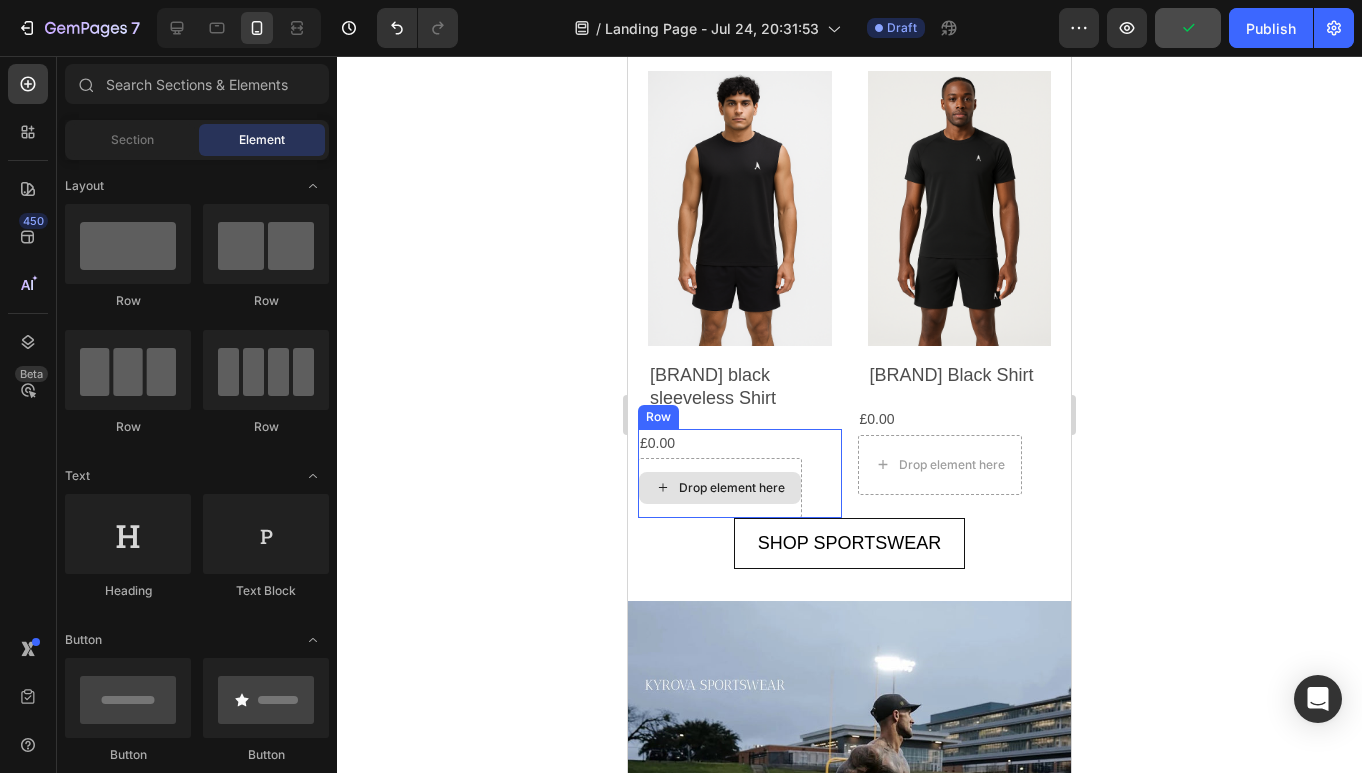 click on "Drop element here" at bounding box center [720, 488] 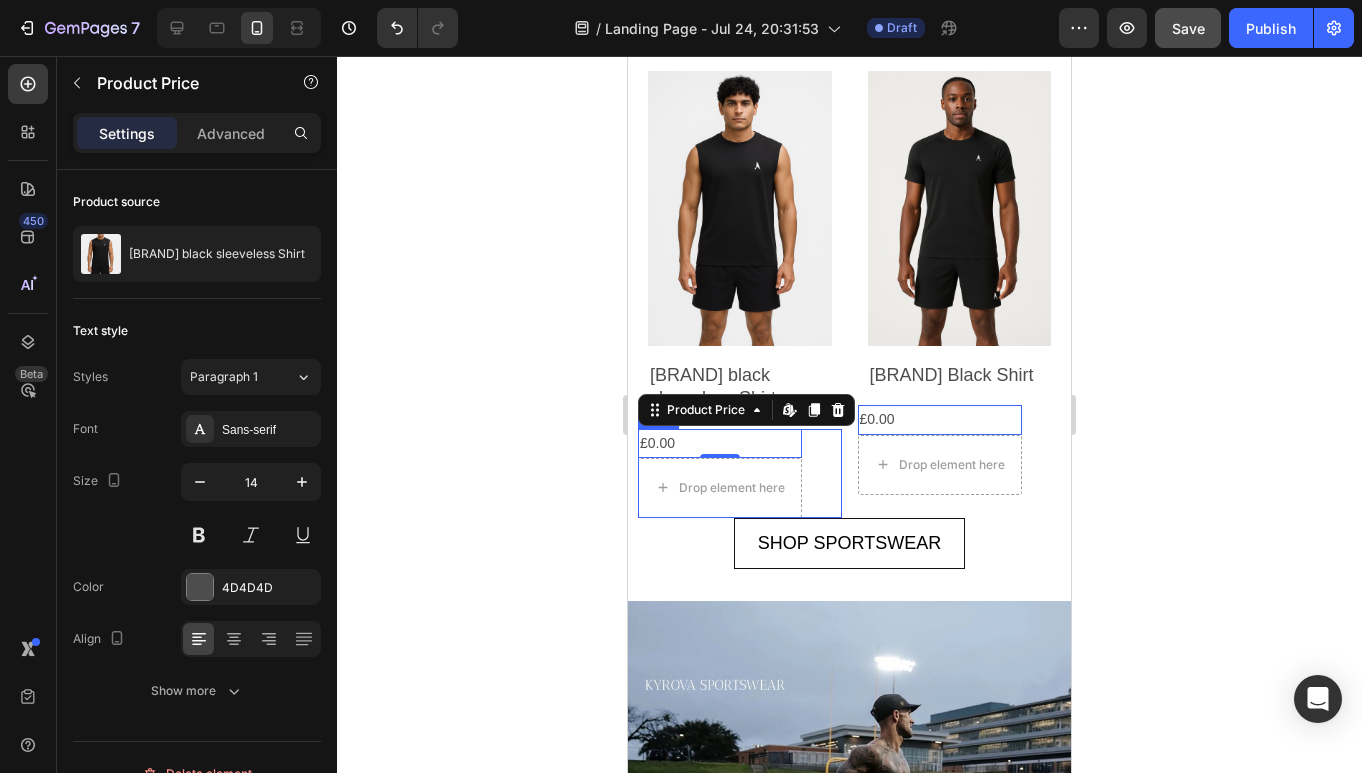 click on "£0.00 Product Price   Edit content in Shopify 0 Product Price   Edit content in Shopify 0
Drop element here Row" at bounding box center (740, 473) 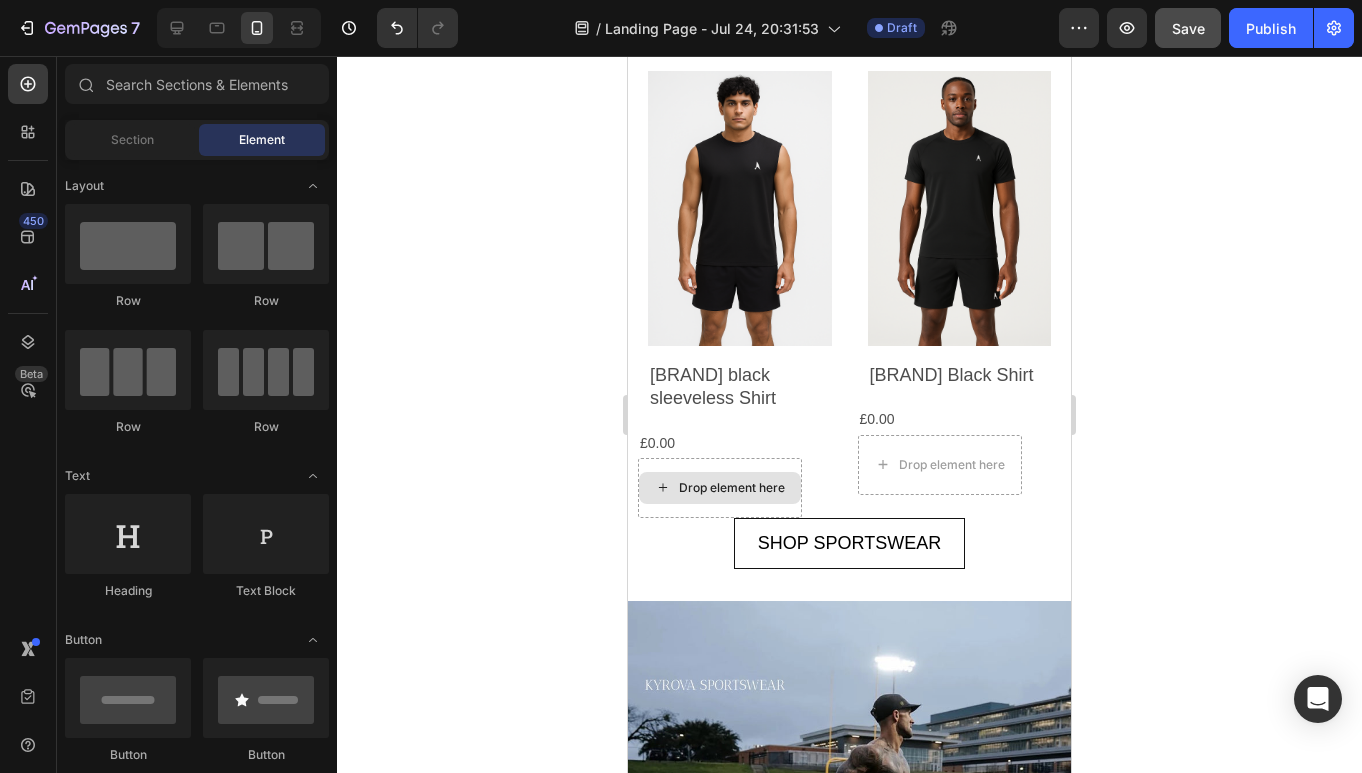 click on "Drop element here" at bounding box center [720, 488] 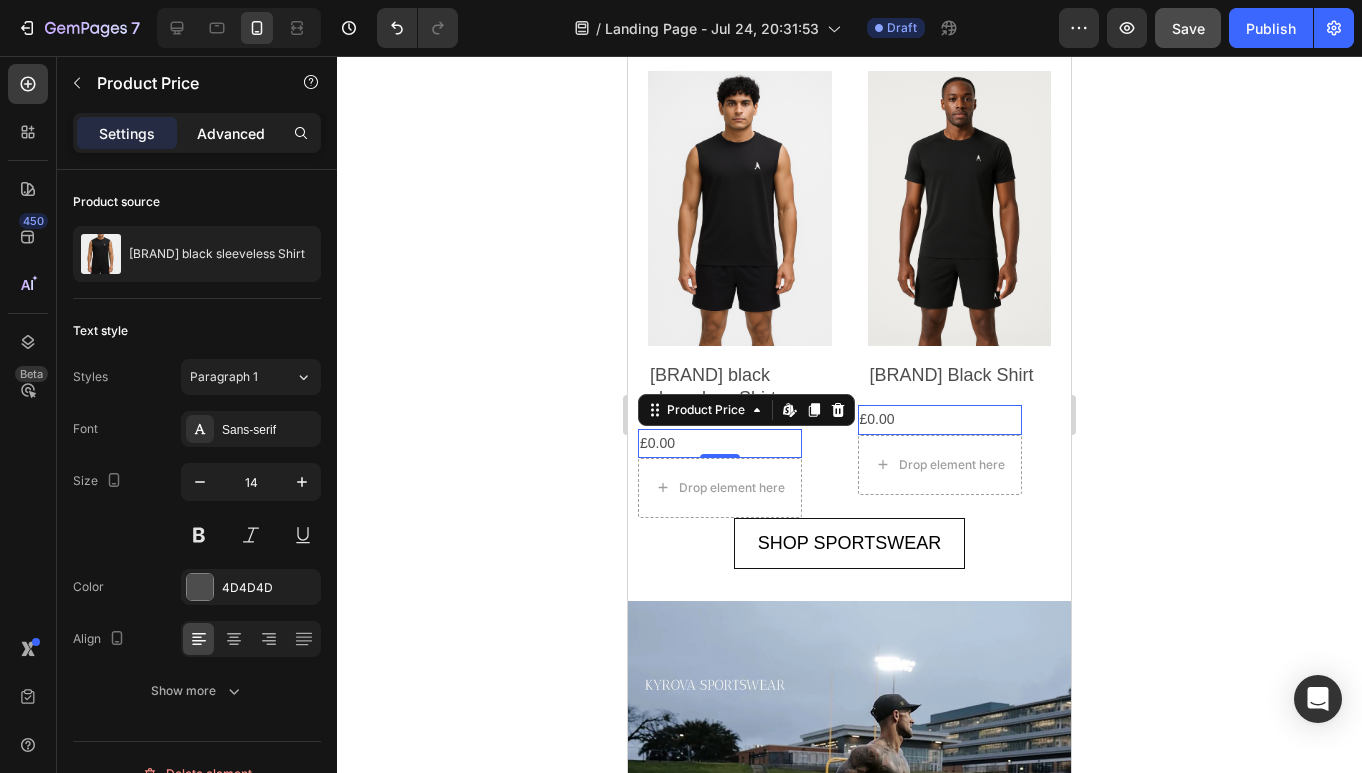 click on "Advanced" at bounding box center (231, 133) 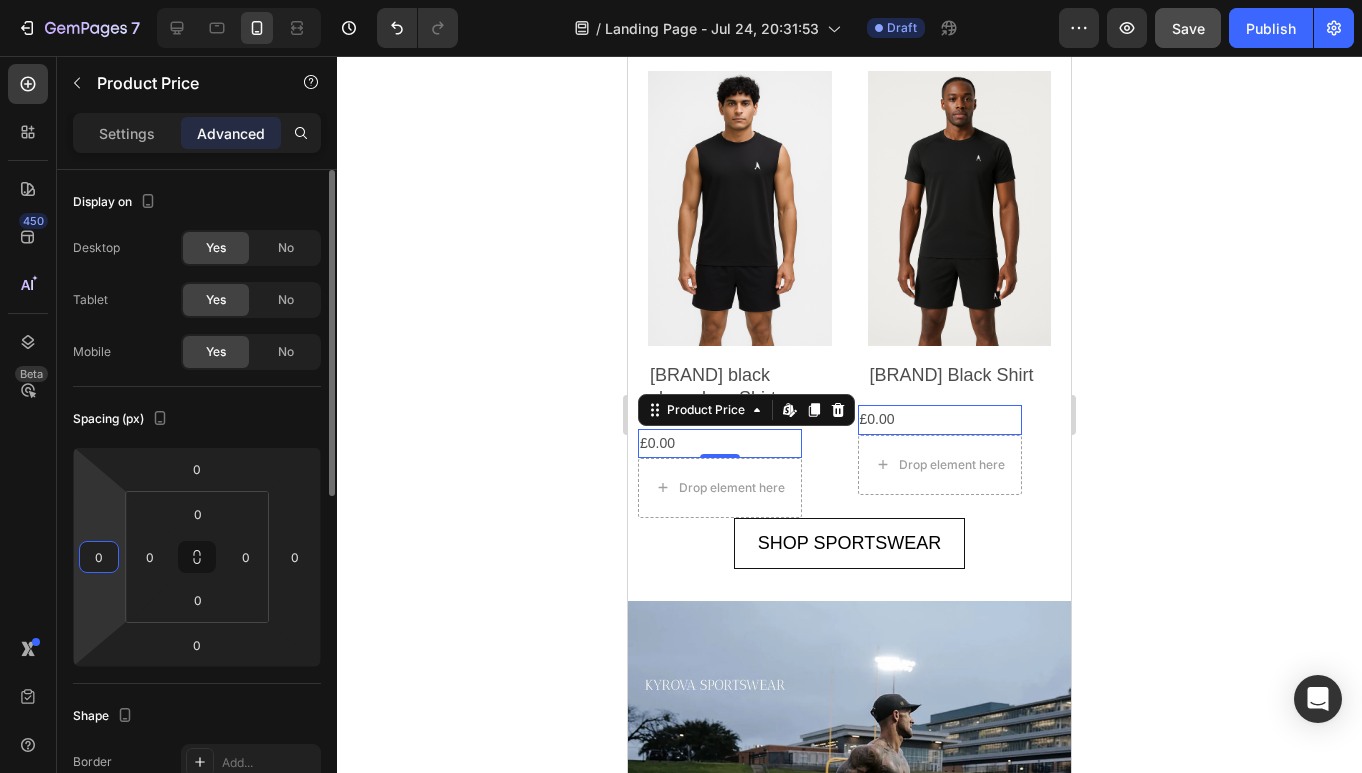 click on "0" at bounding box center [99, 557] 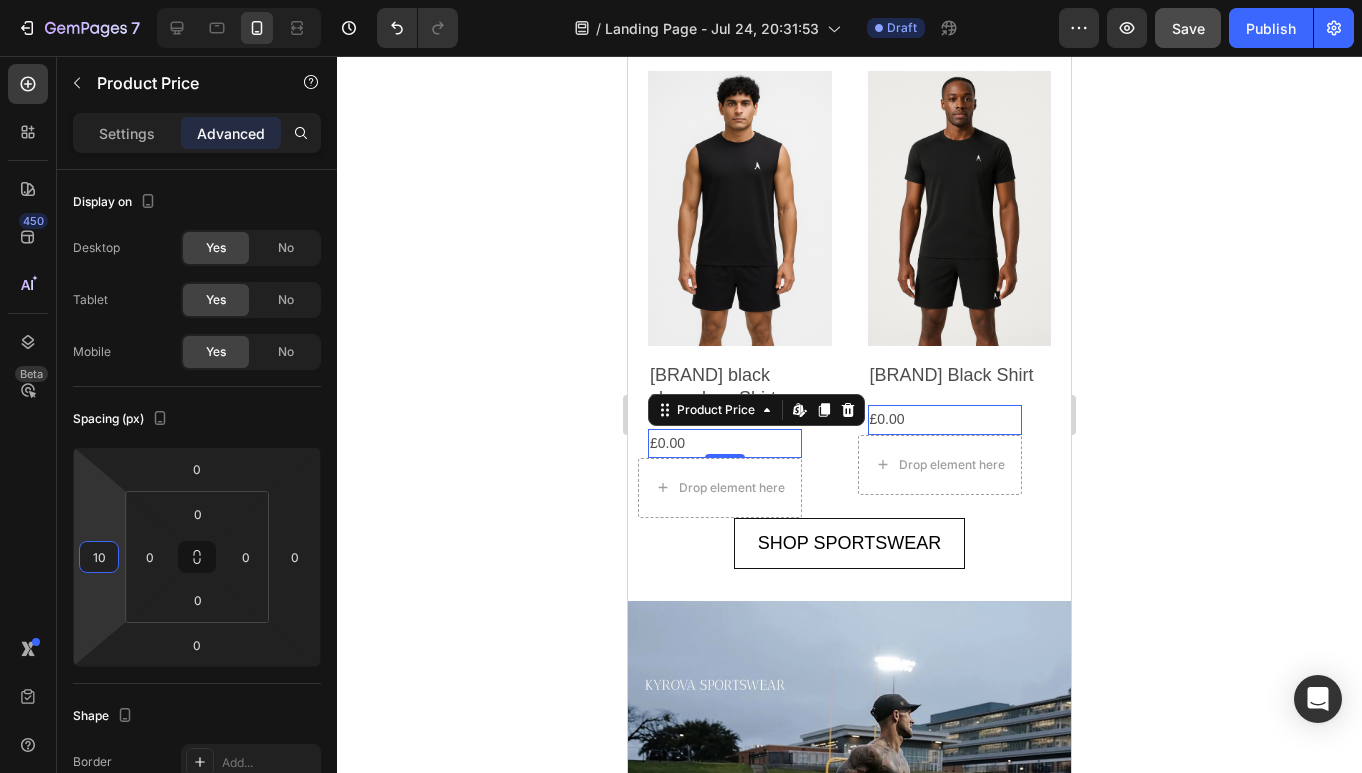 type on "10" 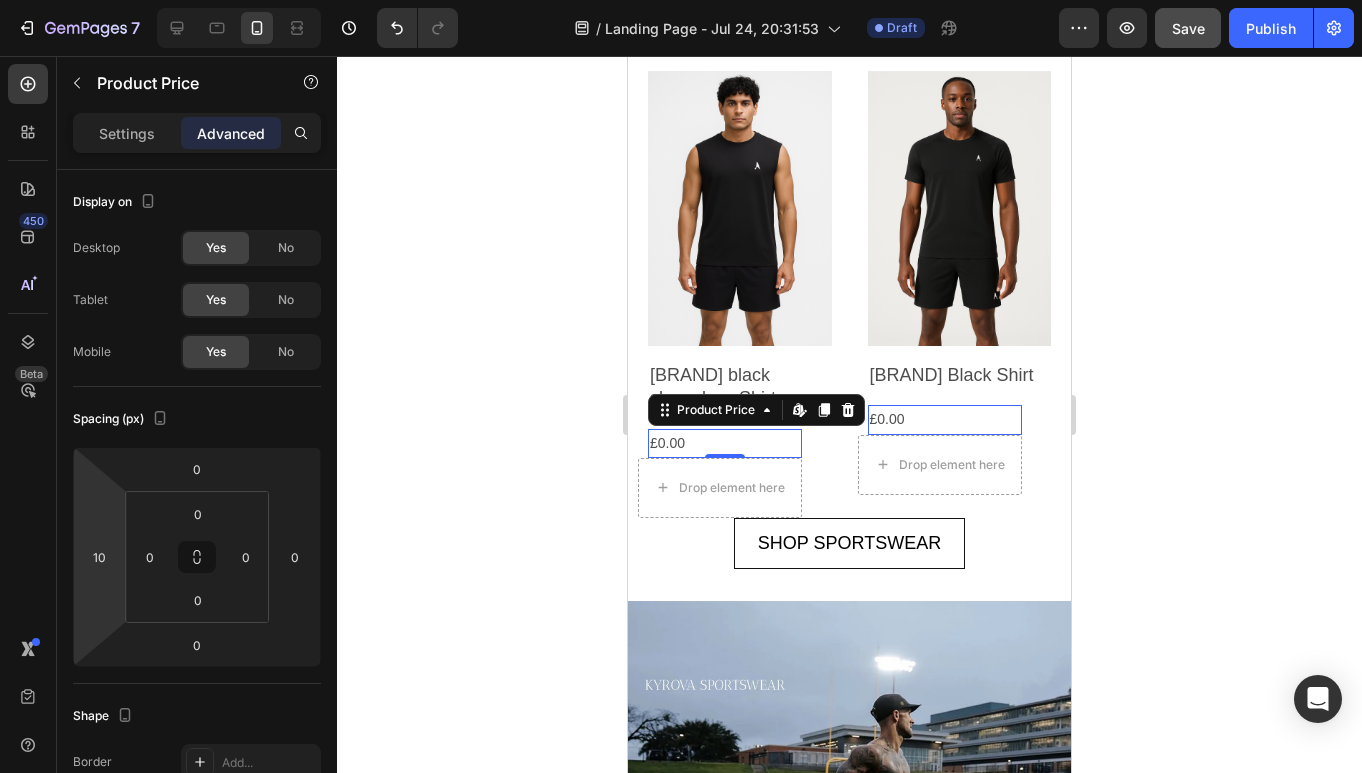 click 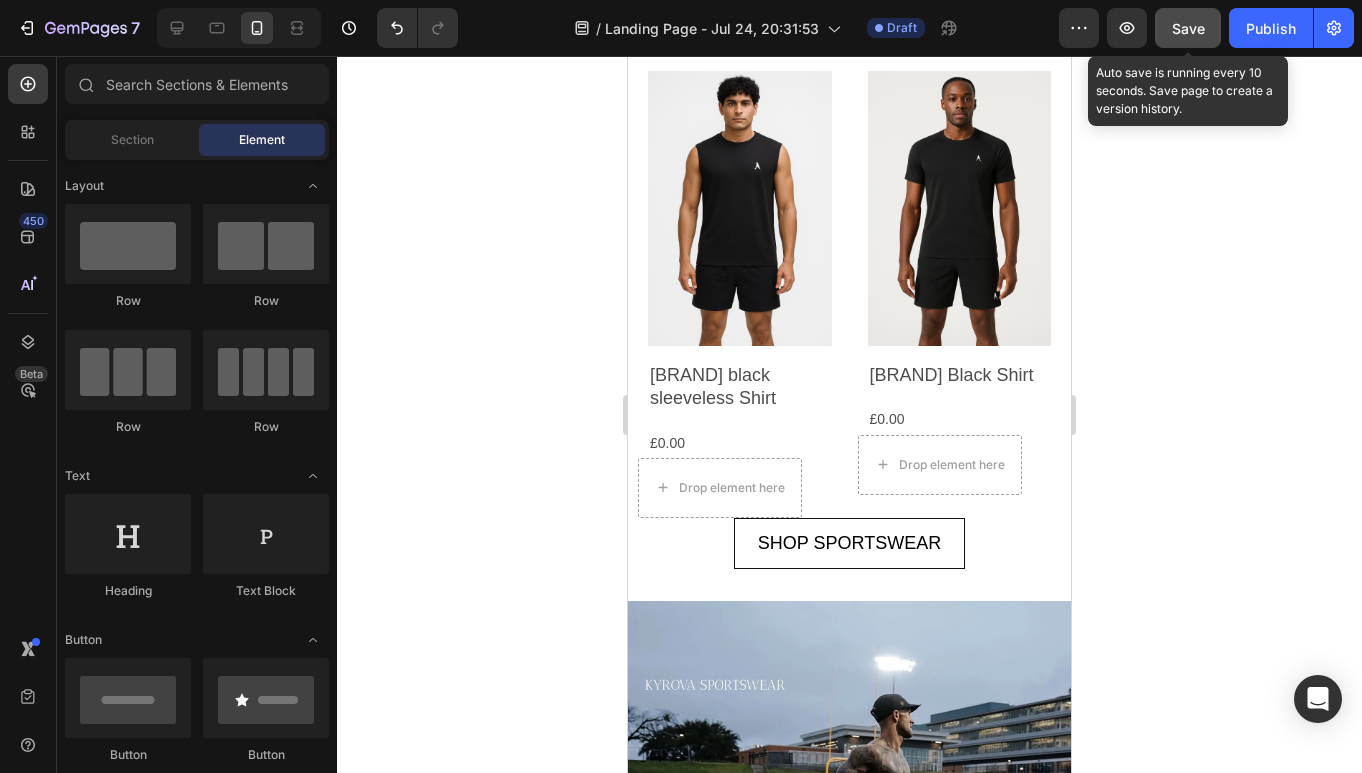 click on "Save" at bounding box center [1188, 28] 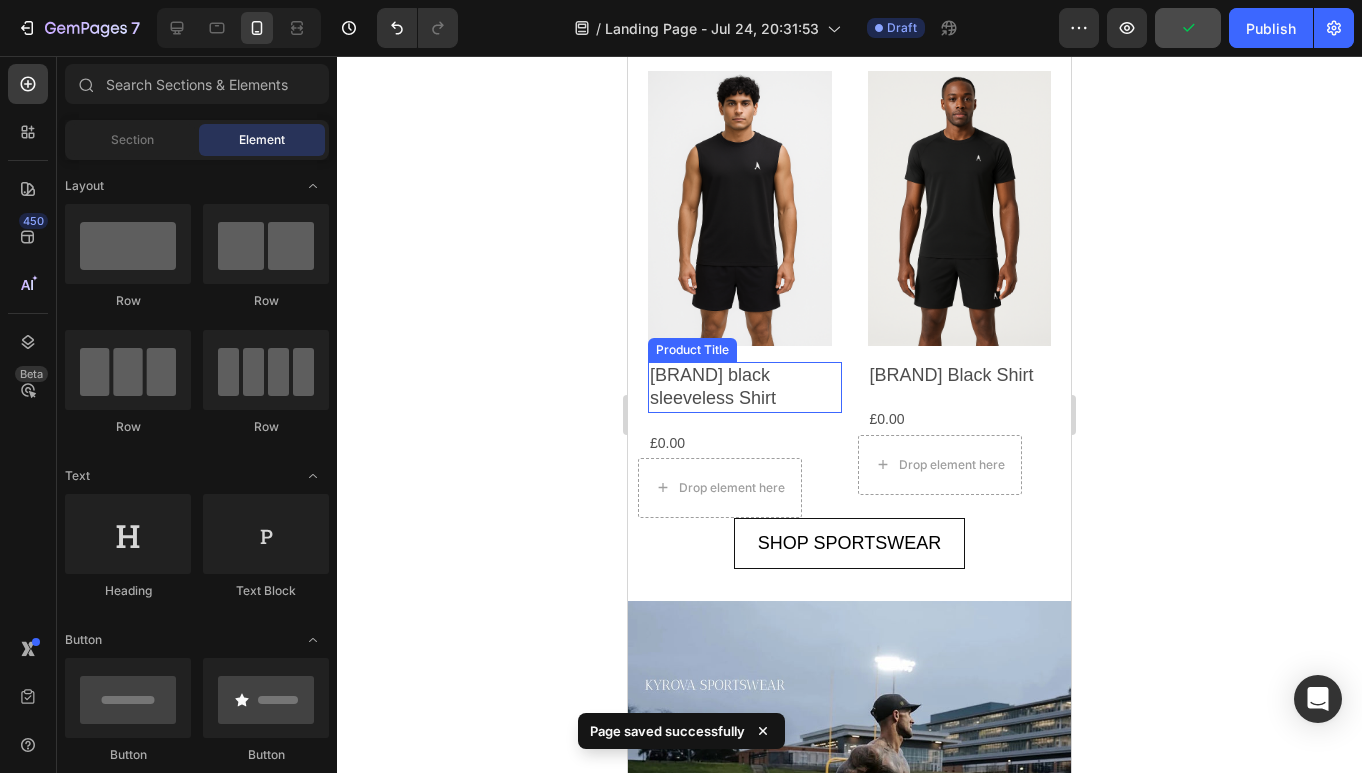 click on "[BRAND] black sleeveless Shirt" at bounding box center [745, 387] 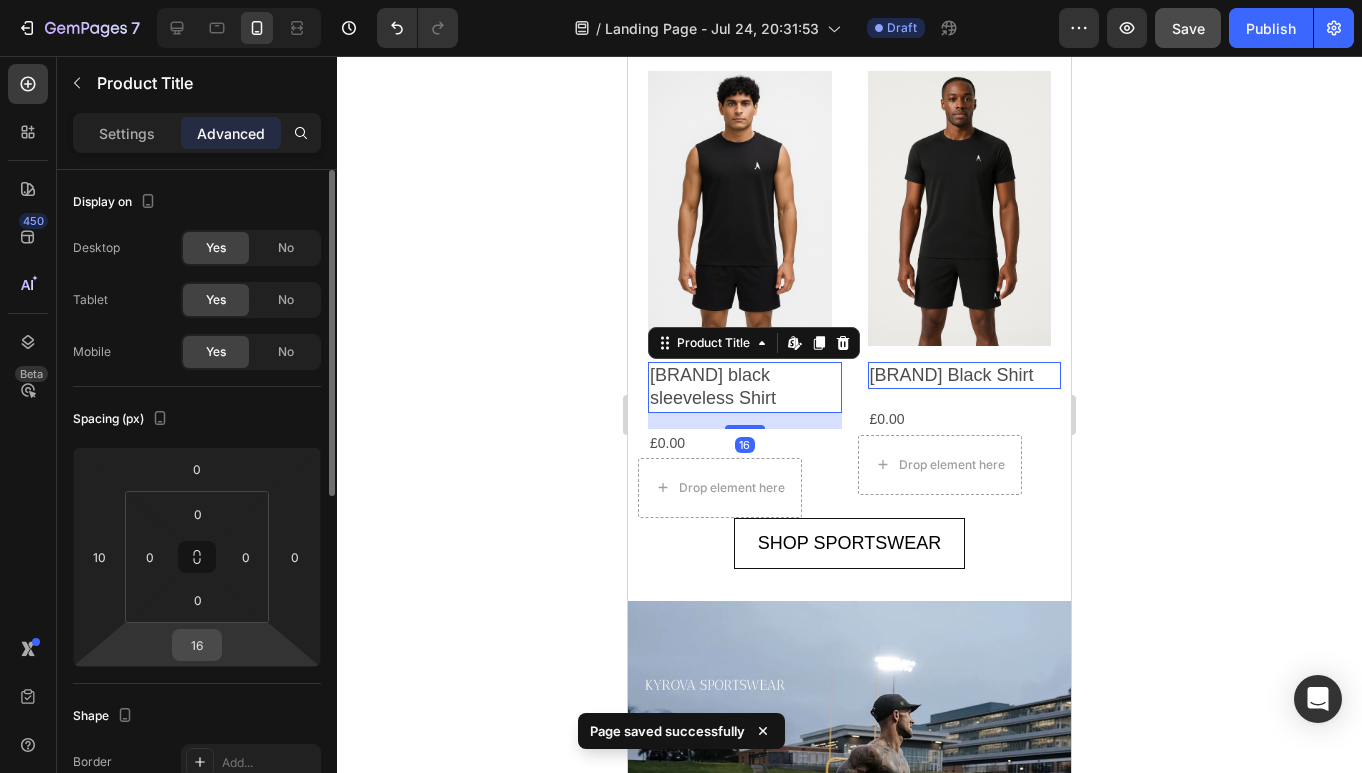 click on "16" at bounding box center [197, 645] 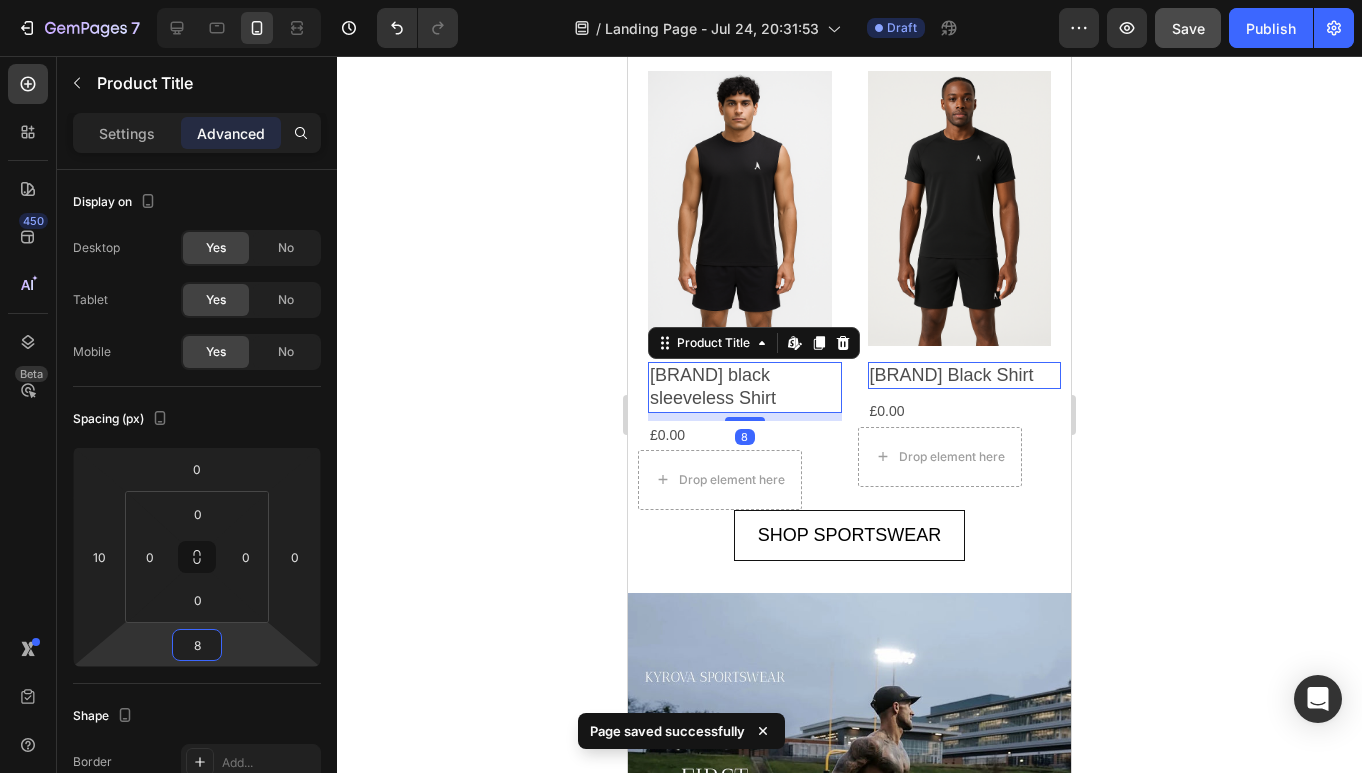 type on "8" 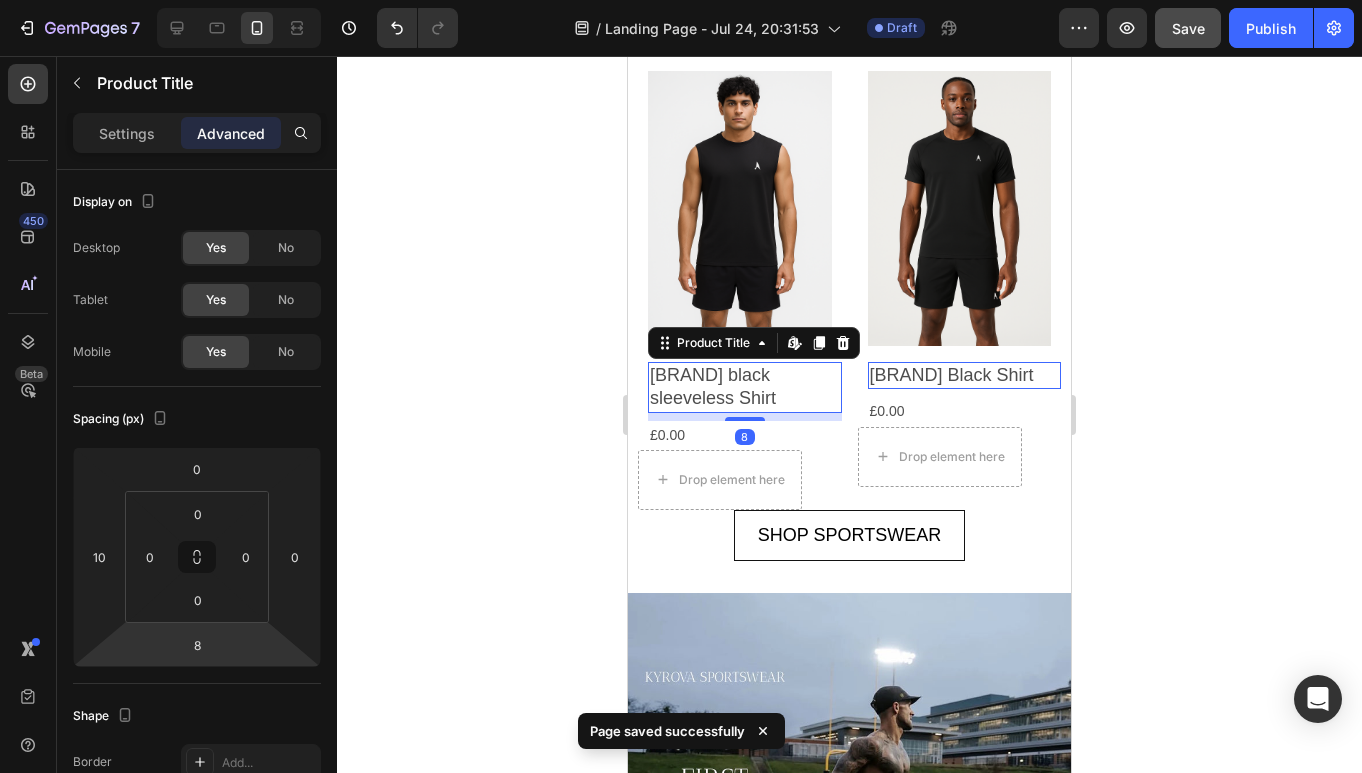 click 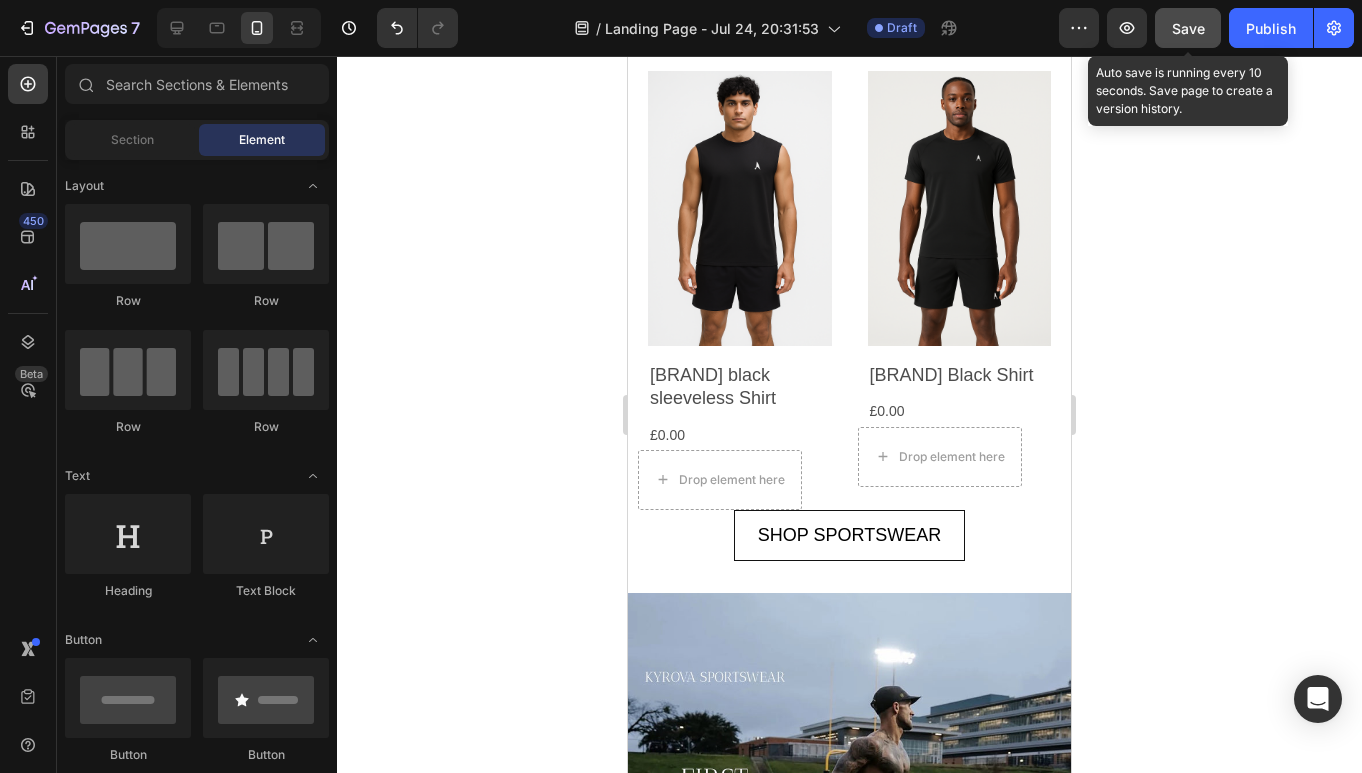 click on "Save" 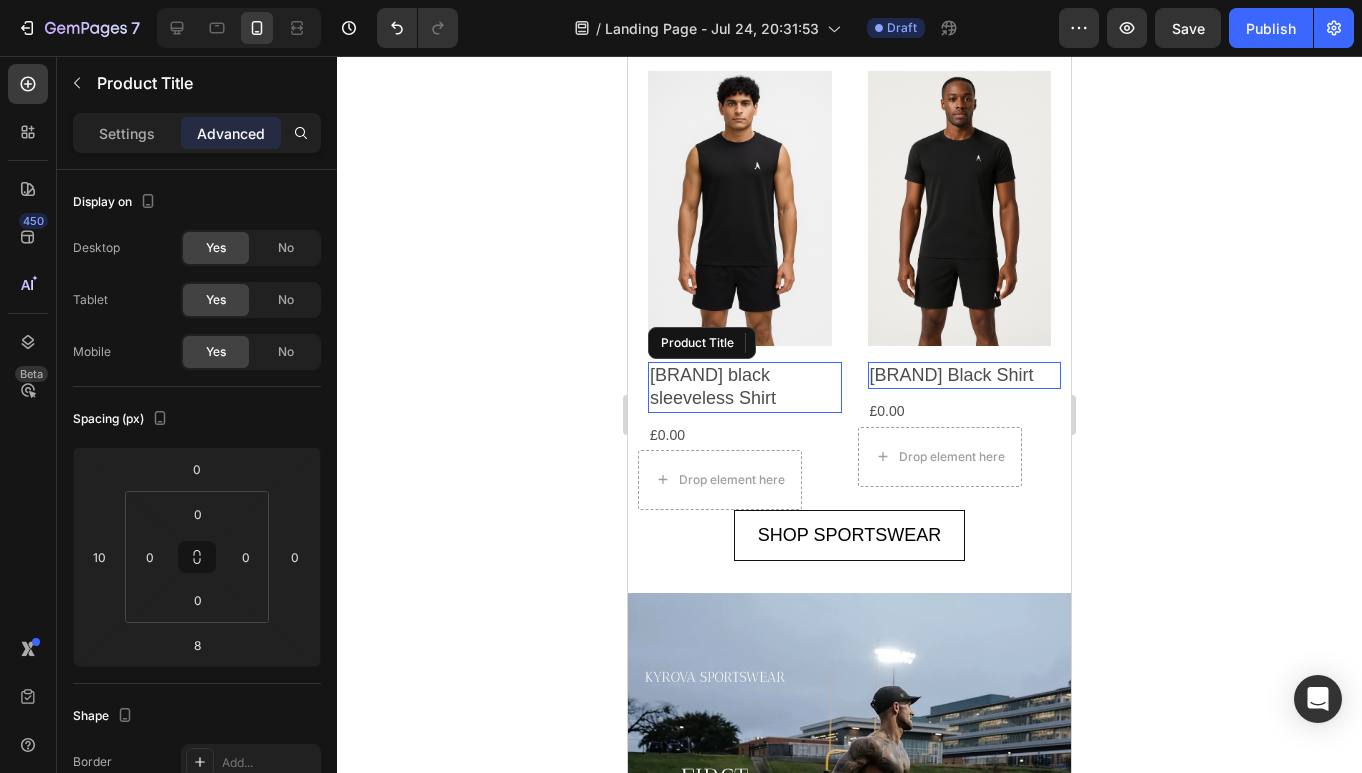 click on "[BRAND] black sleeveless Shirt" at bounding box center [745, 387] 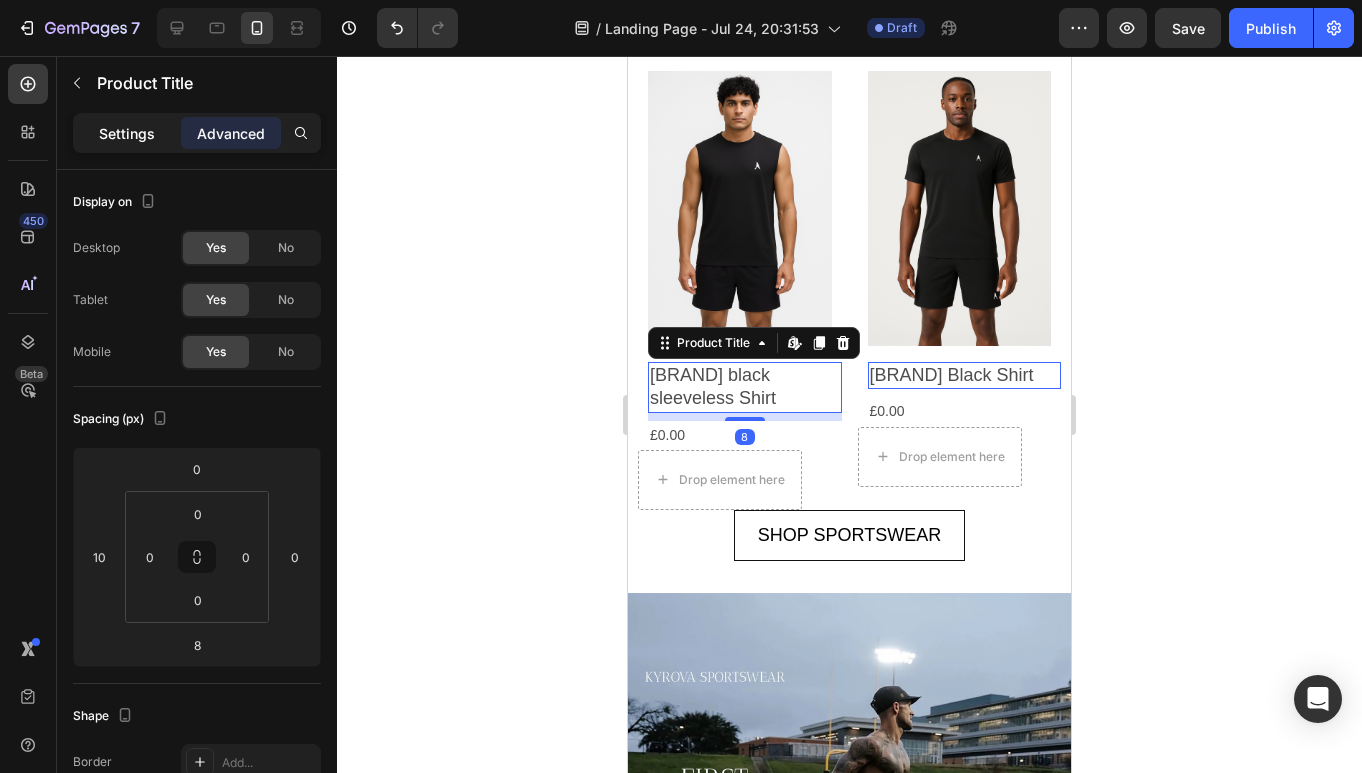 click on "Settings" at bounding box center (127, 133) 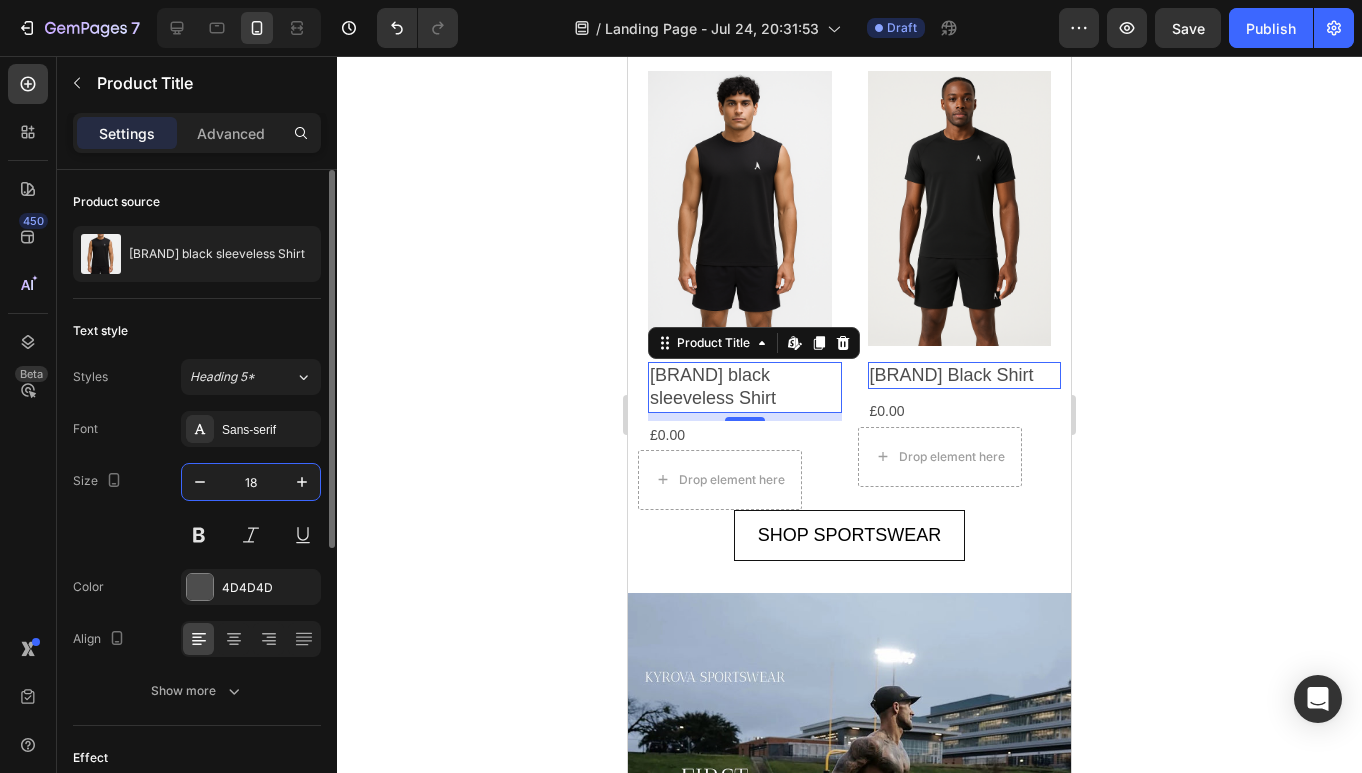 click on "18" at bounding box center (251, 482) 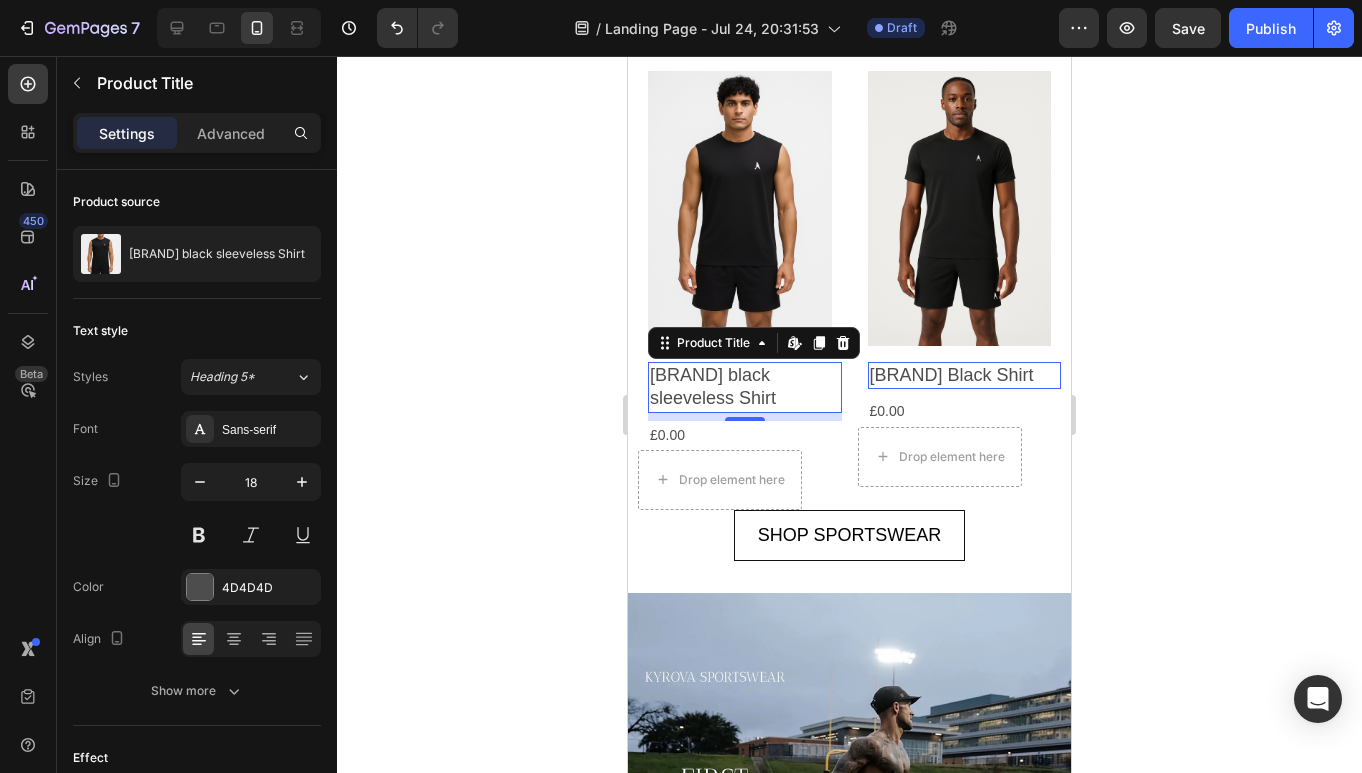 click on "[BRAND] black sleeveless Shirt" at bounding box center (745, 387) 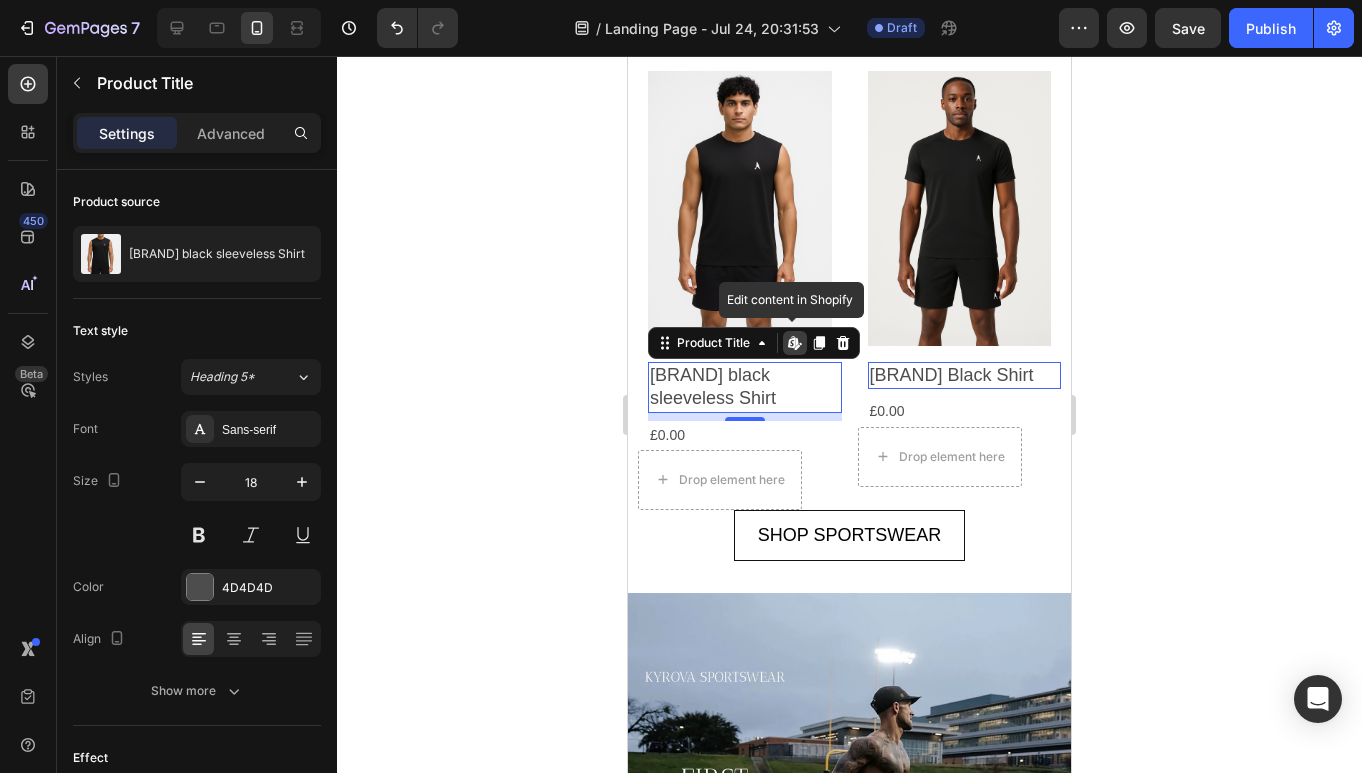 click on "[BRAND] black sleeveless Shirt" at bounding box center [745, 387] 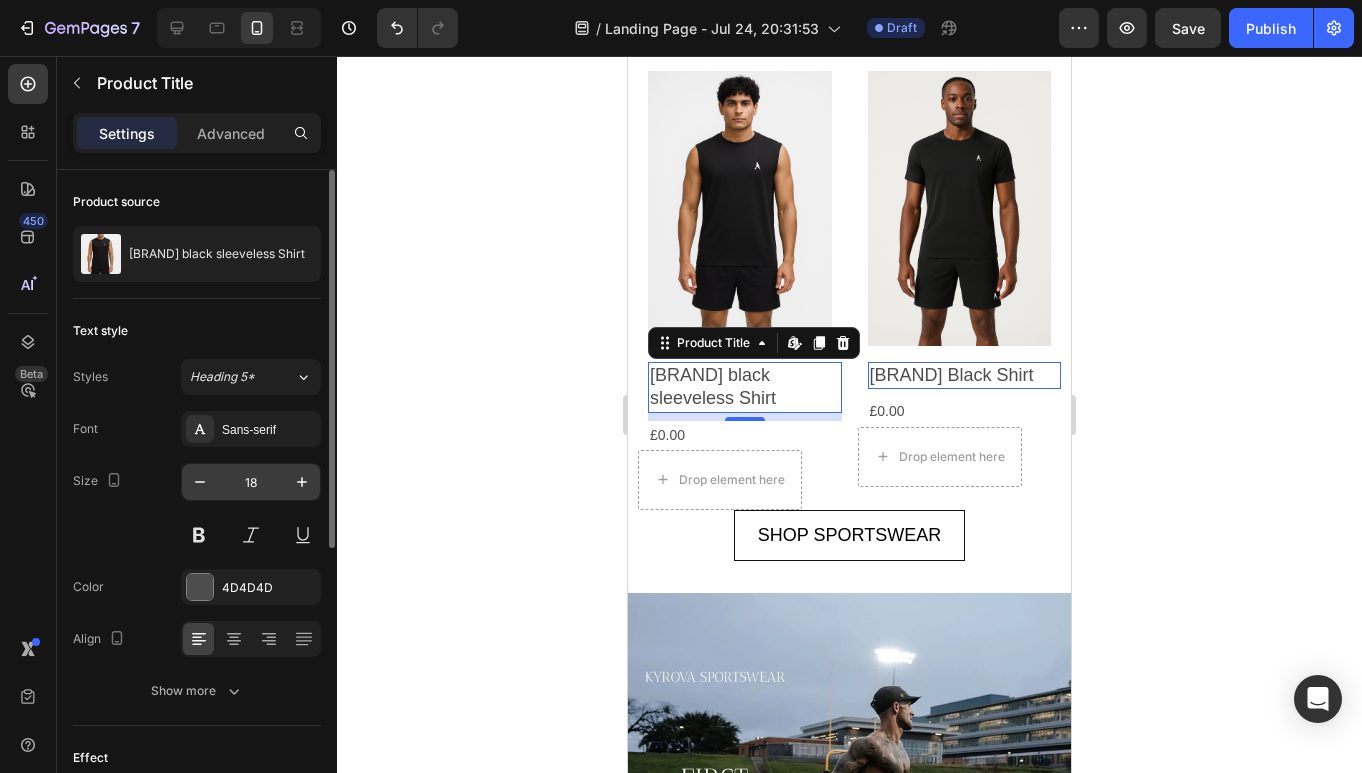 click on "18" at bounding box center (251, 482) 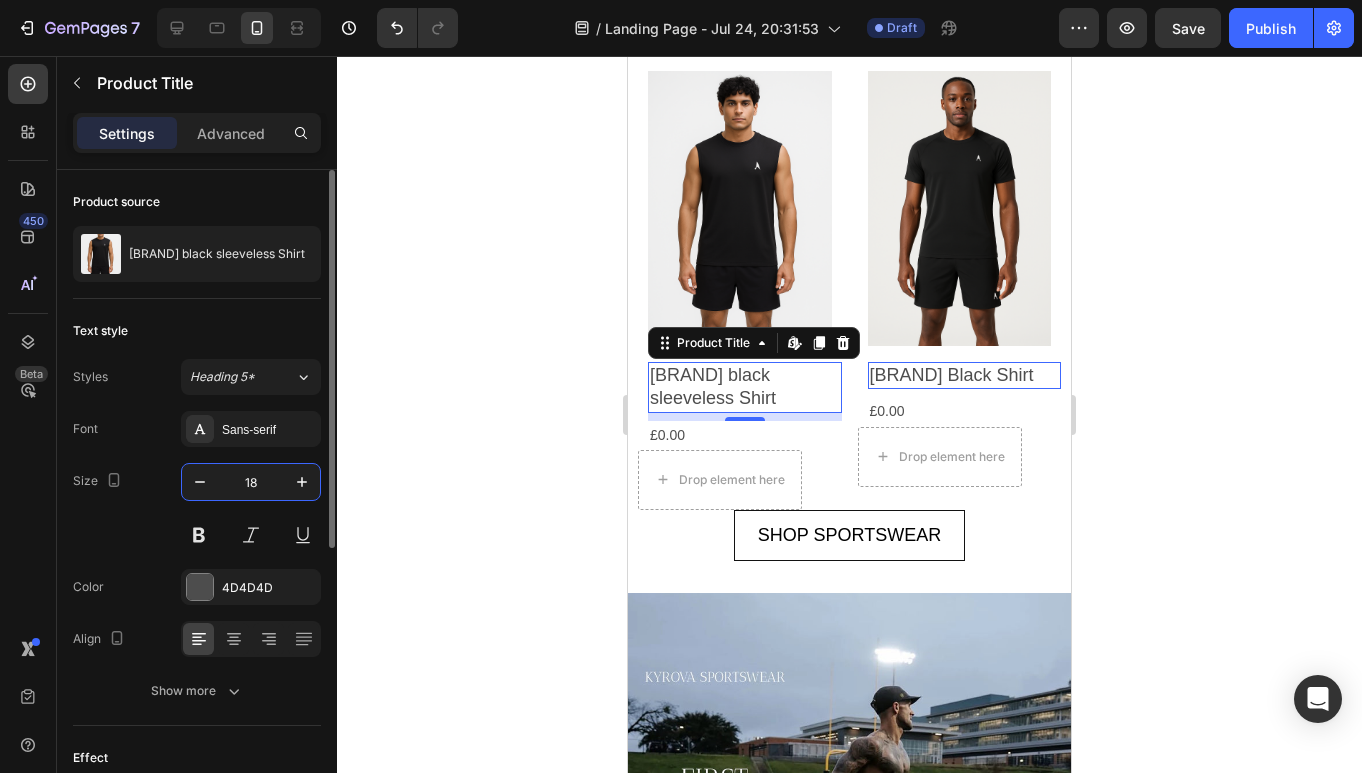 click on "18" at bounding box center [251, 482] 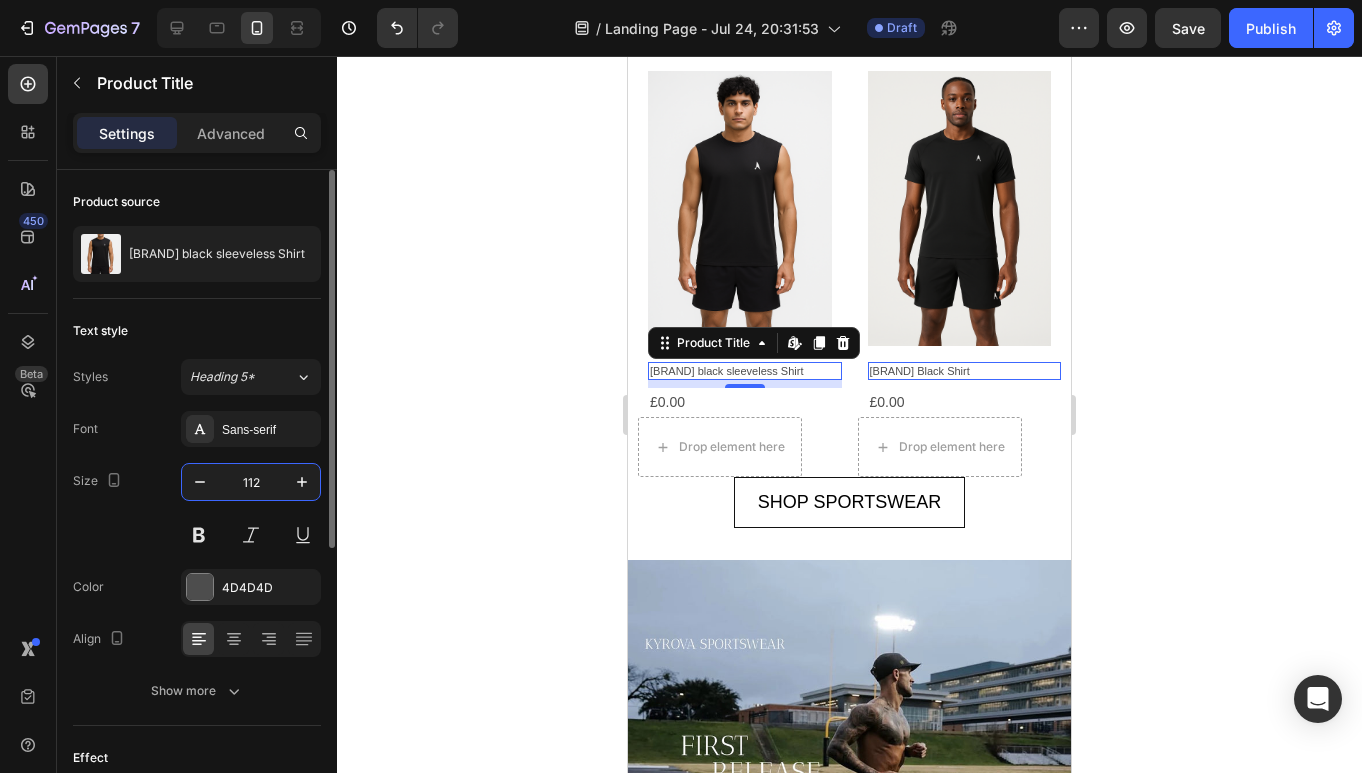 type on "11" 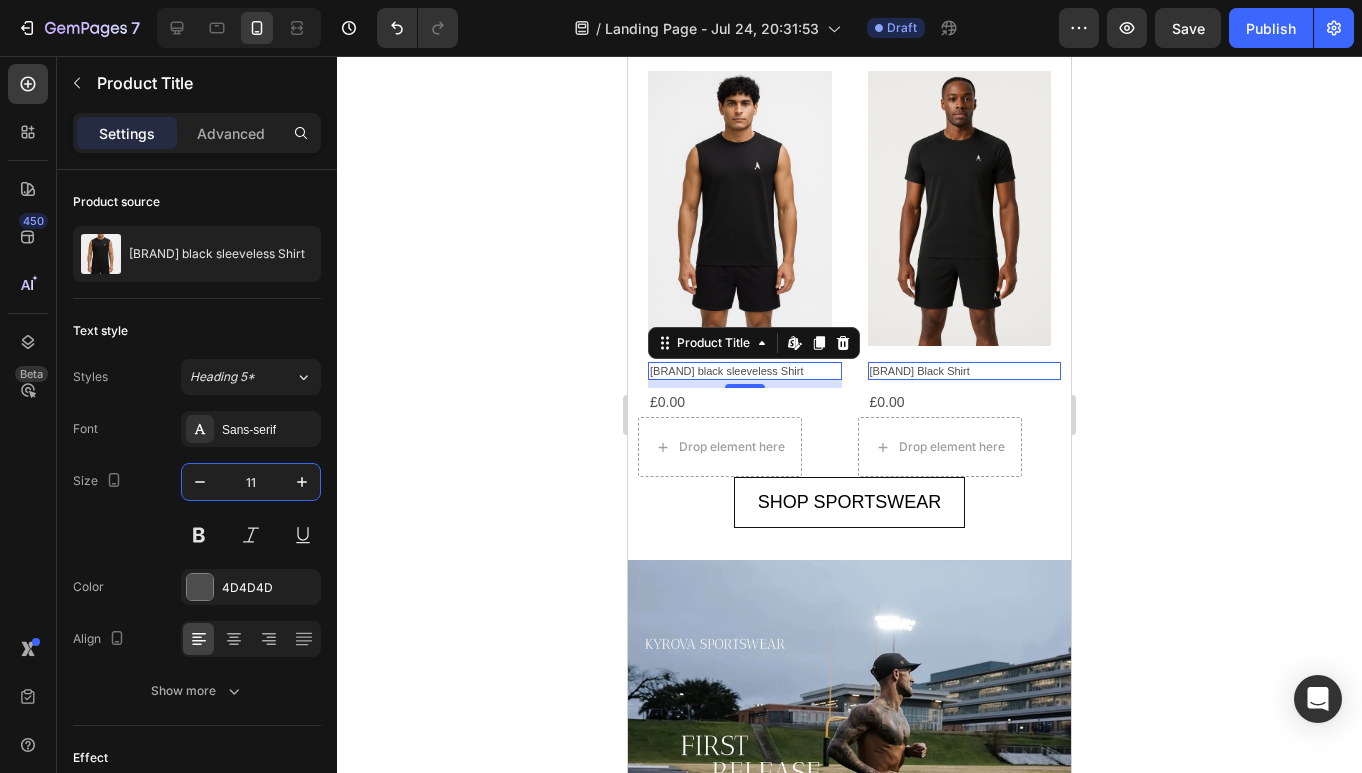 click 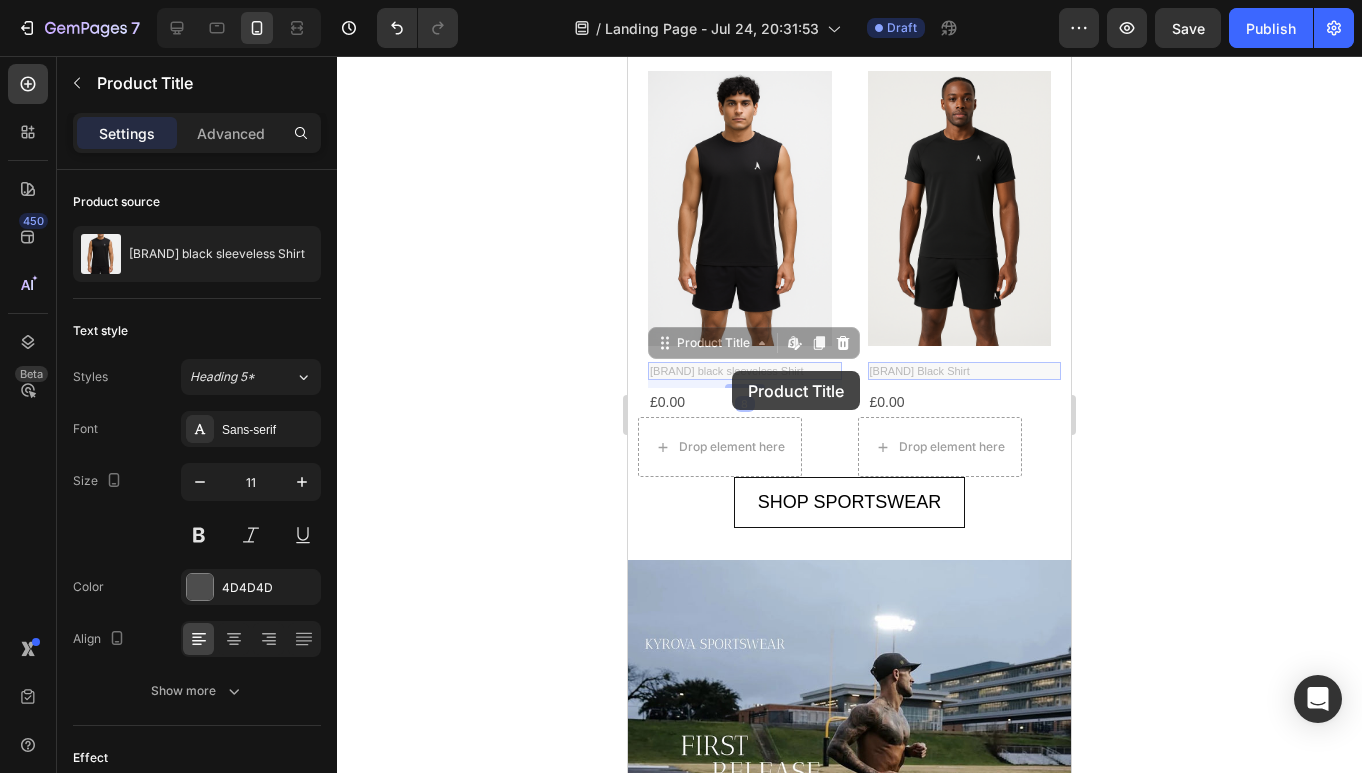 drag, startPoint x: 732, startPoint y: 371, endPoint x: 901, endPoint y: 511, distance: 219.45615 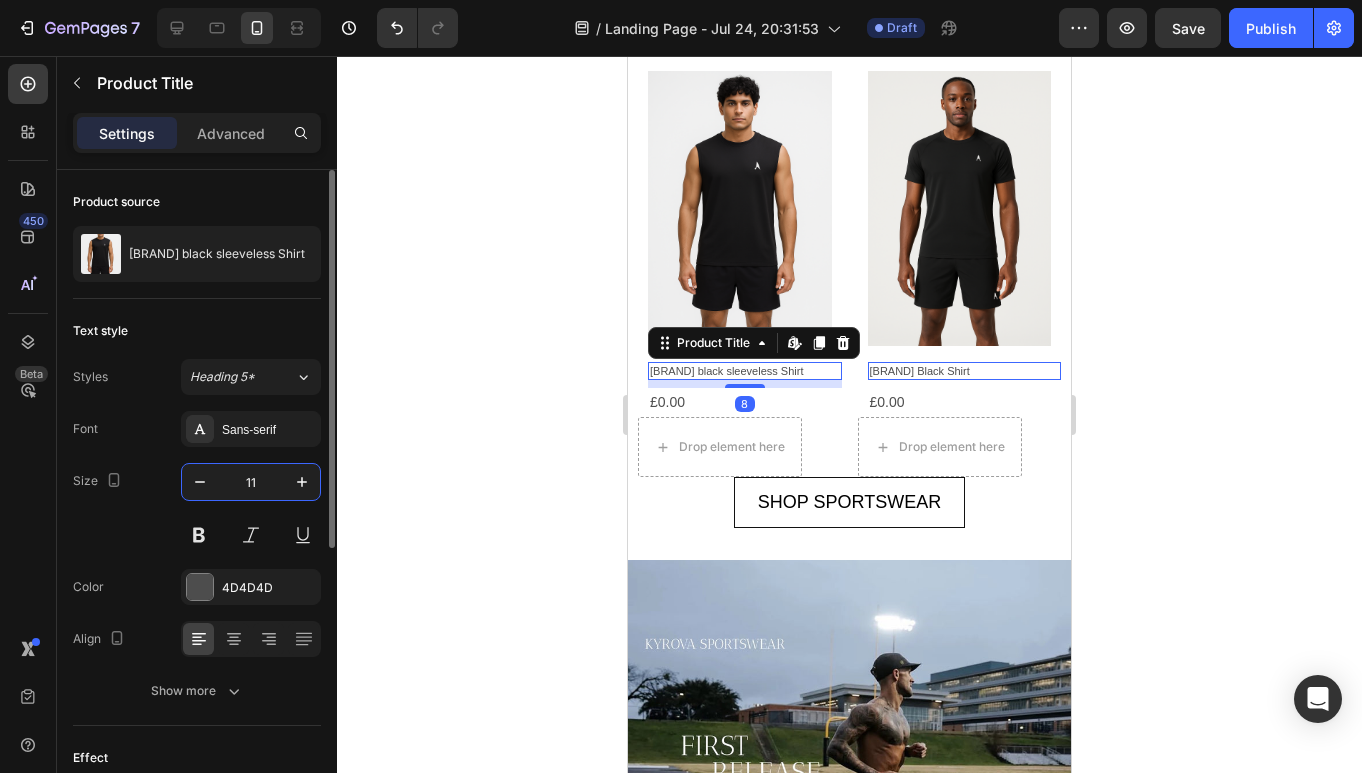 click on "11" at bounding box center [251, 482] 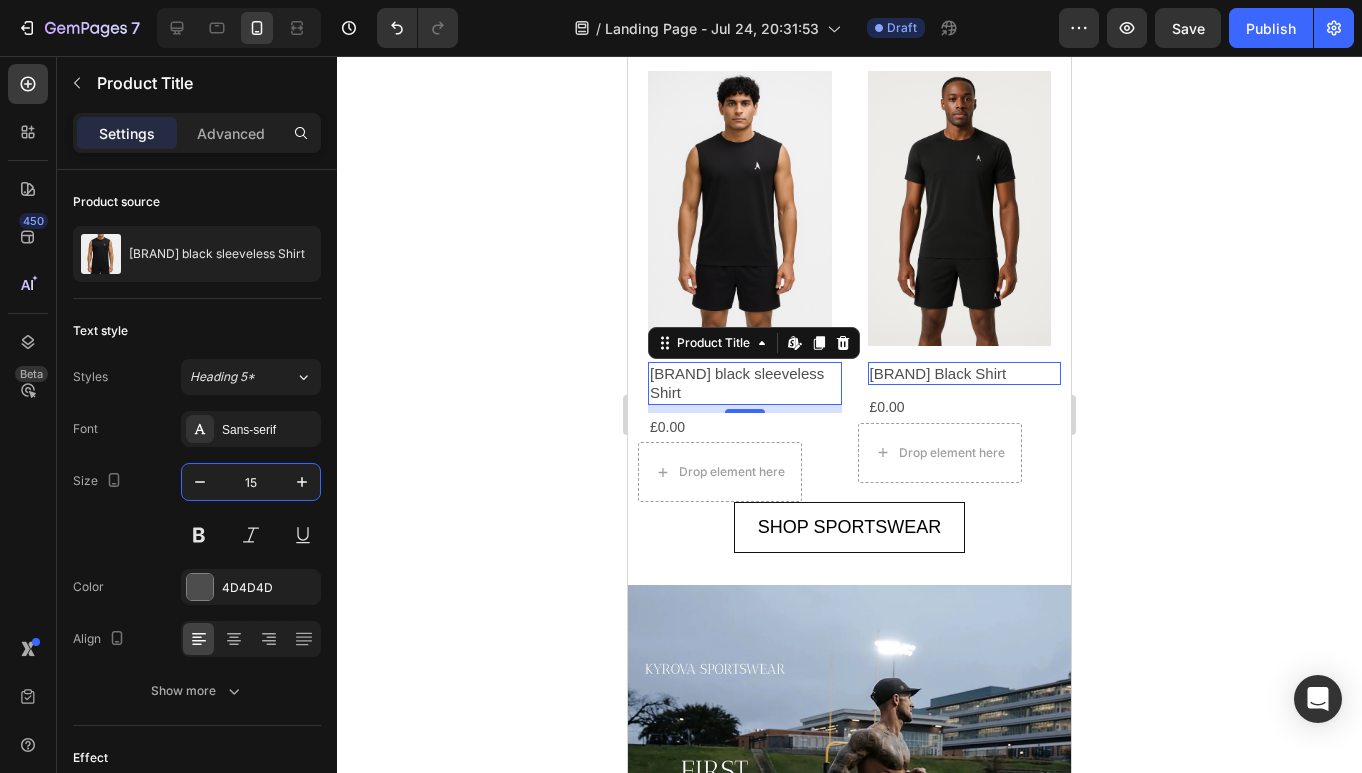 type on "15" 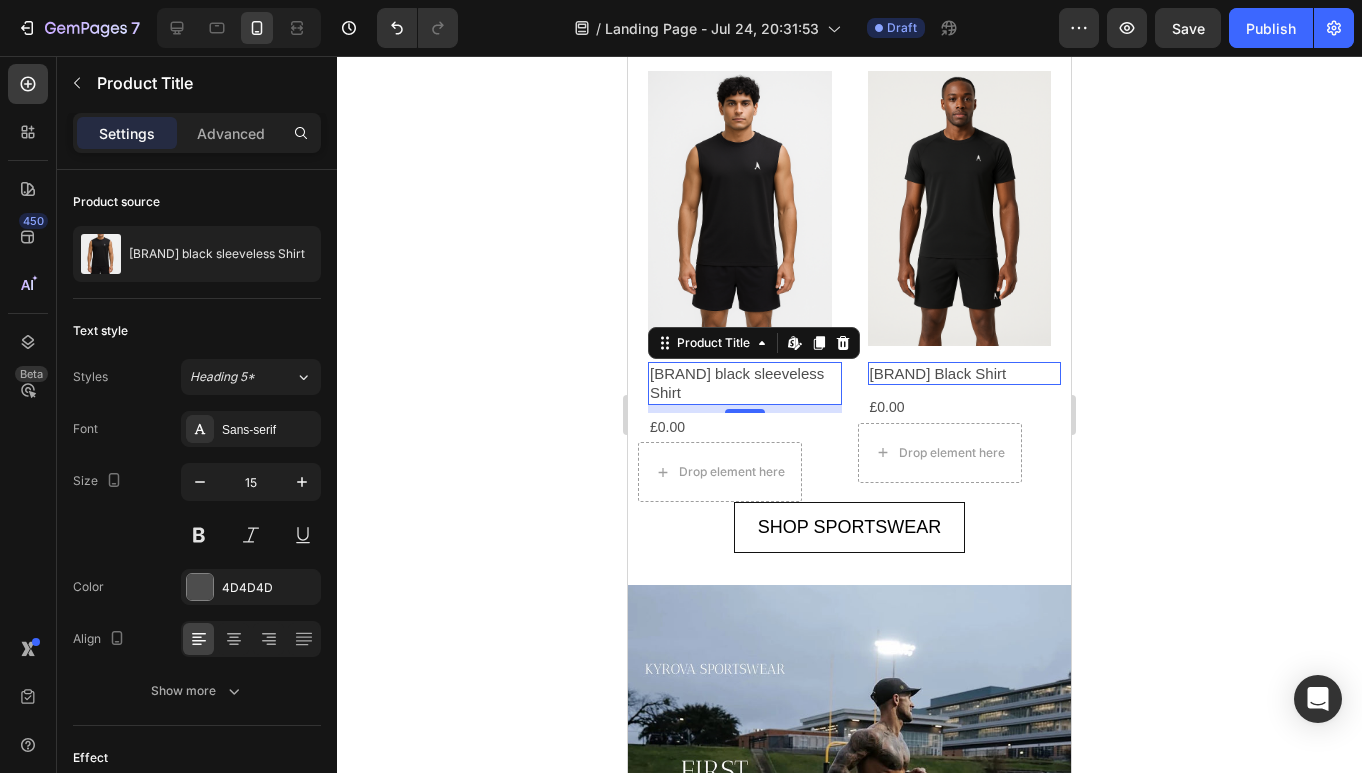 click 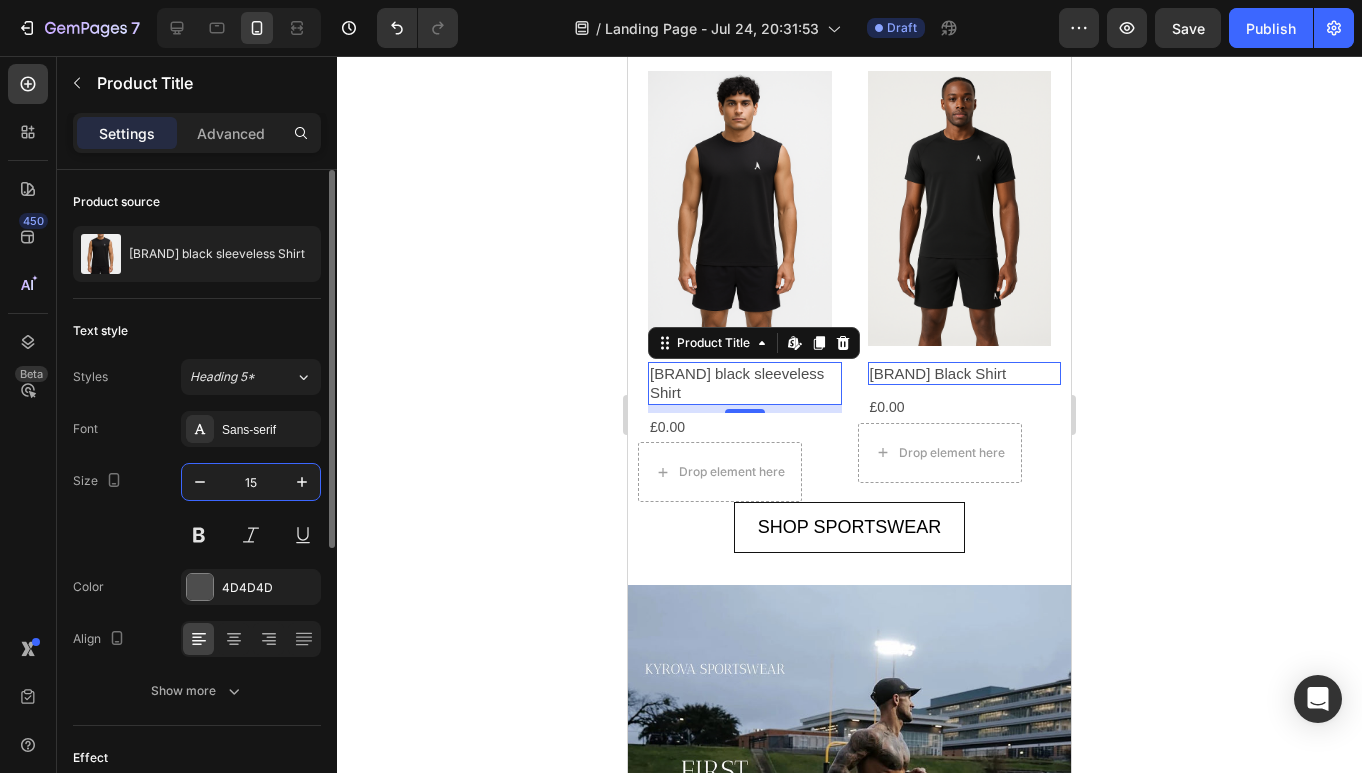 click on "15" at bounding box center (251, 482) 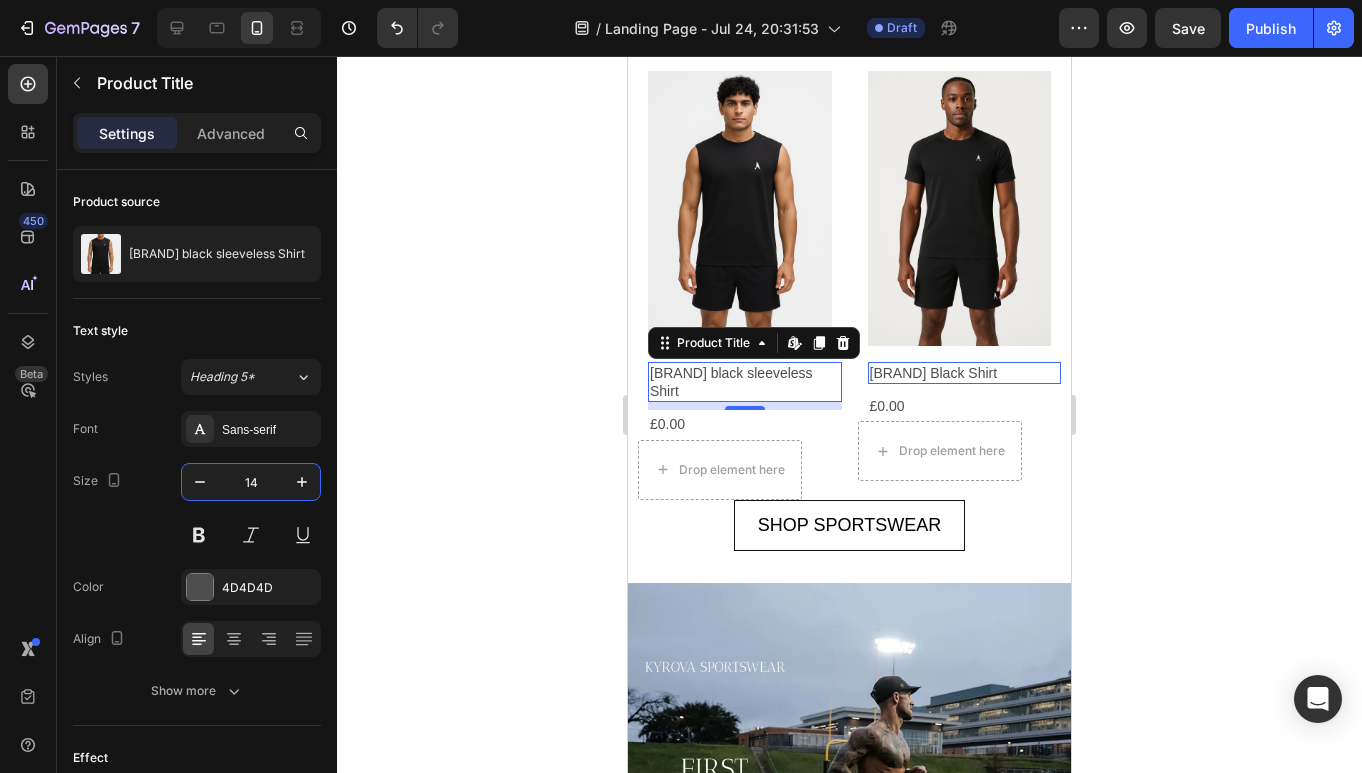 type on "14" 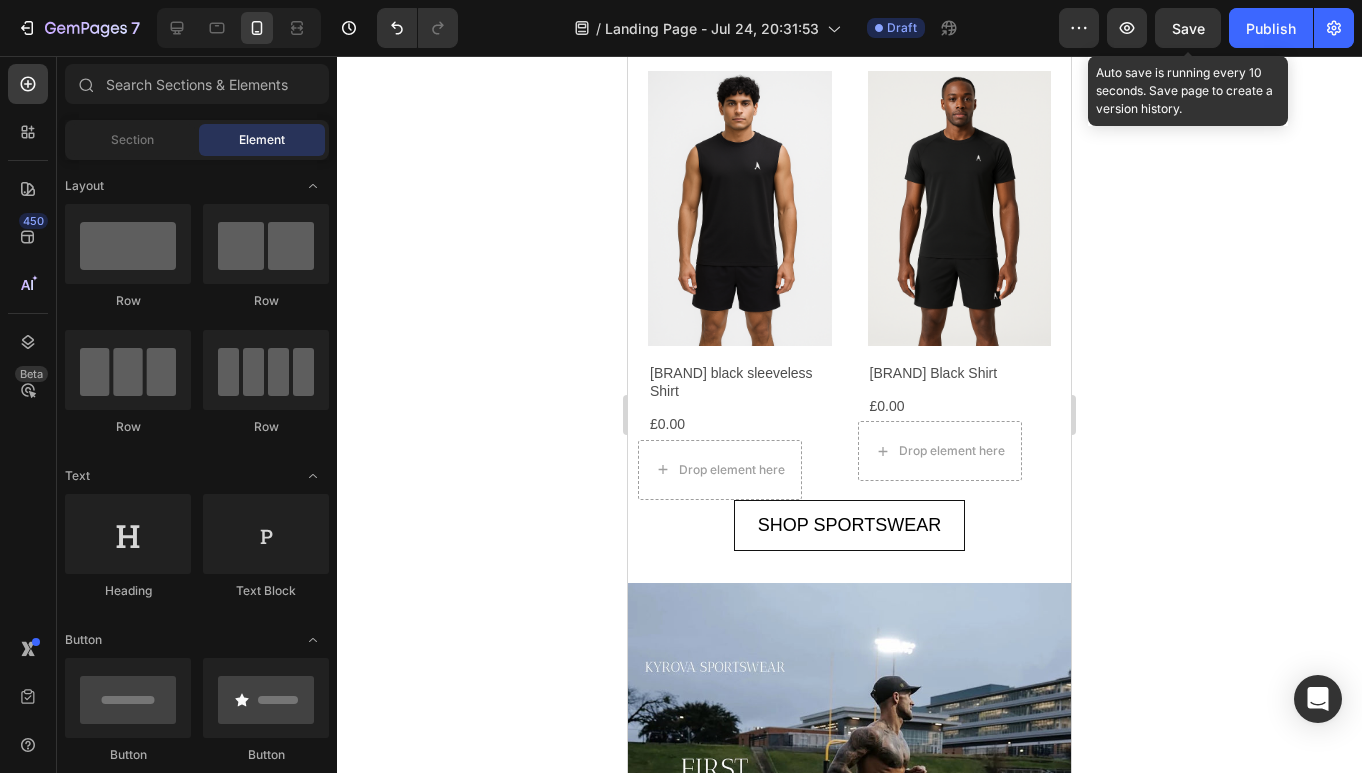 click on "Save" at bounding box center [1188, 28] 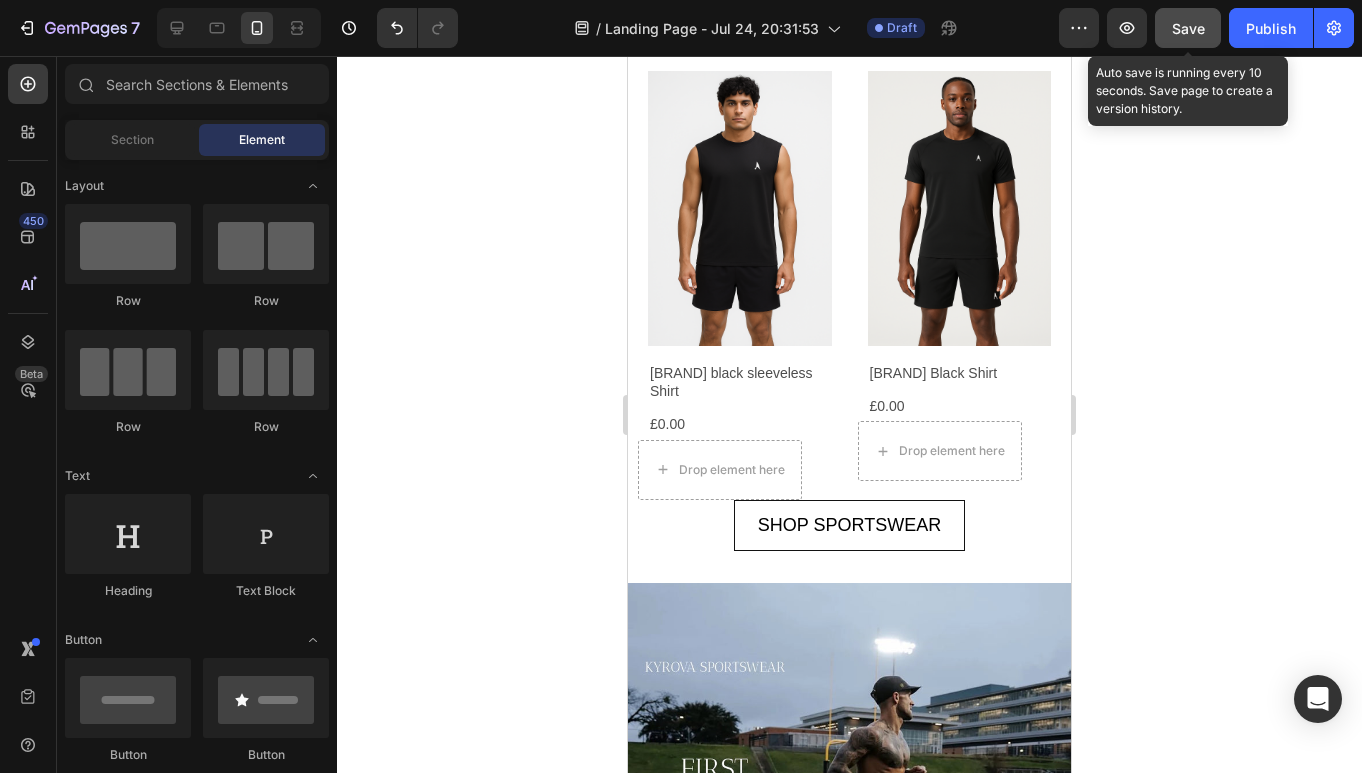 click on "Save" 